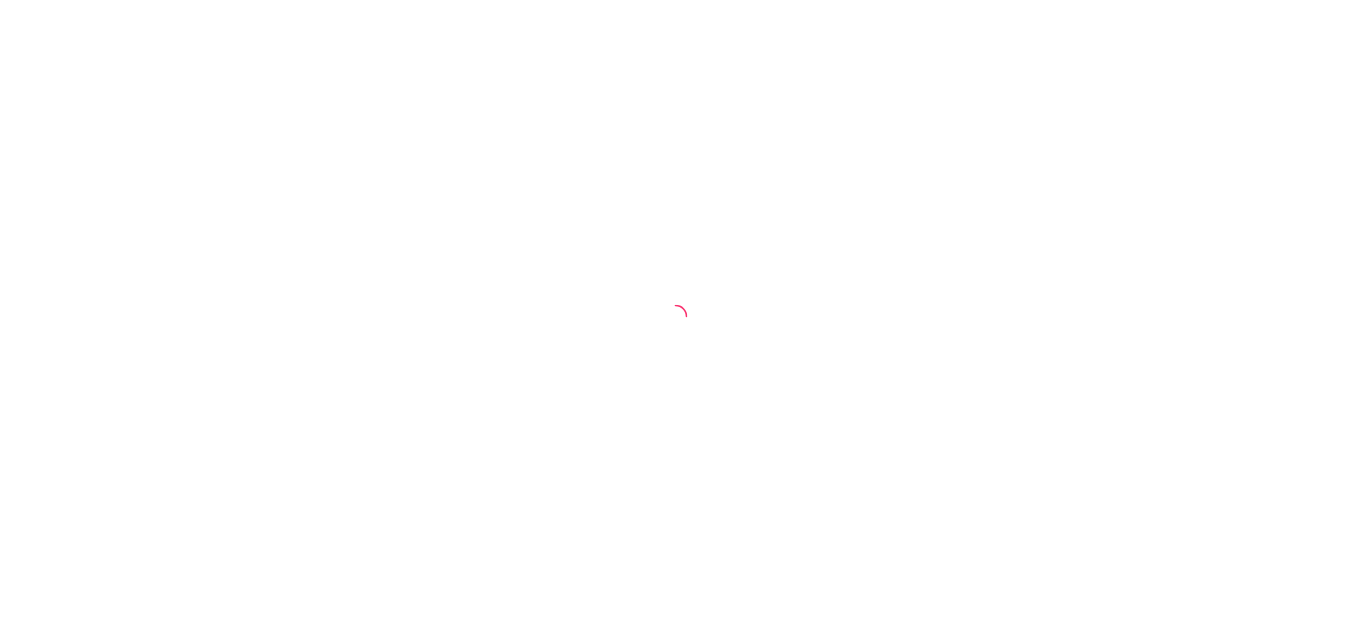 scroll, scrollTop: 0, scrollLeft: 0, axis: both 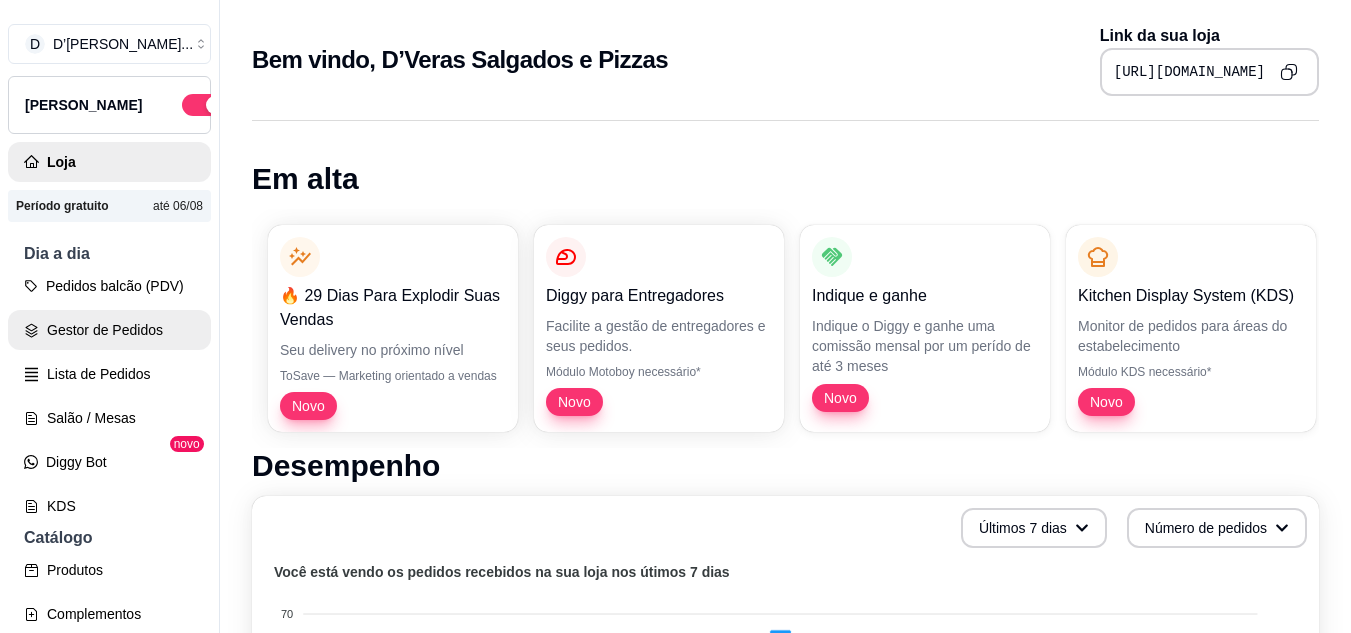 click on "Gestor de Pedidos" at bounding box center [109, 330] 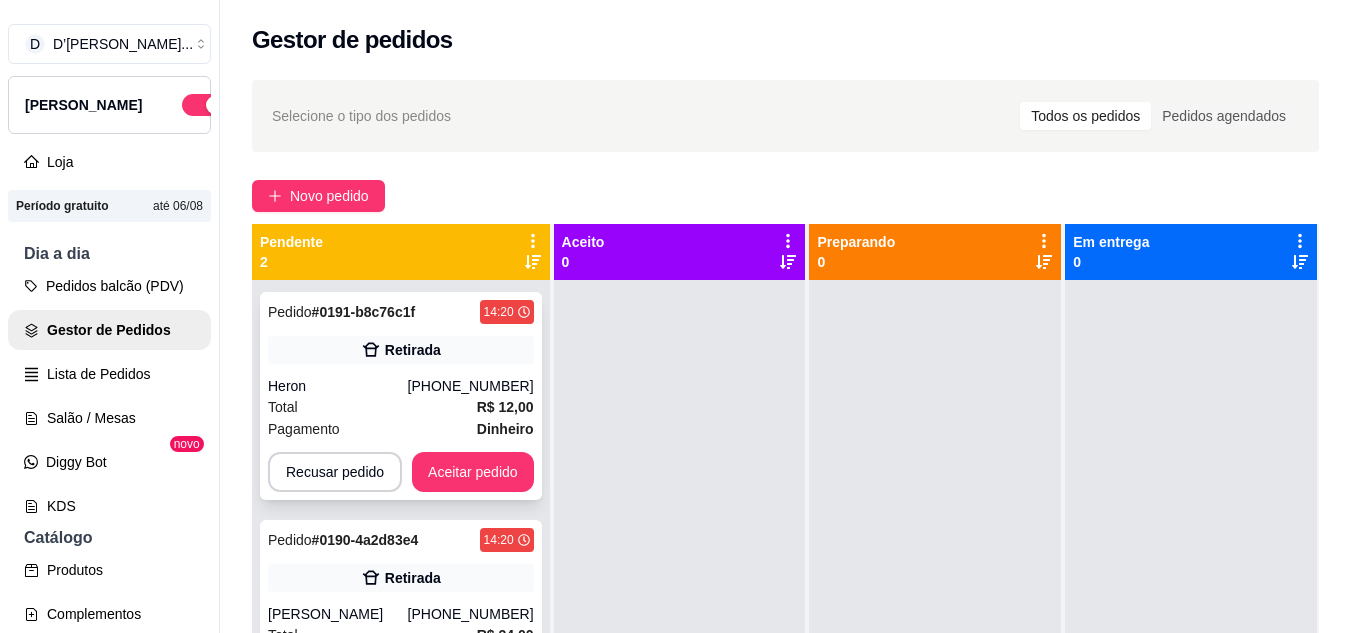 scroll, scrollTop: 71, scrollLeft: 0, axis: vertical 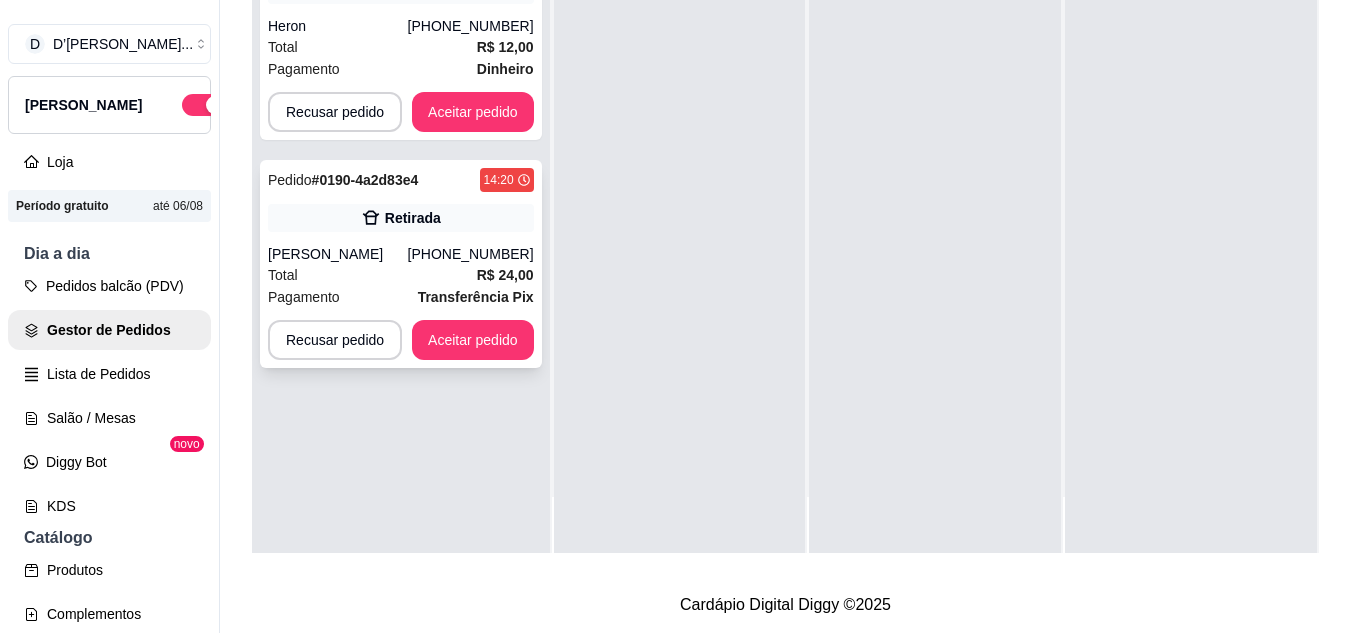 click on "Transferência Pix" at bounding box center [476, 297] 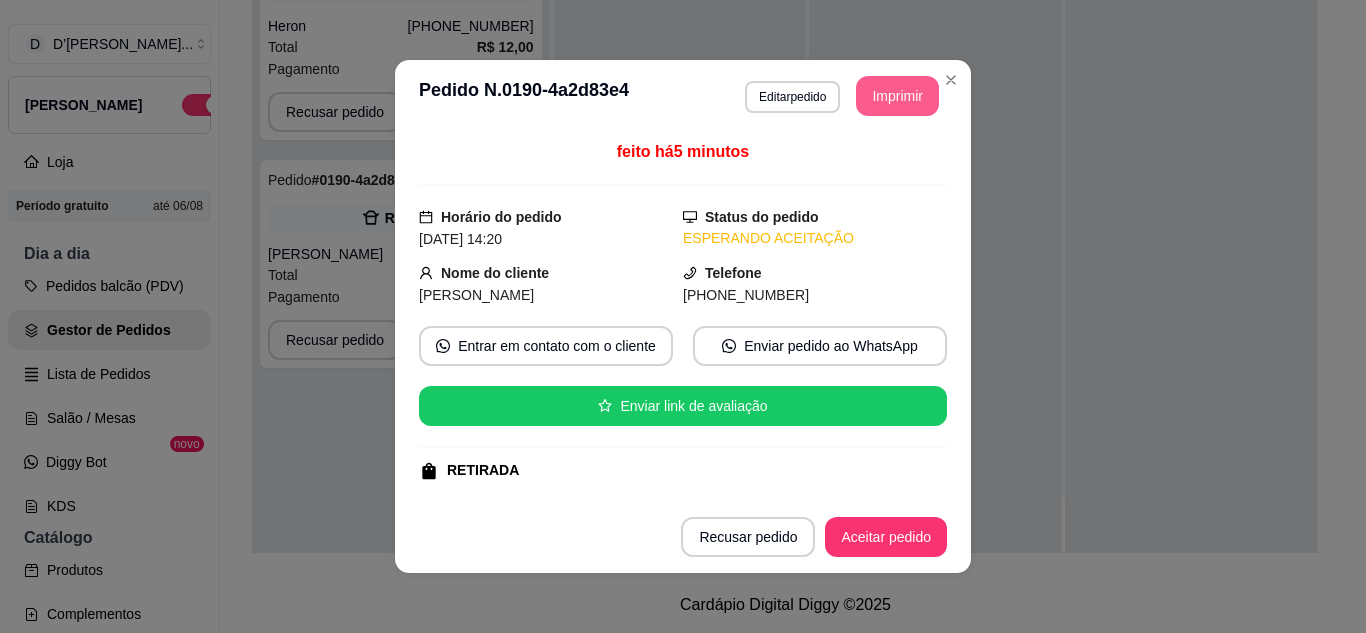 click on "Imprimir" at bounding box center [897, 96] 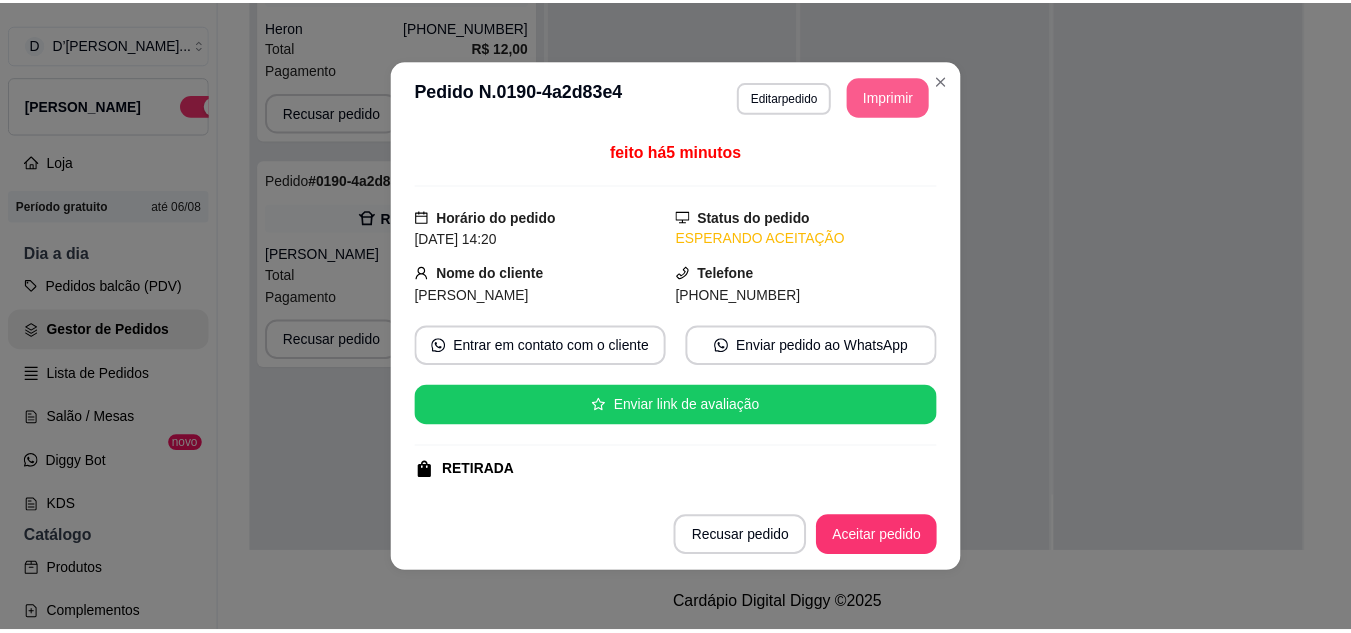 scroll, scrollTop: 0, scrollLeft: 0, axis: both 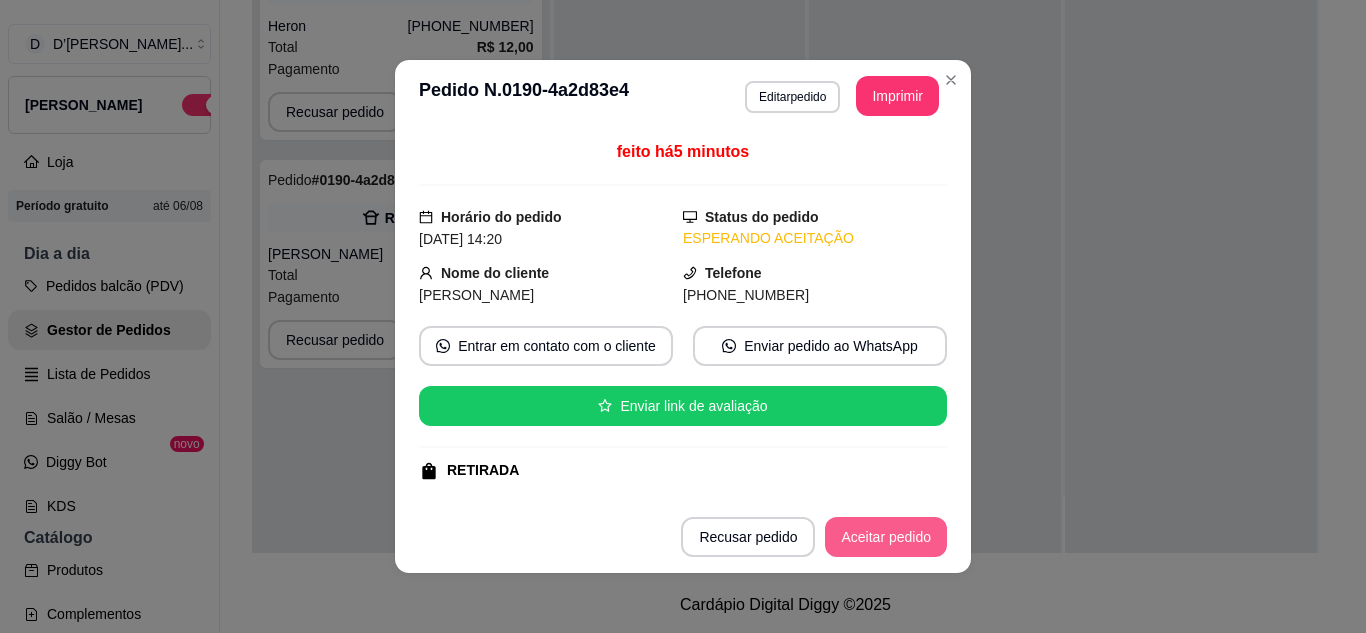 click on "Aceitar pedido" at bounding box center [886, 537] 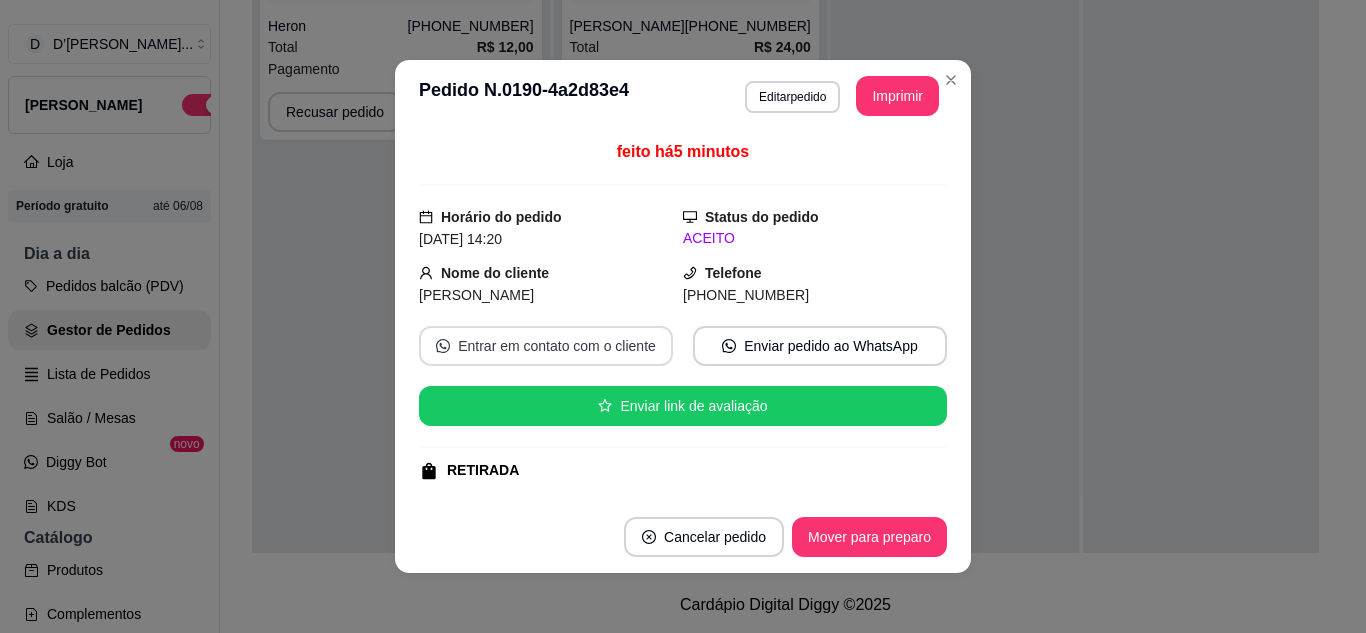 click on "Entrar em contato com o cliente" at bounding box center (546, 346) 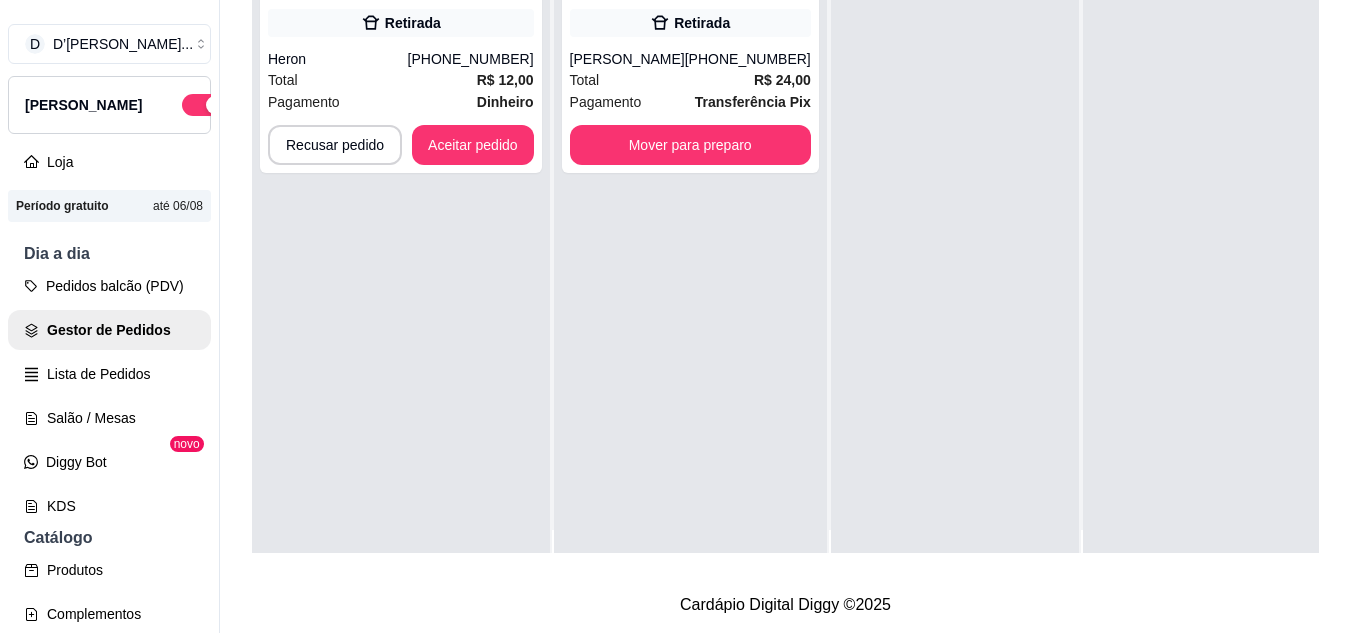 scroll, scrollTop: 0, scrollLeft: 0, axis: both 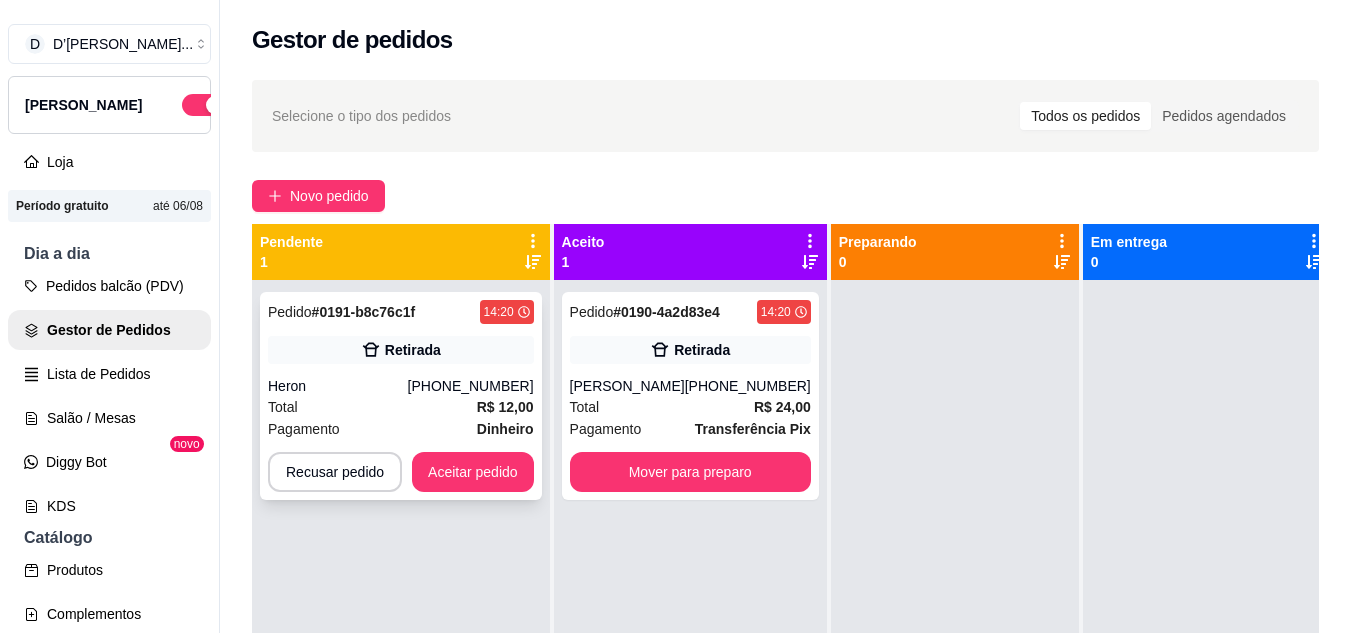 click on "Total R$ 12,00" at bounding box center (401, 407) 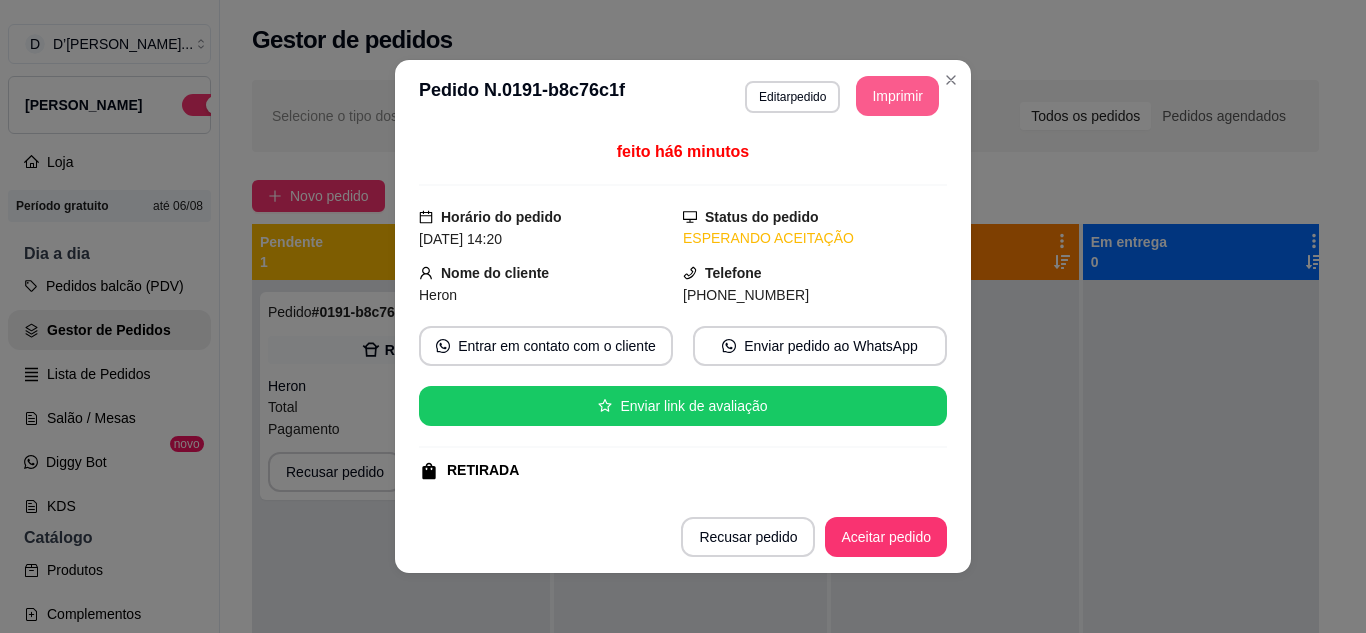 click on "Imprimir" at bounding box center [897, 96] 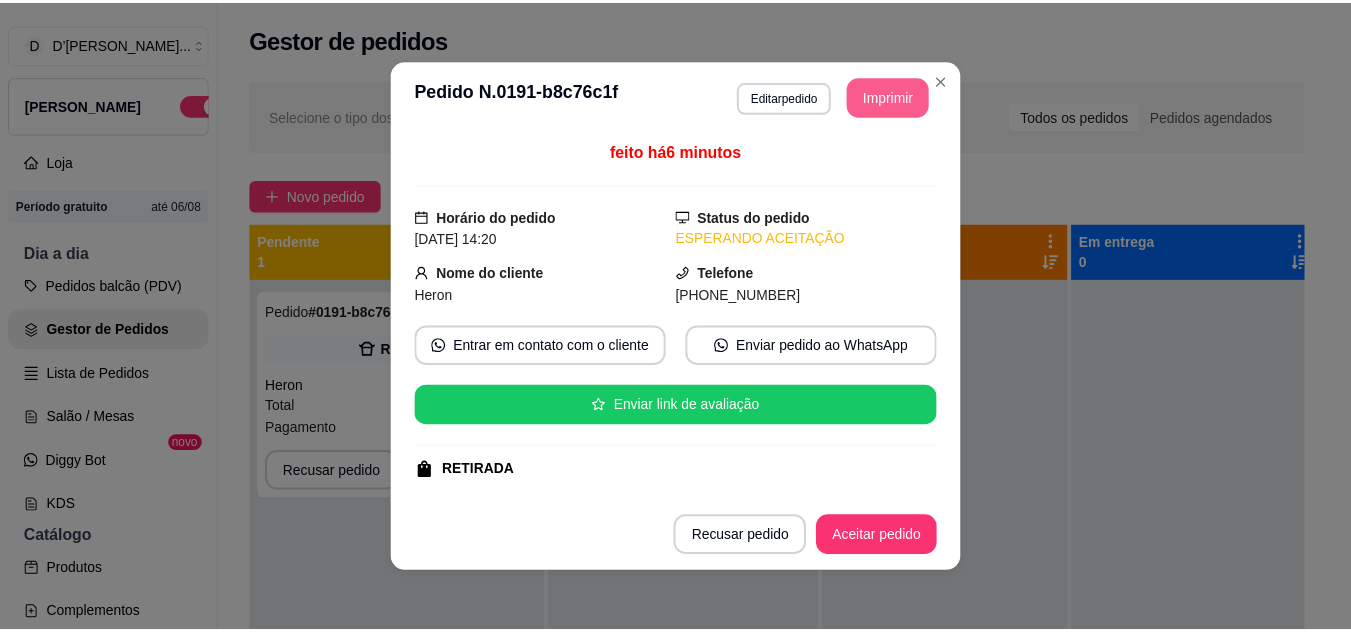scroll, scrollTop: 0, scrollLeft: 0, axis: both 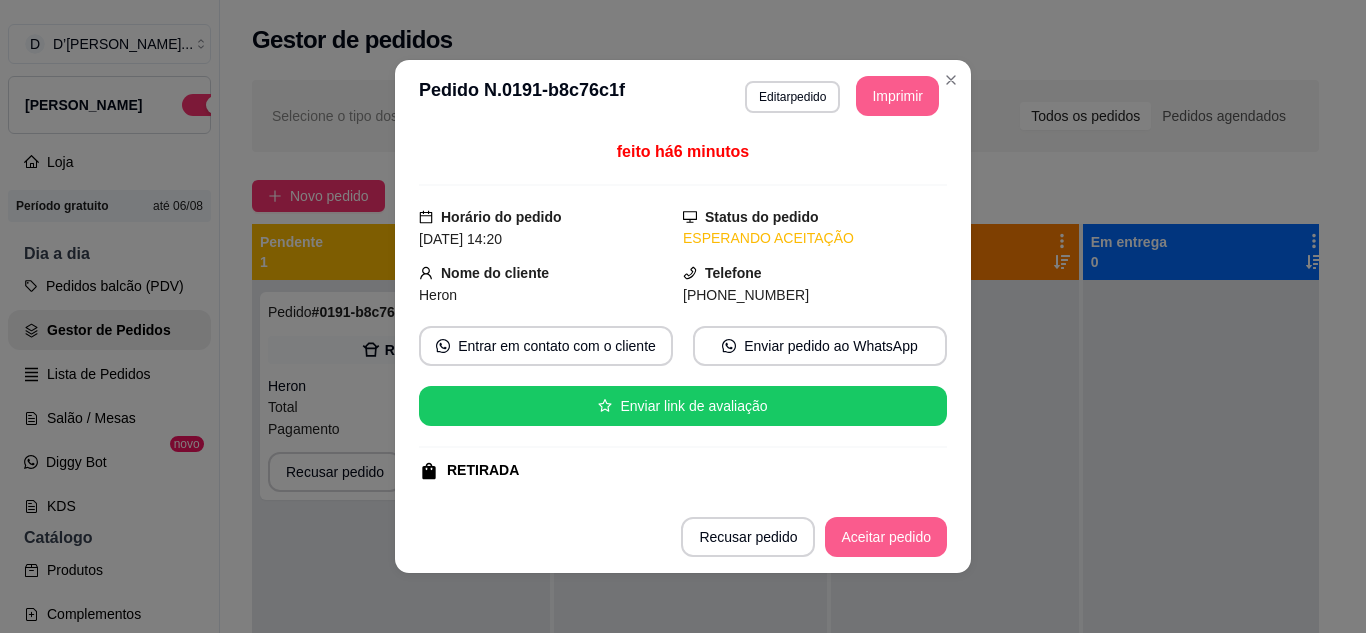 click on "Aceitar pedido" at bounding box center (886, 537) 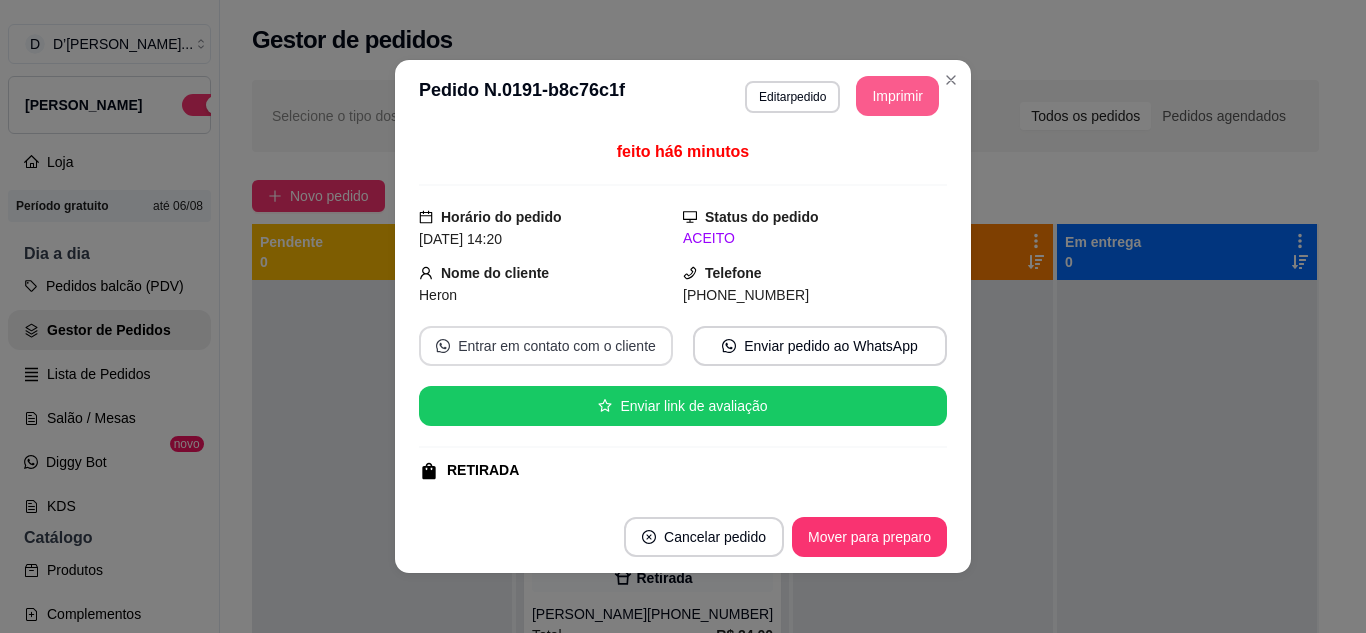 click on "Entrar em contato com o cliente" at bounding box center (546, 346) 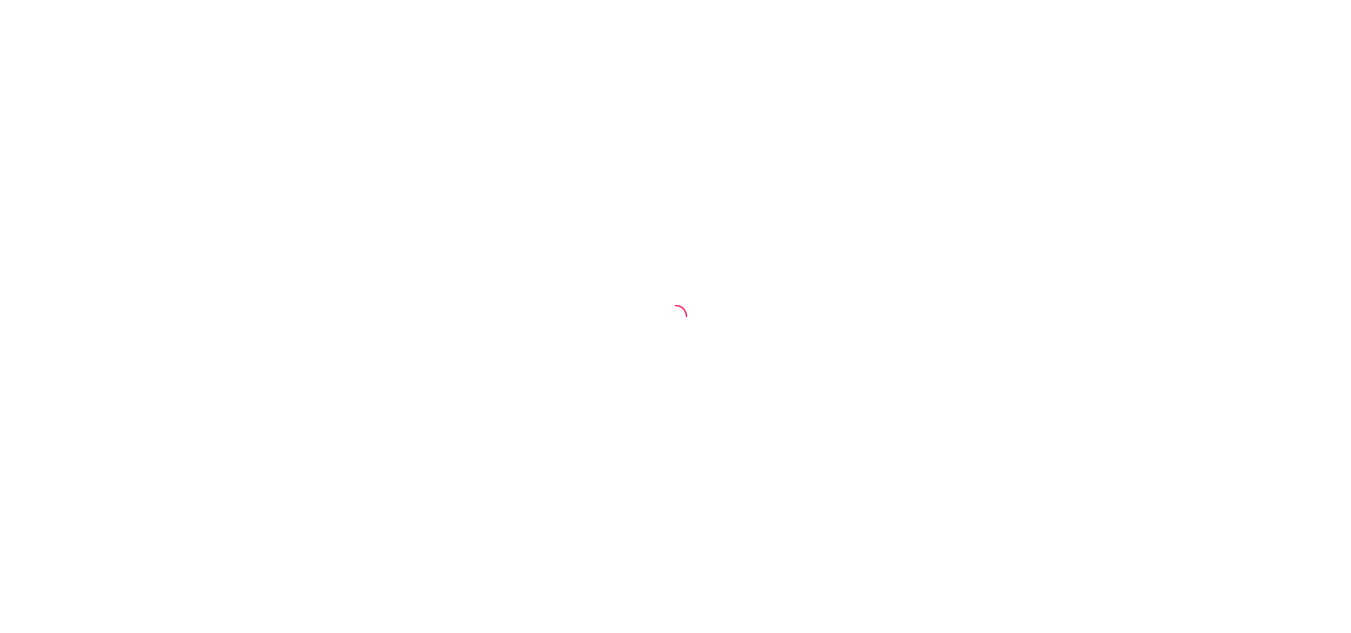 scroll, scrollTop: 0, scrollLeft: 0, axis: both 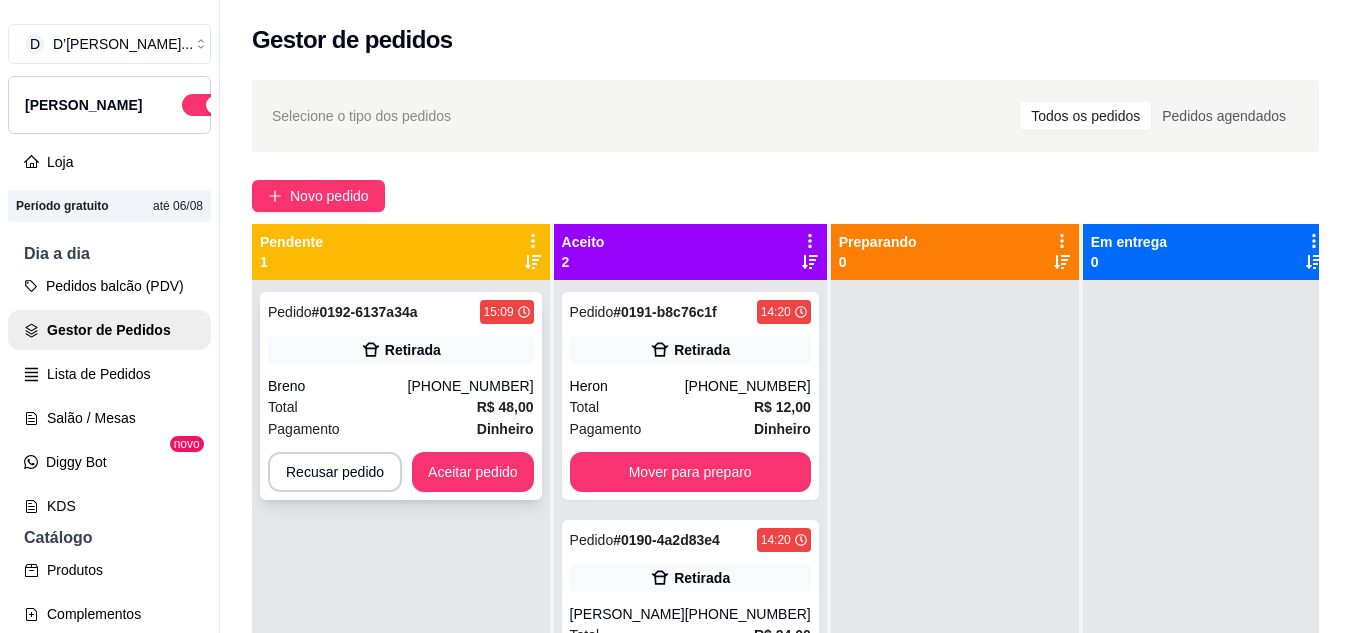 click on "Total R$ 48,00" at bounding box center (401, 407) 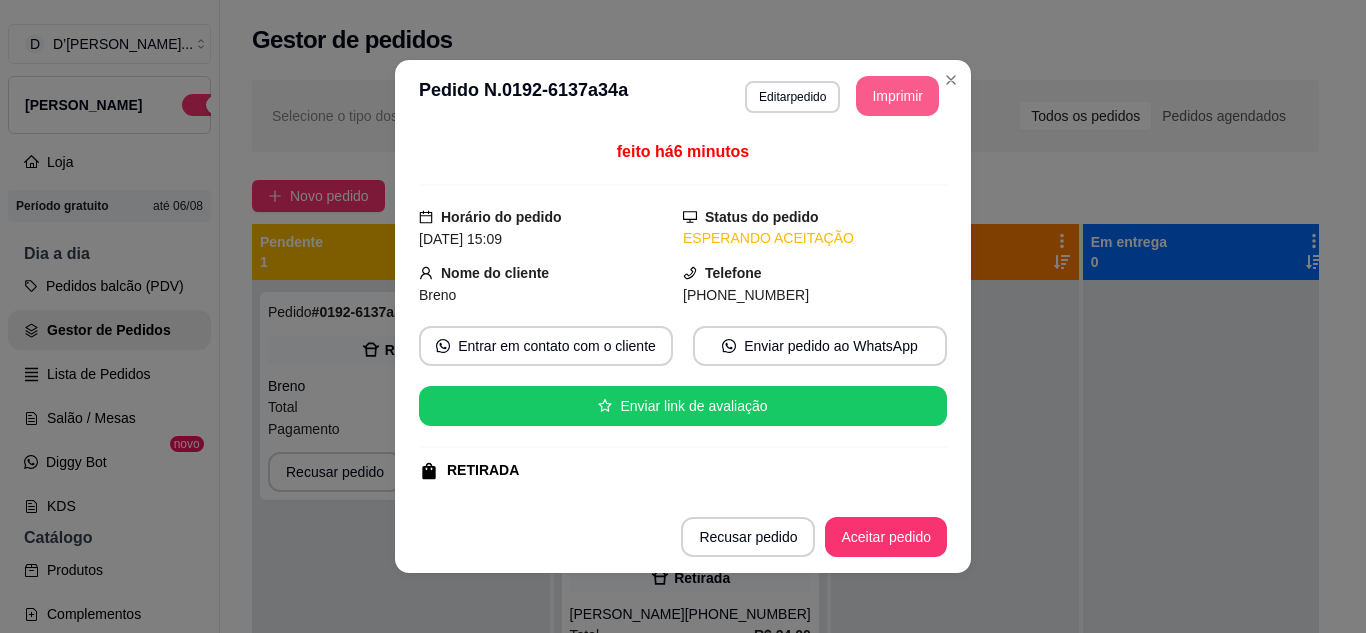 click on "Imprimir" at bounding box center [897, 96] 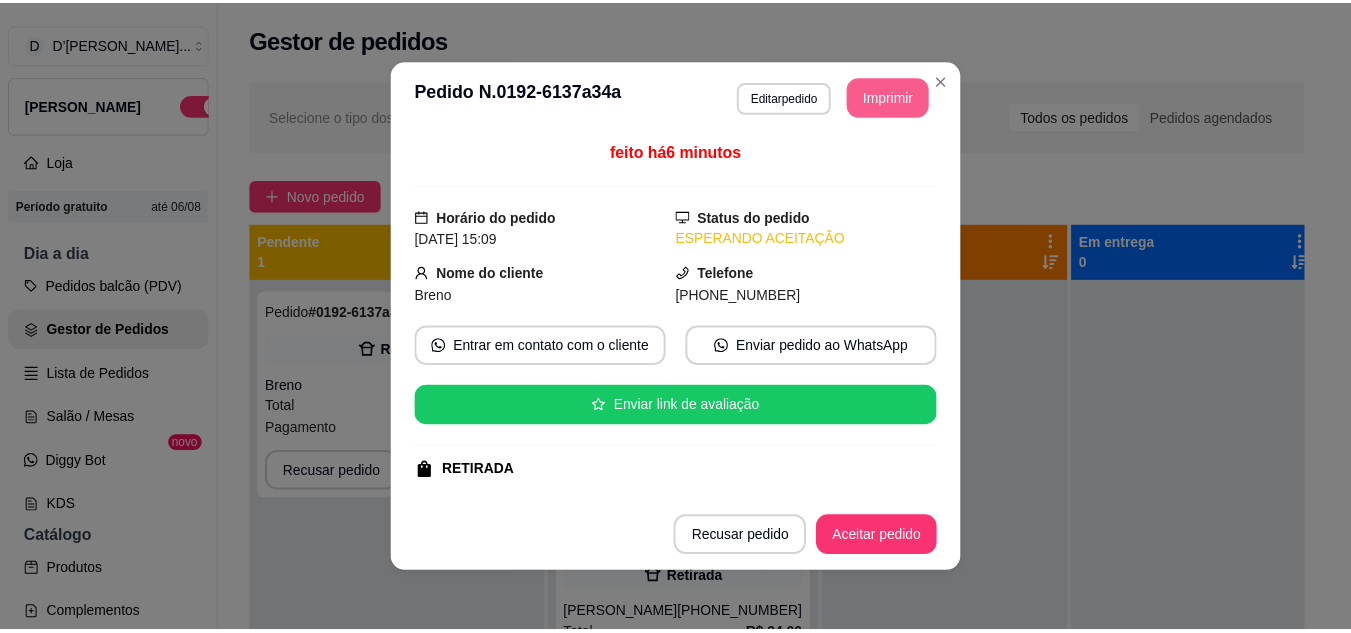 scroll, scrollTop: 0, scrollLeft: 0, axis: both 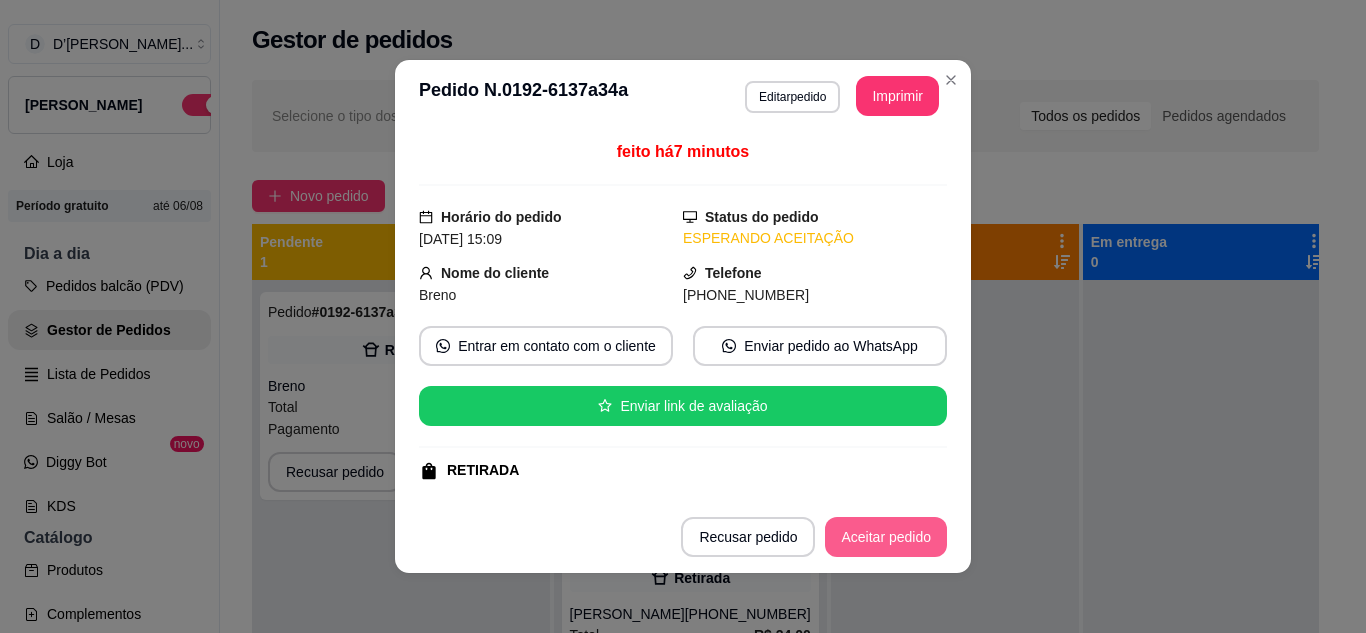 click on "Aceitar pedido" at bounding box center (886, 537) 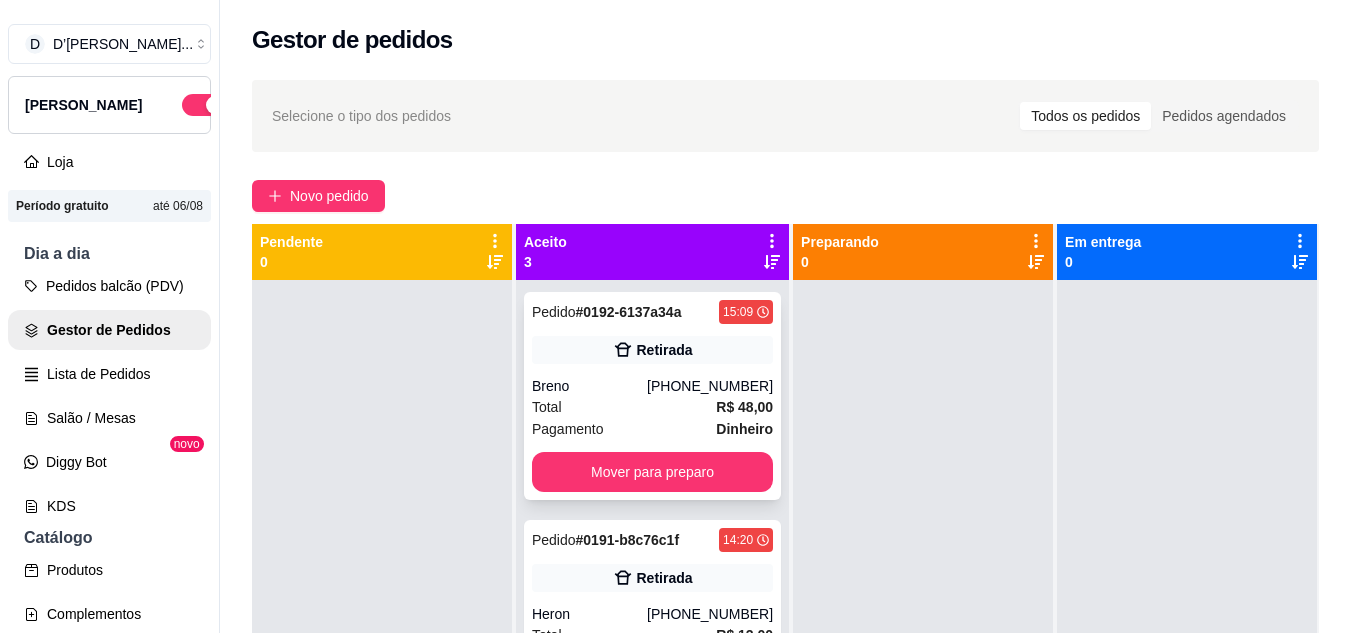 click on "[PHONE_NUMBER]" at bounding box center [710, 386] 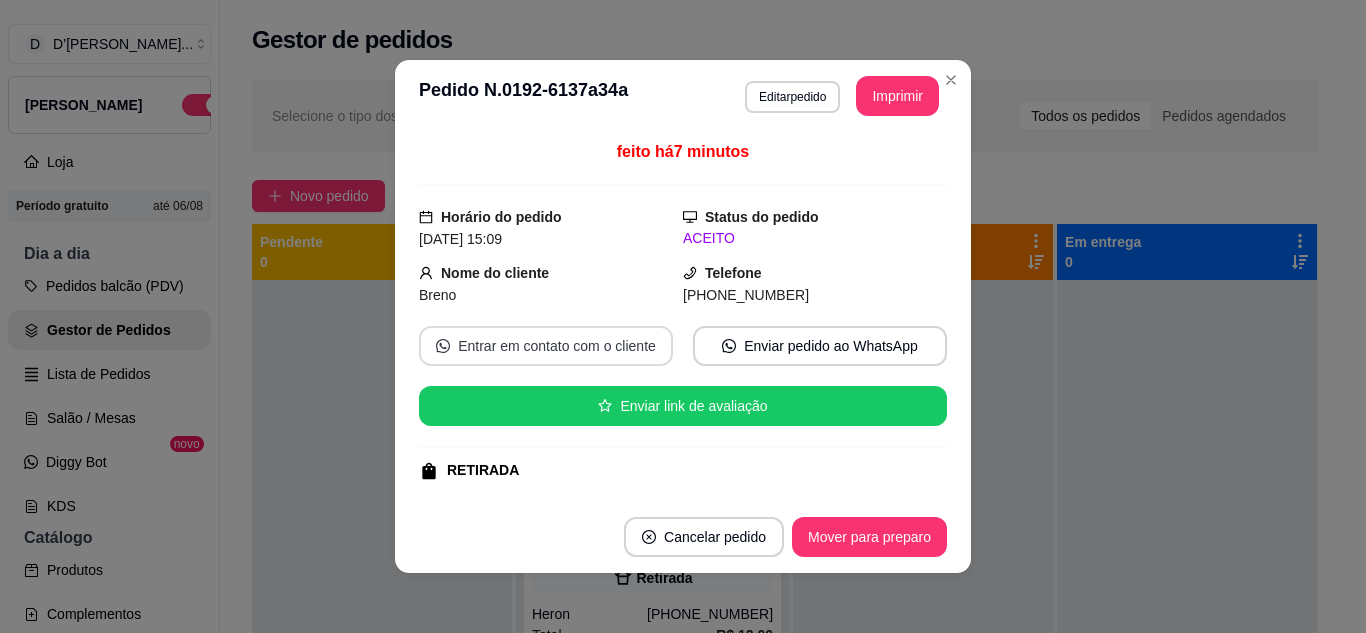click on "Entrar em contato com o cliente" at bounding box center [546, 346] 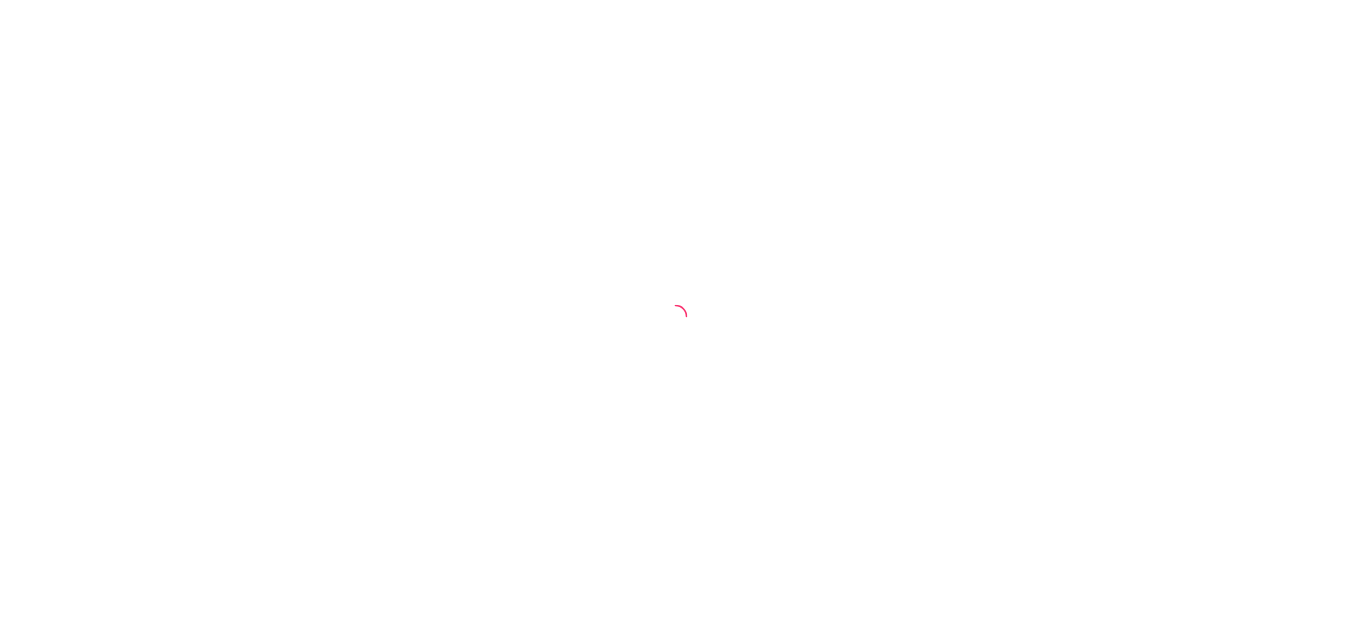 scroll, scrollTop: 0, scrollLeft: 0, axis: both 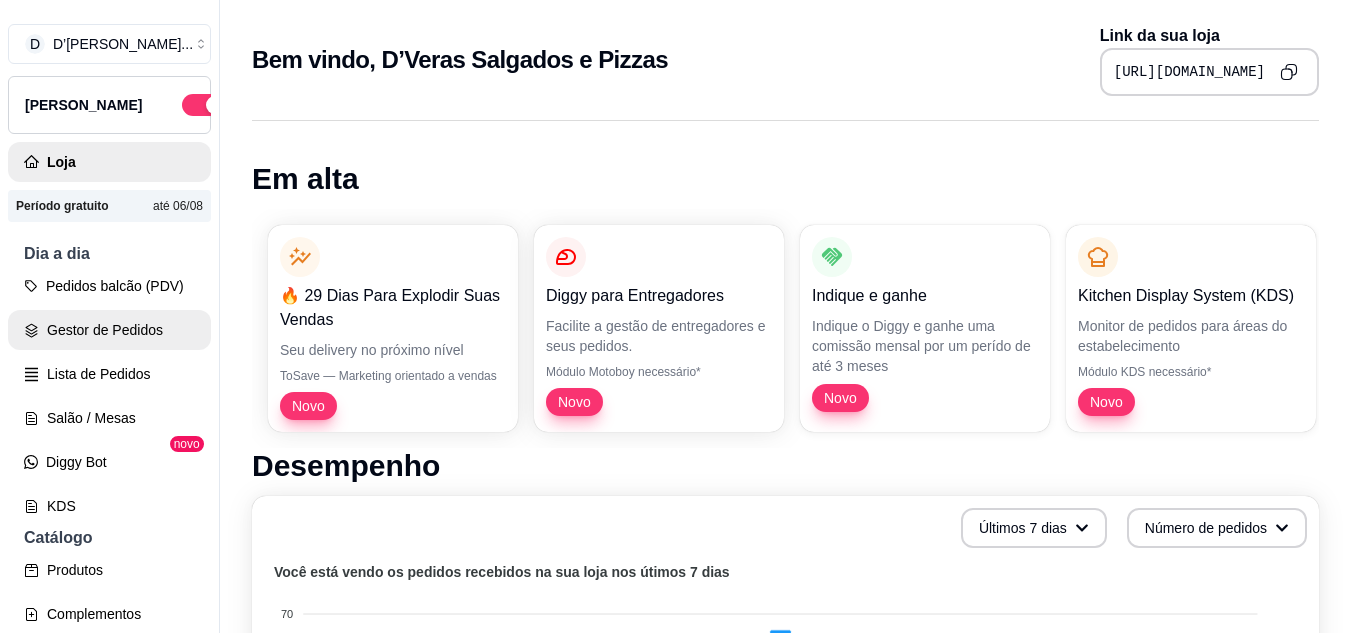 click on "Gestor de Pedidos" at bounding box center [109, 330] 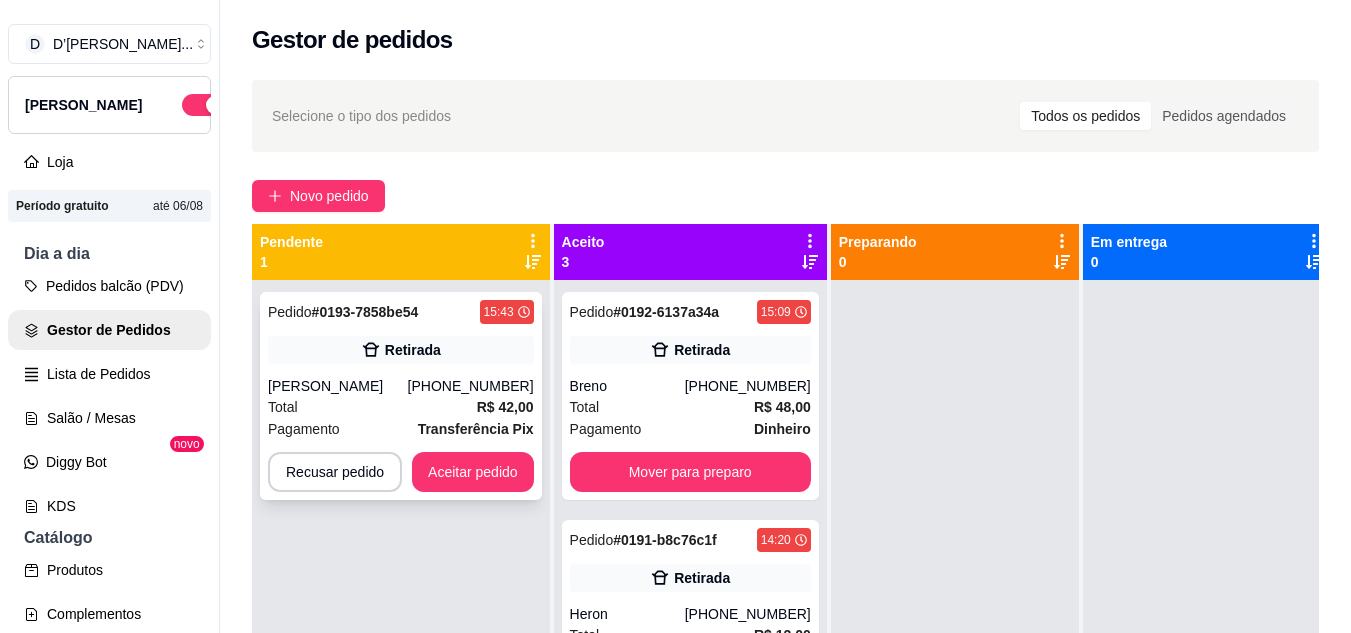 click on "[PERSON_NAME]" at bounding box center (338, 386) 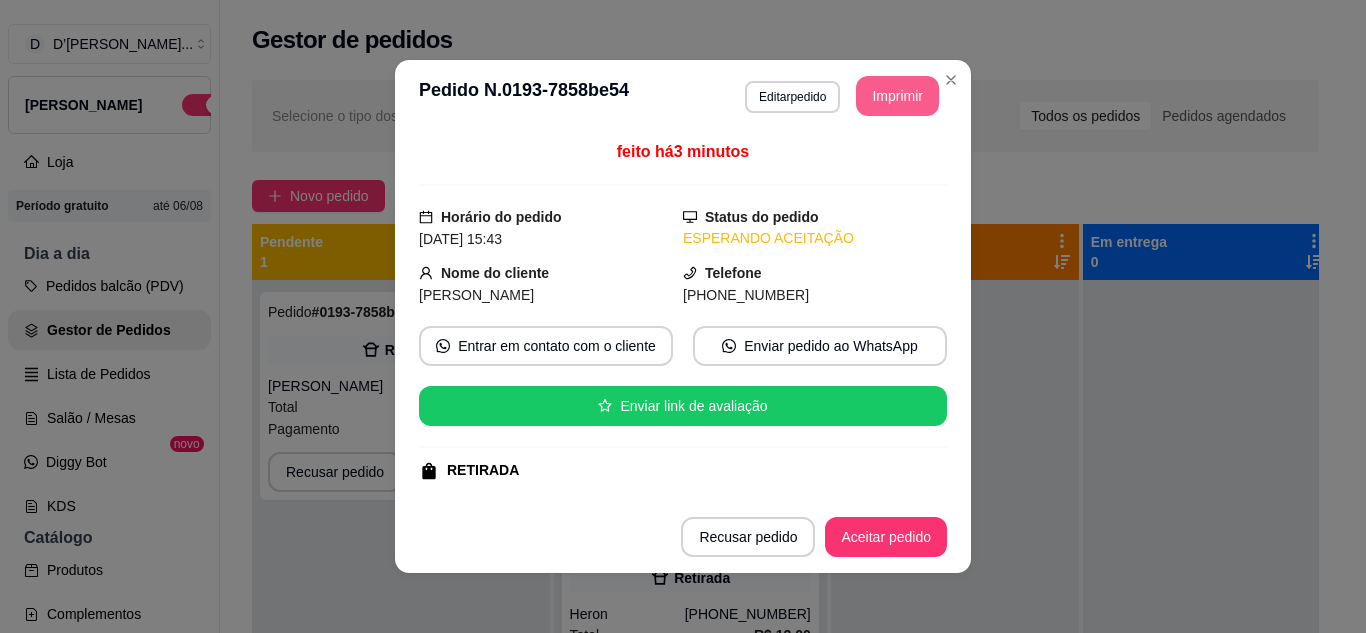 click on "Imprimir" at bounding box center [897, 96] 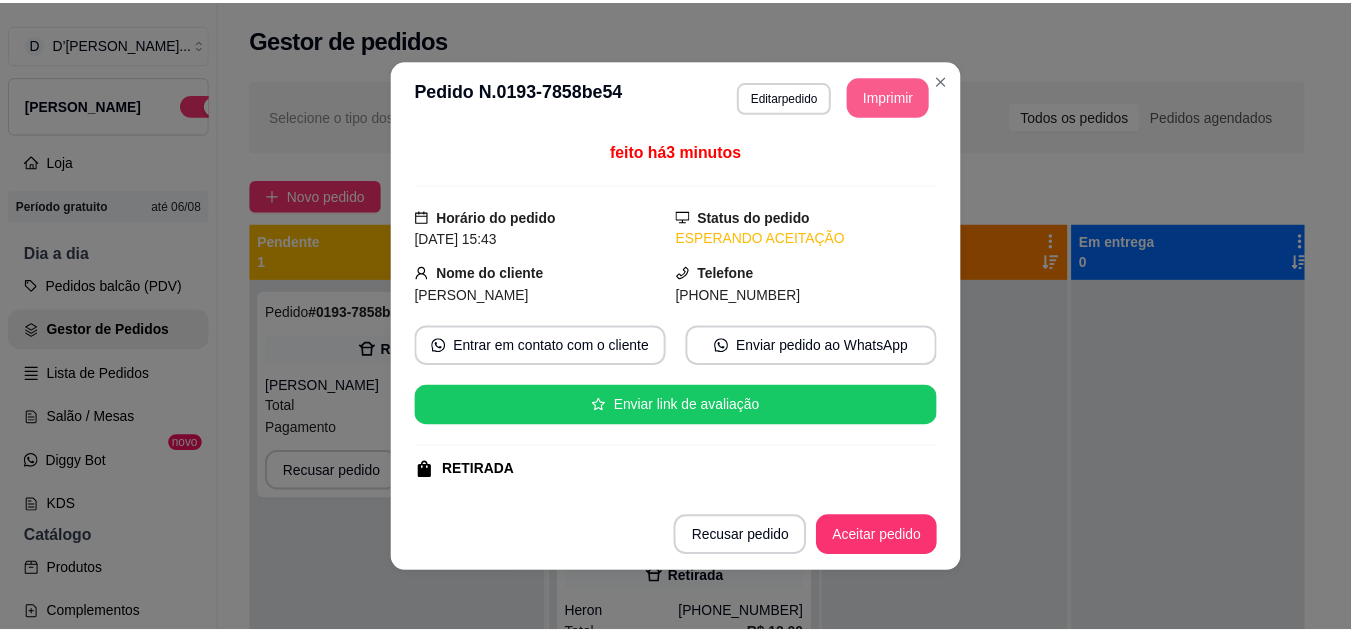 scroll, scrollTop: 0, scrollLeft: 0, axis: both 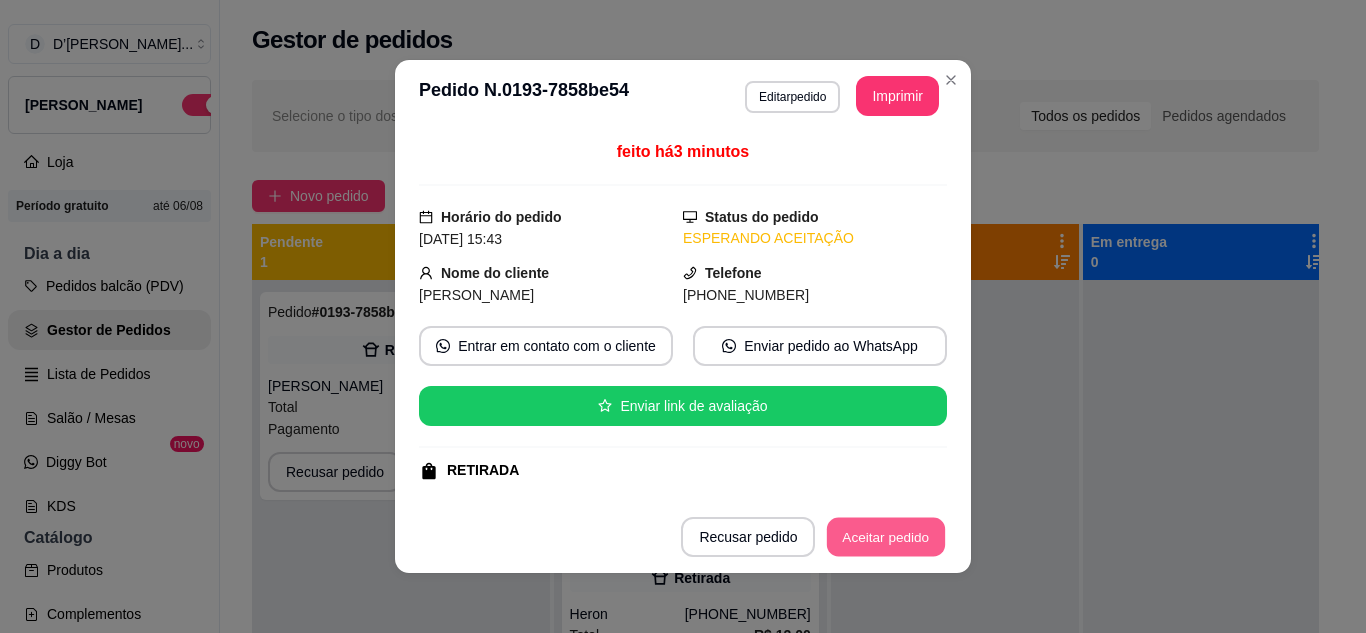 click on "Aceitar pedido" at bounding box center (886, 537) 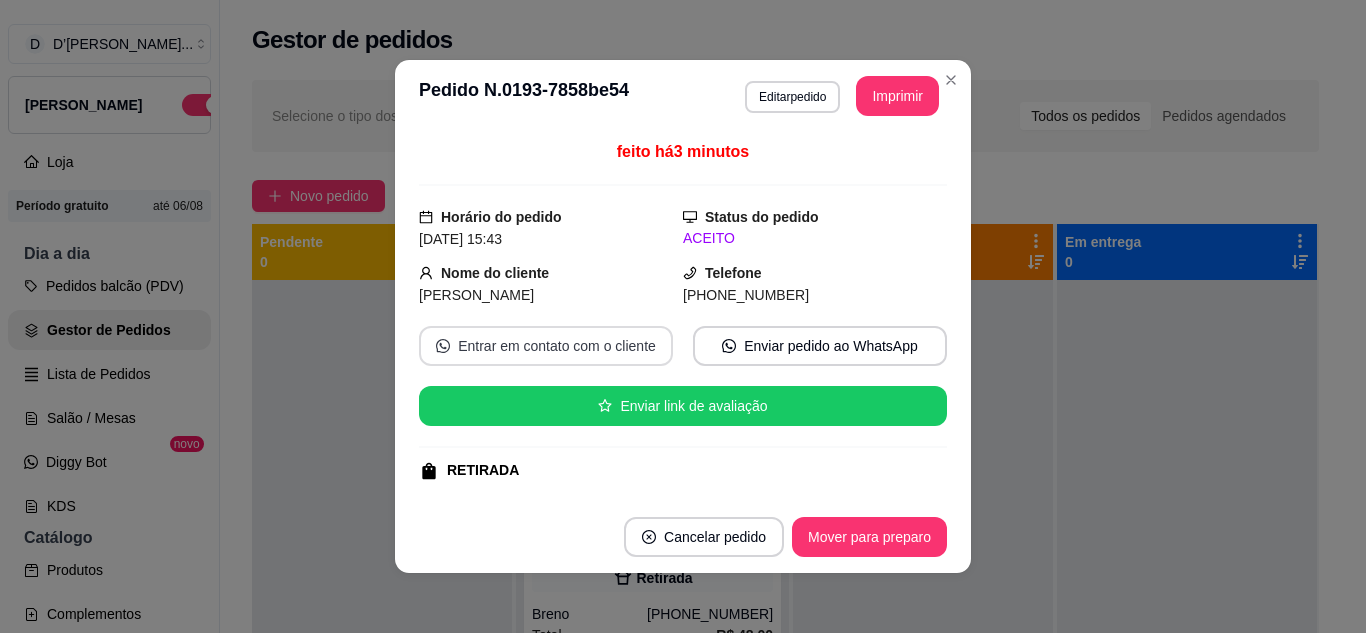 click on "Entrar em contato com o cliente" at bounding box center [546, 346] 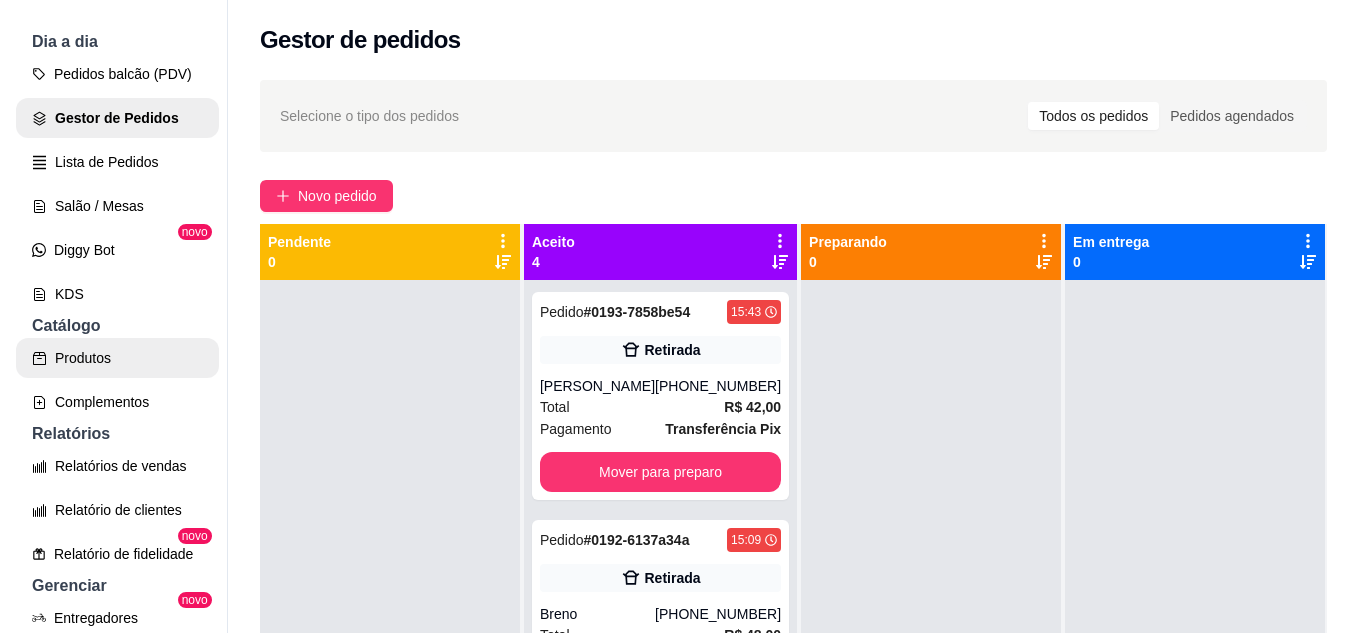 scroll, scrollTop: 0, scrollLeft: 0, axis: both 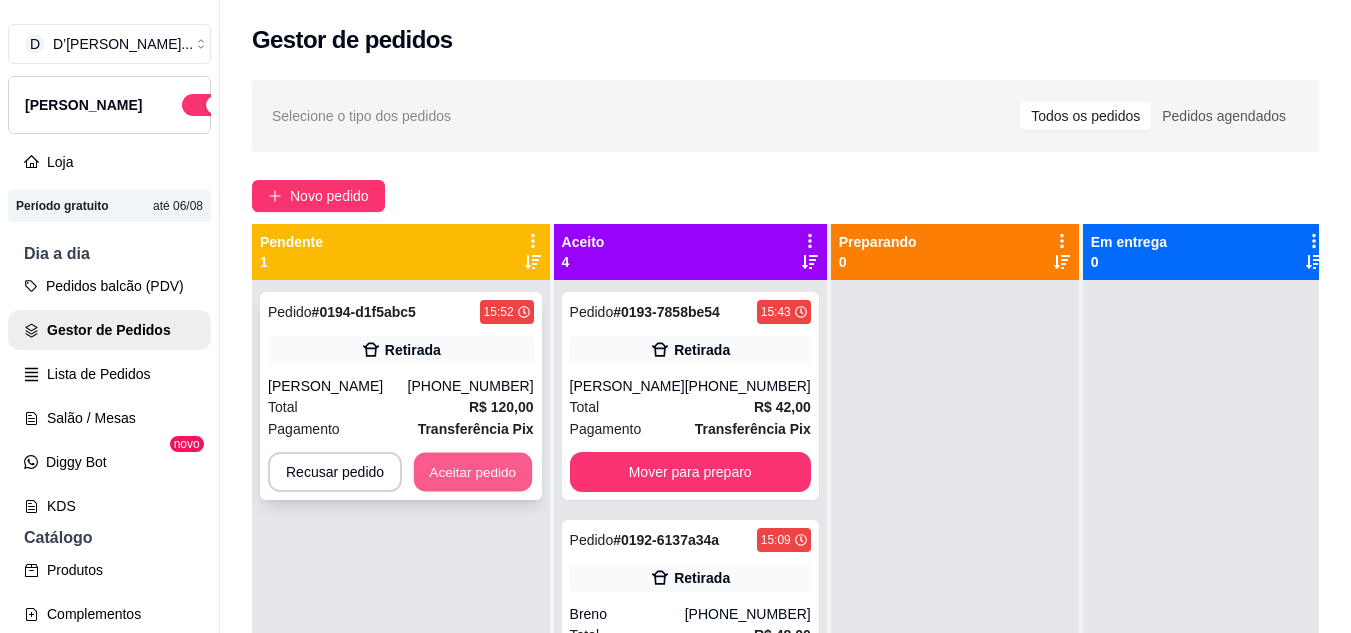 click on "Aceitar pedido" at bounding box center [473, 472] 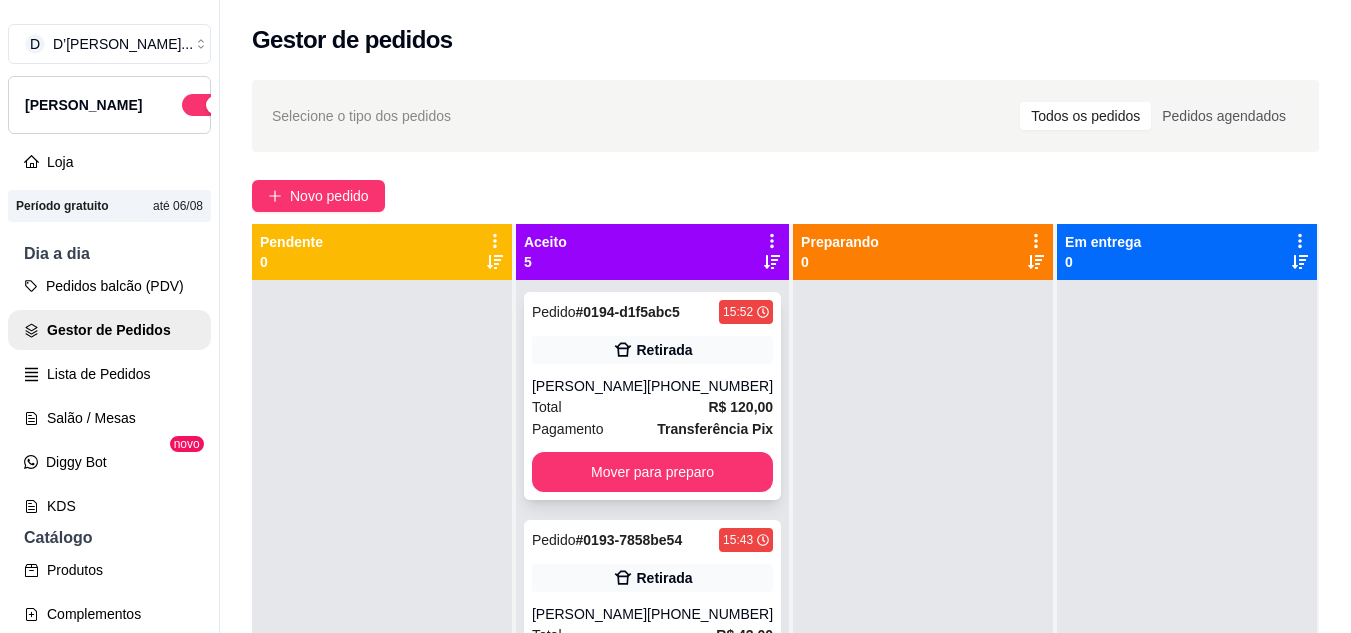 click on "Total R$ 120,00" at bounding box center [652, 407] 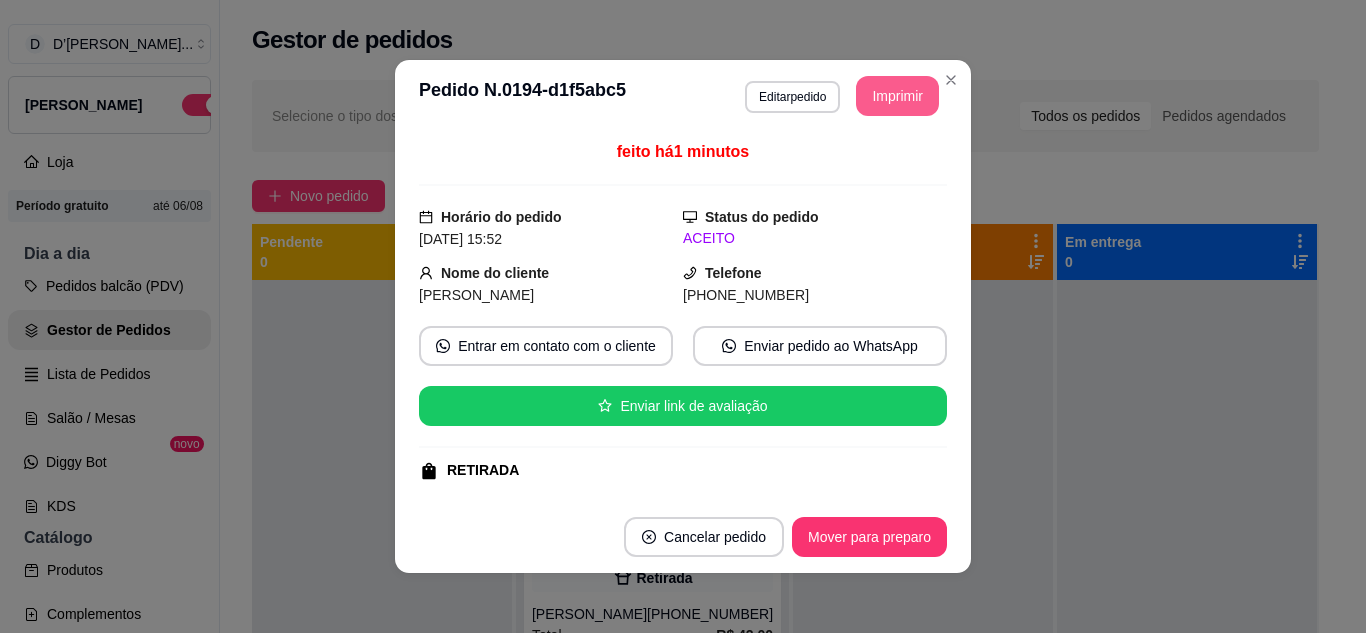 click on "Imprimir" at bounding box center (897, 96) 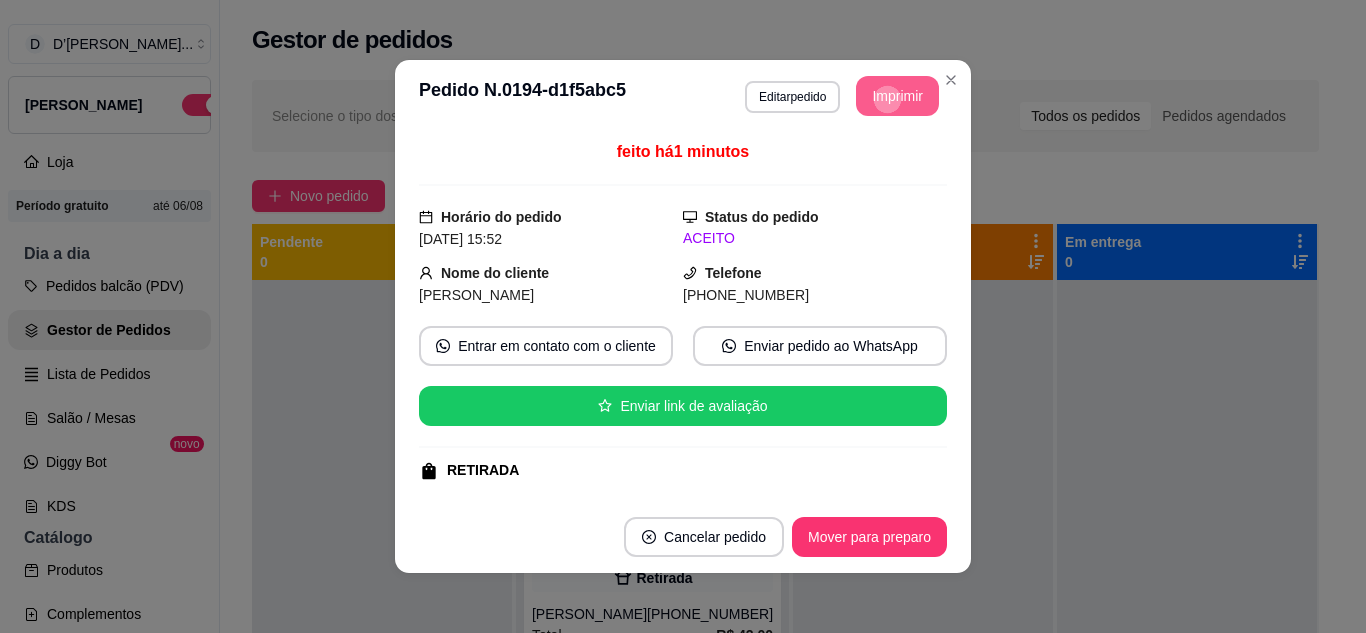 scroll, scrollTop: 0, scrollLeft: 0, axis: both 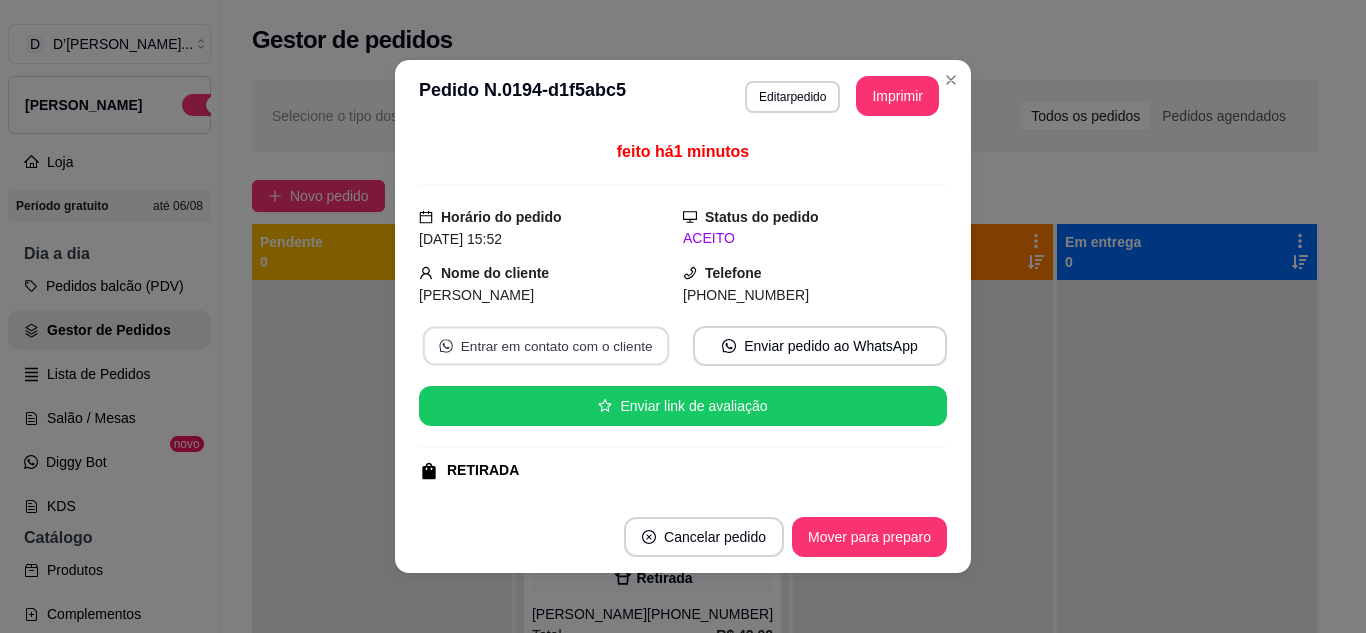 click on "Entrar em contato com o cliente" at bounding box center [546, 346] 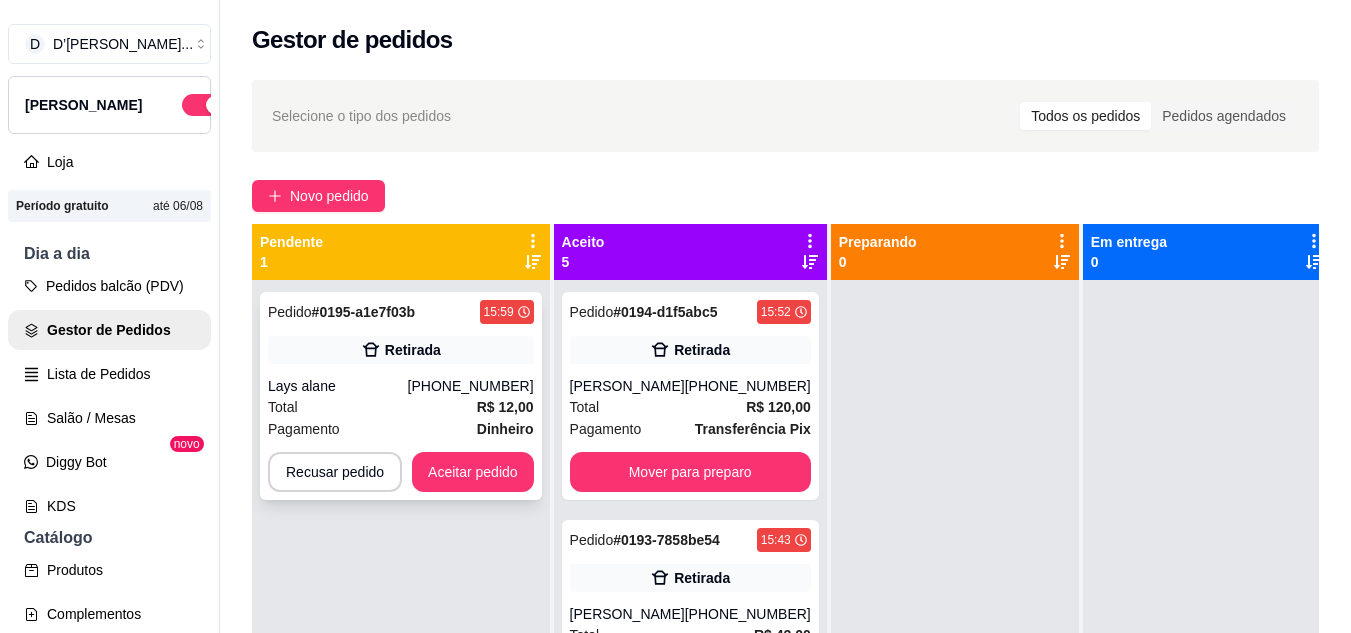 click on "(88) 98145-7373" at bounding box center [471, 386] 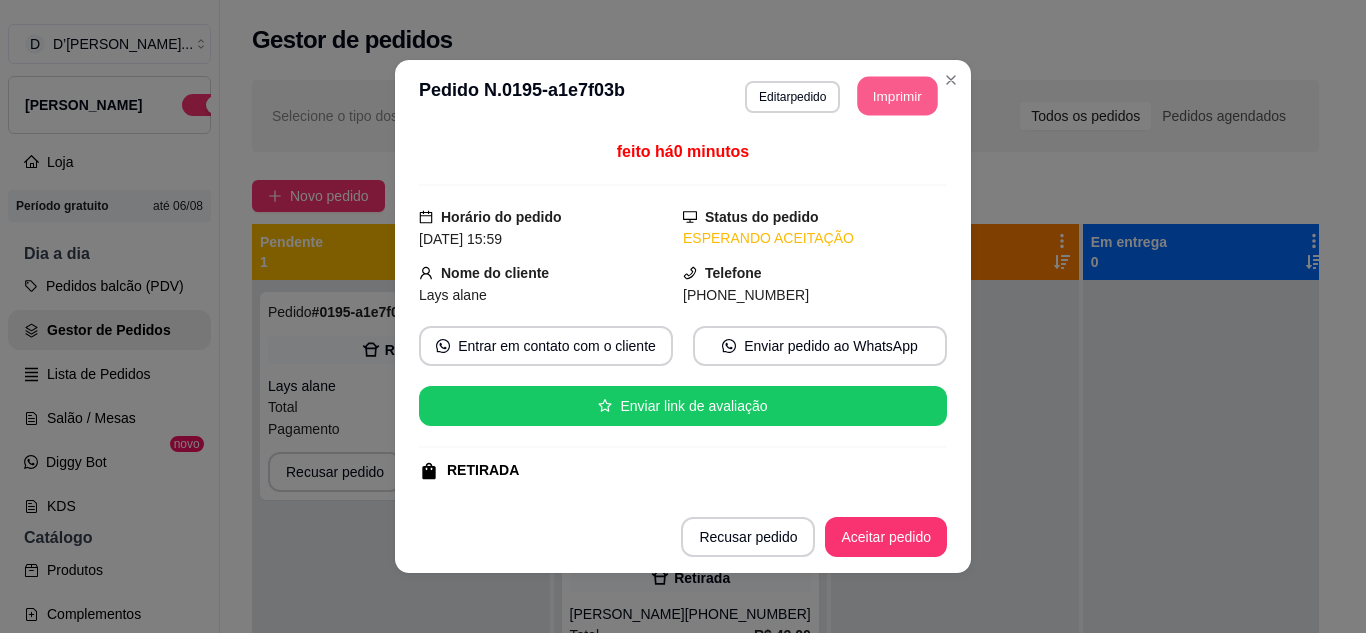 click on "Imprimir" at bounding box center [898, 96] 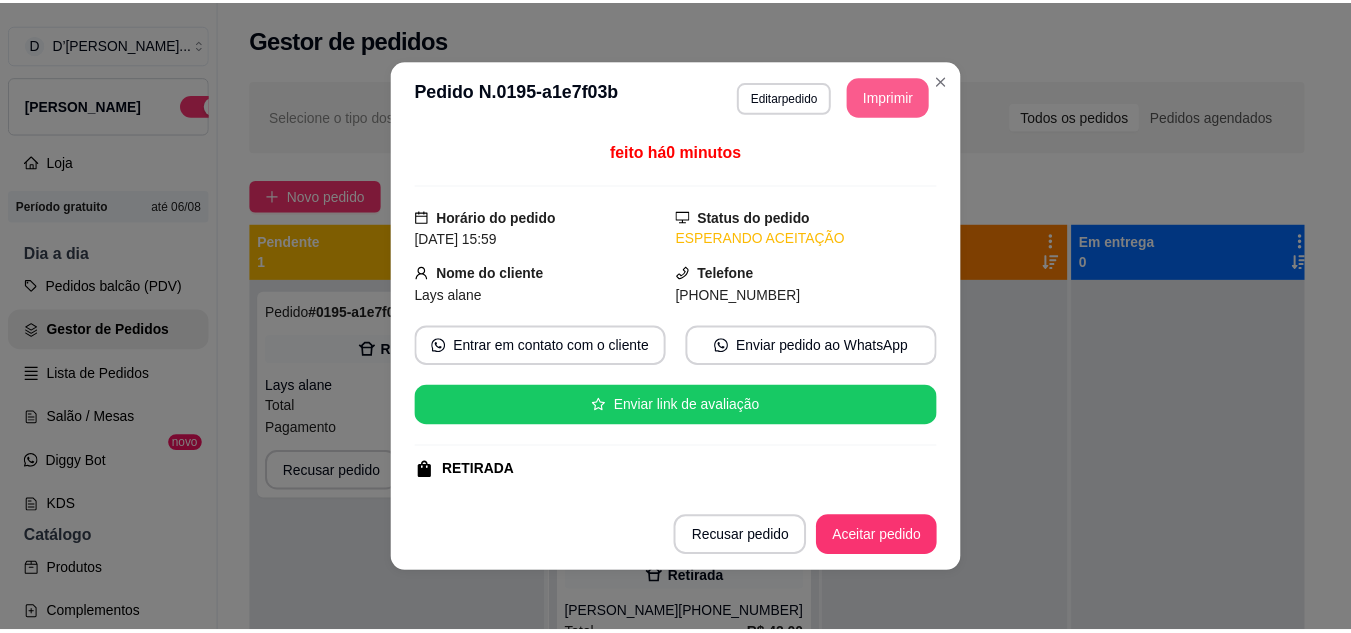 scroll, scrollTop: 0, scrollLeft: 0, axis: both 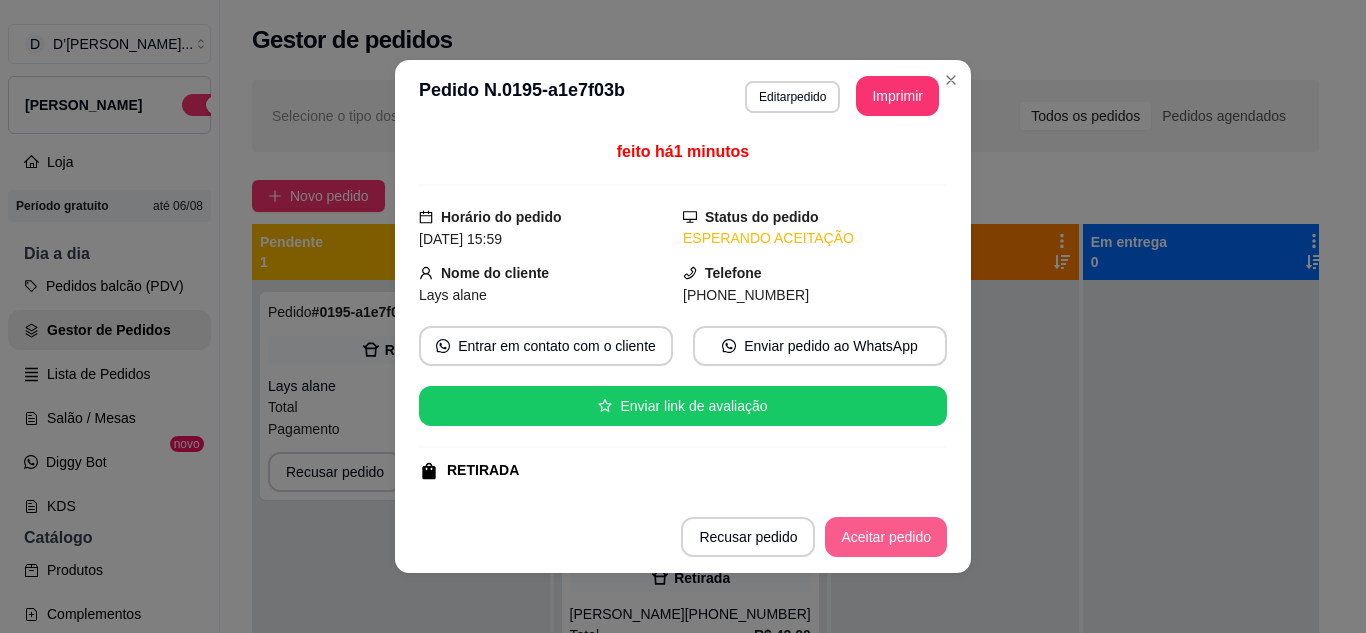click on "Aceitar pedido" at bounding box center [886, 537] 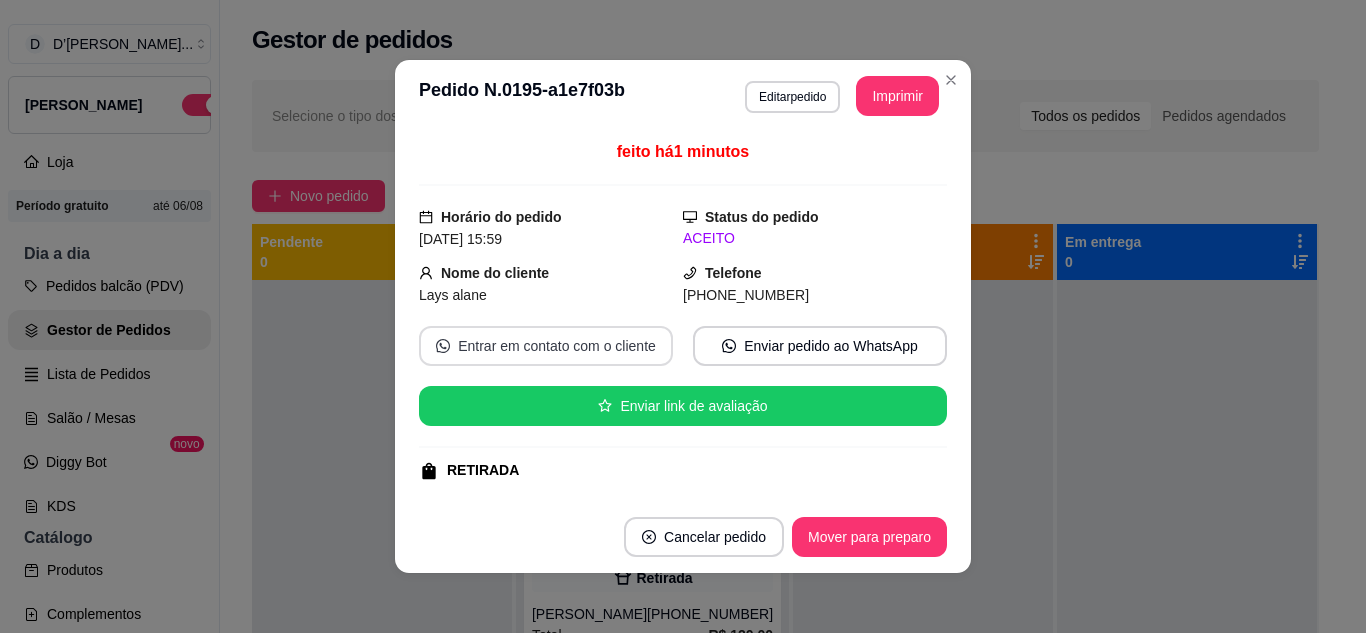 click on "Entrar em contato com o cliente" at bounding box center [546, 346] 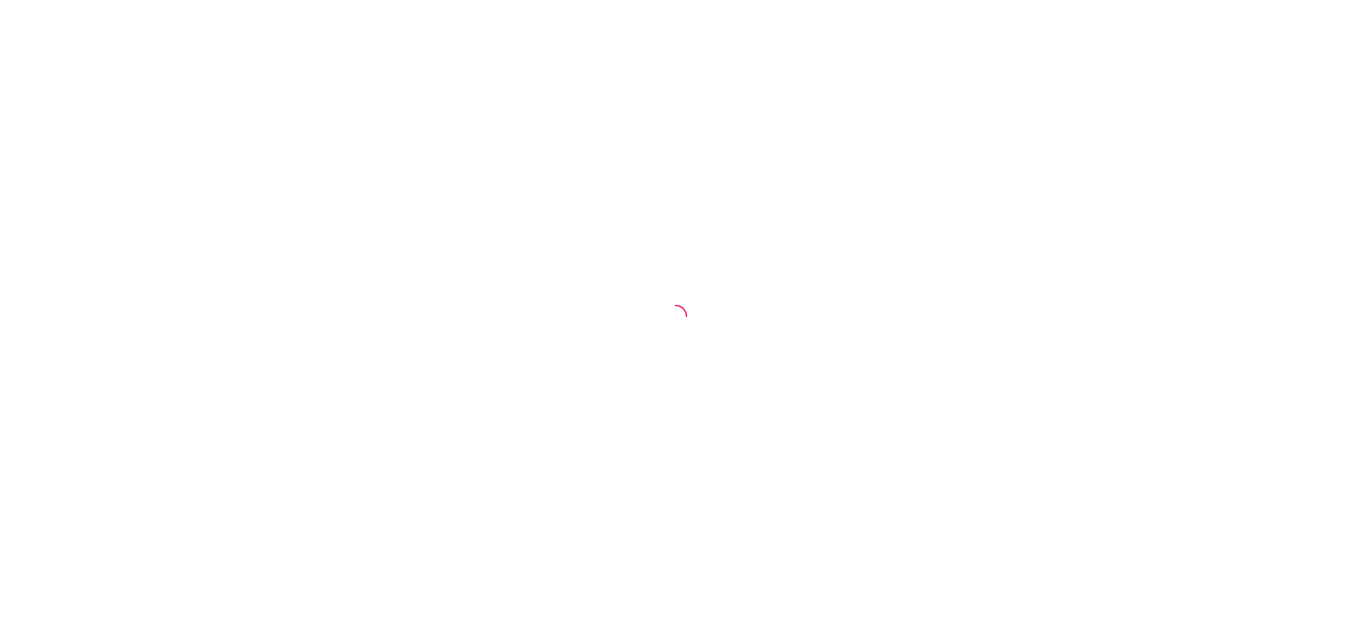scroll, scrollTop: 0, scrollLeft: 0, axis: both 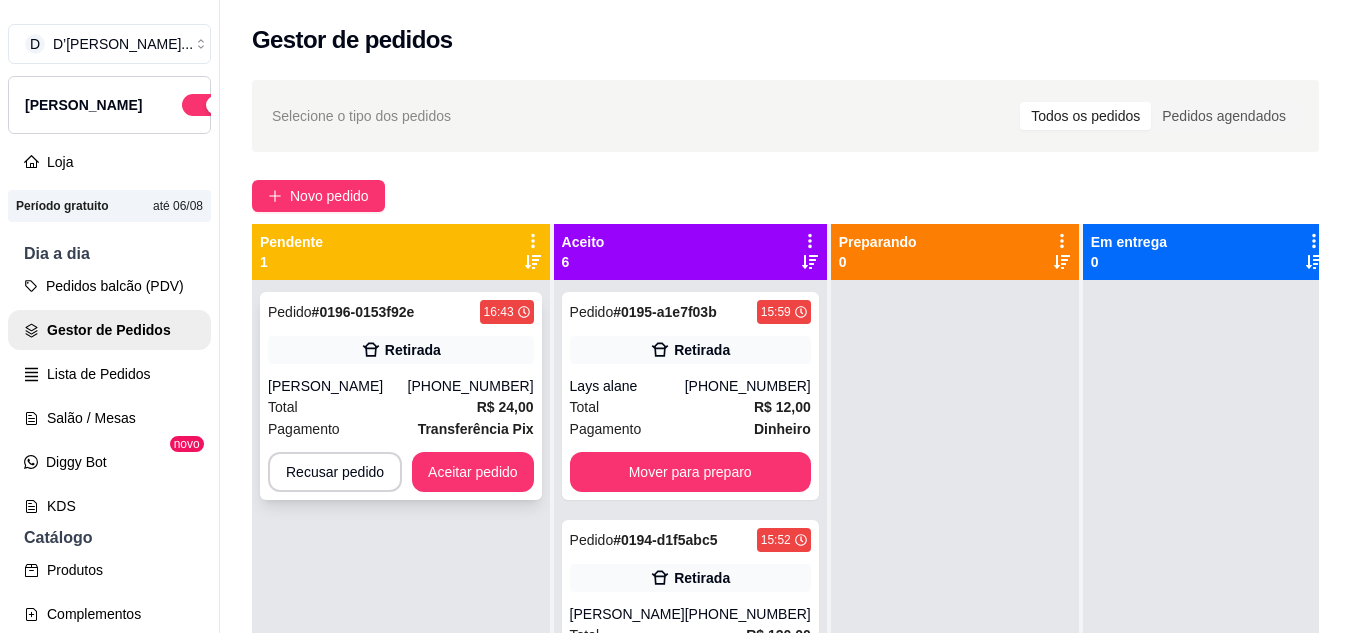 click on "Retirada" at bounding box center [401, 350] 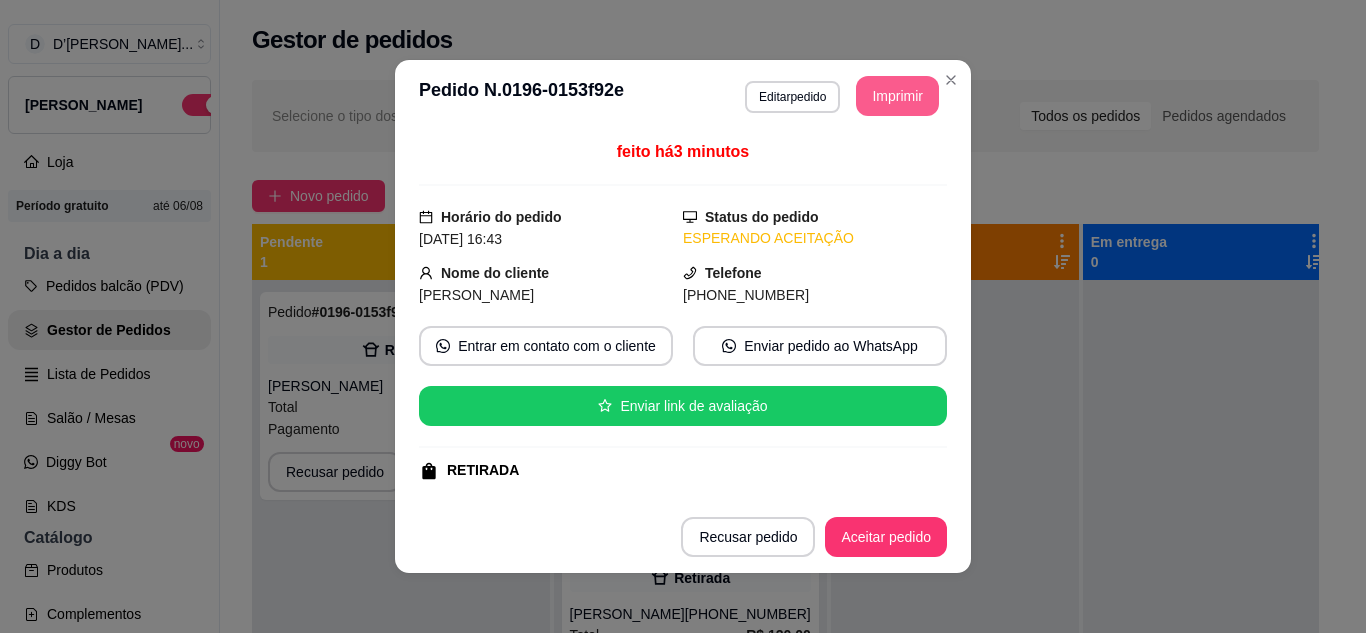 click on "Imprimir" at bounding box center [897, 96] 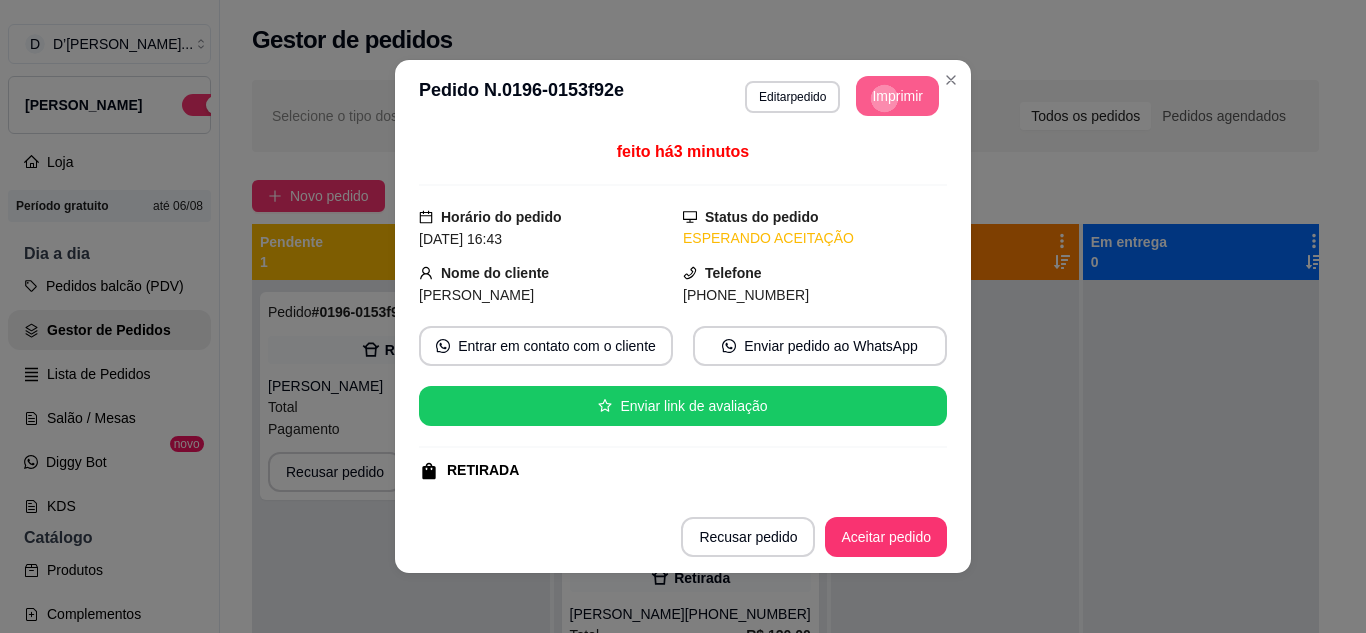 scroll, scrollTop: 0, scrollLeft: 0, axis: both 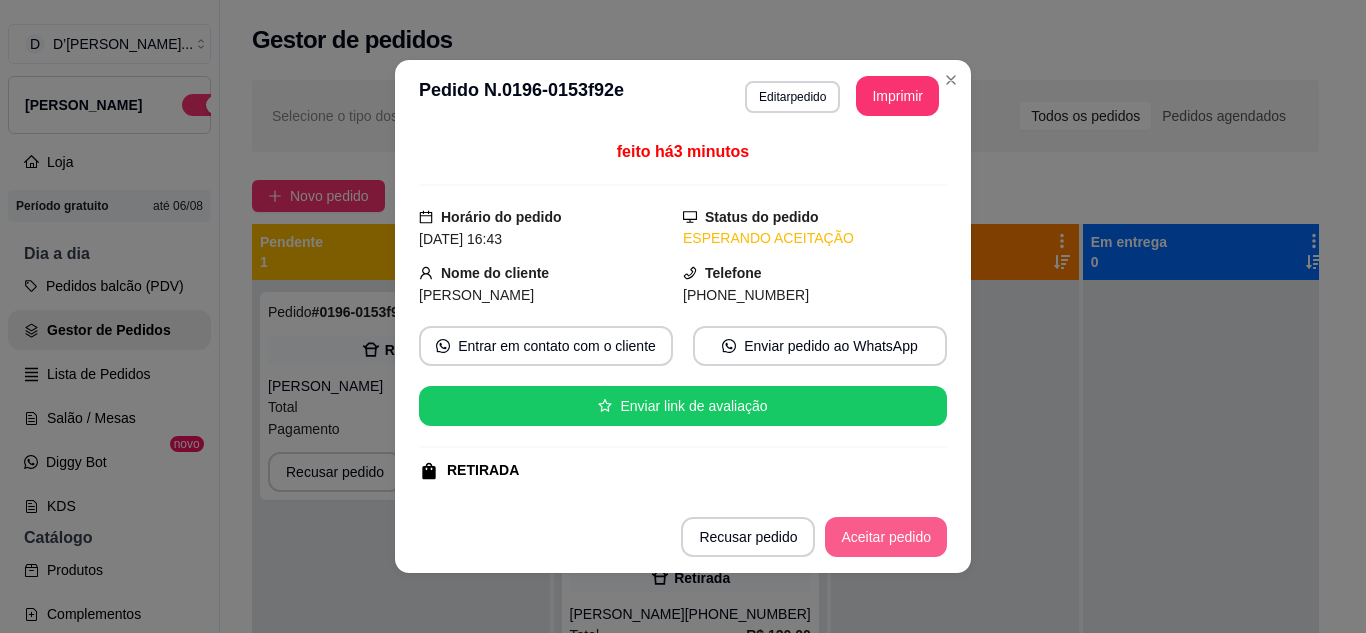click on "Aceitar pedido" at bounding box center [886, 537] 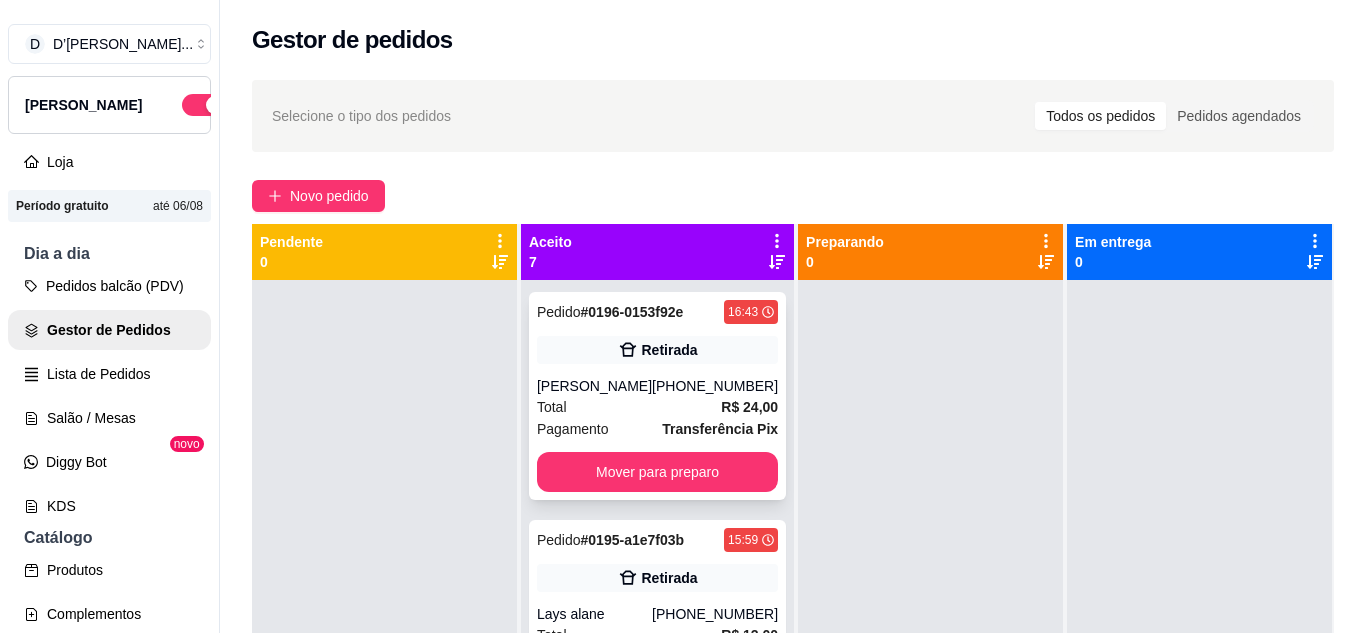 click on "Total R$ 24,00" at bounding box center [657, 407] 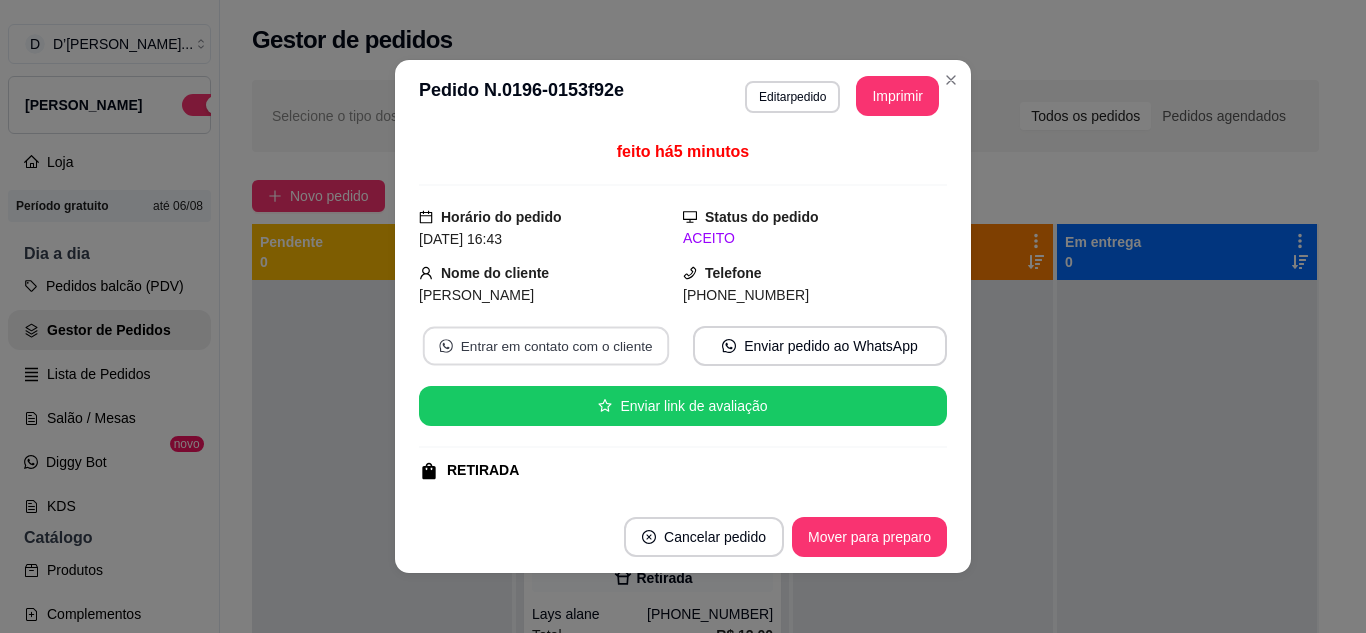 click on "Entrar em contato com o cliente" at bounding box center [546, 346] 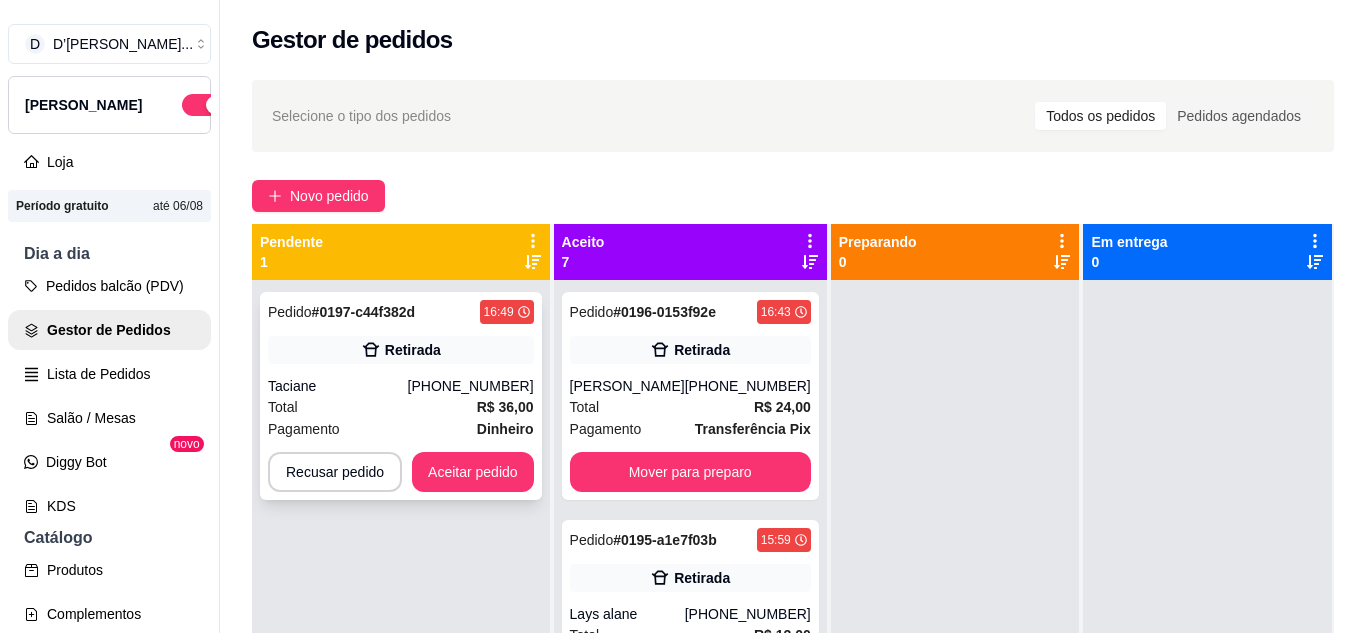 click on "[PHONE_NUMBER]" at bounding box center (471, 386) 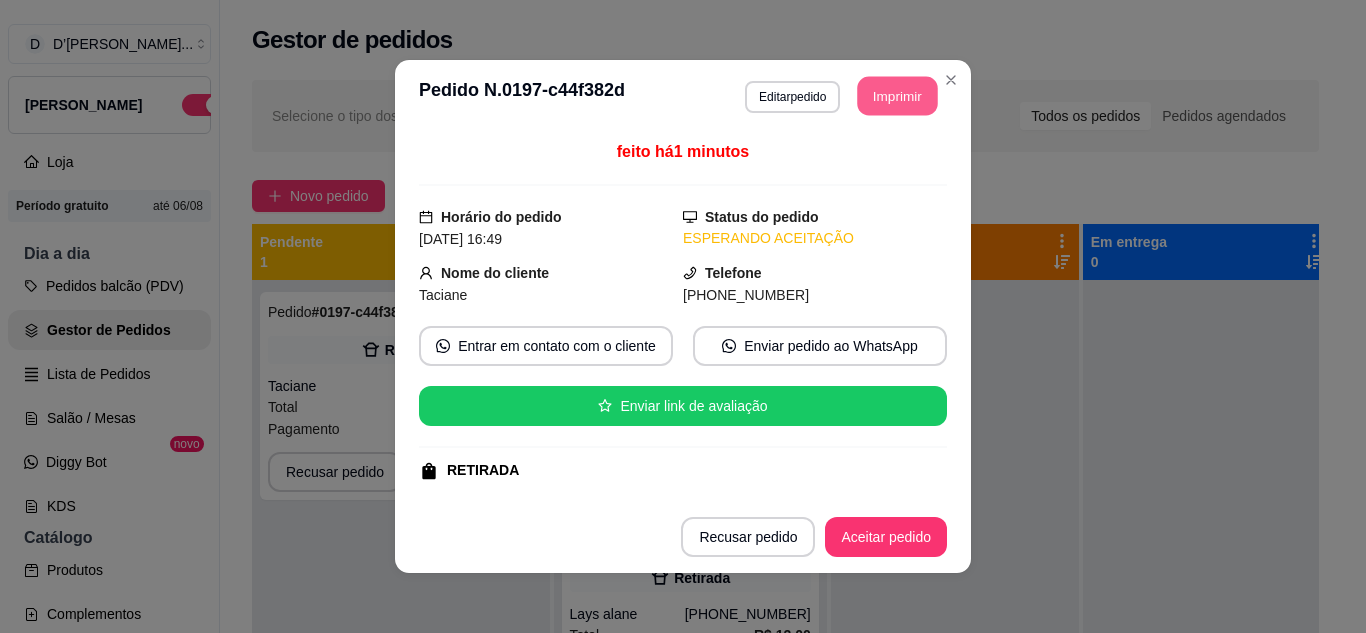 click on "Imprimir" at bounding box center [898, 96] 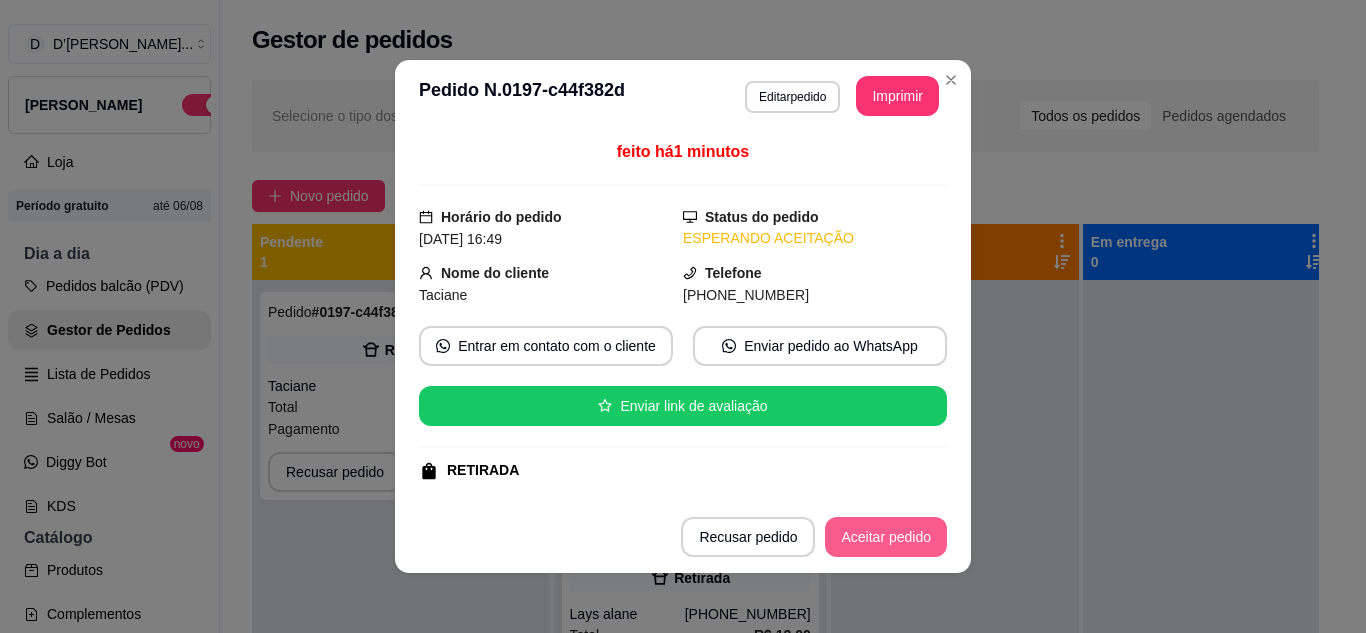 click on "Aceitar pedido" at bounding box center (886, 537) 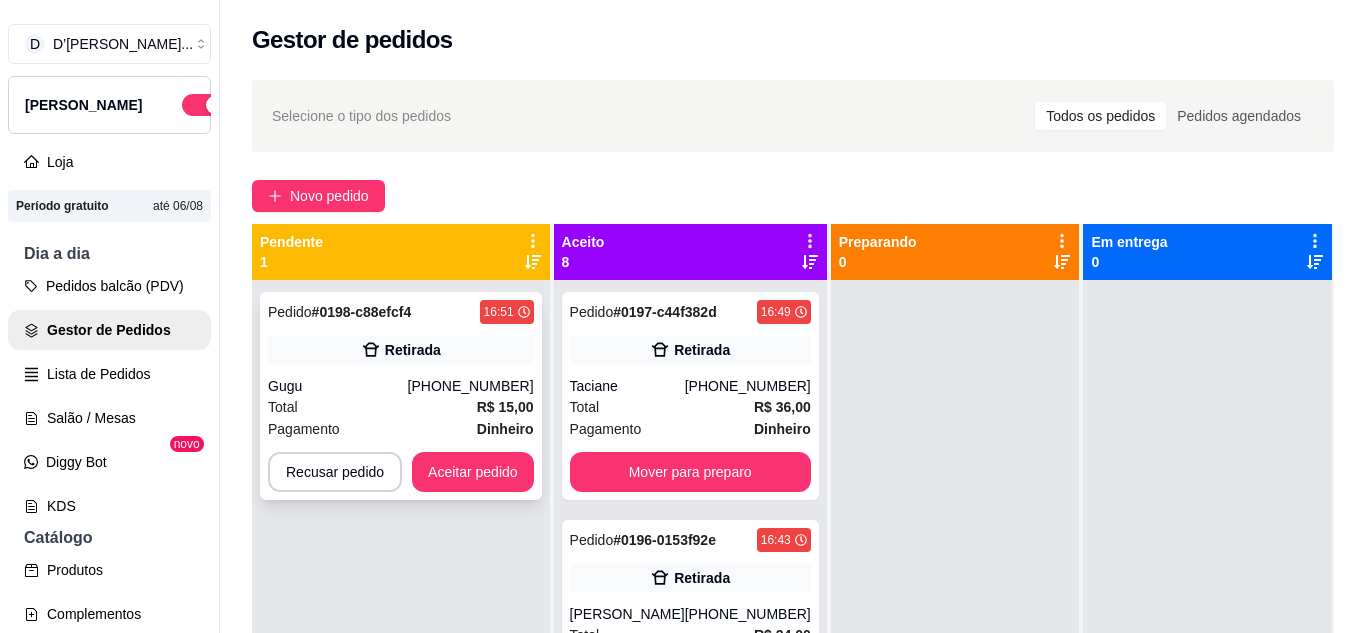 click on "Pedido  # 0198-c88efcf4 16:51 Retirada Gugu (88) 98814-8857 Total R$ 15,00 Pagamento Dinheiro Recusar pedido Aceitar pedido" at bounding box center (401, 396) 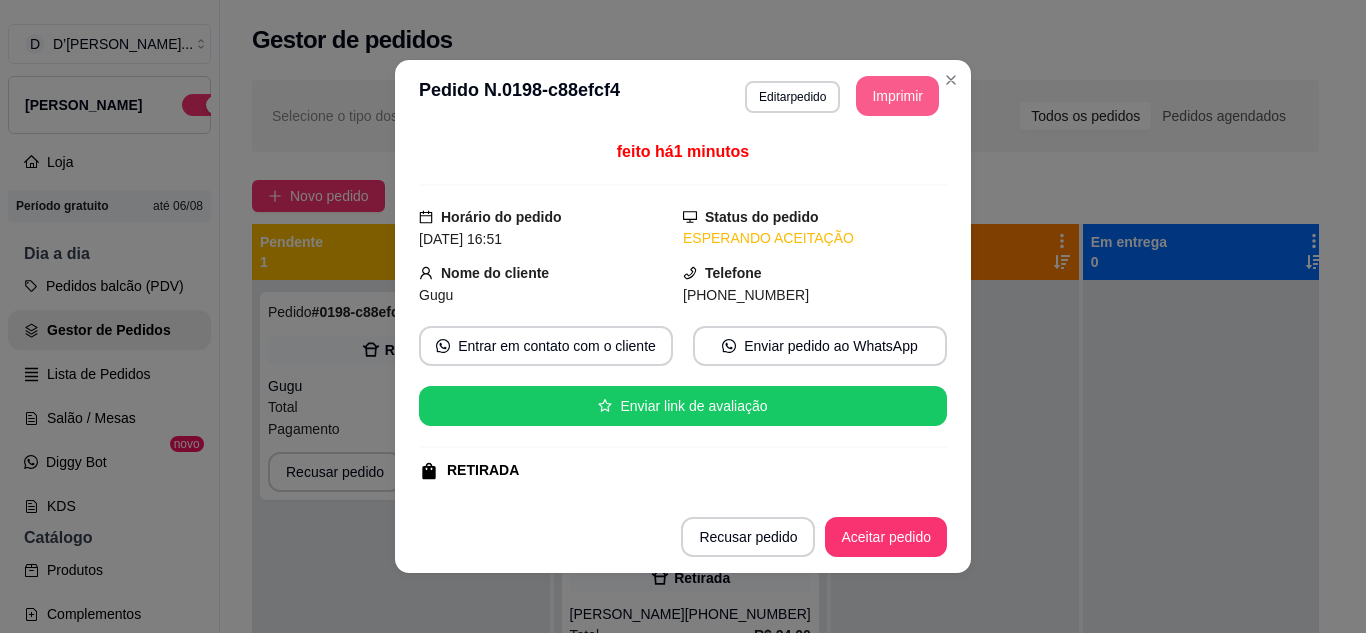 click on "Imprimir" at bounding box center [897, 96] 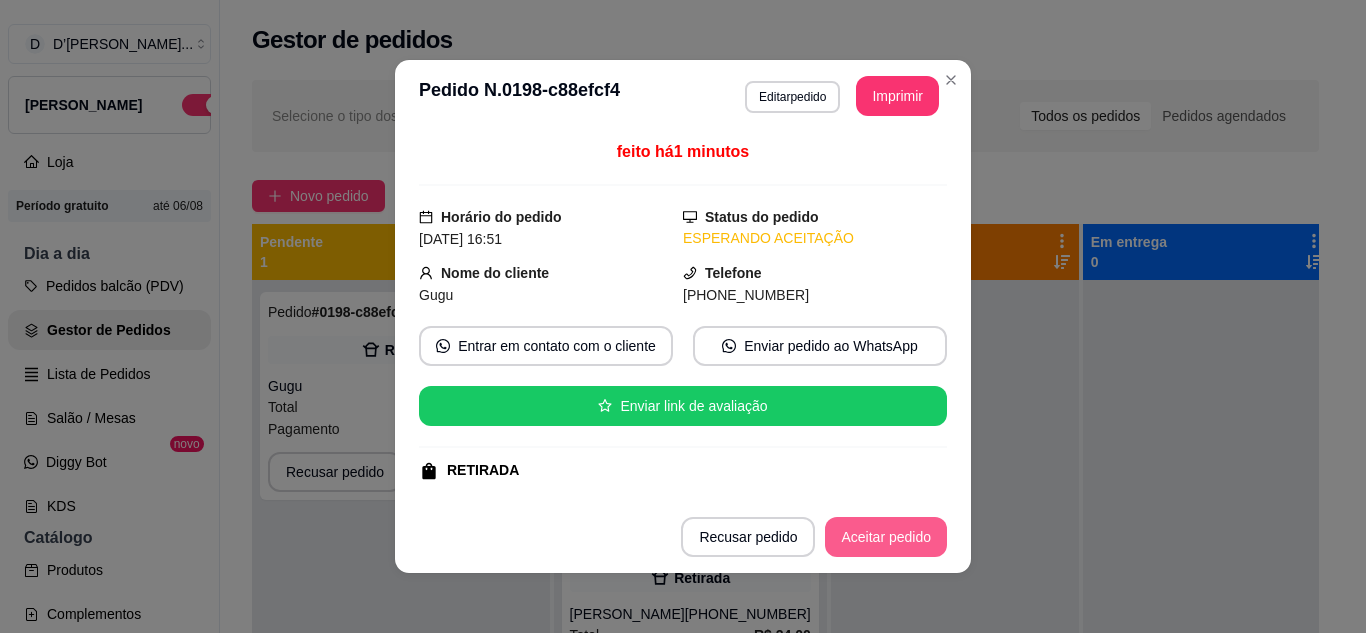 click on "Aceitar pedido" at bounding box center [886, 537] 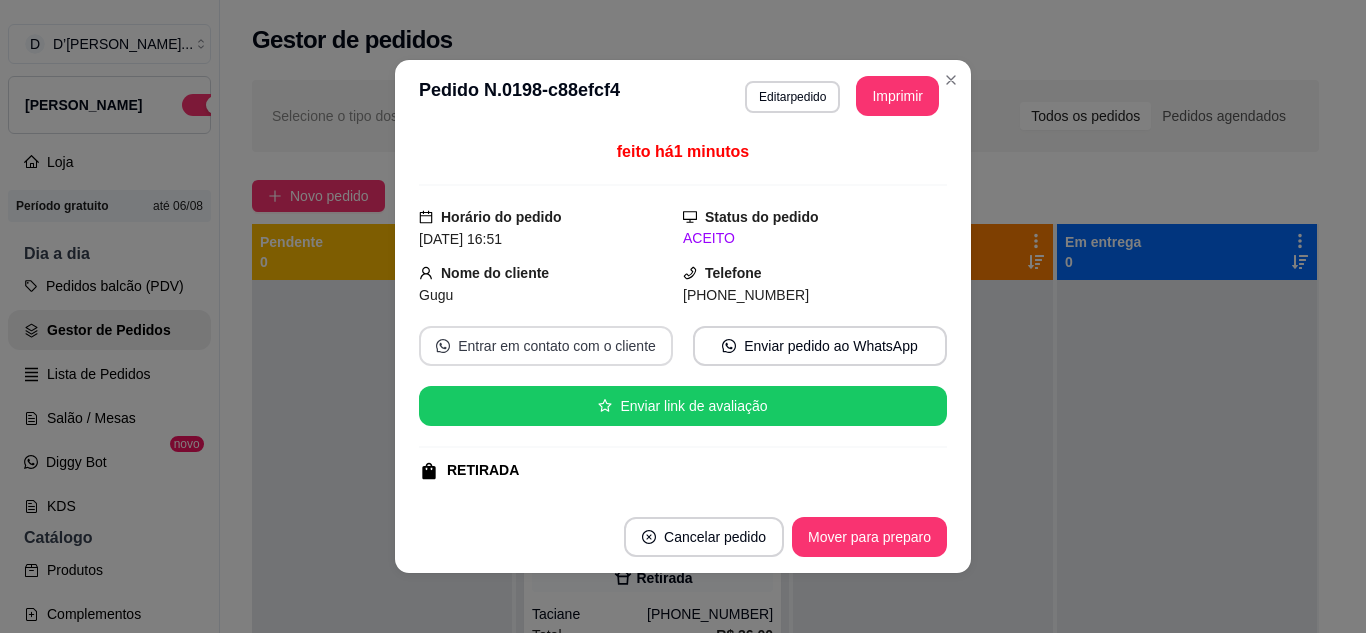 click on "Entrar em contato com o cliente" at bounding box center [546, 346] 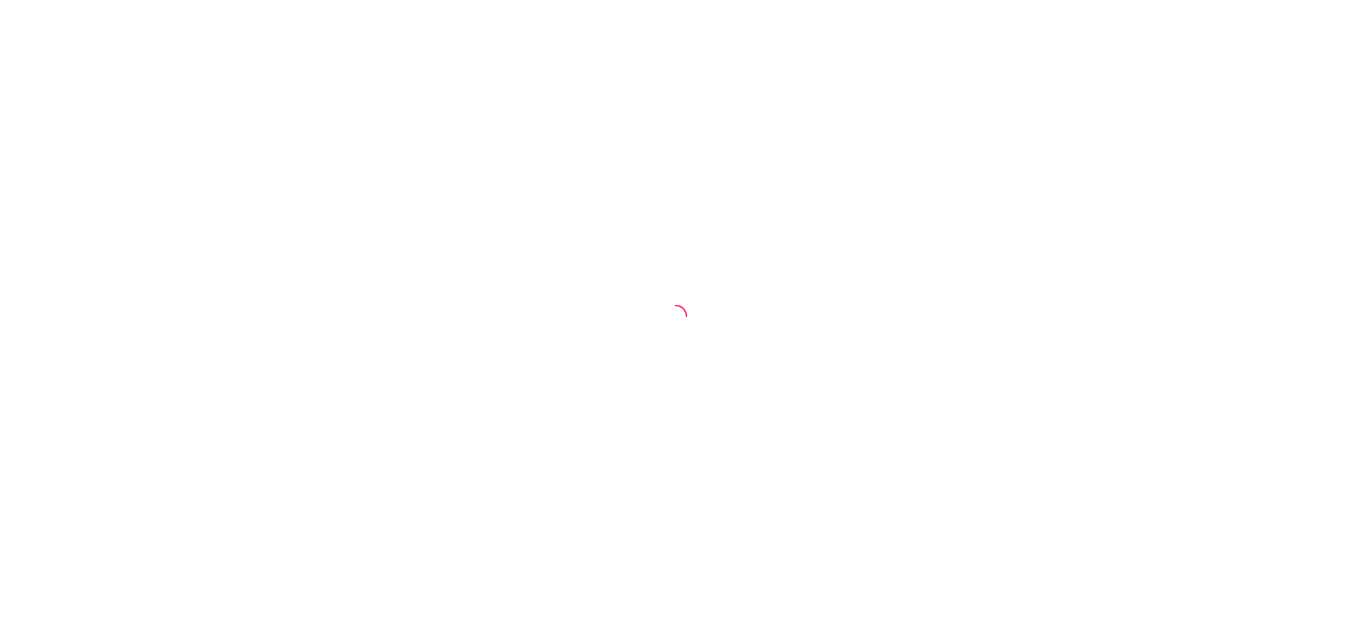 scroll, scrollTop: 0, scrollLeft: 0, axis: both 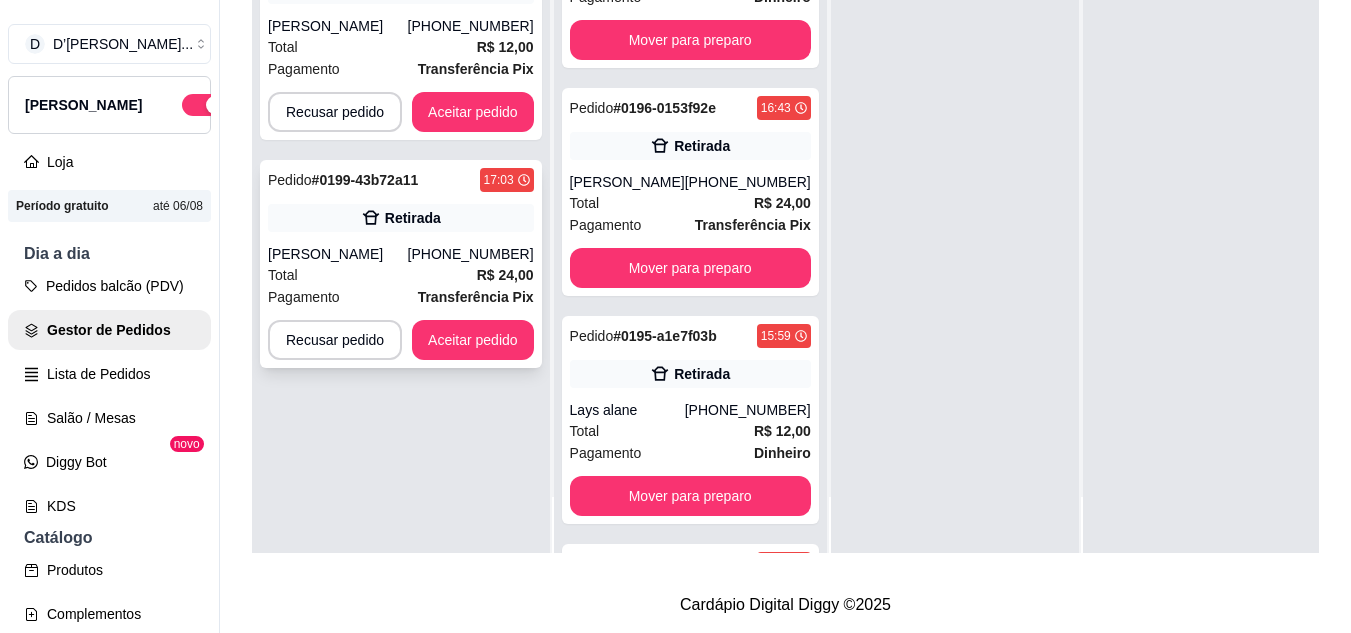 click on "Total R$ 24,00" at bounding box center (401, 275) 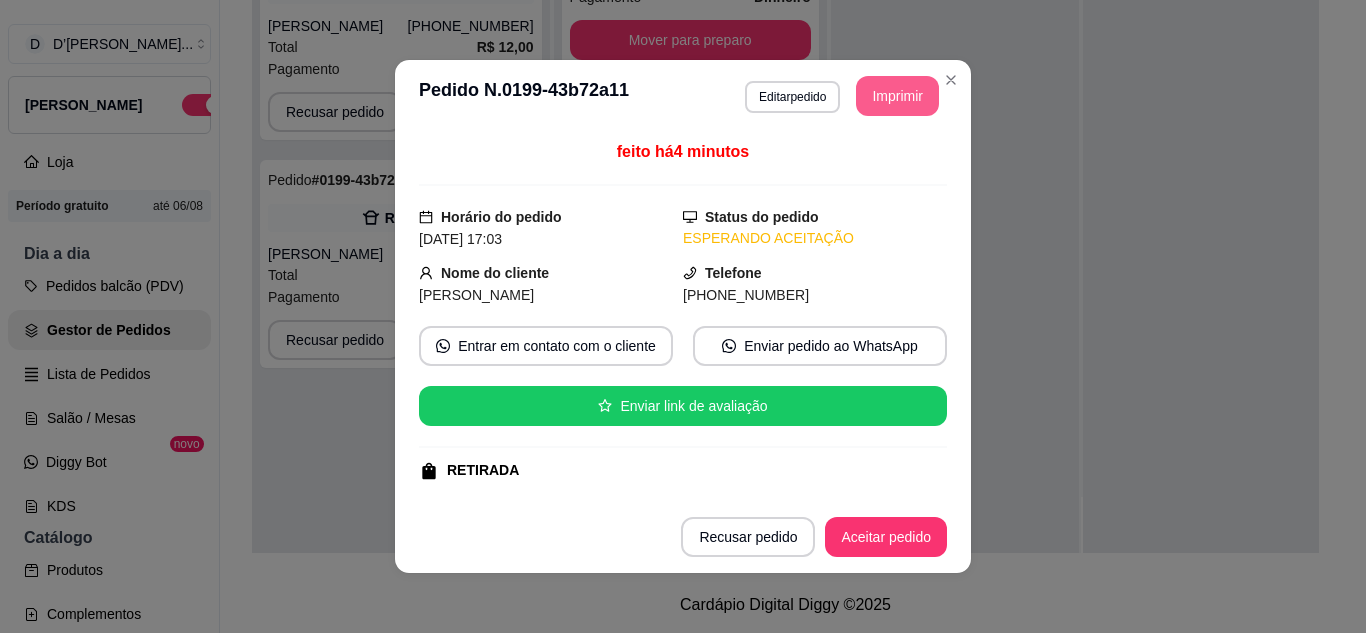 click on "Imprimir" at bounding box center [897, 96] 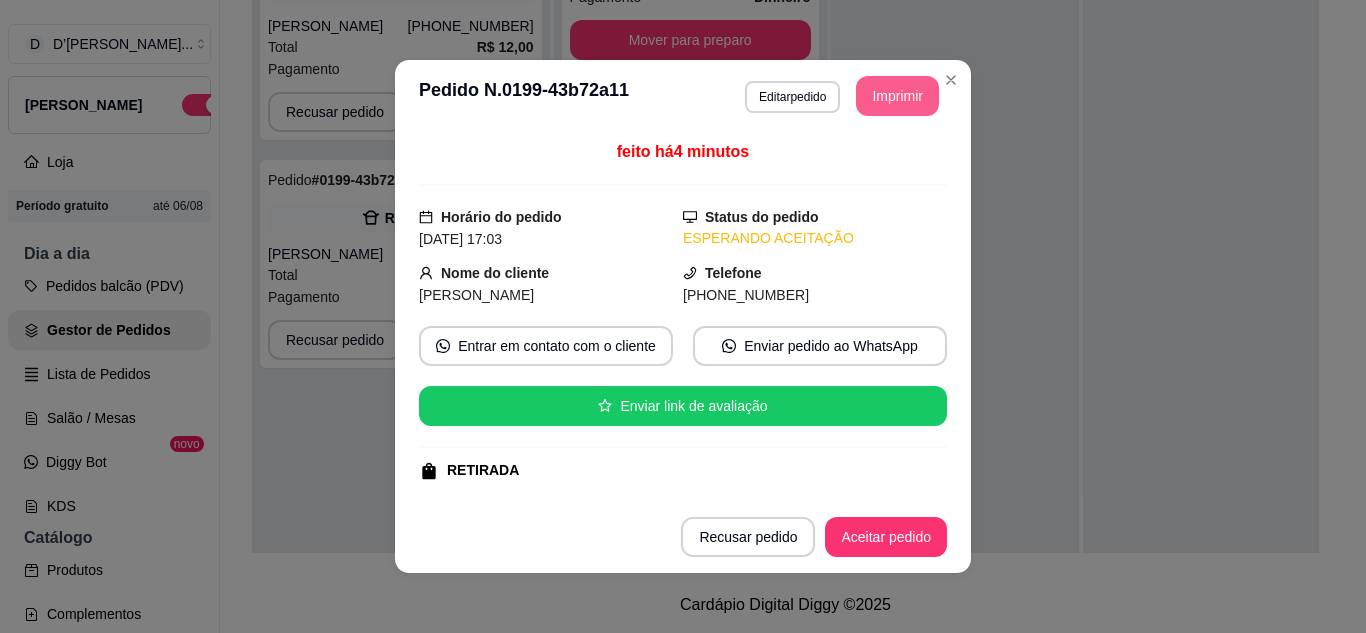 scroll, scrollTop: 0, scrollLeft: 0, axis: both 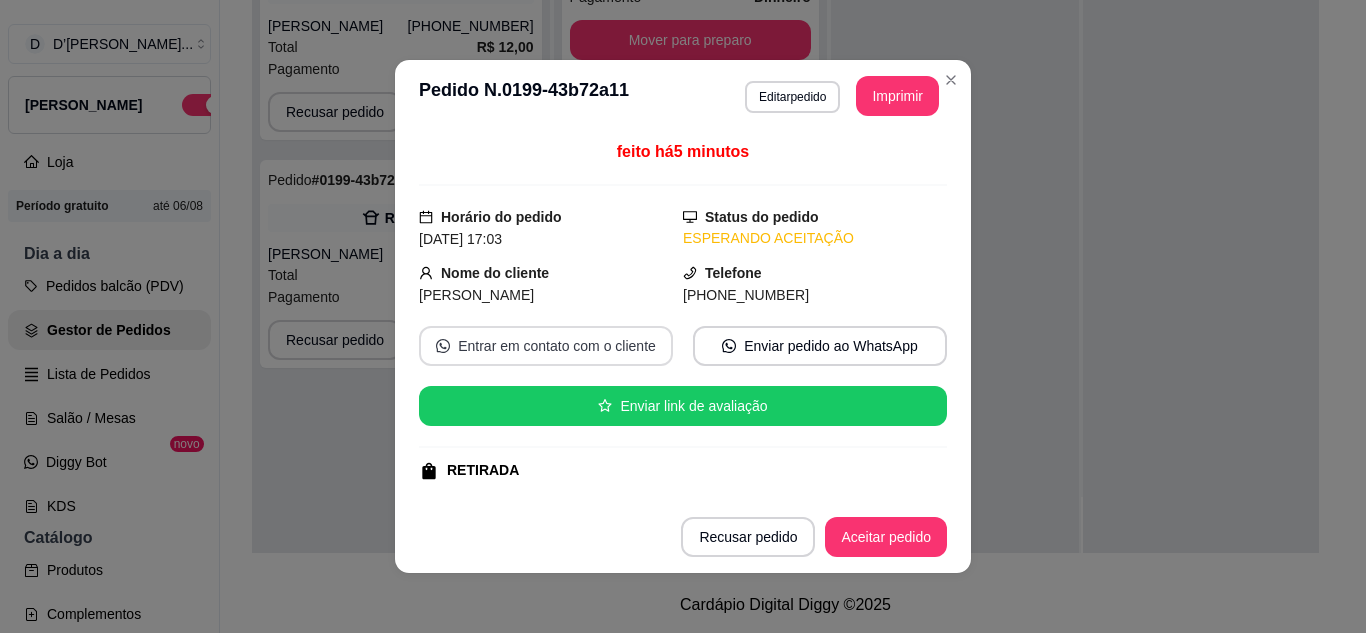 click on "Entrar em contato com o cliente" at bounding box center (546, 346) 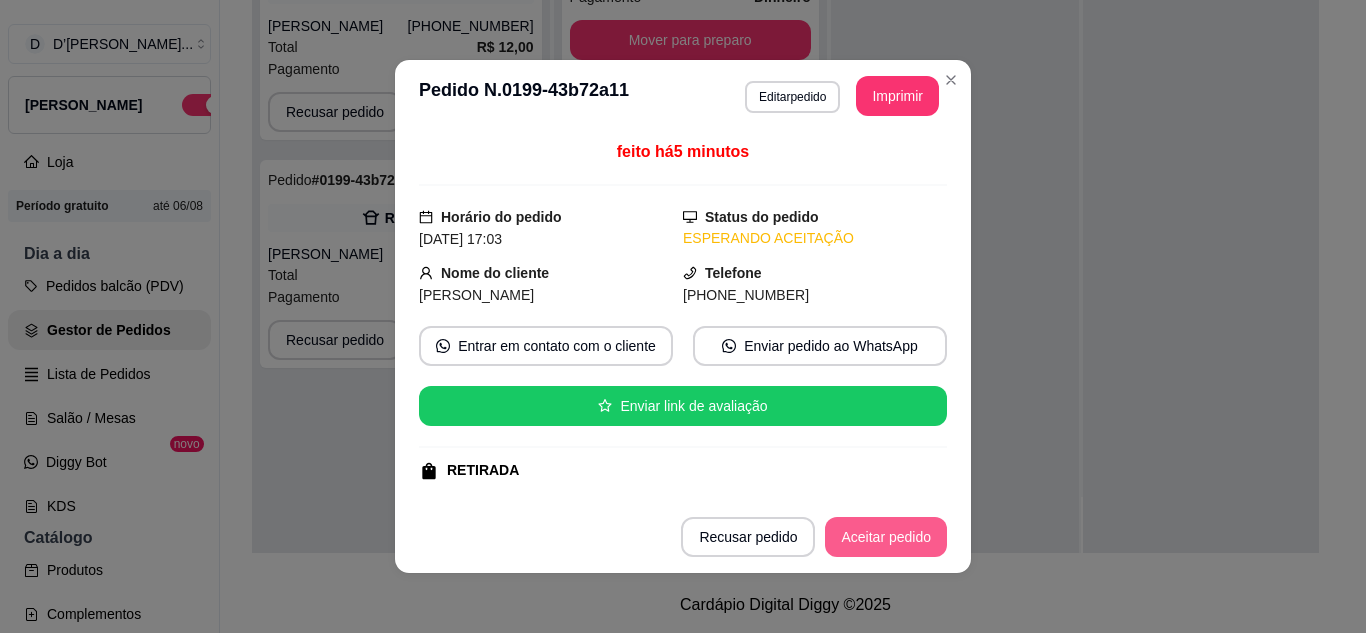 click on "Aceitar pedido" at bounding box center [886, 537] 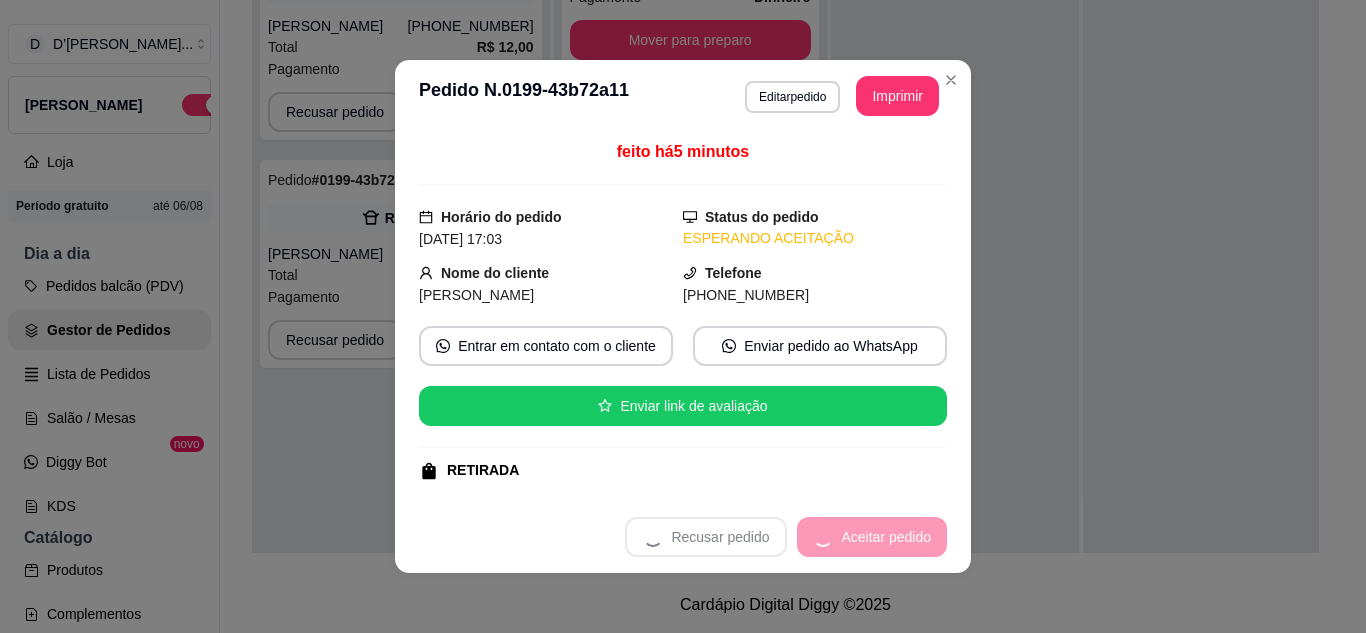 scroll, scrollTop: 528, scrollLeft: 0, axis: vertical 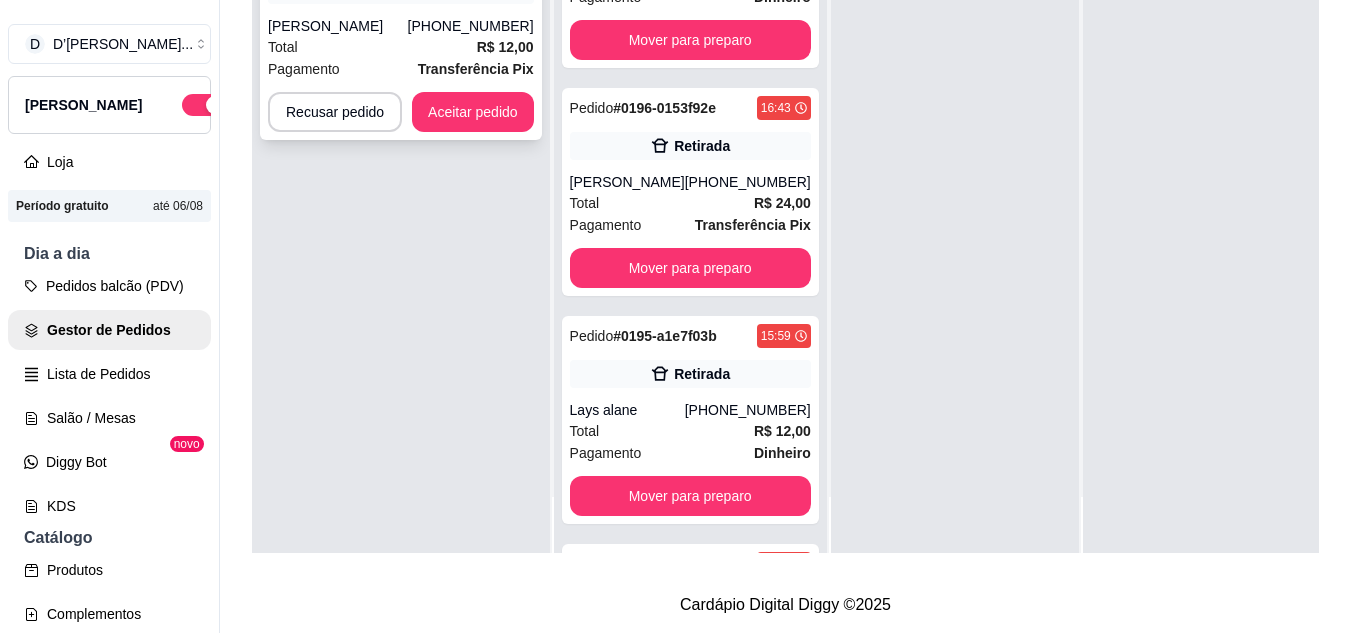 click on "Transferência Pix" at bounding box center (476, 69) 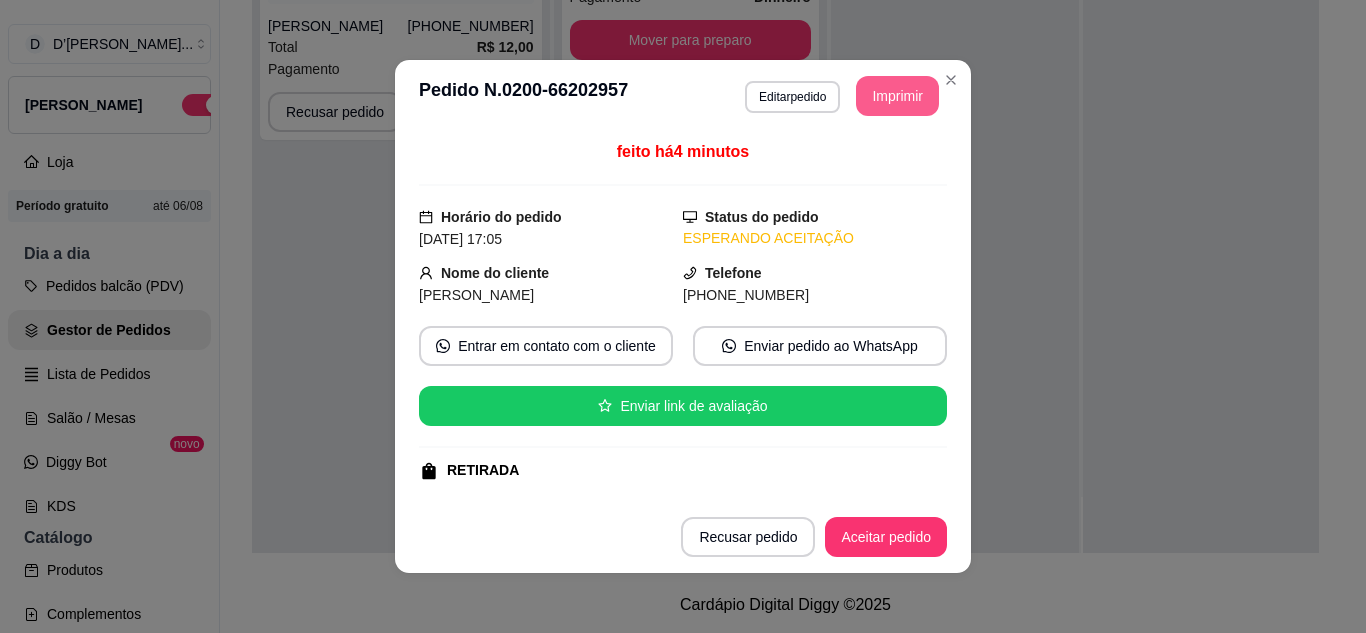 click on "Imprimir" at bounding box center (897, 96) 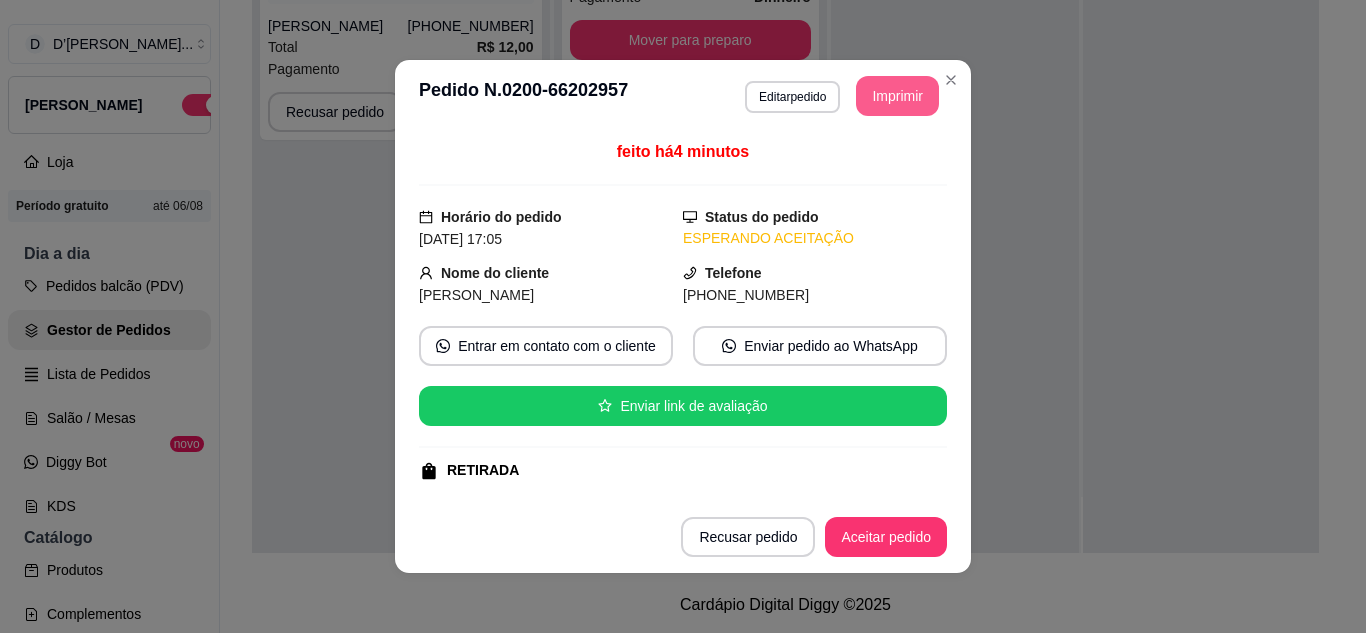 scroll, scrollTop: 0, scrollLeft: 0, axis: both 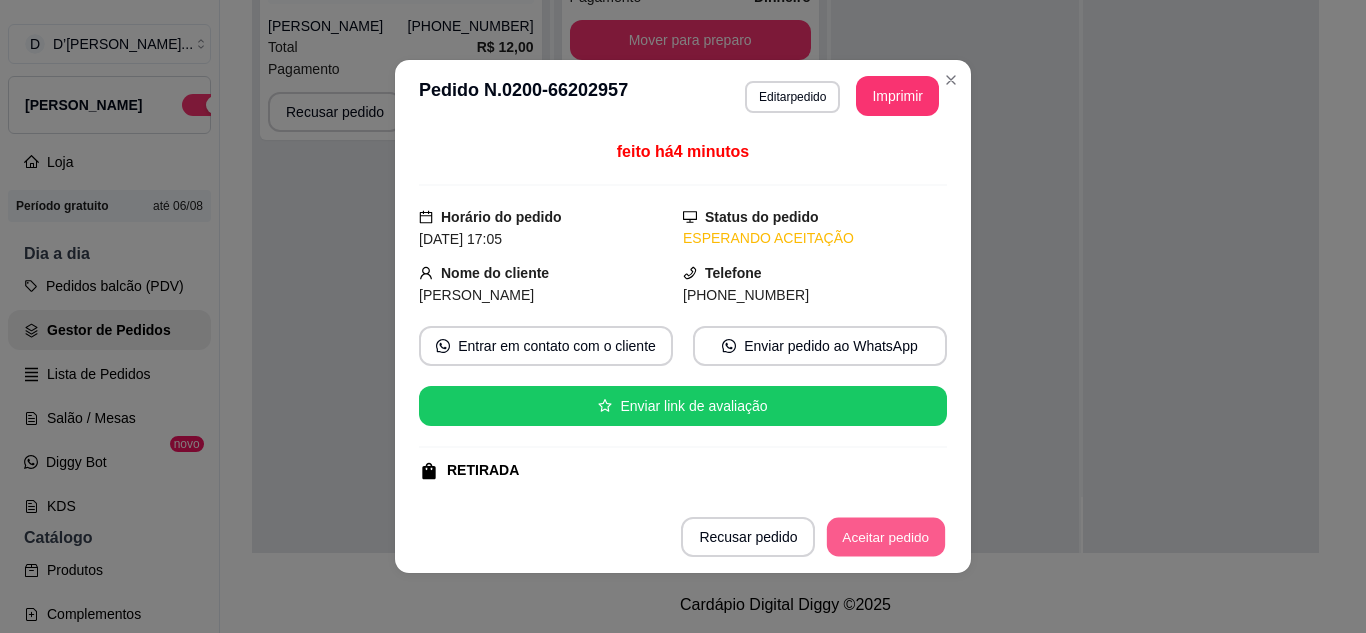 click on "Aceitar pedido" at bounding box center [886, 537] 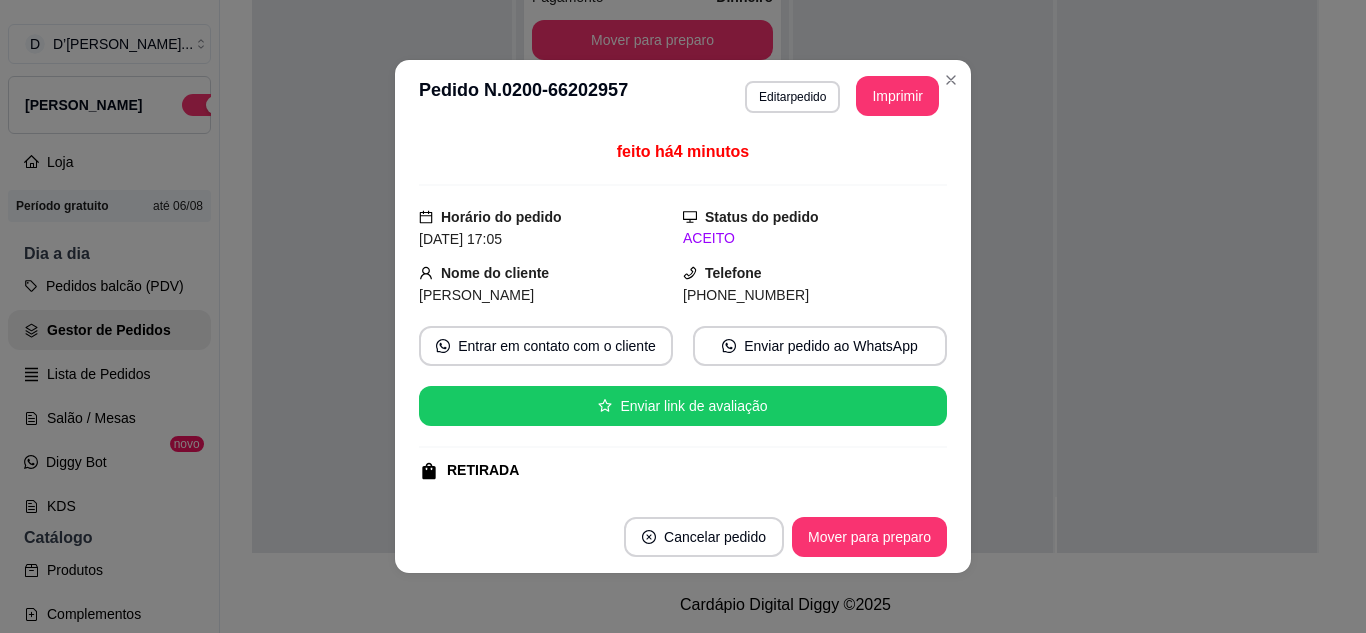 scroll, scrollTop: 56, scrollLeft: 0, axis: vertical 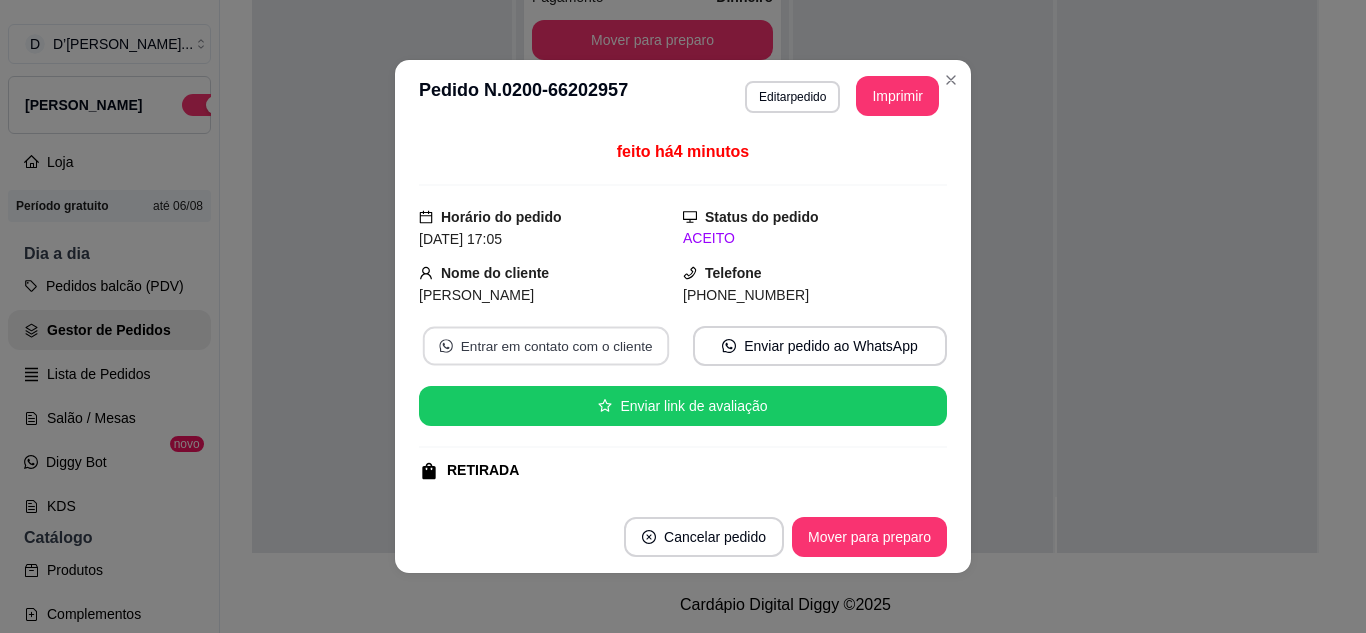 click on "Entrar em contato com o cliente" at bounding box center [546, 346] 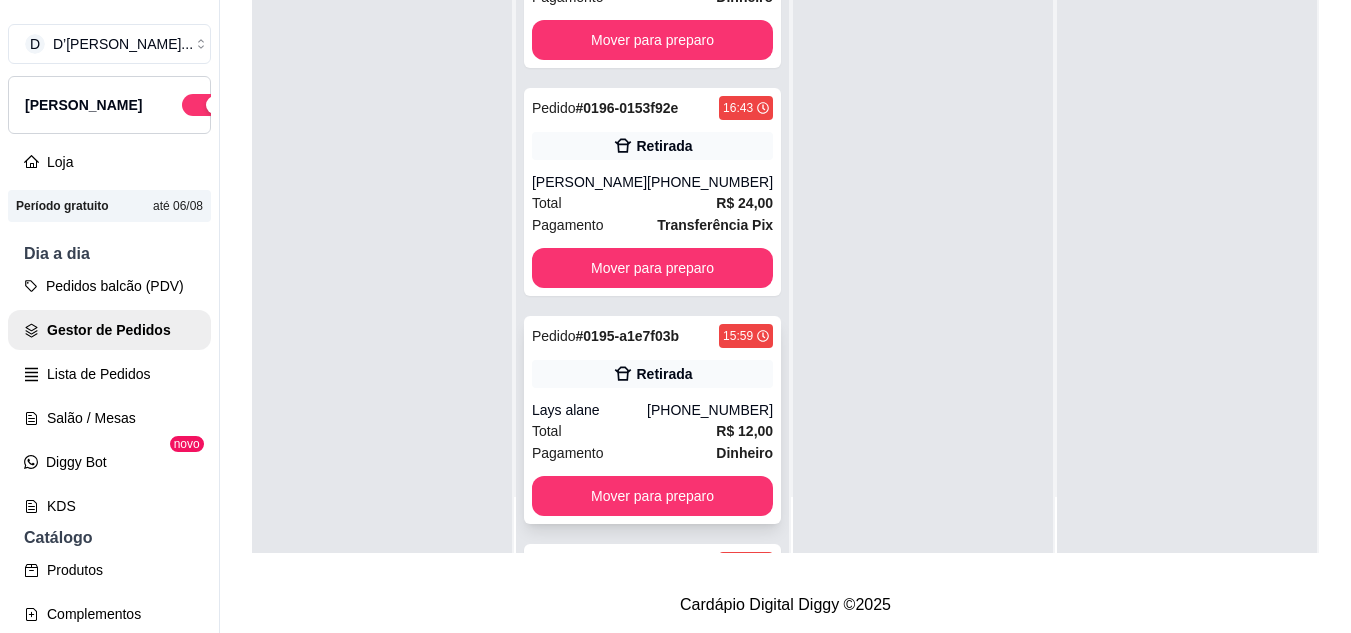 click on "(88) 98145-7373" at bounding box center (710, 410) 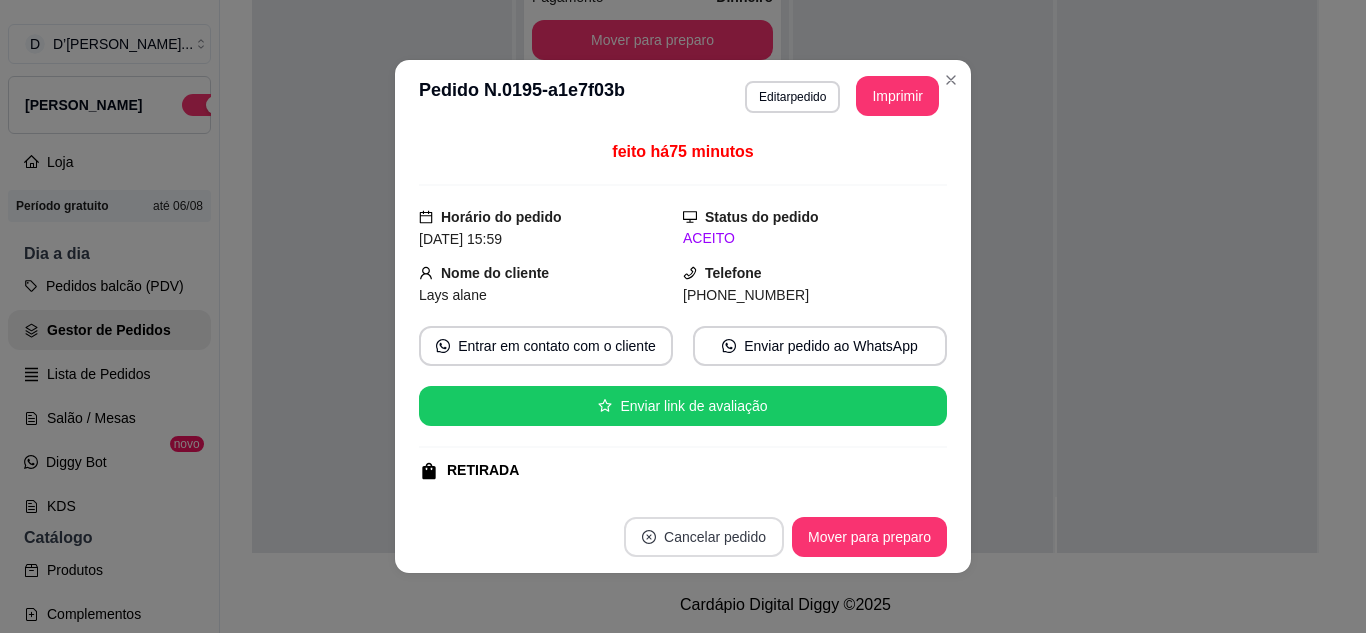 click on "Cancelar pedido" at bounding box center (704, 537) 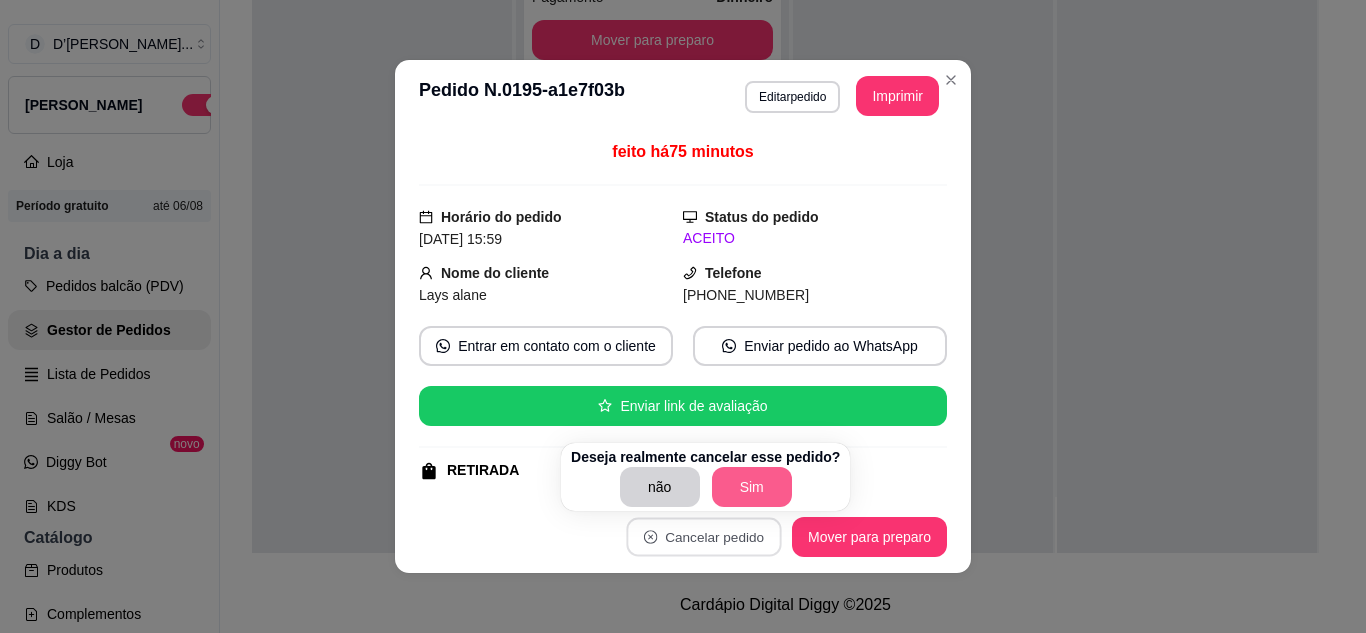 click on "Sim" at bounding box center [752, 487] 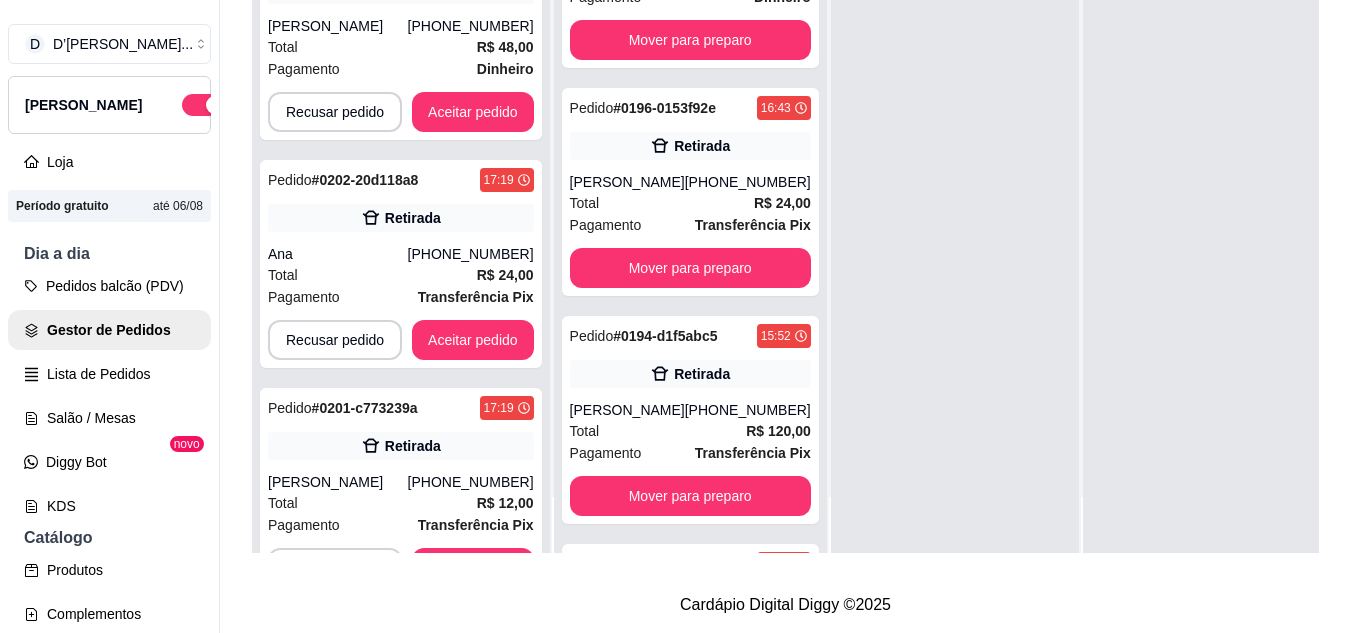 scroll, scrollTop: 71, scrollLeft: 0, axis: vertical 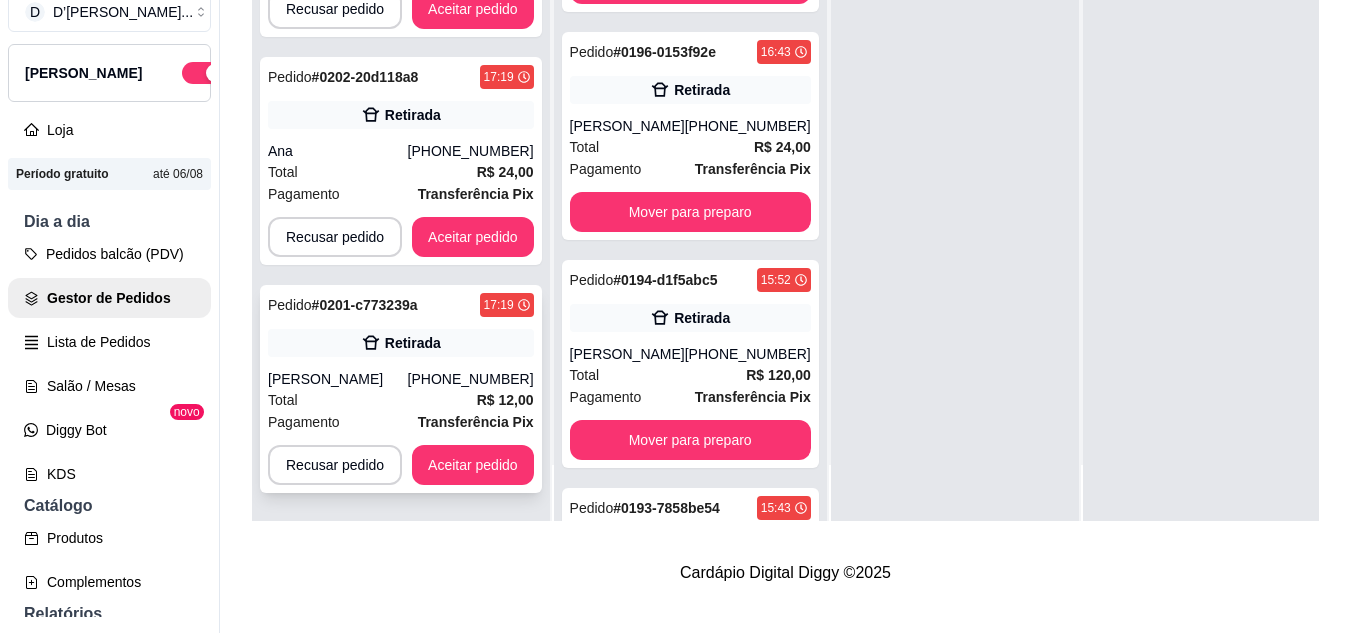 click on "Pedido  # 0201-c773239a 17:19 Retirada Hermano Júnior  (88) 99663-7202 Total R$ 12,00 Pagamento Transferência Pix Recusar pedido Aceitar pedido" at bounding box center [401, 389] 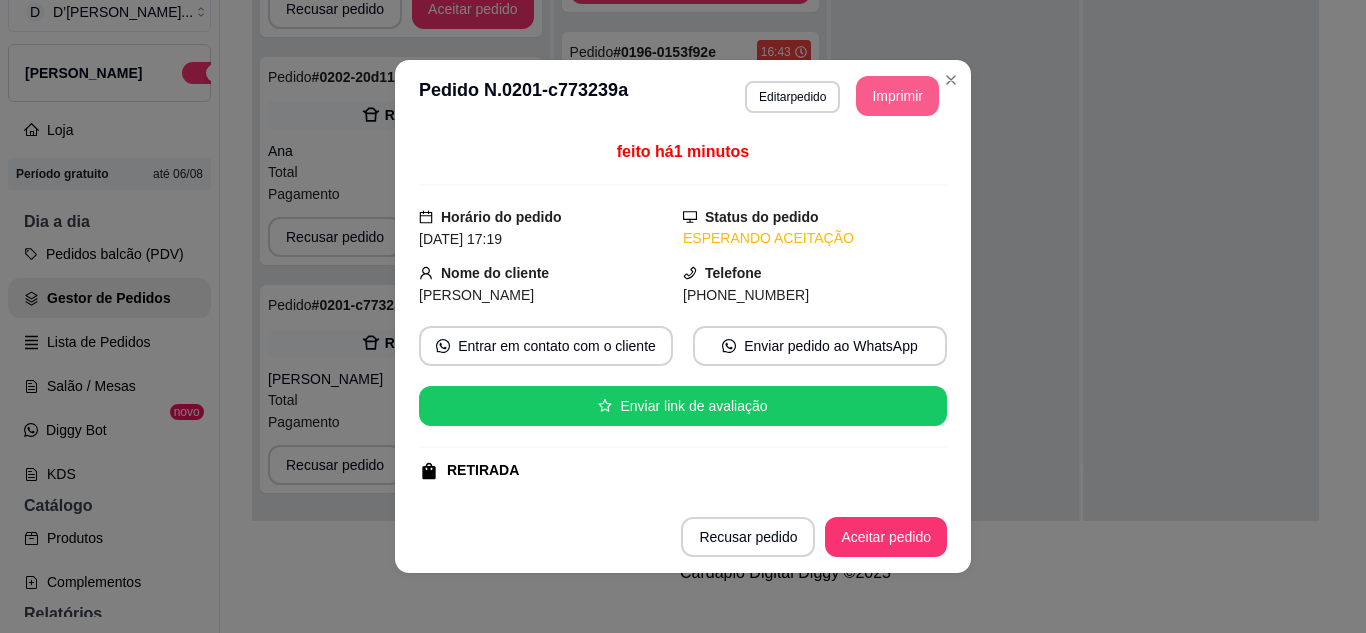 click on "Imprimir" at bounding box center [897, 96] 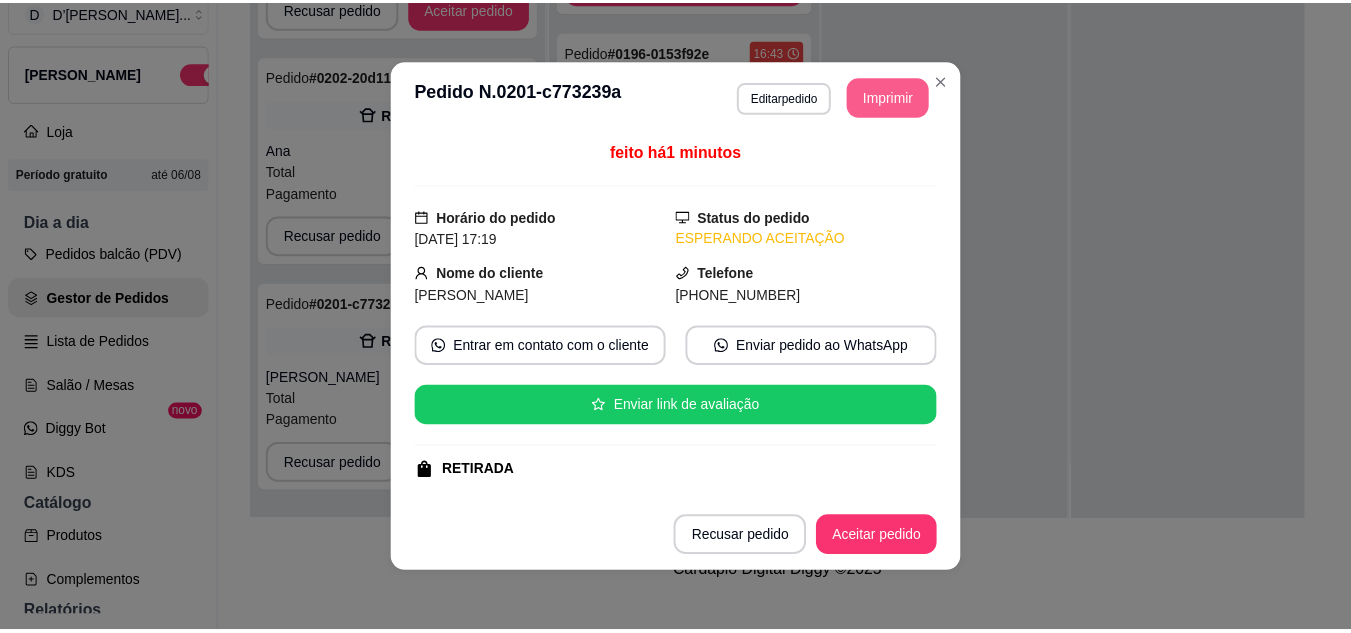 scroll, scrollTop: 0, scrollLeft: 0, axis: both 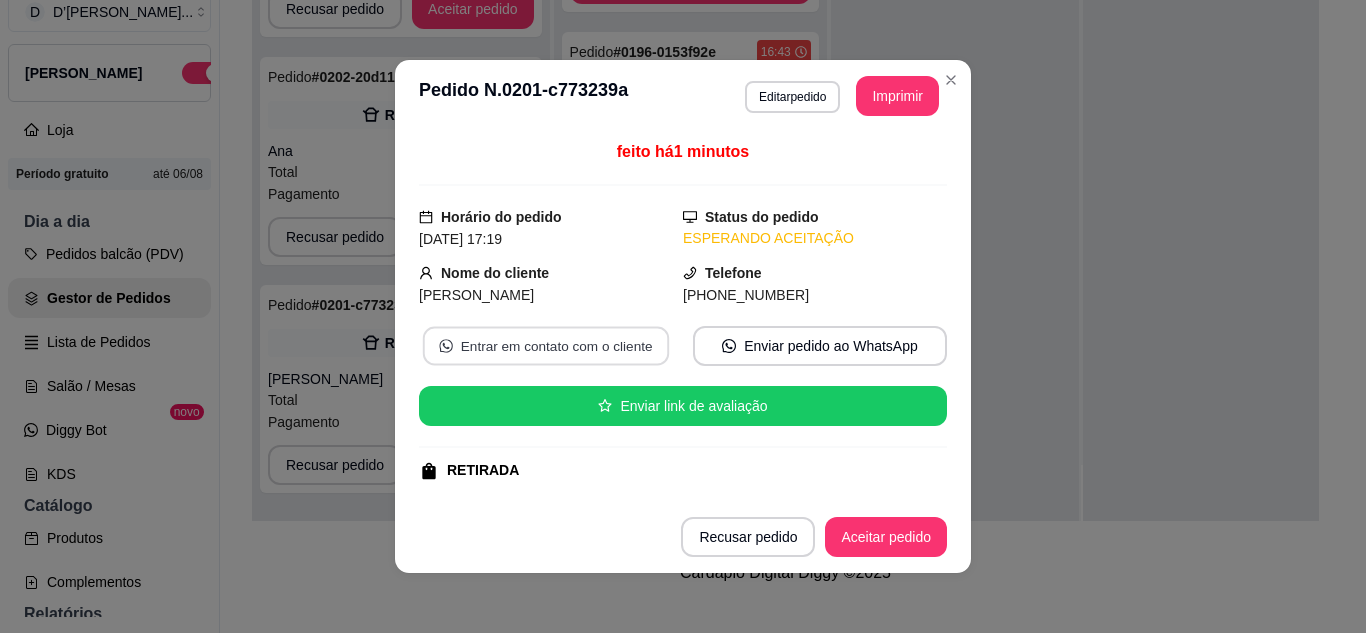 click on "Entrar em contato com o cliente" at bounding box center (546, 346) 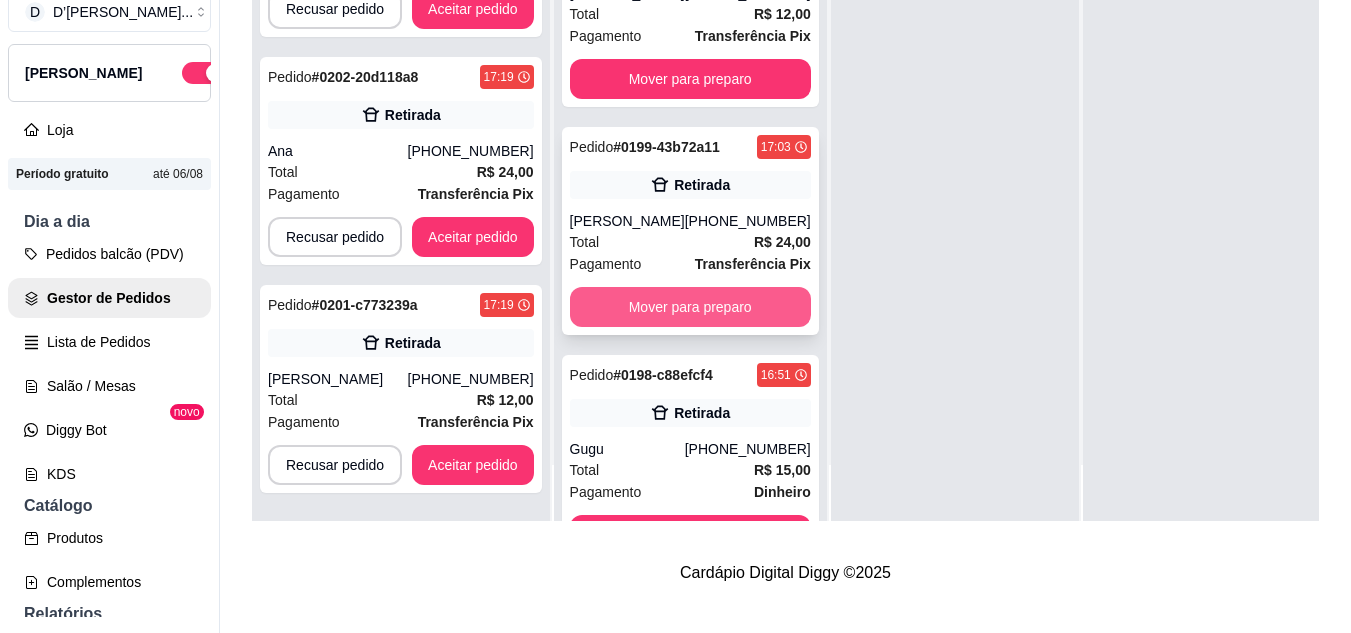 scroll, scrollTop: 0, scrollLeft: 0, axis: both 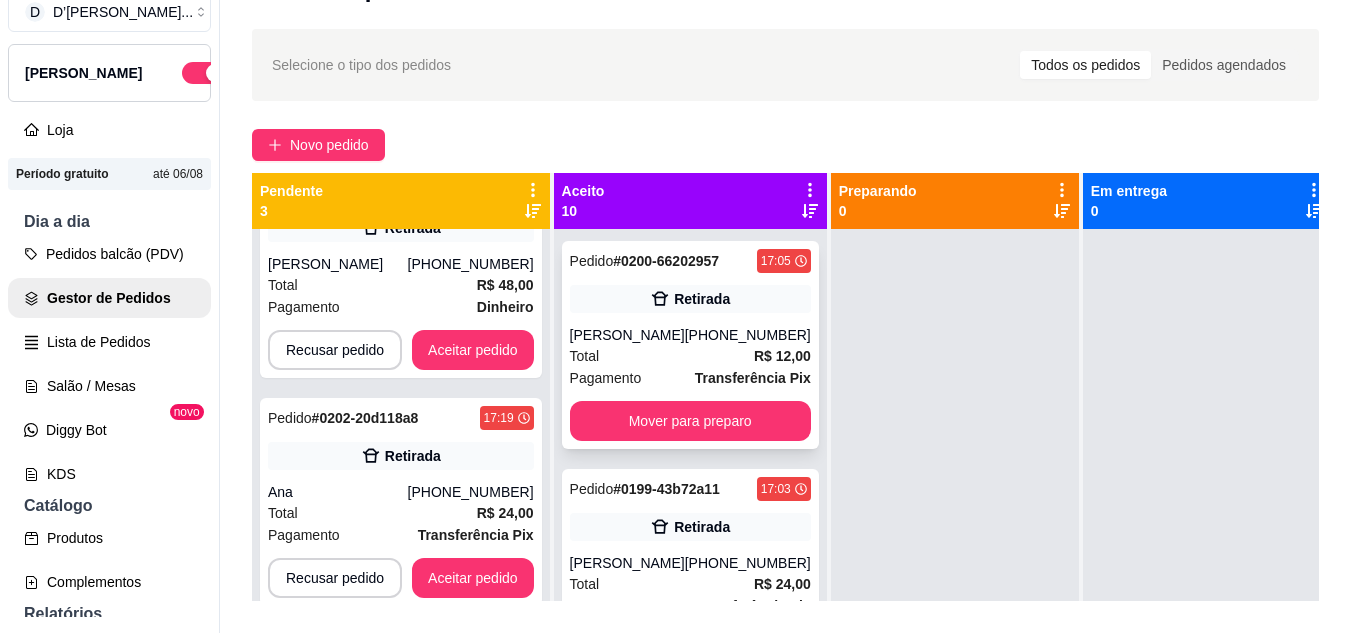 click on "(88) 98128-4760" at bounding box center (748, 335) 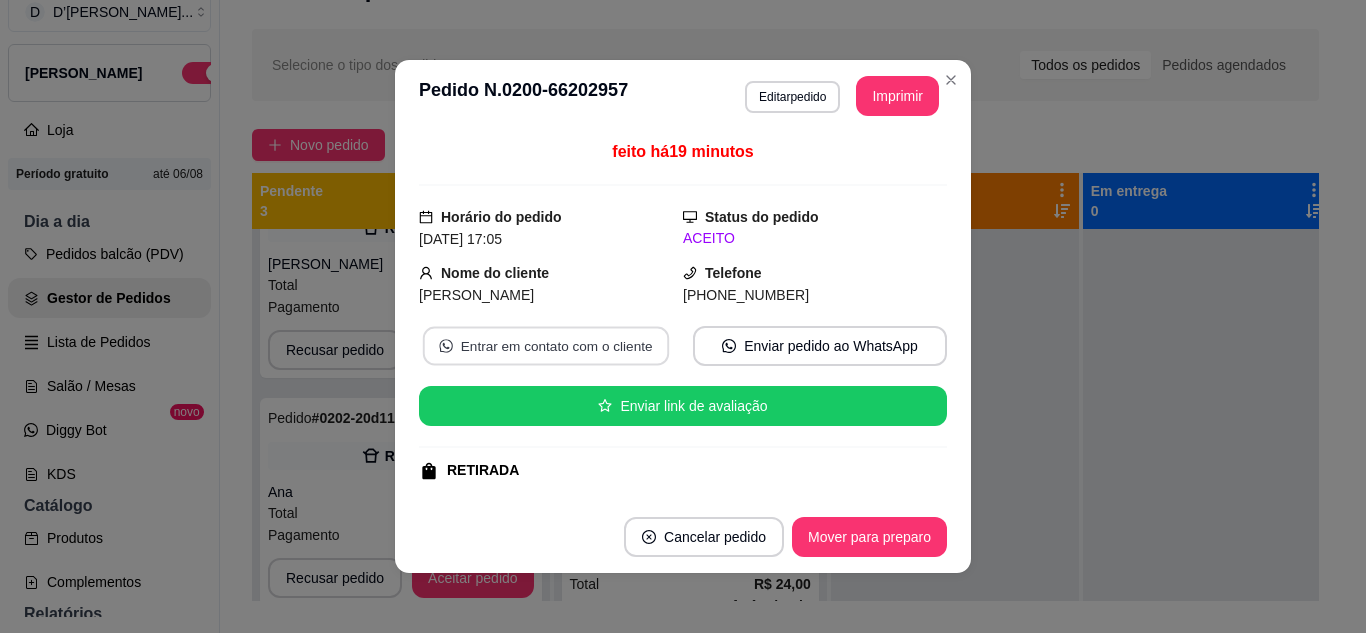 click on "Entrar em contato com o cliente" at bounding box center [546, 346] 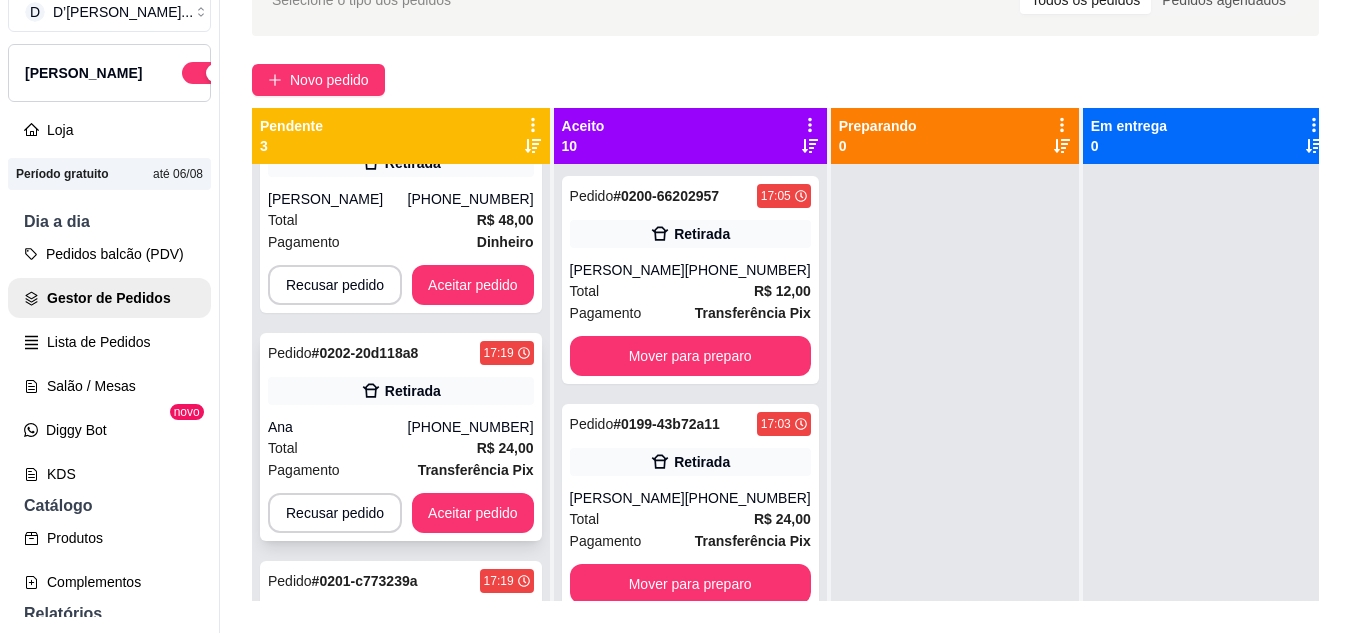 scroll, scrollTop: 119, scrollLeft: 0, axis: vertical 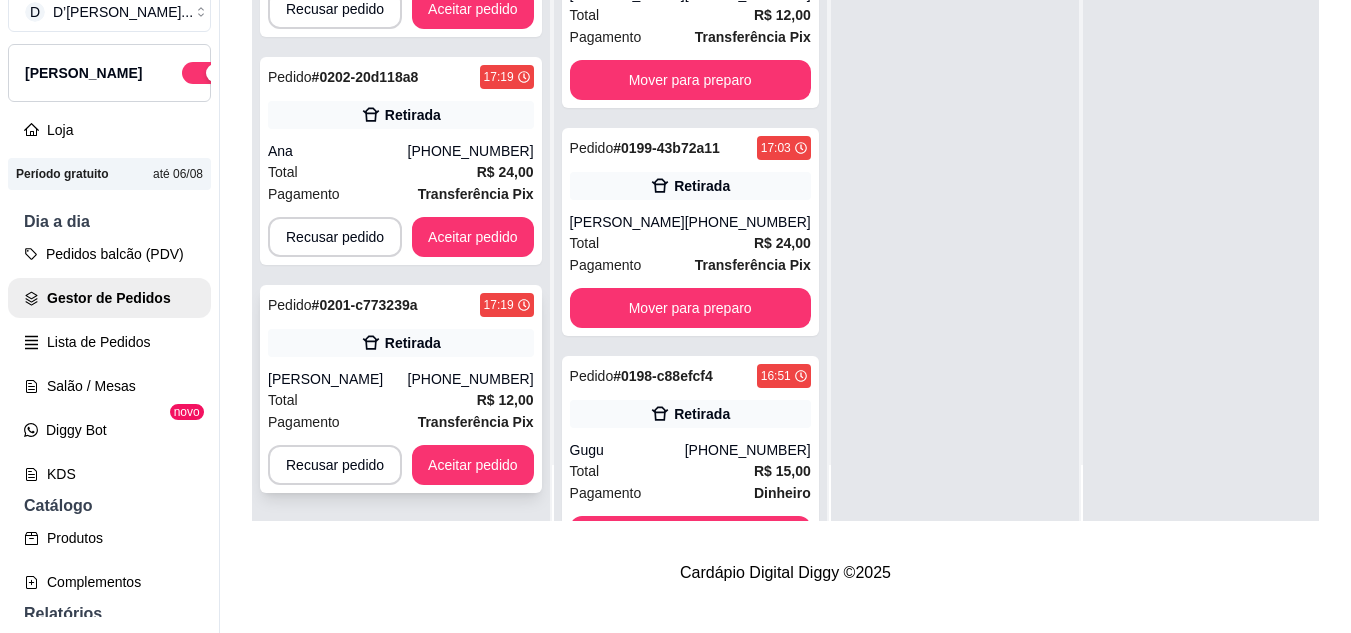 click on "Transferência Pix" at bounding box center (476, 422) 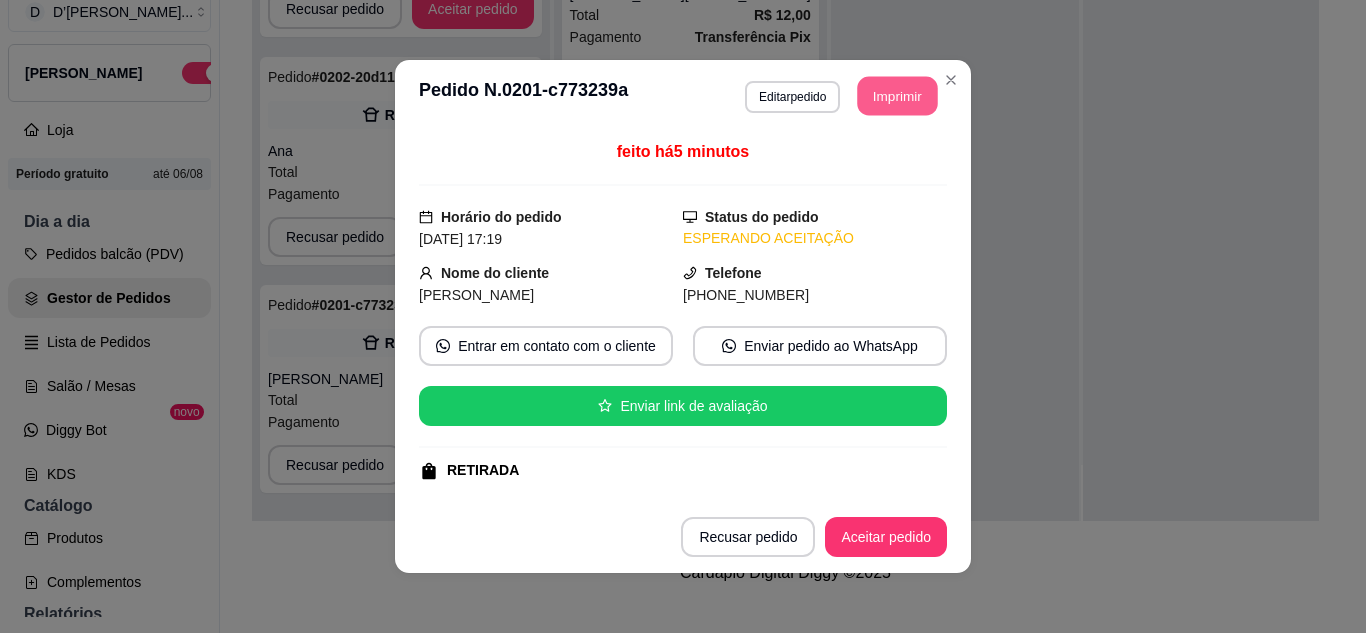 click on "Imprimir" at bounding box center [898, 96] 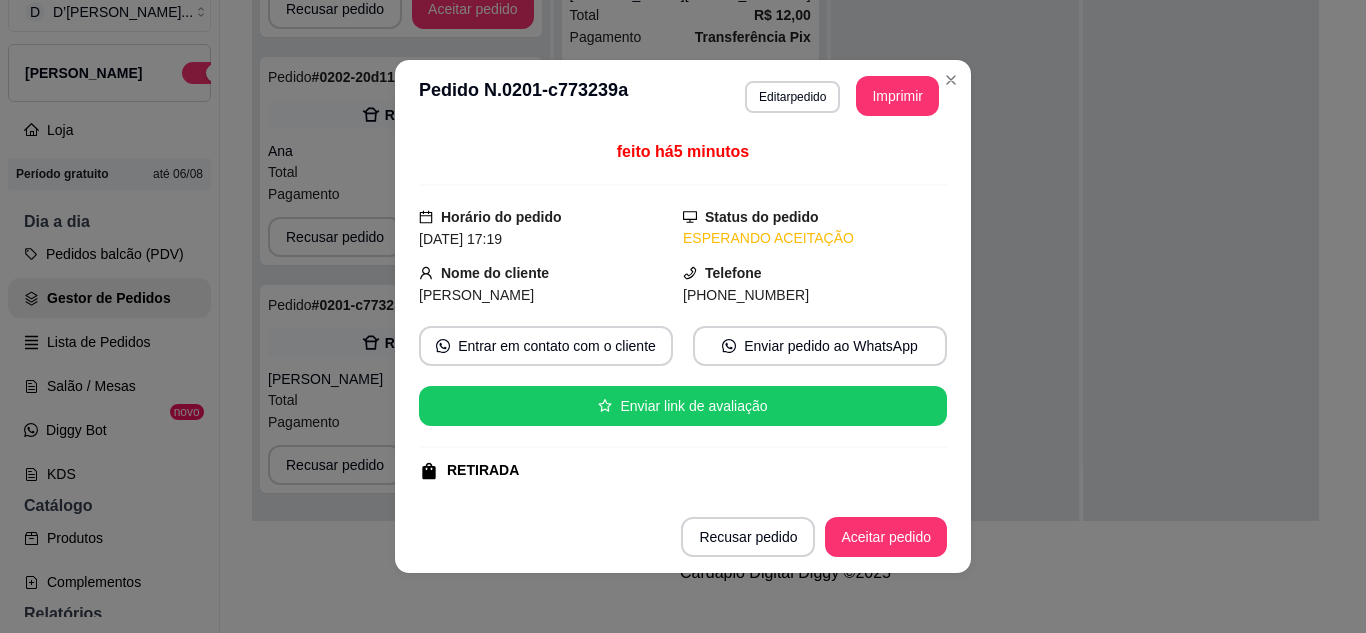 scroll, scrollTop: 0, scrollLeft: 0, axis: both 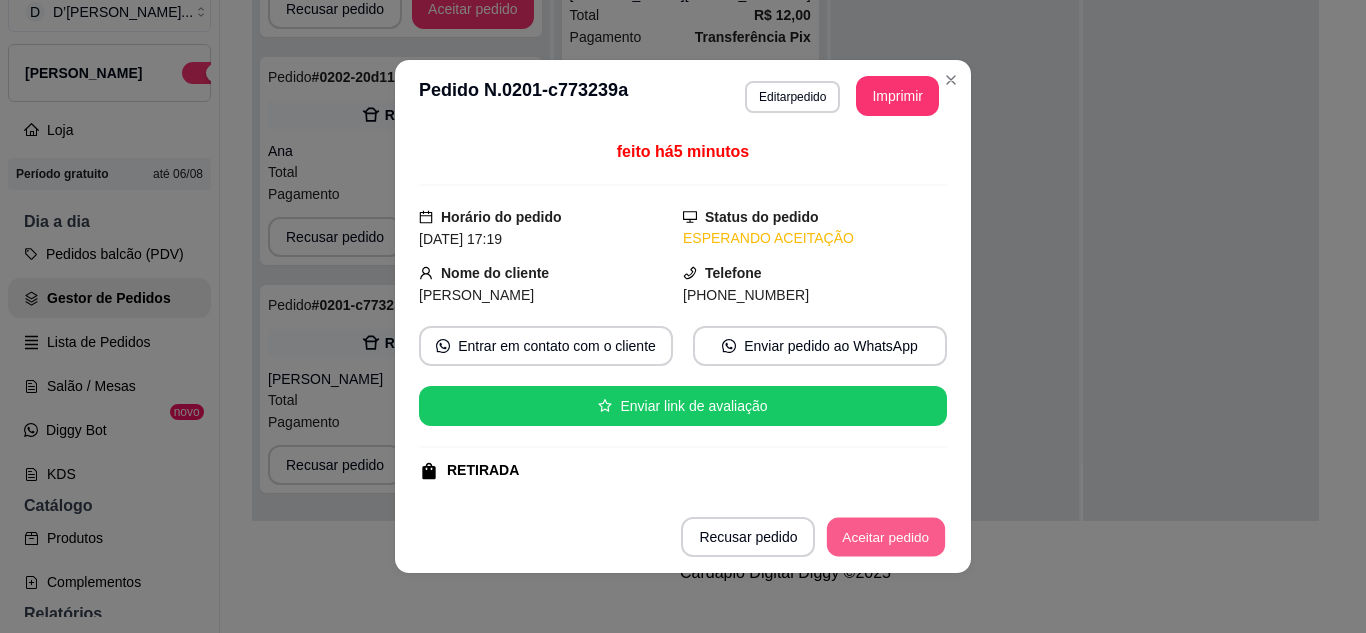 click on "Aceitar pedido" at bounding box center [886, 537] 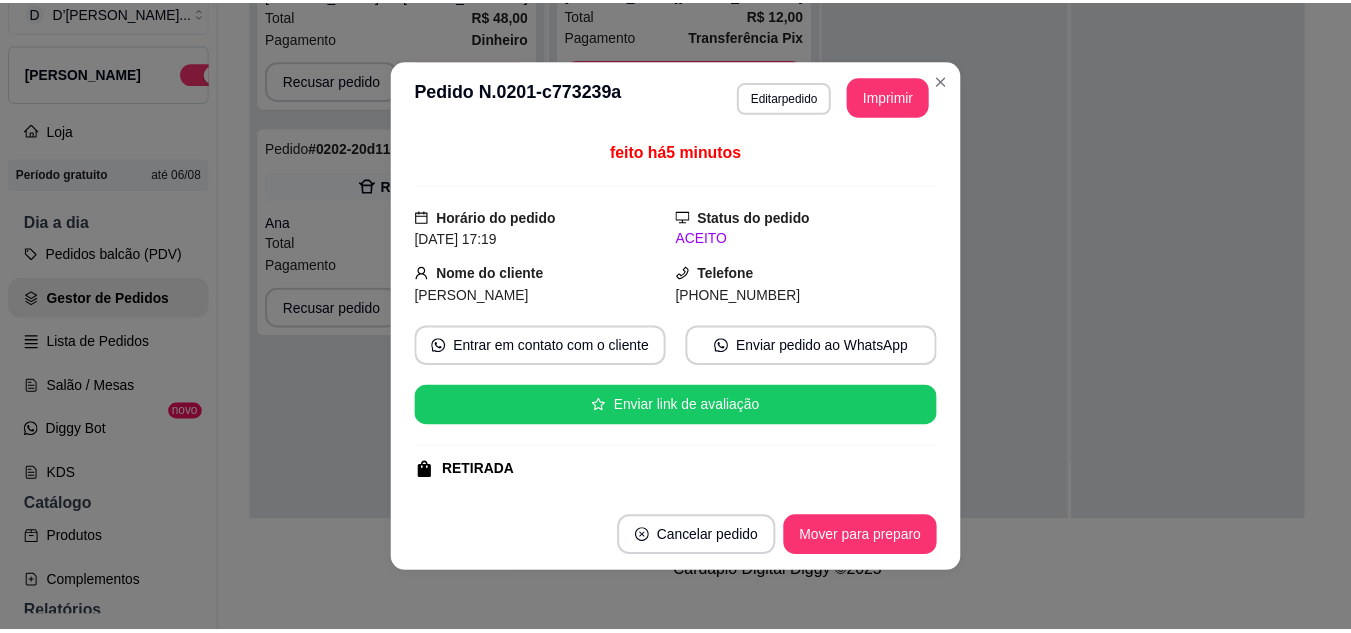 scroll, scrollTop: 0, scrollLeft: 0, axis: both 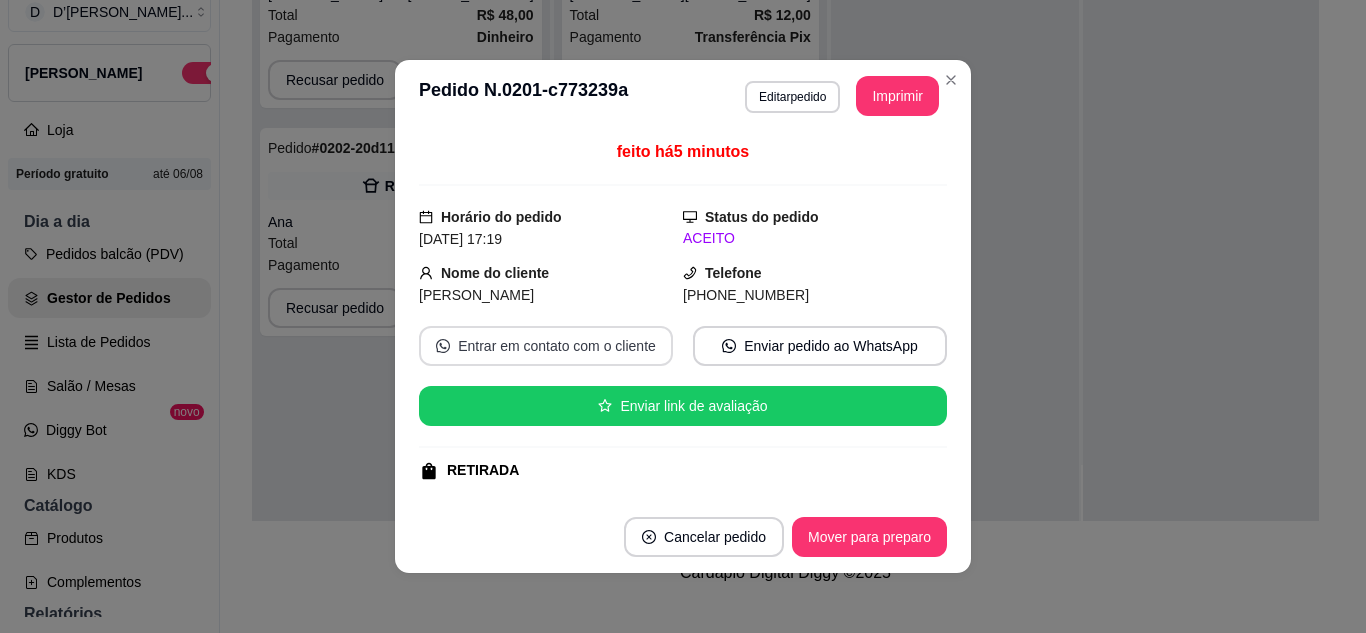click on "Entrar em contato com o cliente" at bounding box center (546, 346) 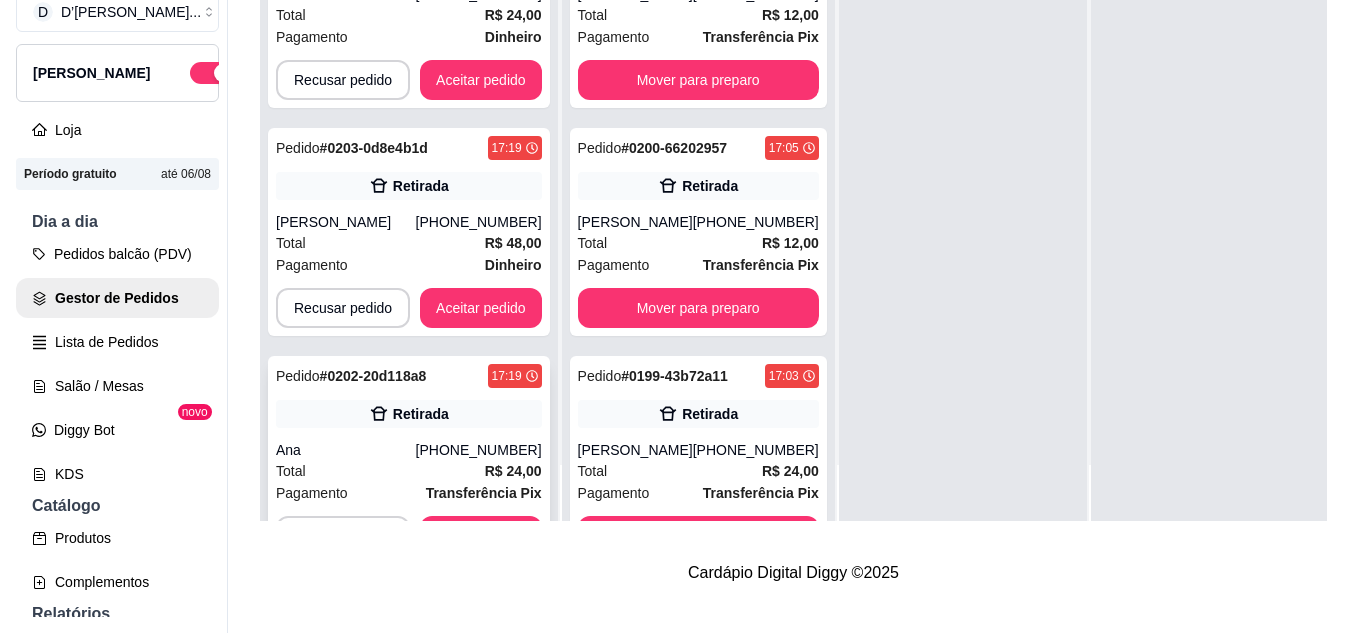 scroll, scrollTop: 71, scrollLeft: 0, axis: vertical 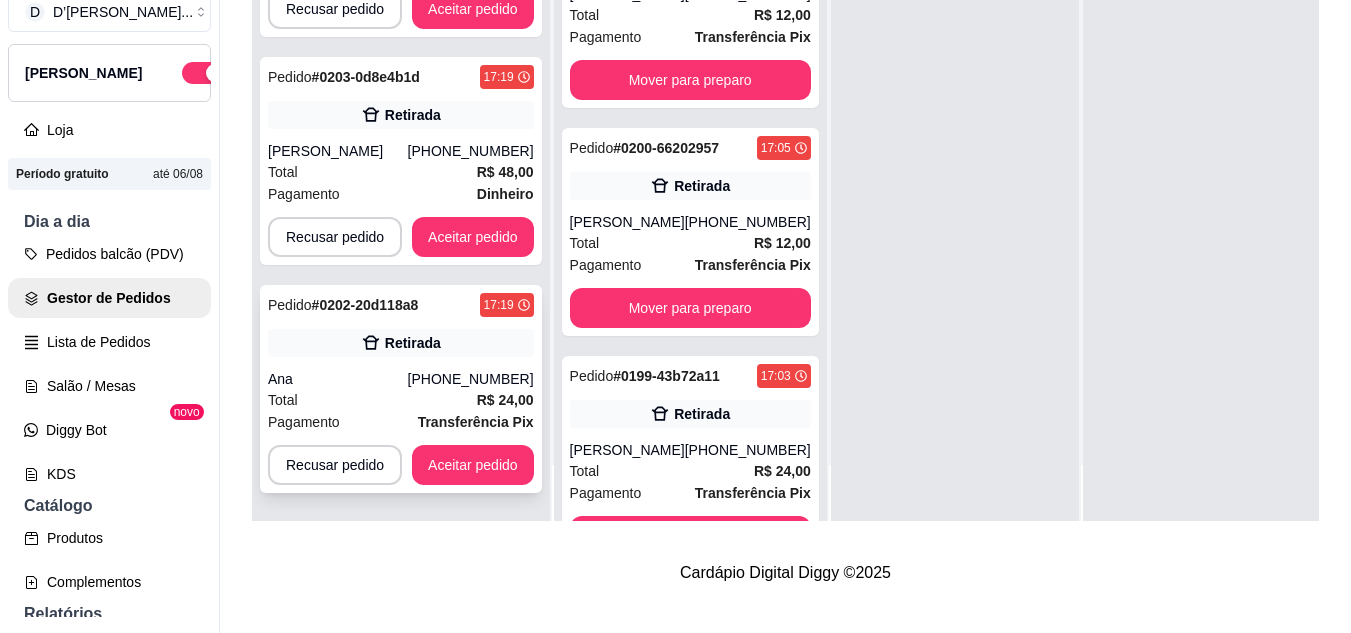 click on "Transferência Pix" at bounding box center (476, 422) 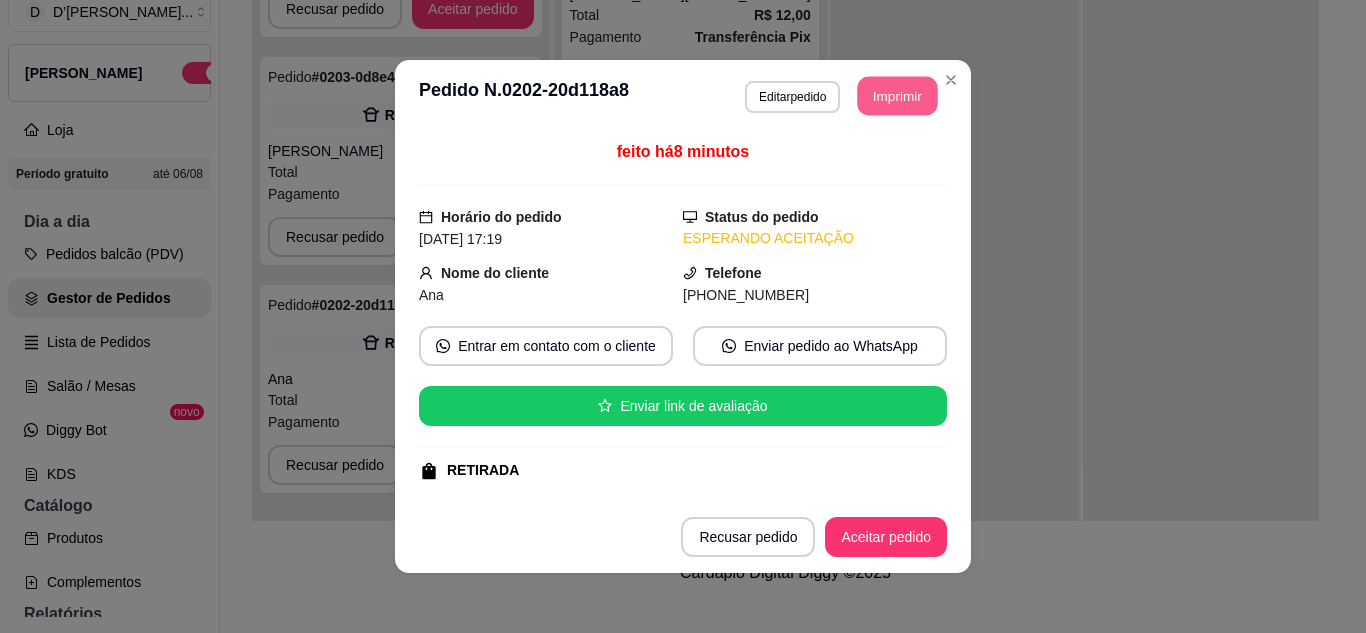 click on "Imprimir" at bounding box center (898, 96) 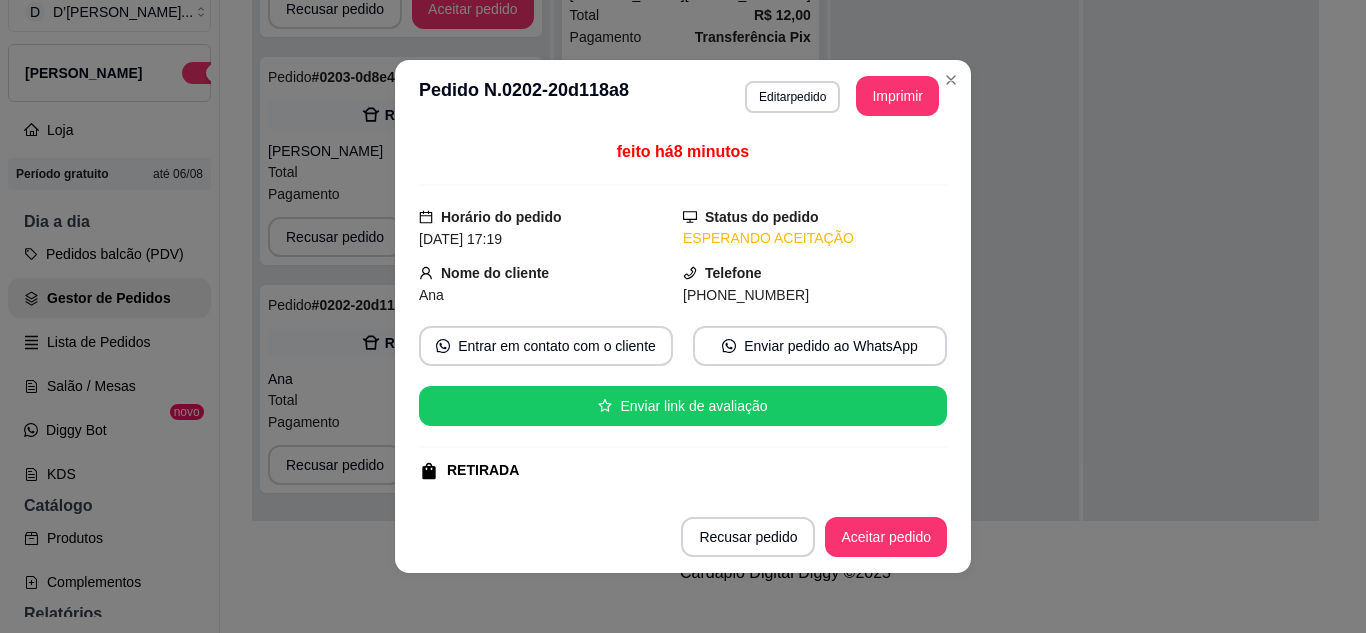 scroll, scrollTop: 0, scrollLeft: 0, axis: both 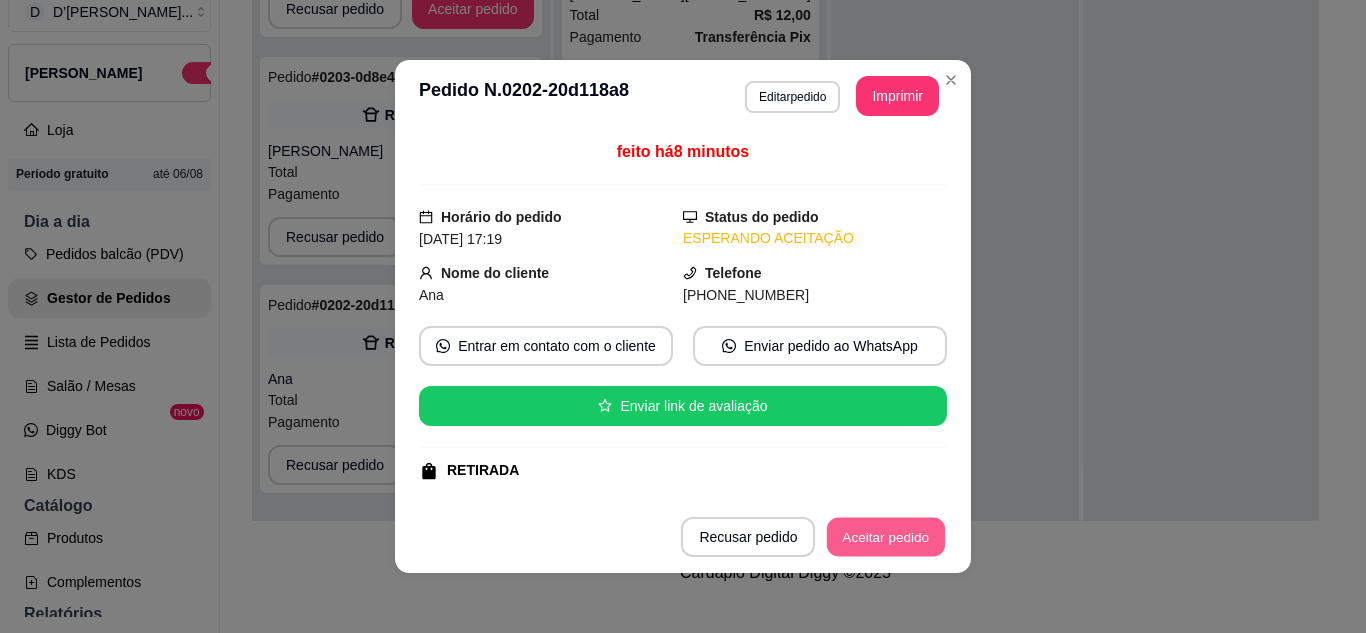 click on "Aceitar pedido" at bounding box center (886, 537) 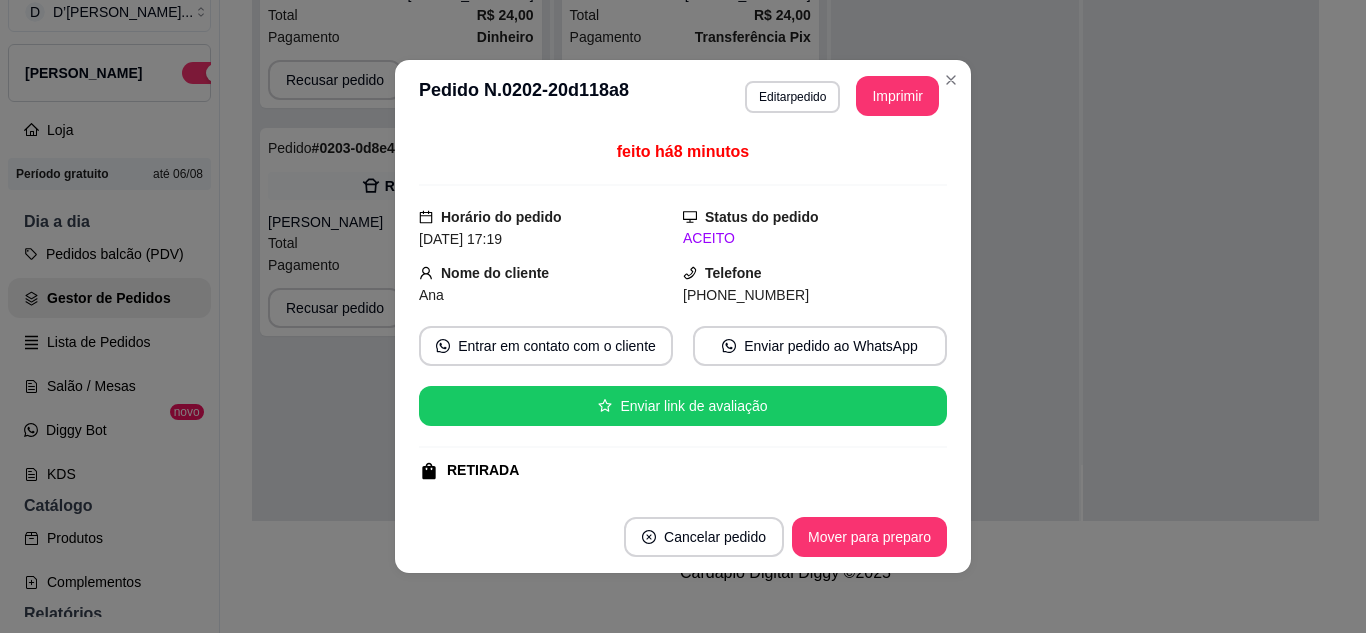 scroll, scrollTop: 0, scrollLeft: 0, axis: both 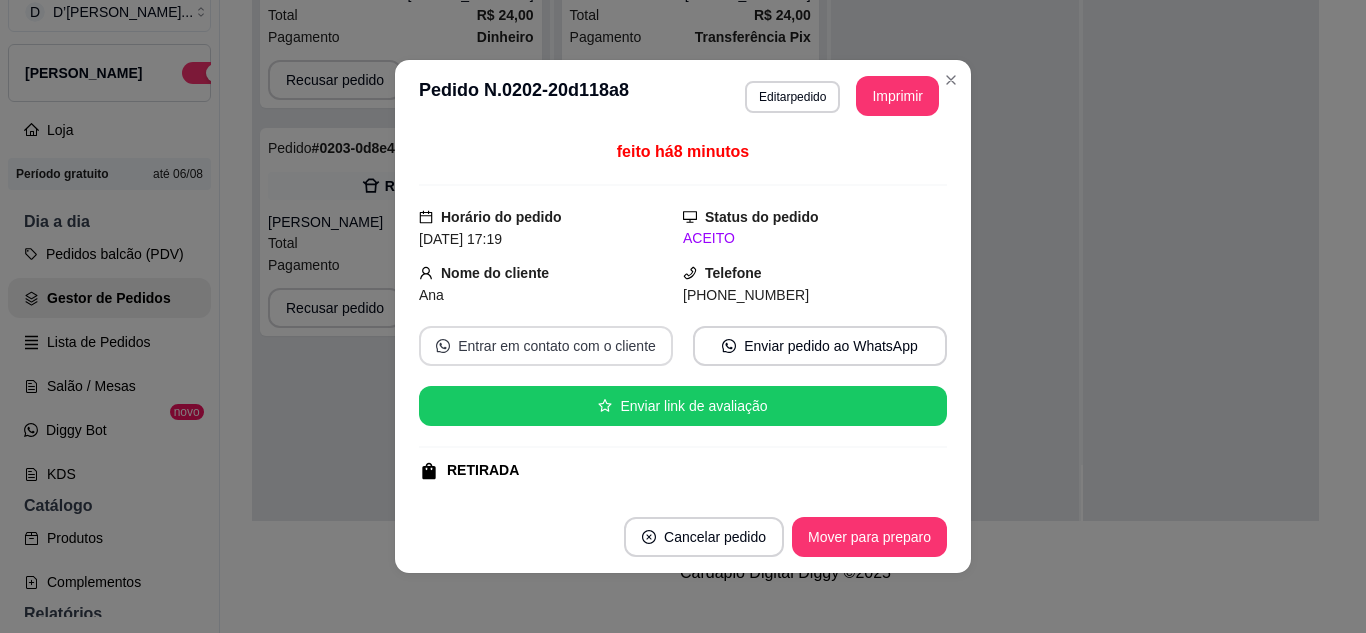 click on "Entrar em contato com o cliente" at bounding box center [546, 346] 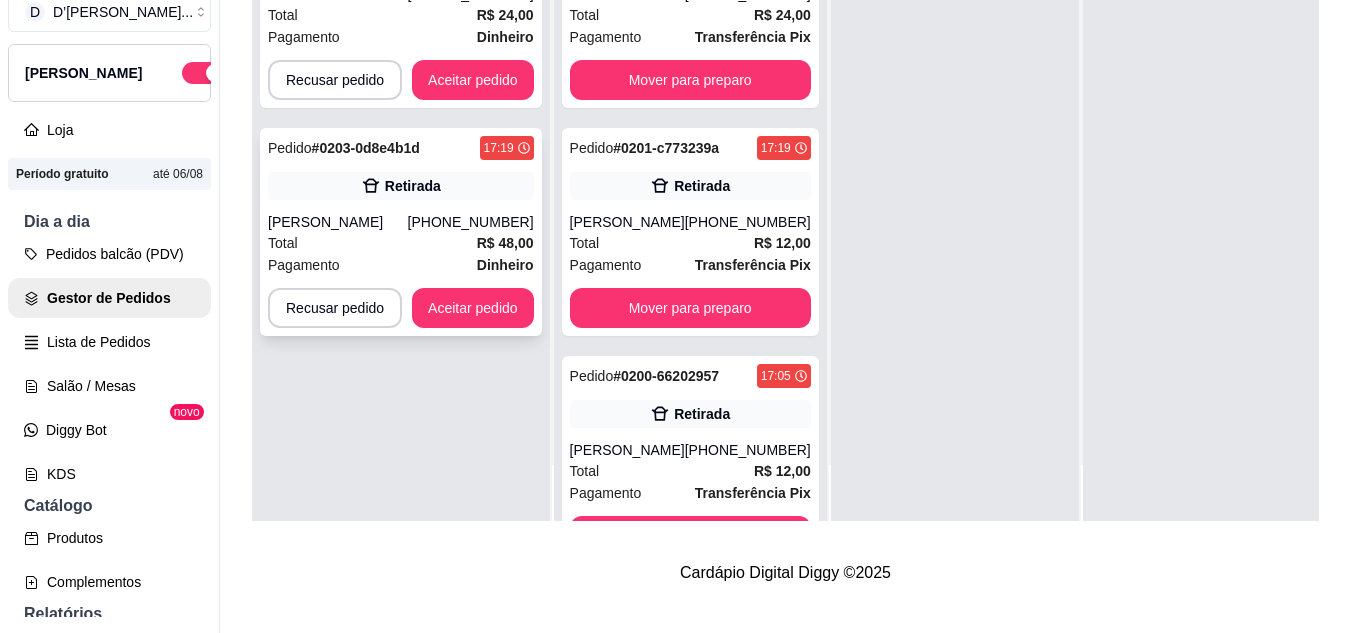 click on "Pagamento Dinheiro" at bounding box center [401, 265] 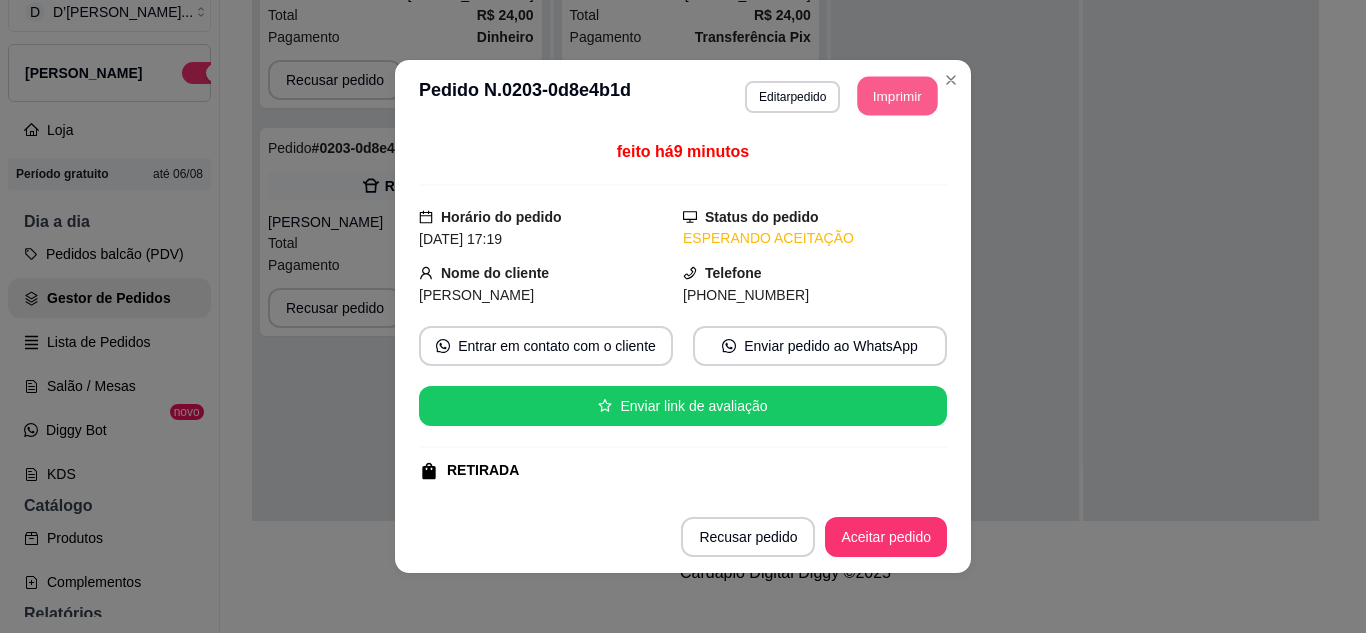 click on "Imprimir" at bounding box center [898, 96] 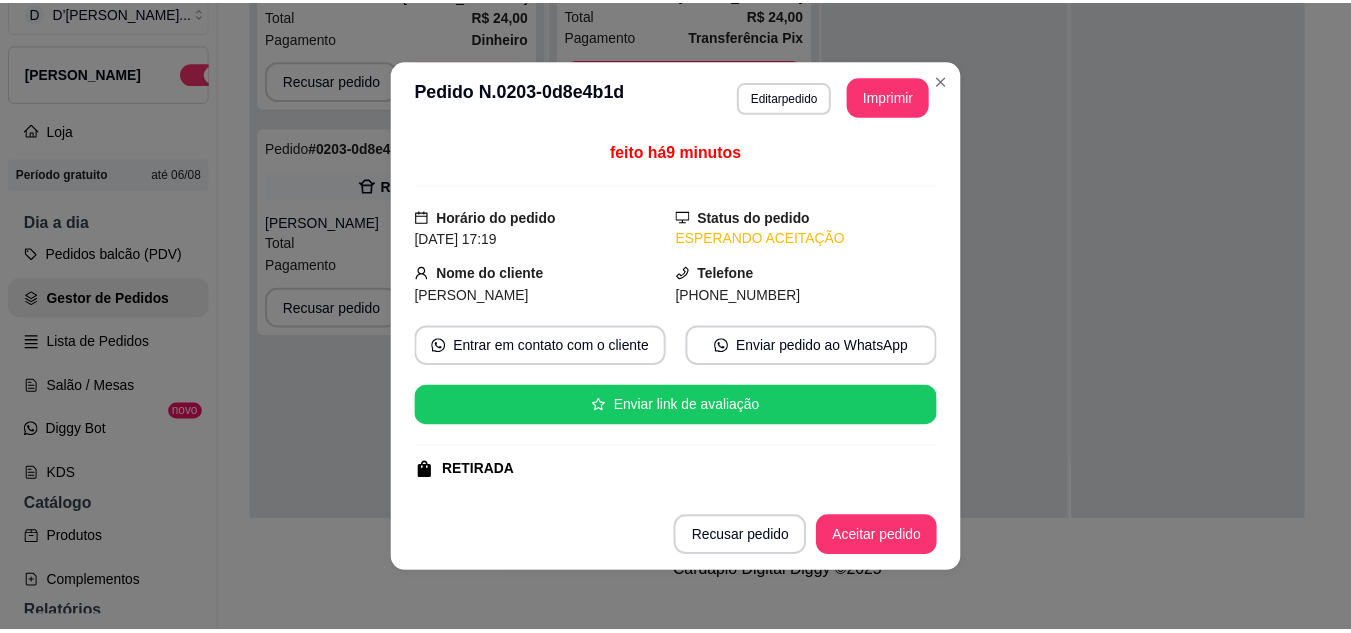 scroll, scrollTop: 0, scrollLeft: 0, axis: both 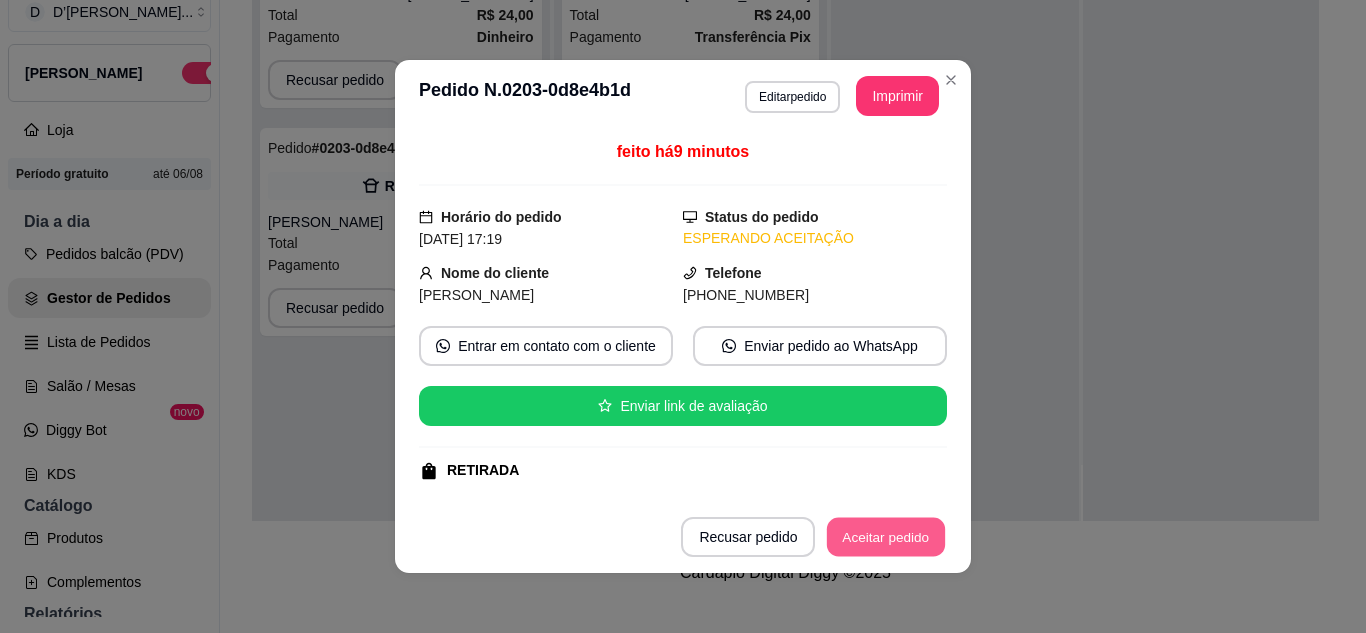 click on "Aceitar pedido" at bounding box center [886, 537] 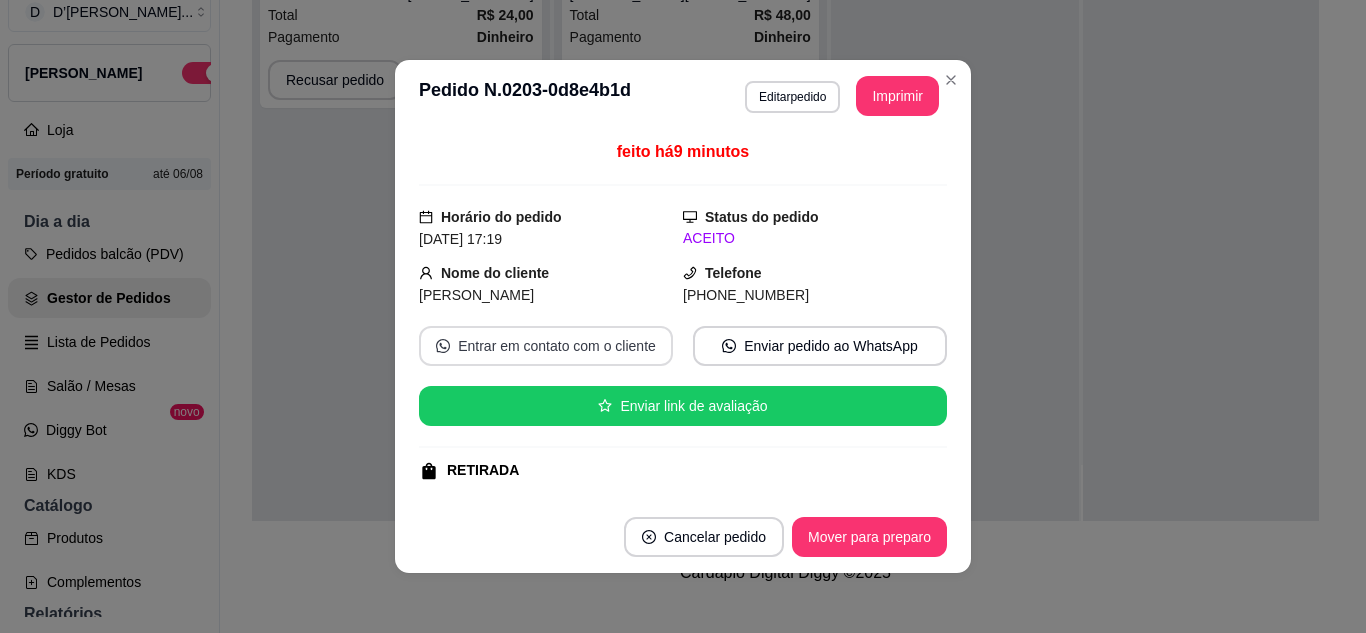 click on "Entrar em contato com o cliente" at bounding box center [546, 346] 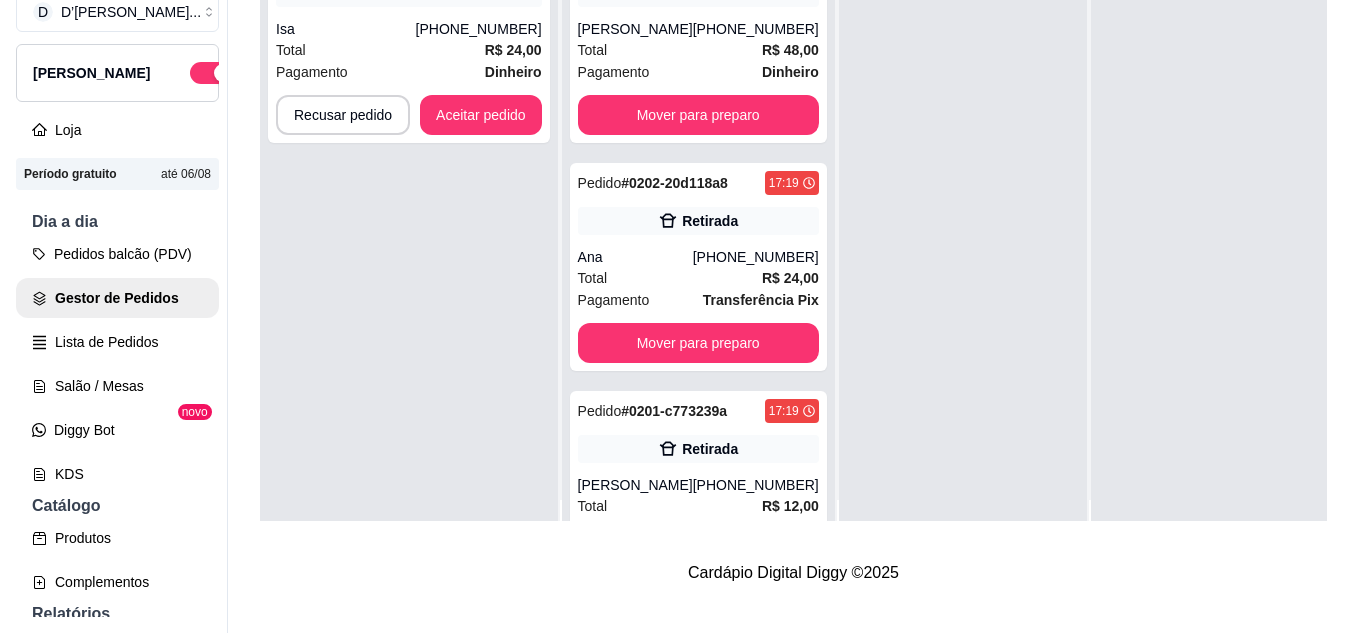scroll, scrollTop: 0, scrollLeft: 0, axis: both 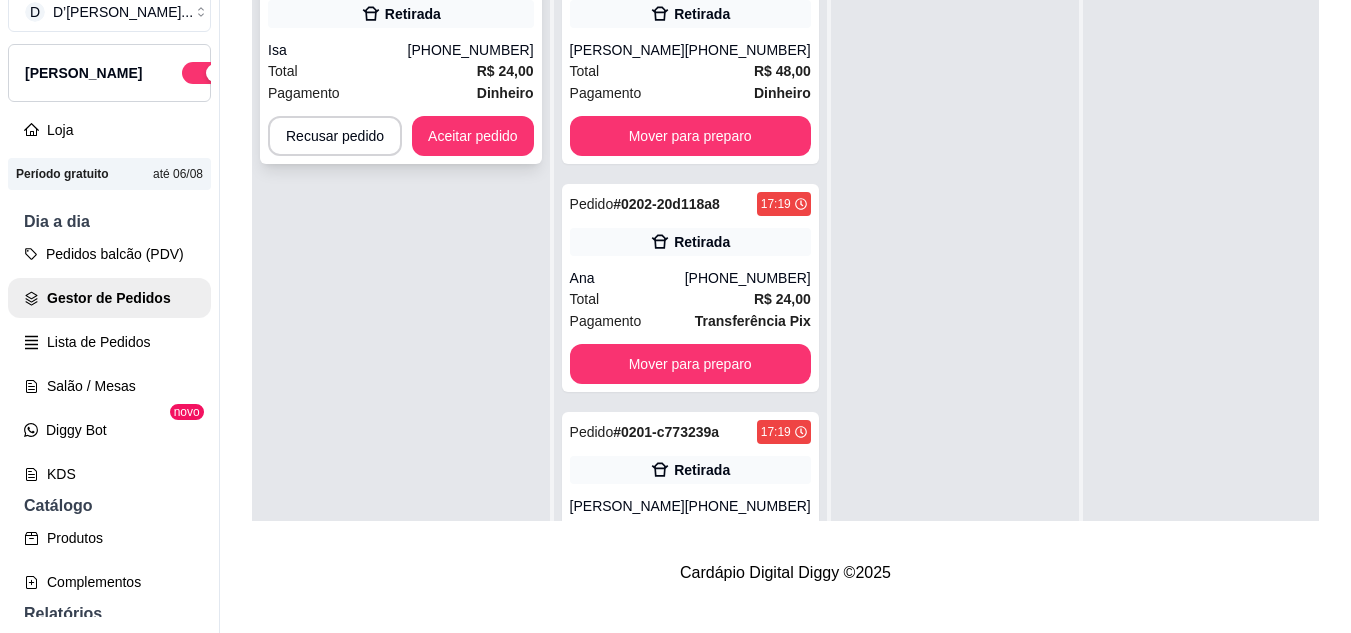 click on "Total R$ 24,00" at bounding box center [401, 71] 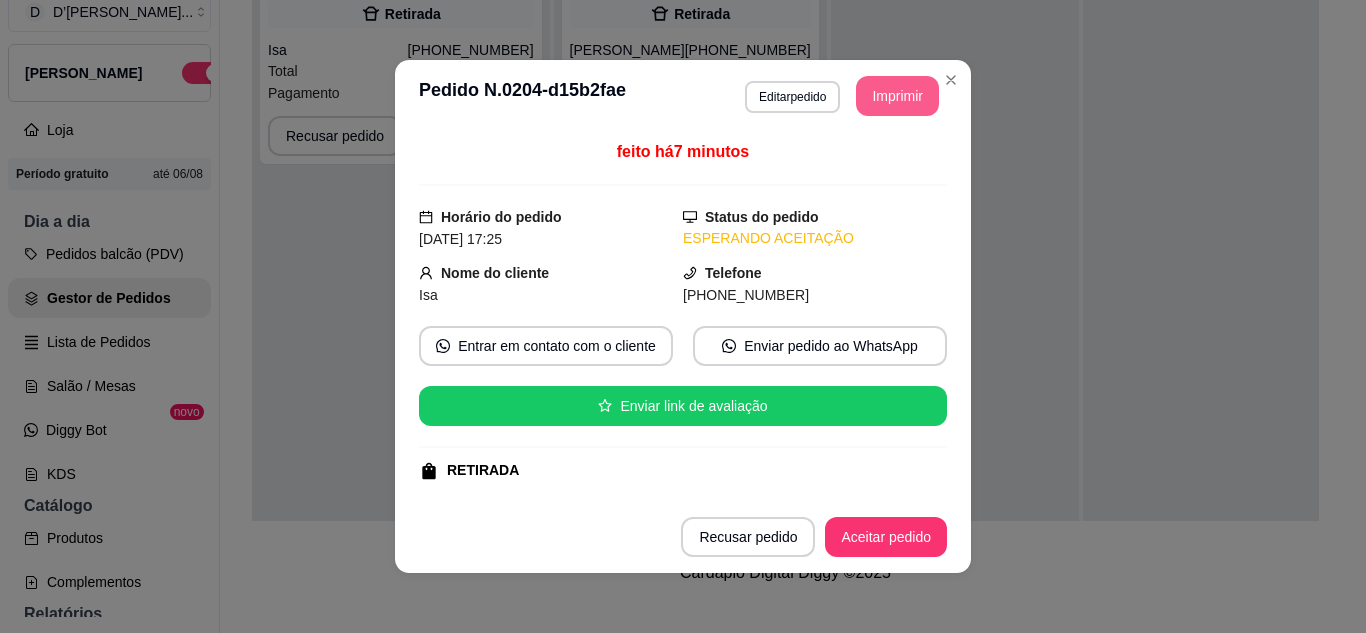 click on "Imprimir" at bounding box center (897, 96) 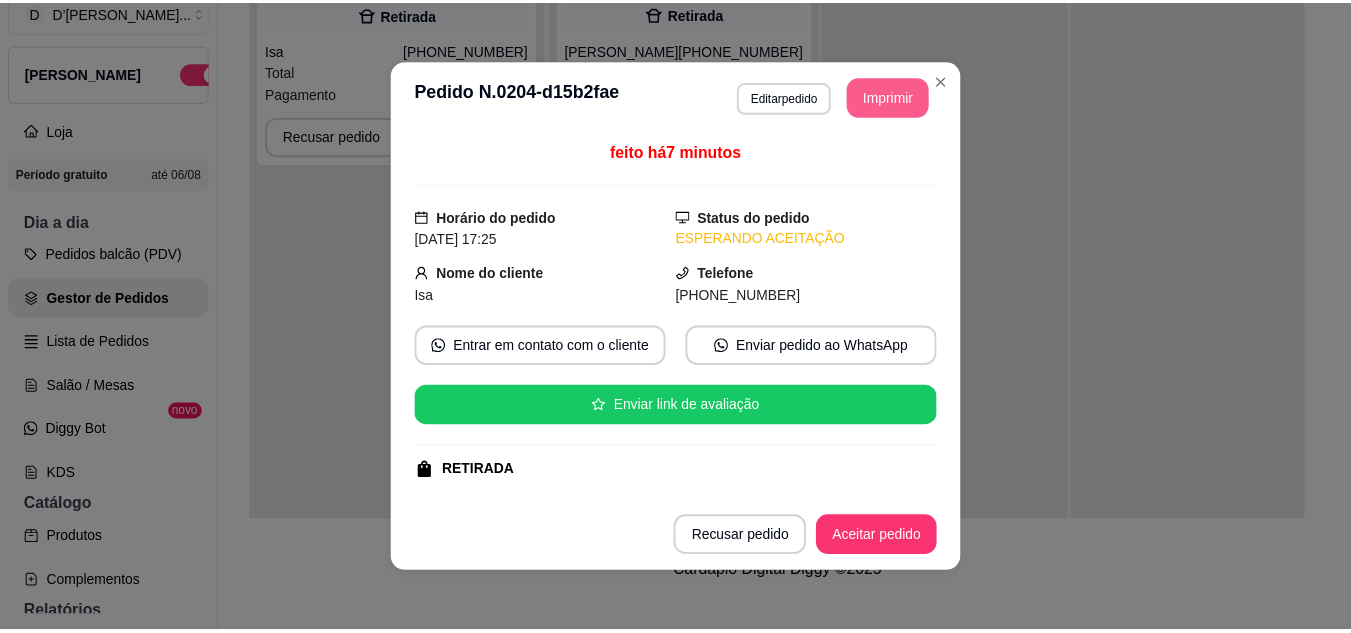 scroll, scrollTop: 0, scrollLeft: 0, axis: both 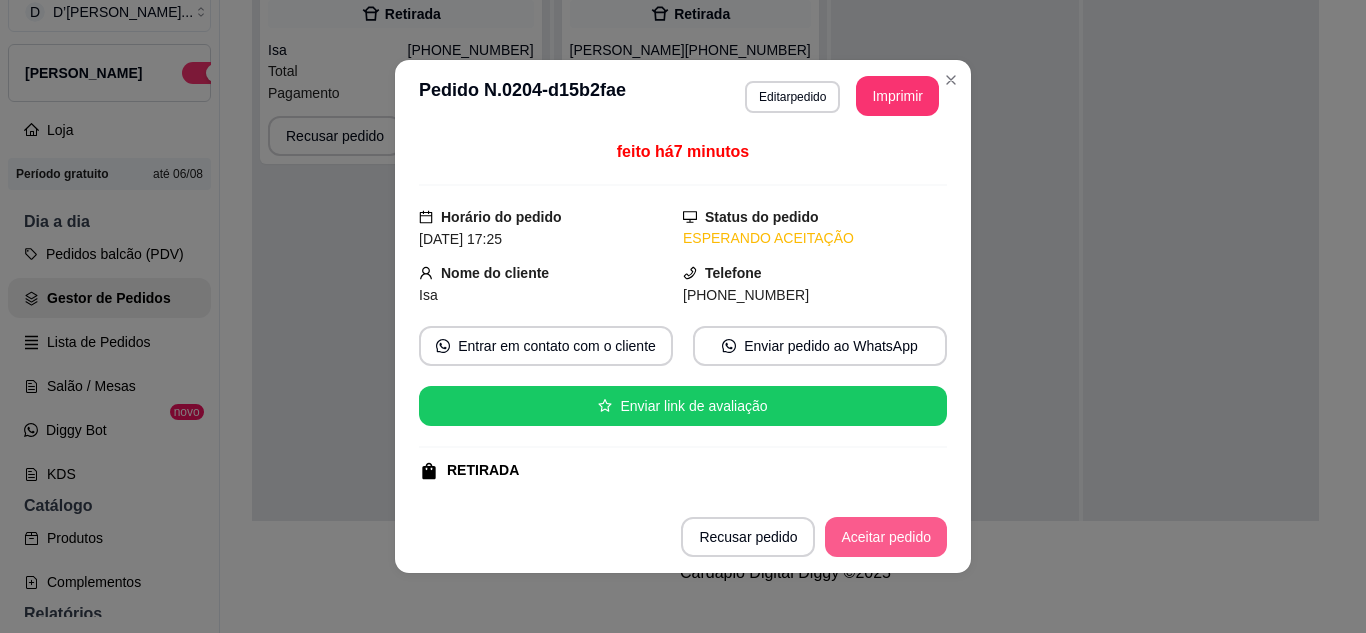 click on "Aceitar pedido" at bounding box center (886, 537) 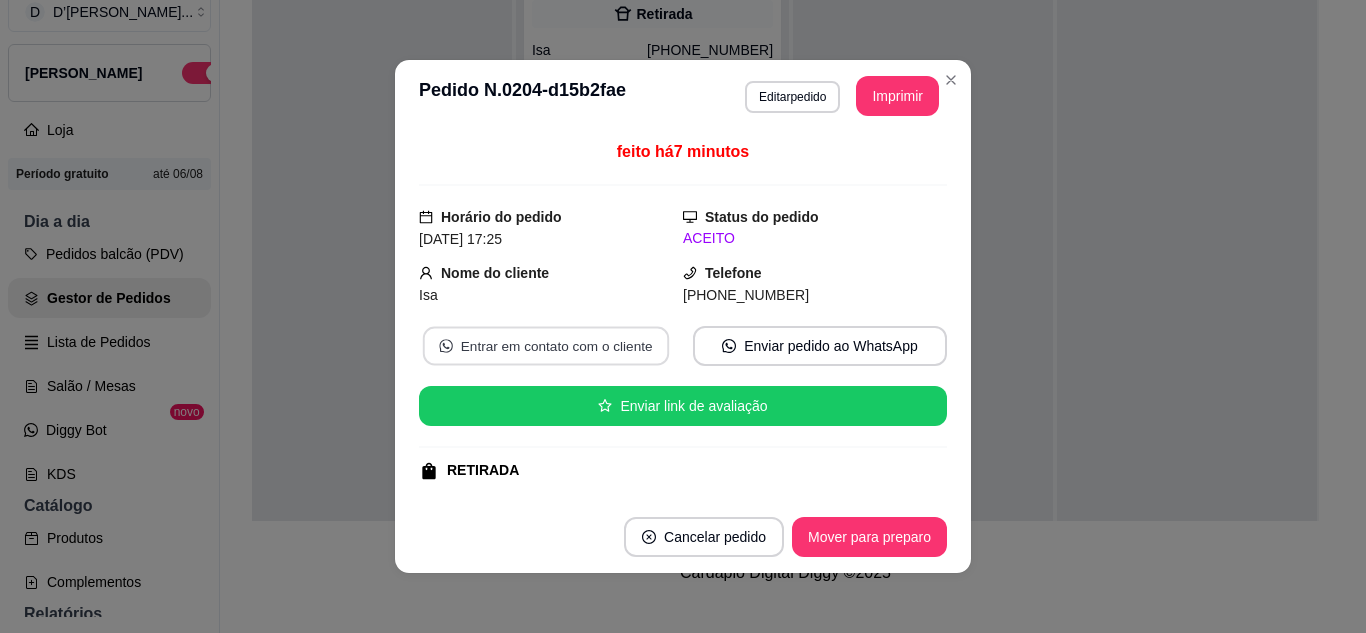 click on "Entrar em contato com o cliente" at bounding box center (546, 346) 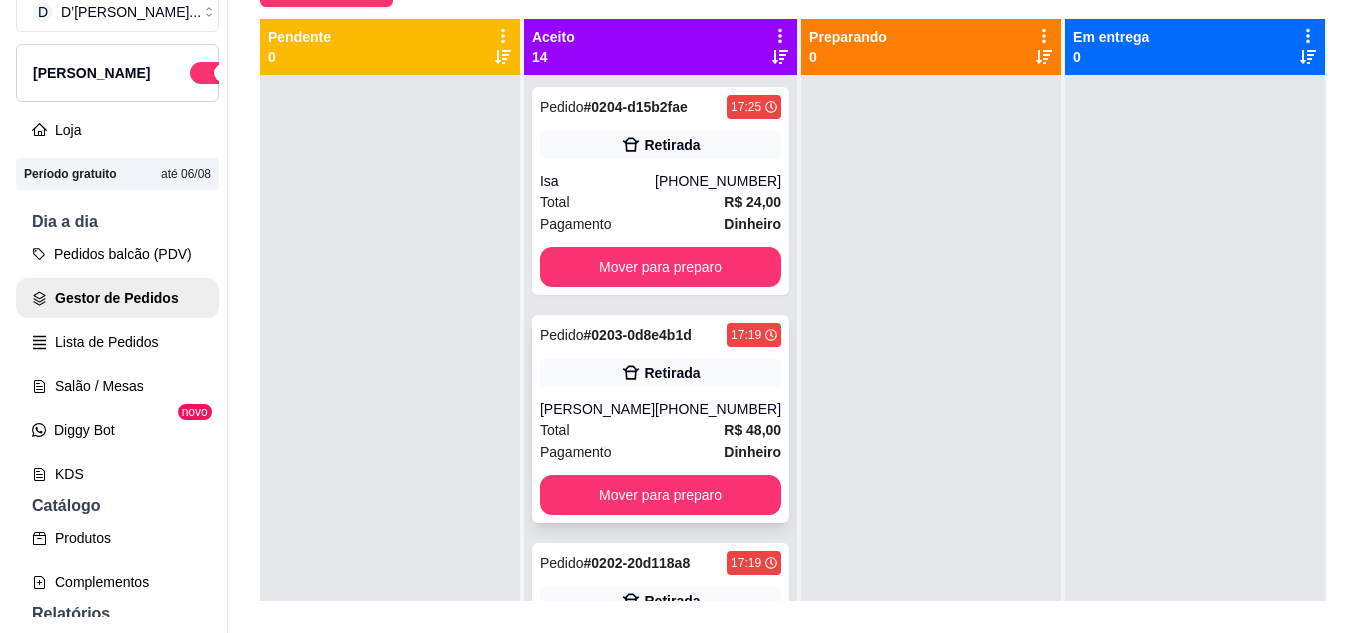 scroll, scrollTop: 0, scrollLeft: 0, axis: both 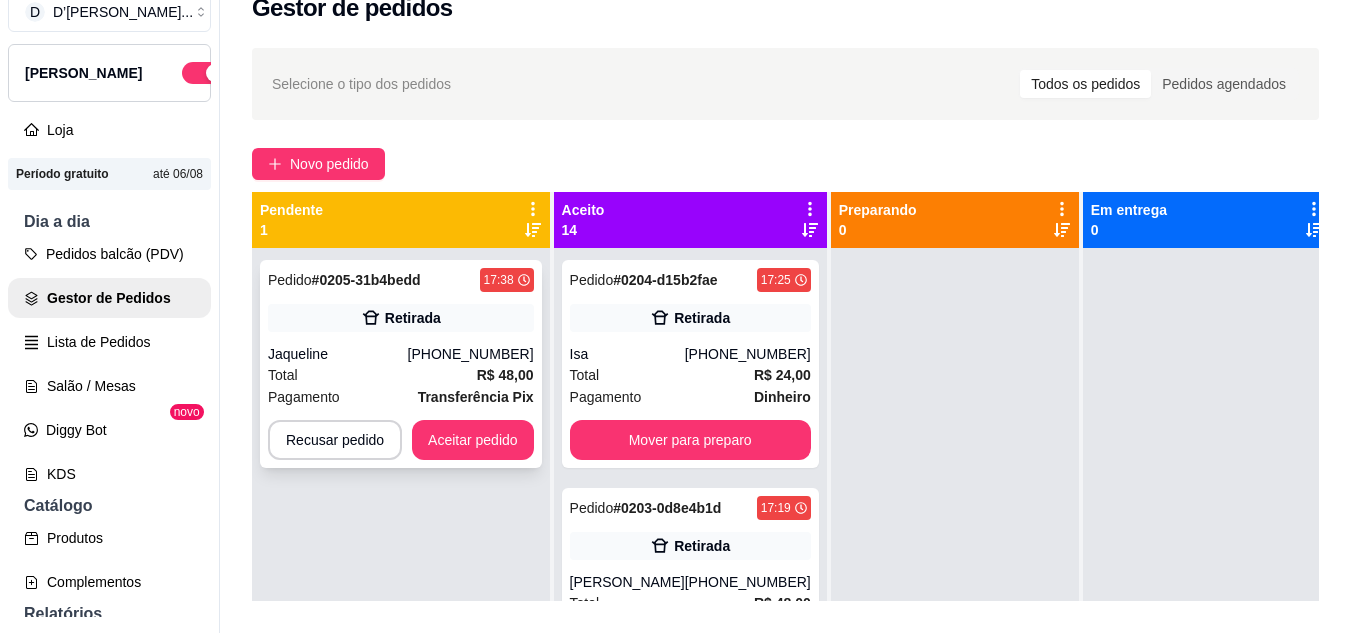 click on "Retirada" at bounding box center (413, 318) 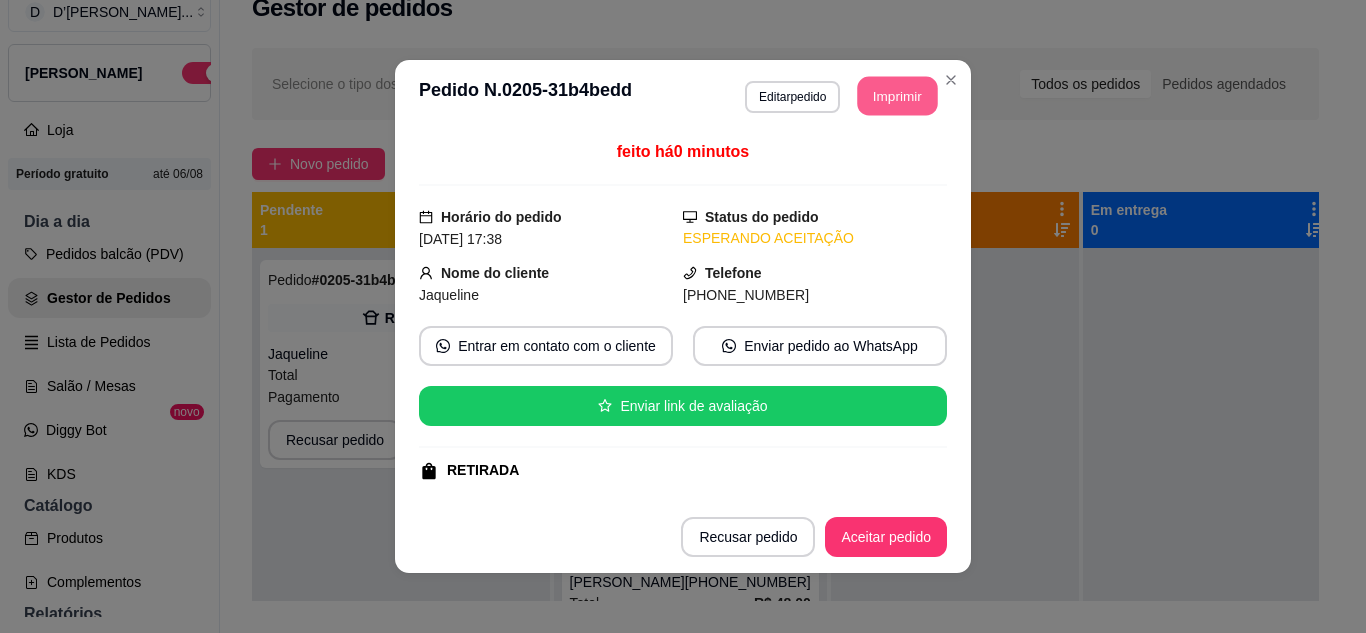 click on "Imprimir" at bounding box center [898, 96] 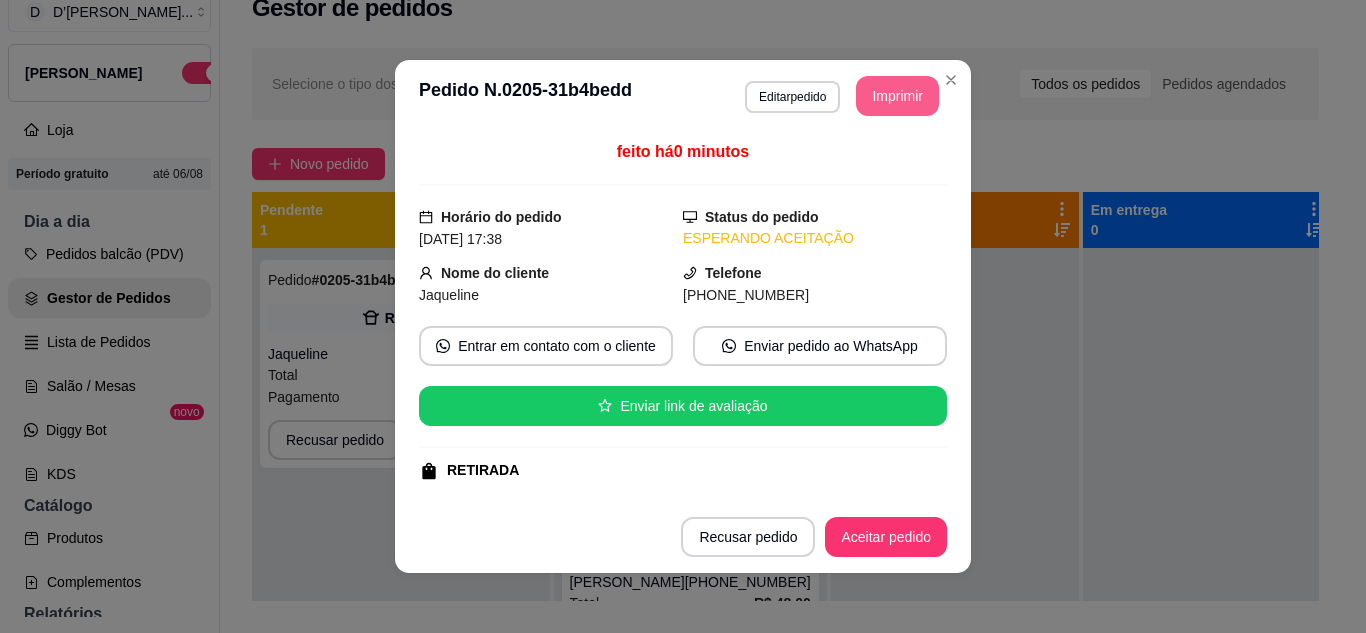 scroll, scrollTop: 0, scrollLeft: 0, axis: both 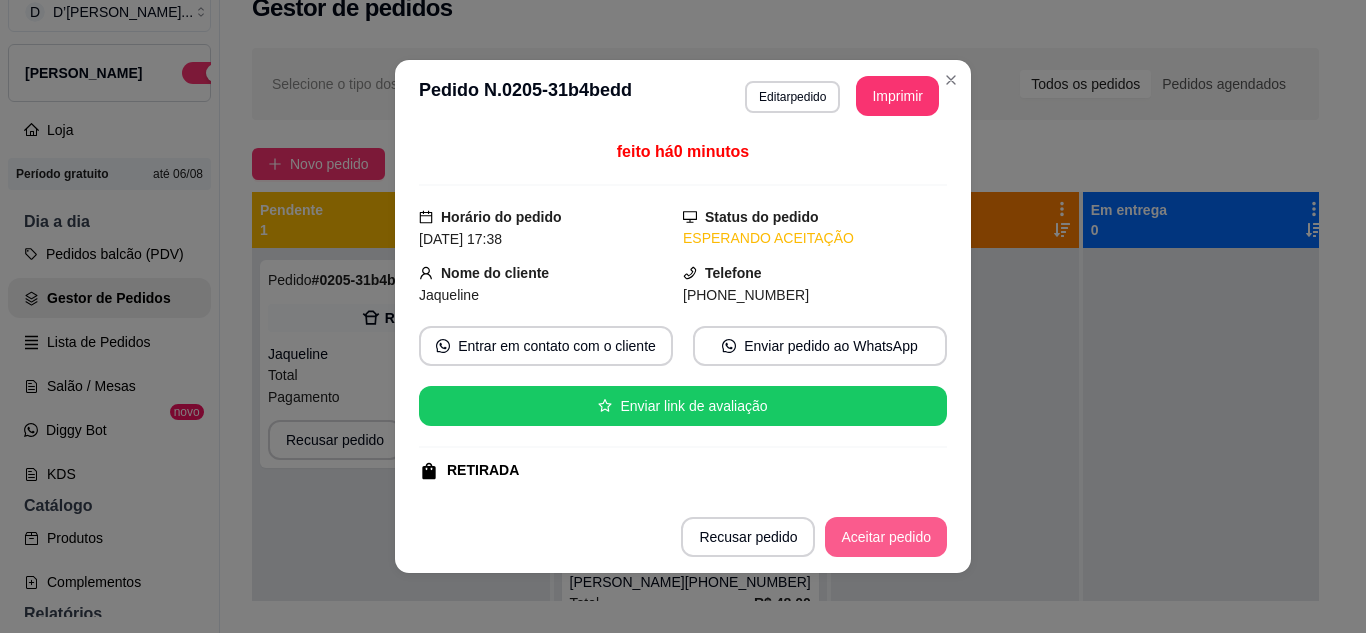 click on "Aceitar pedido" at bounding box center (886, 537) 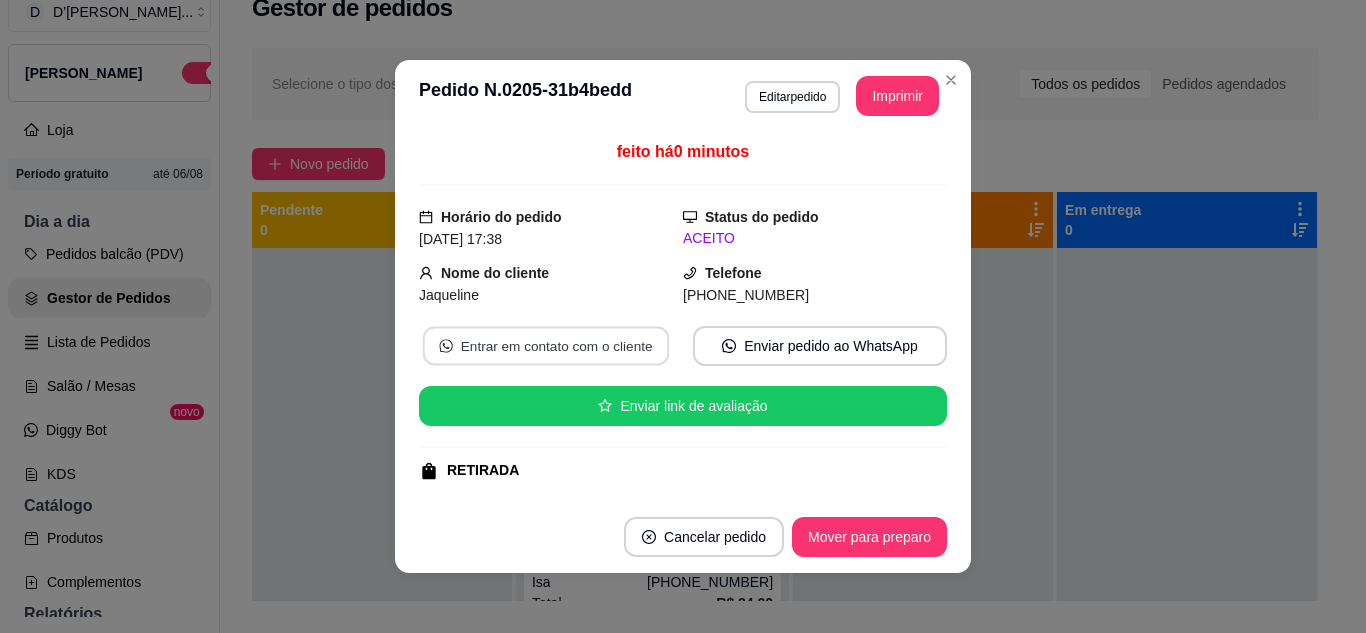 click on "Entrar em contato com o cliente" at bounding box center [546, 346] 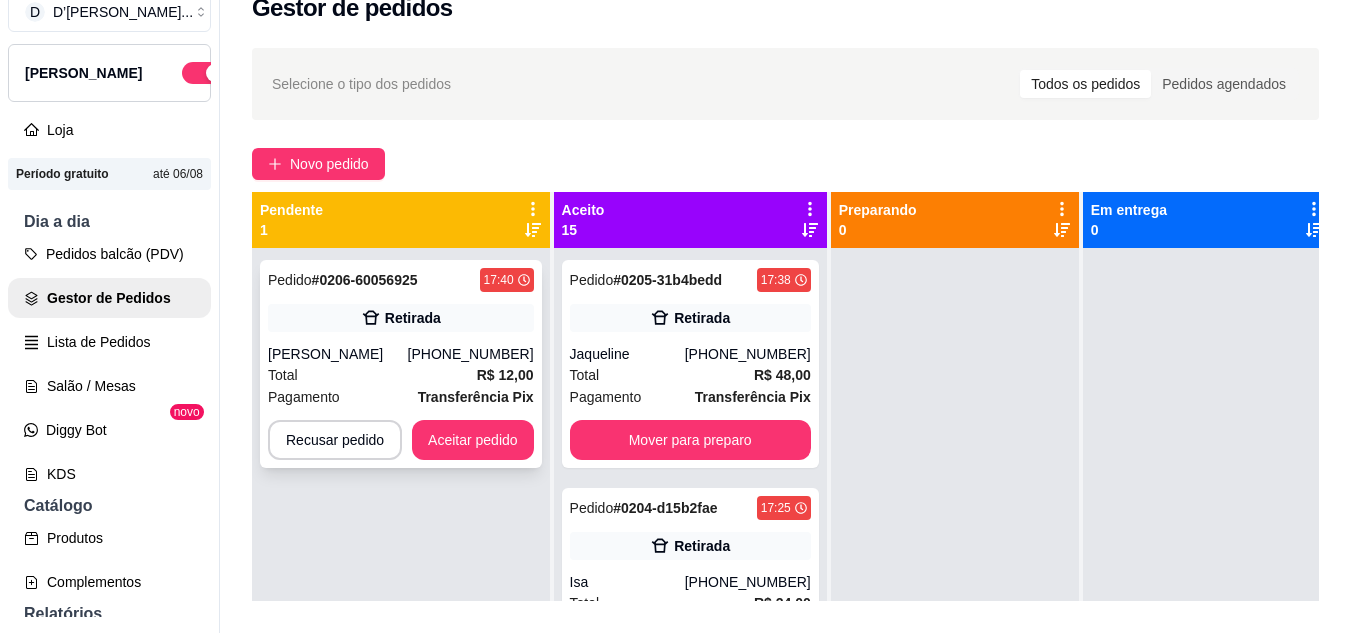 click on "Pedido  # 0206-60056925 17:40 Retirada Luan Alves Amorim  (85) 98237-9759 Total R$ 12,00 Pagamento Transferência Pix Recusar pedido Aceitar pedido" at bounding box center (401, 364) 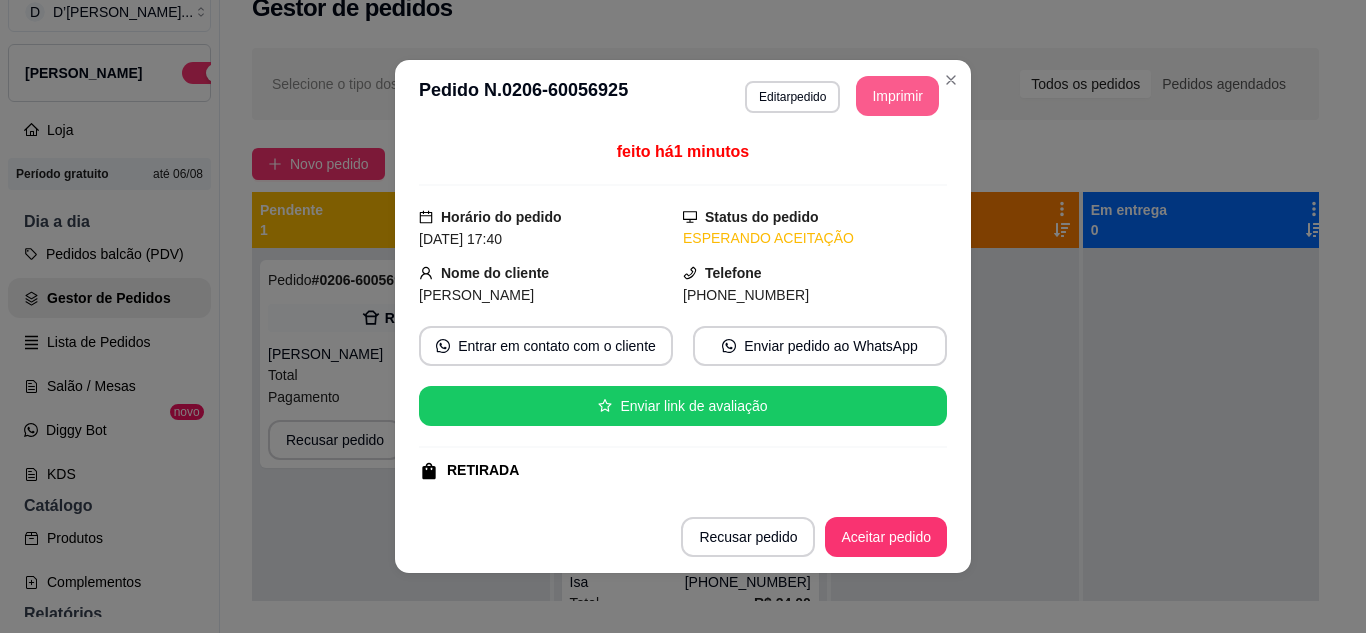 click on "Imprimir" at bounding box center [897, 96] 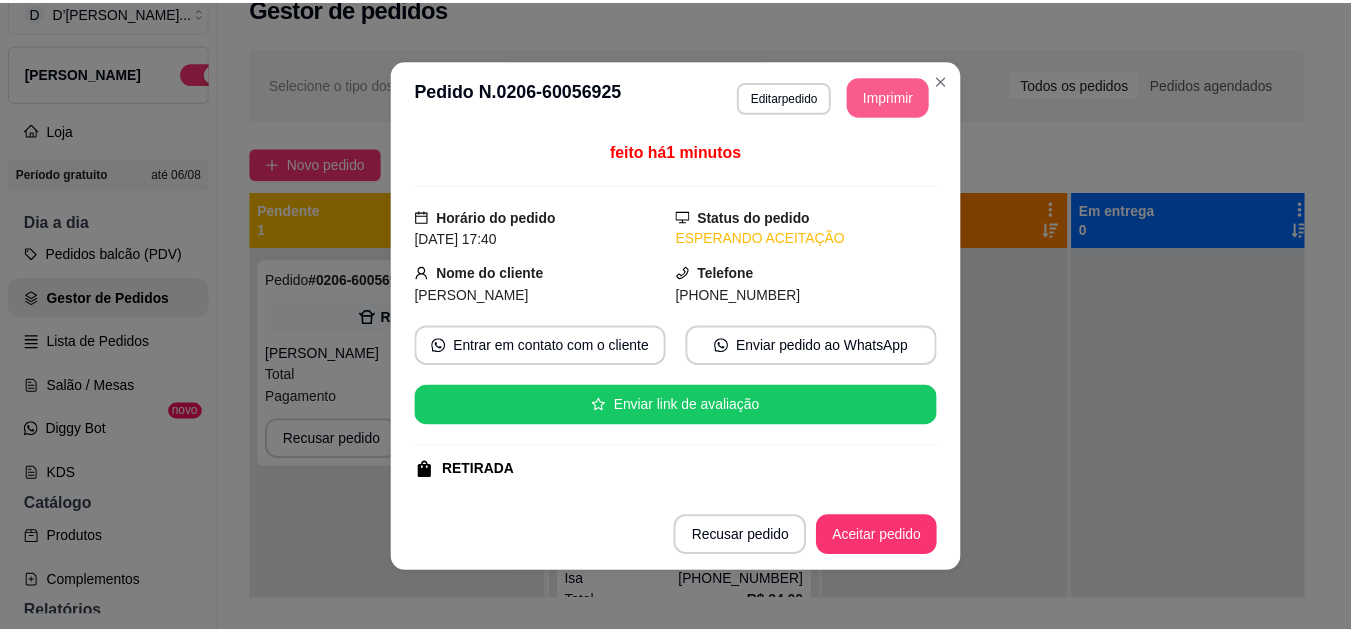 scroll, scrollTop: 0, scrollLeft: 0, axis: both 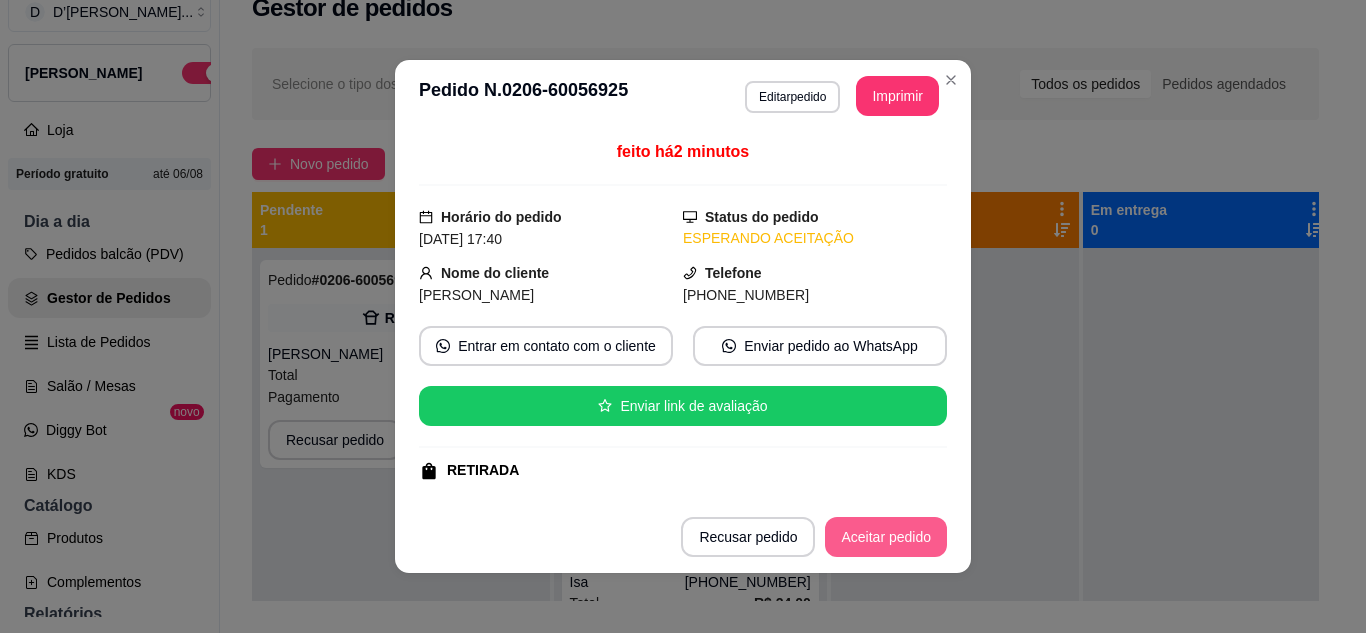 click on "Aceitar pedido" at bounding box center (886, 537) 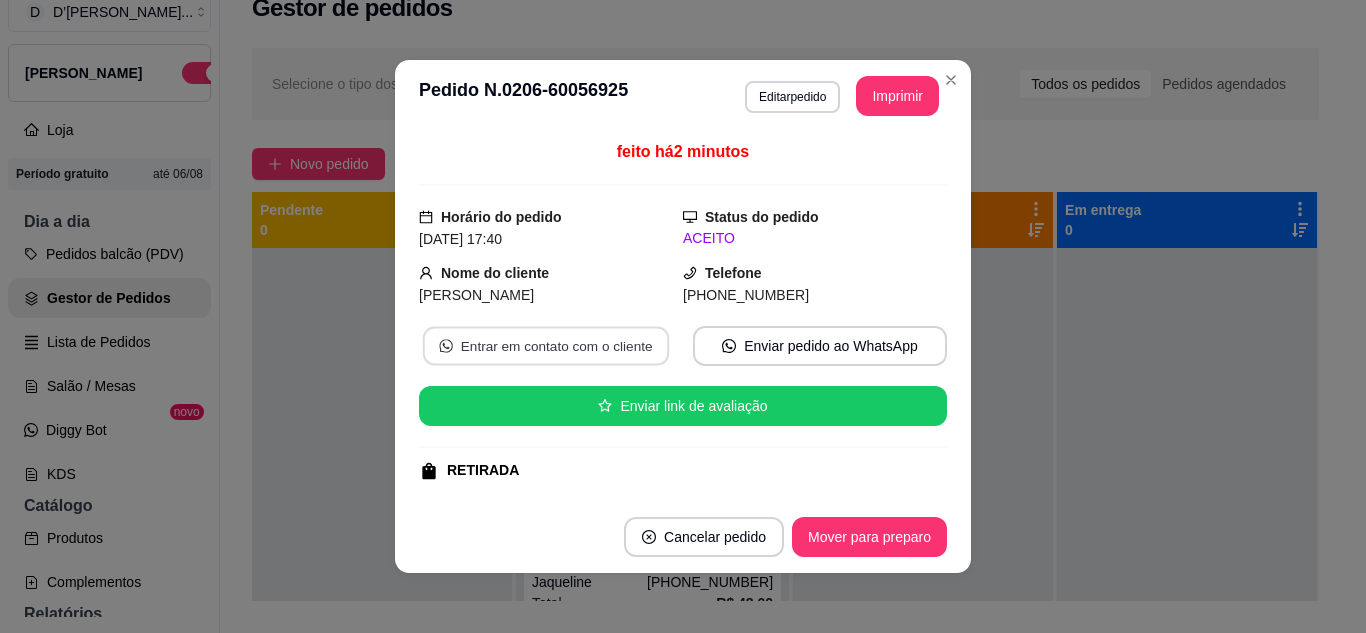 click on "Entrar em contato com o cliente" at bounding box center [546, 346] 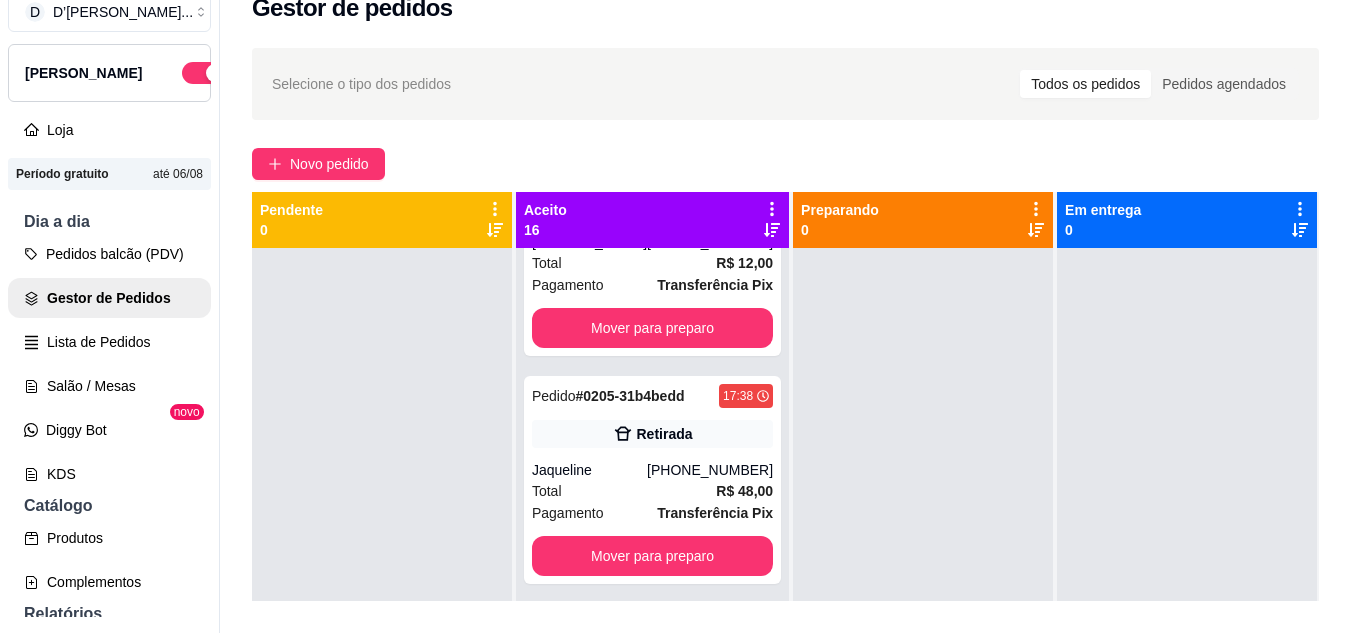 scroll, scrollTop: 0, scrollLeft: 0, axis: both 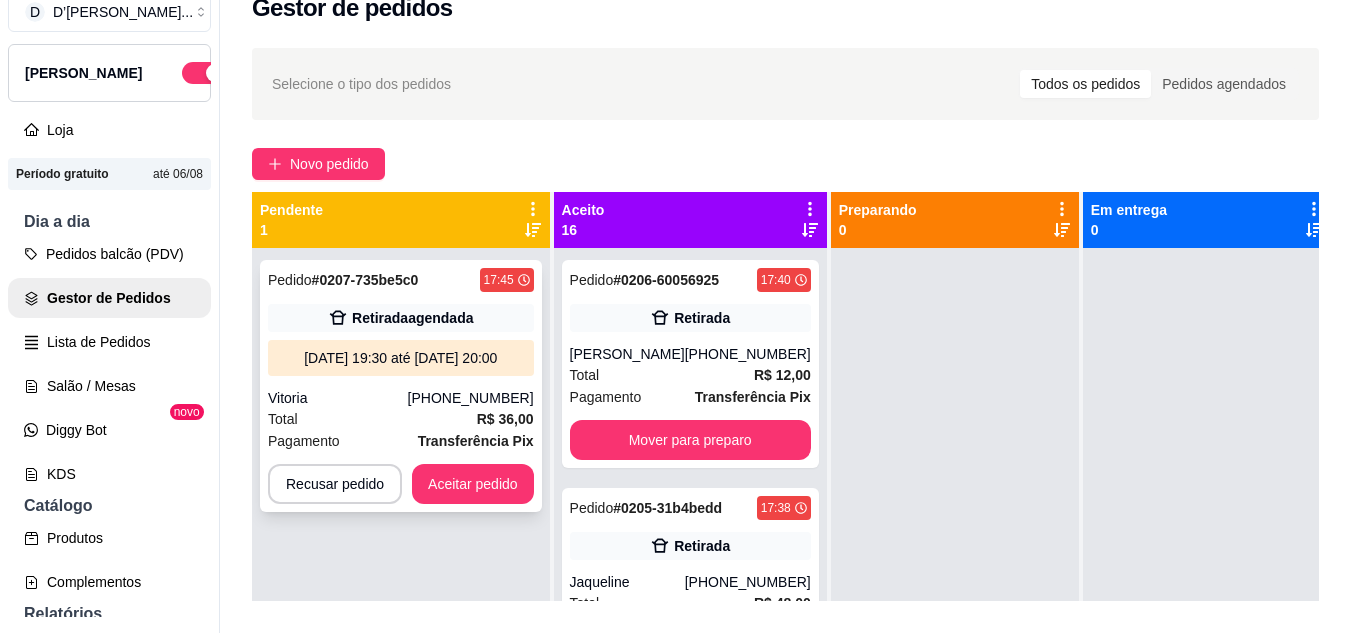 click on "(88) 99257-4137" at bounding box center [471, 398] 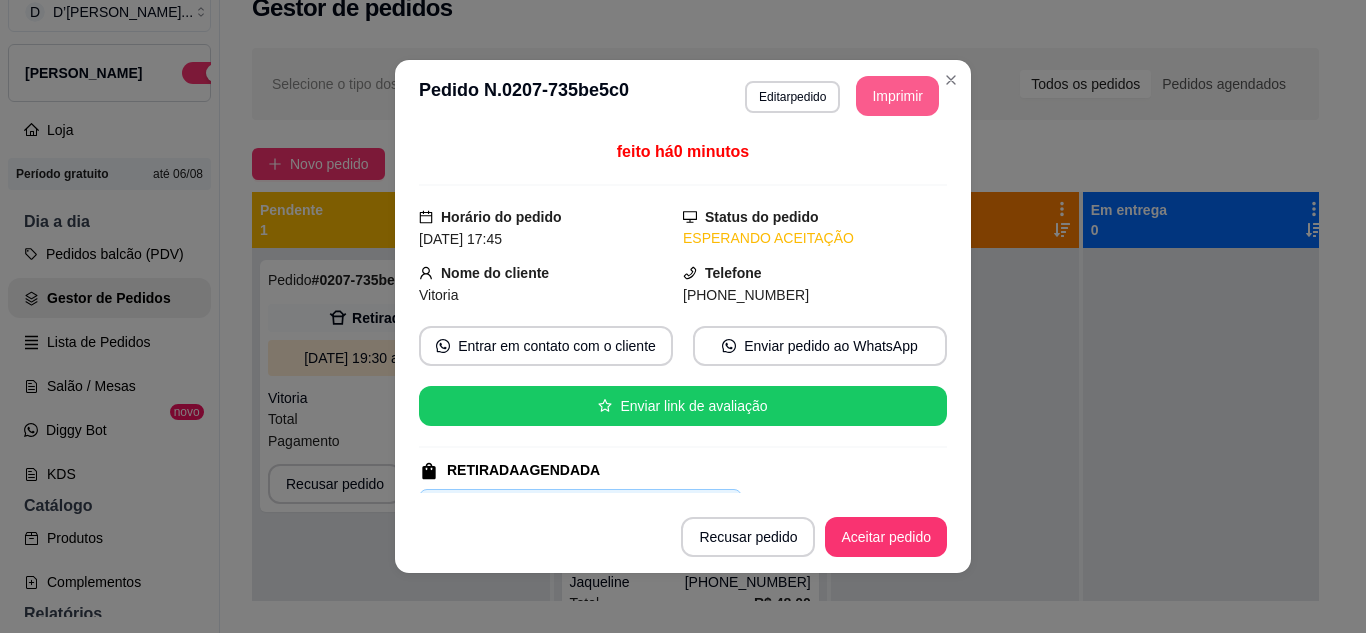 click on "Imprimir" at bounding box center [897, 96] 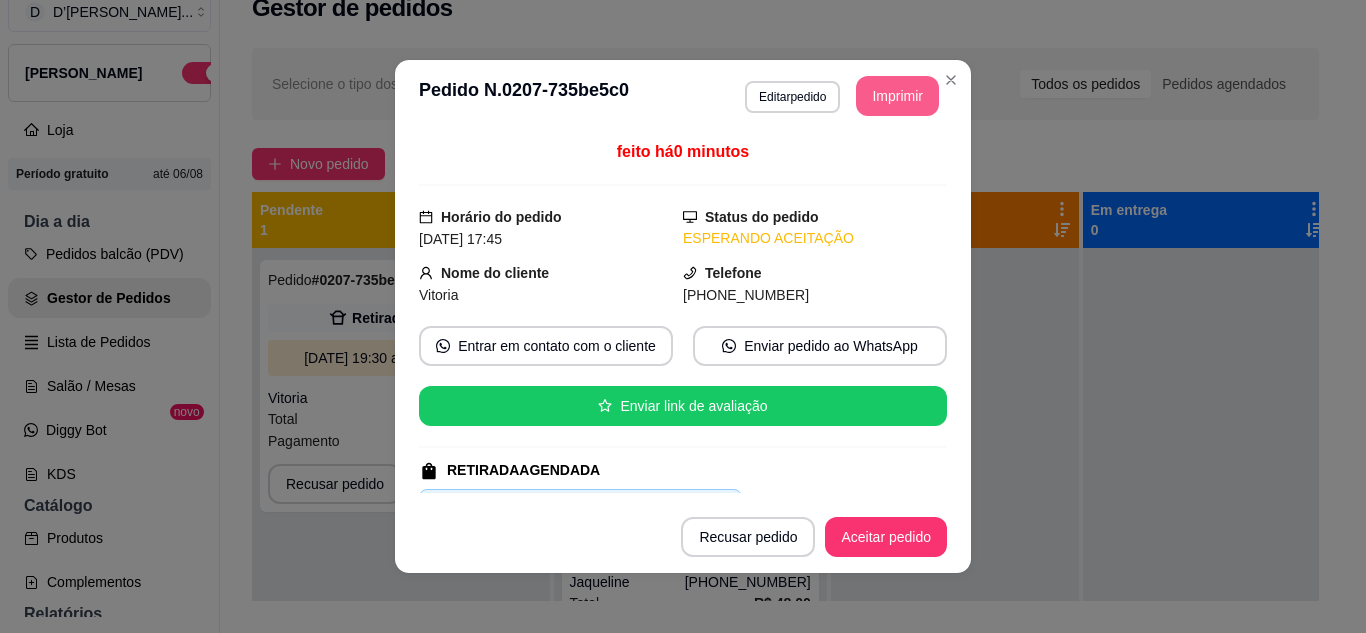 scroll, scrollTop: 0, scrollLeft: 0, axis: both 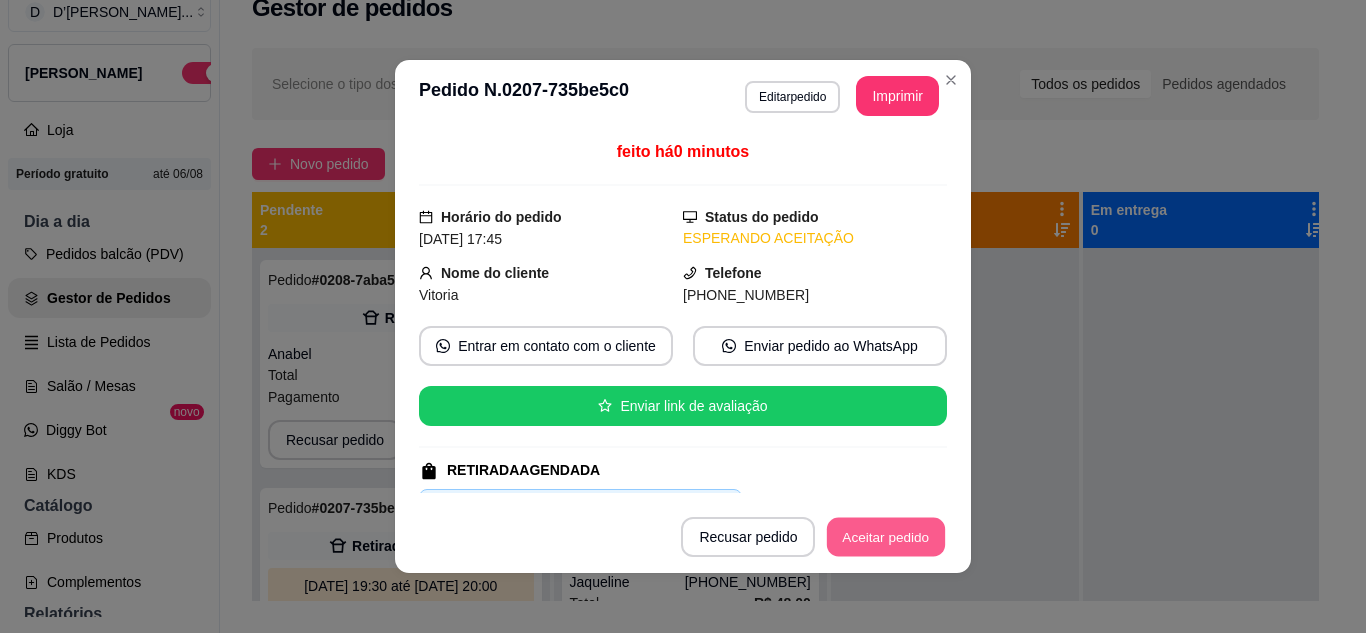 click on "Aceitar pedido" at bounding box center [886, 537] 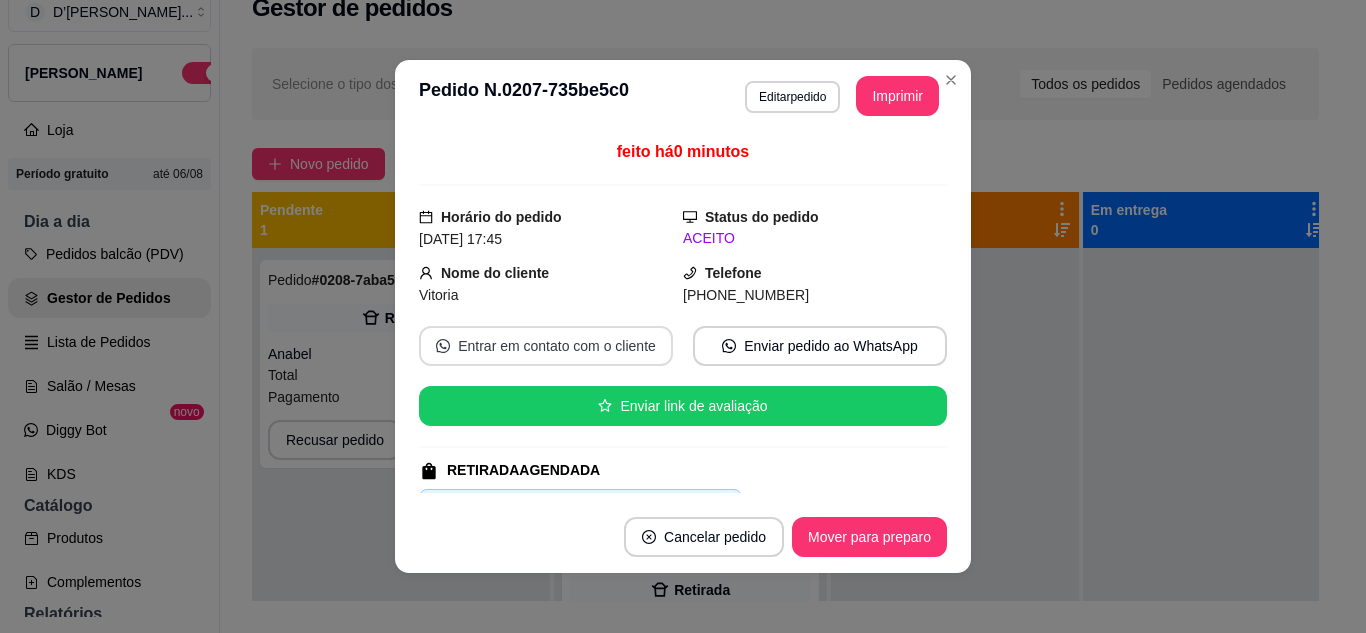 click on "Entrar em contato com o cliente" at bounding box center [546, 346] 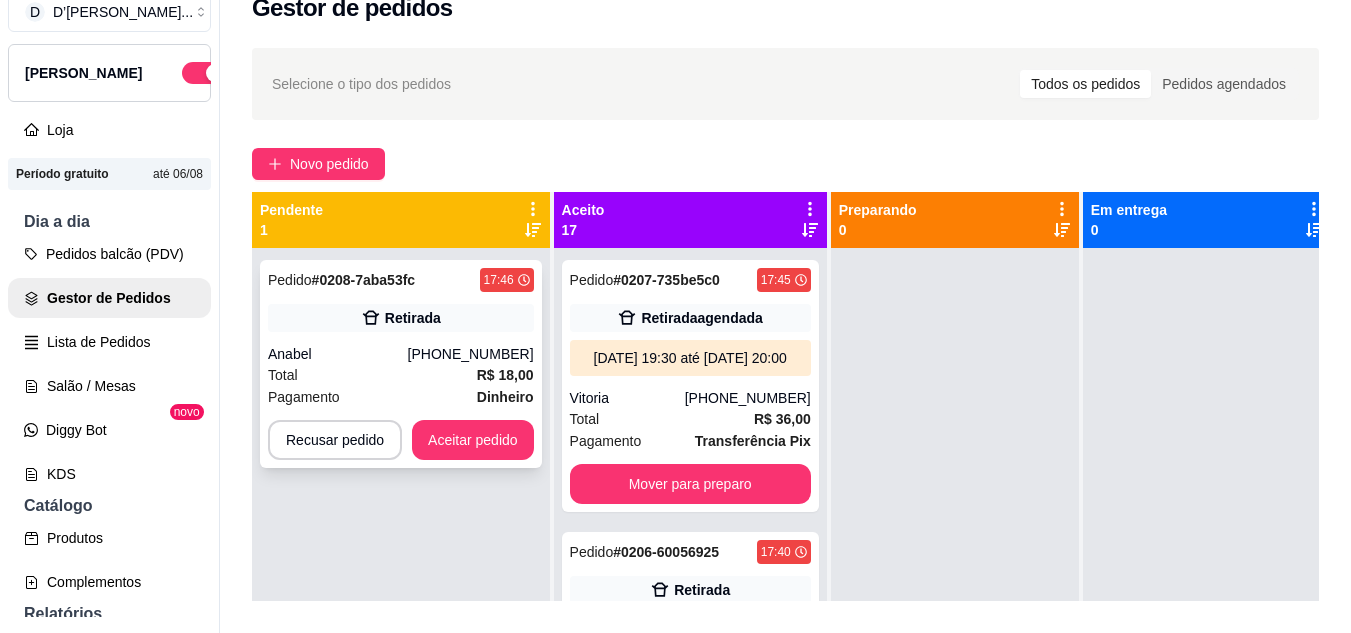 click on "Anabel" at bounding box center (338, 354) 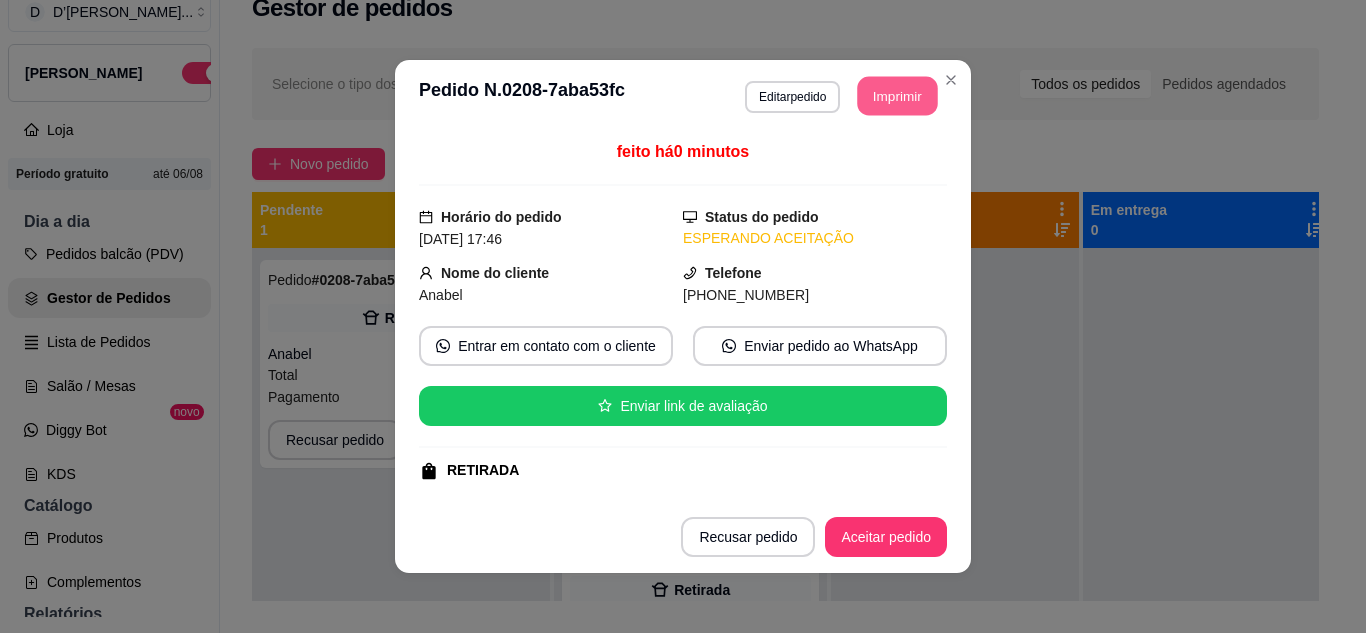 click on "Imprimir" at bounding box center [898, 96] 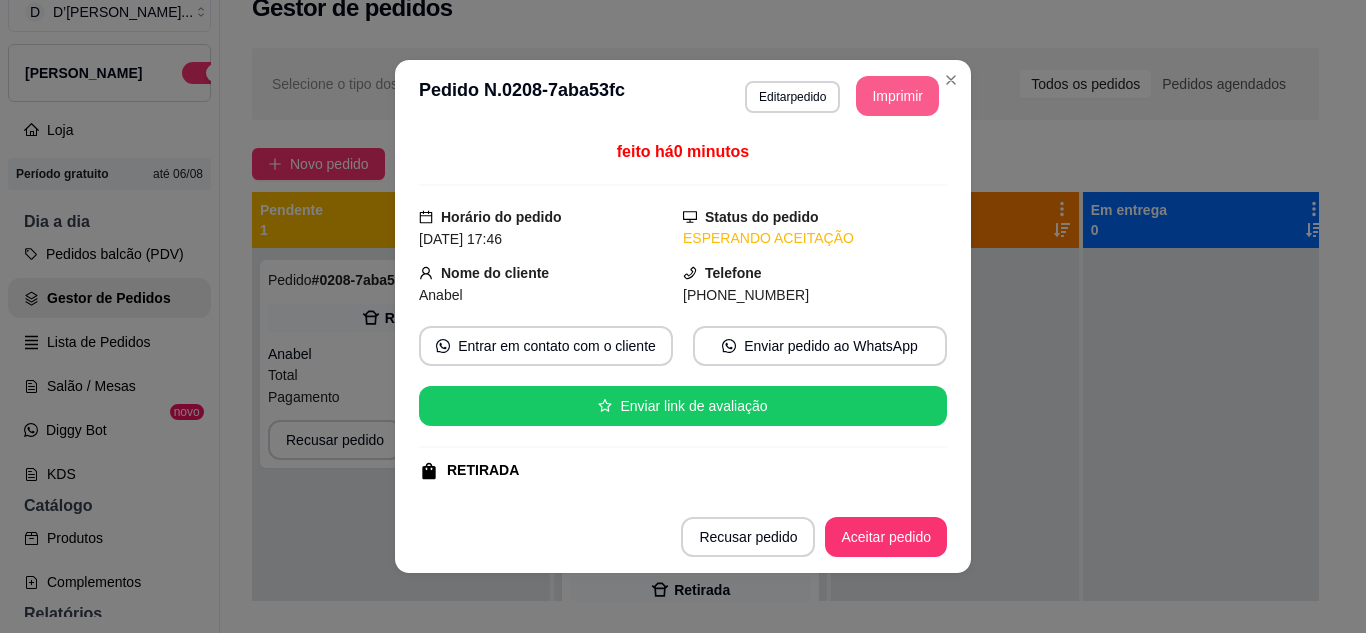 scroll, scrollTop: 0, scrollLeft: 0, axis: both 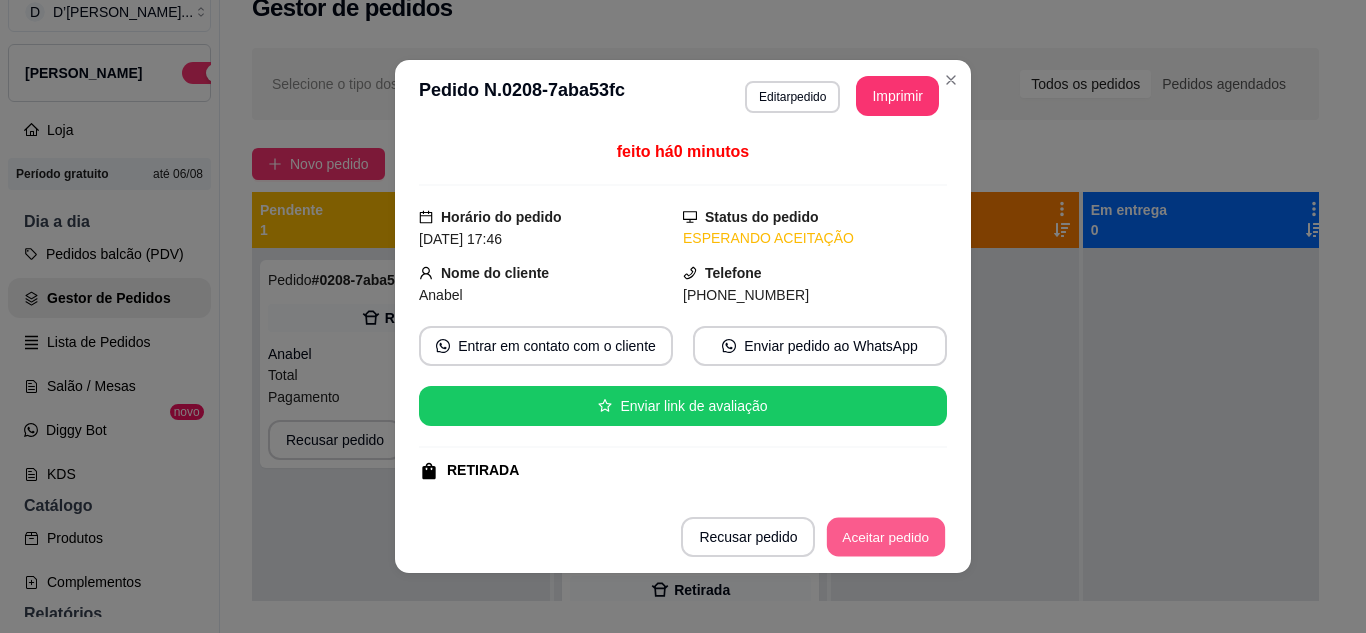 click on "Aceitar pedido" at bounding box center [886, 537] 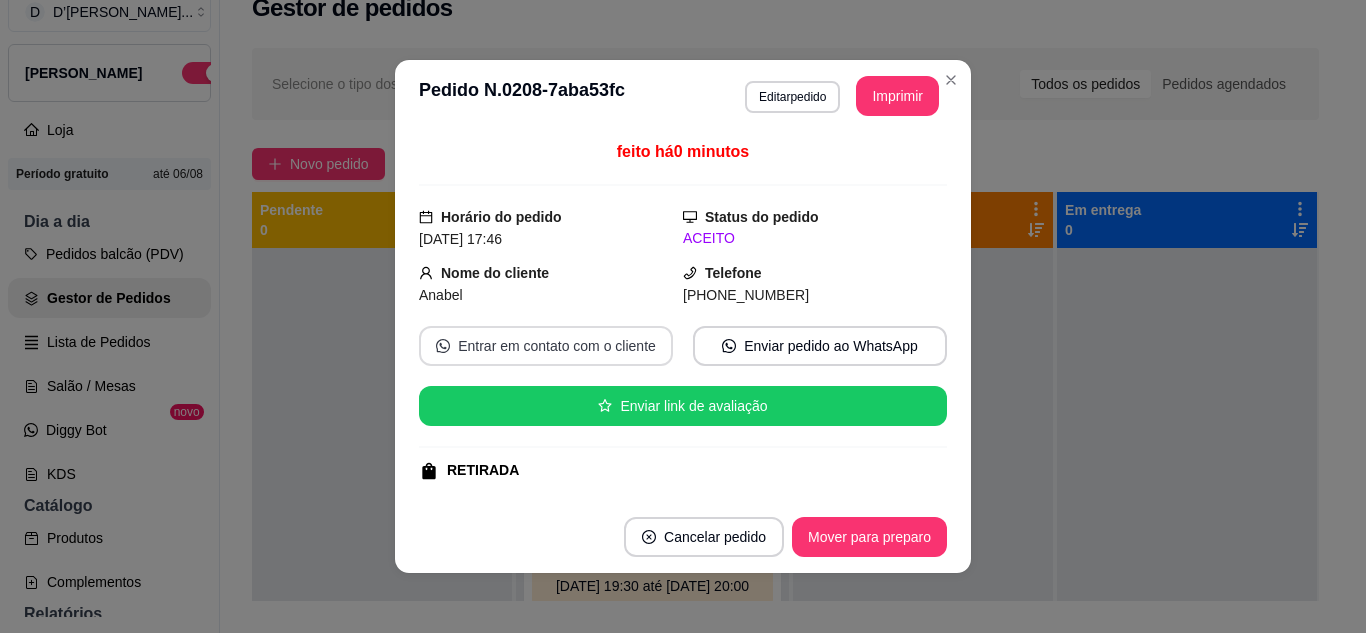 click on "Entrar em contato com o cliente" at bounding box center (546, 346) 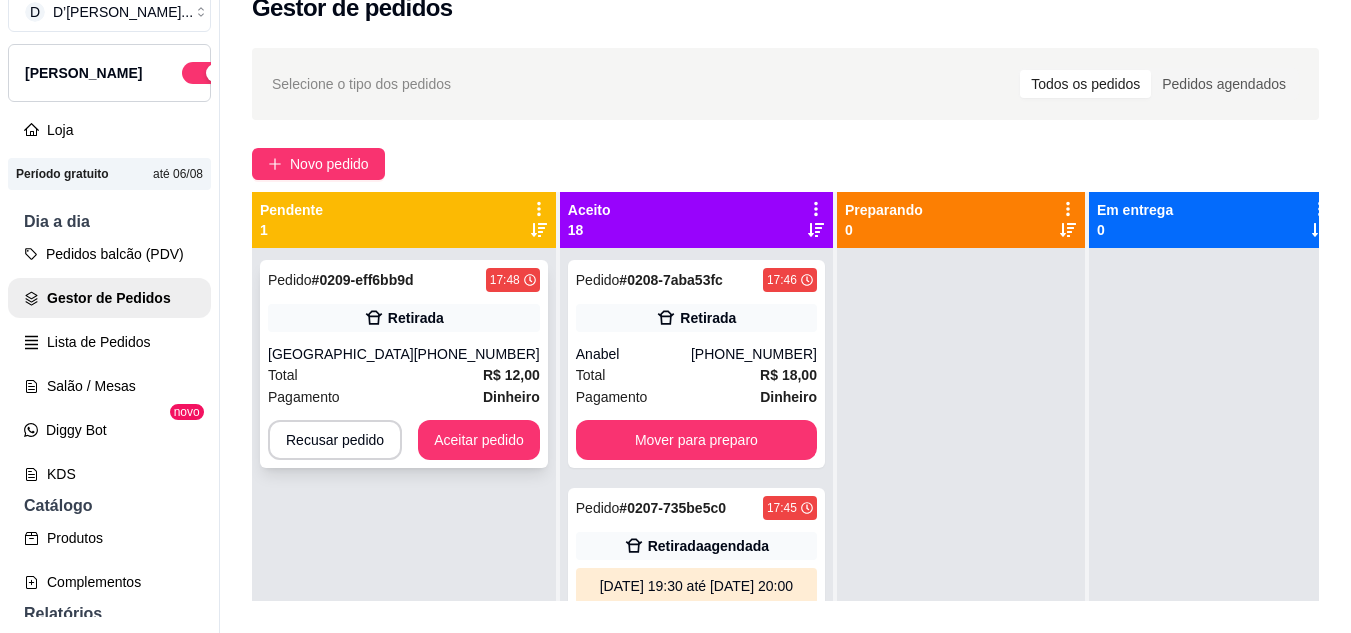 click on "[PHONE_NUMBER]" at bounding box center (477, 354) 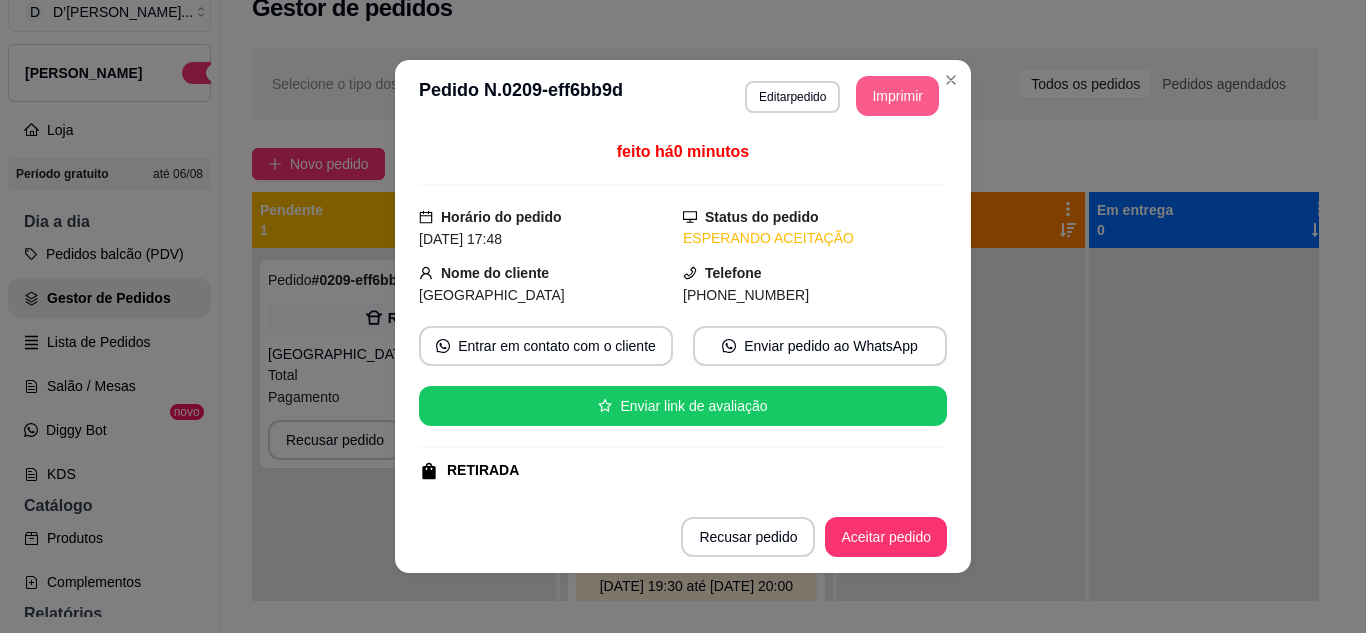 click on "Imprimir" at bounding box center [897, 96] 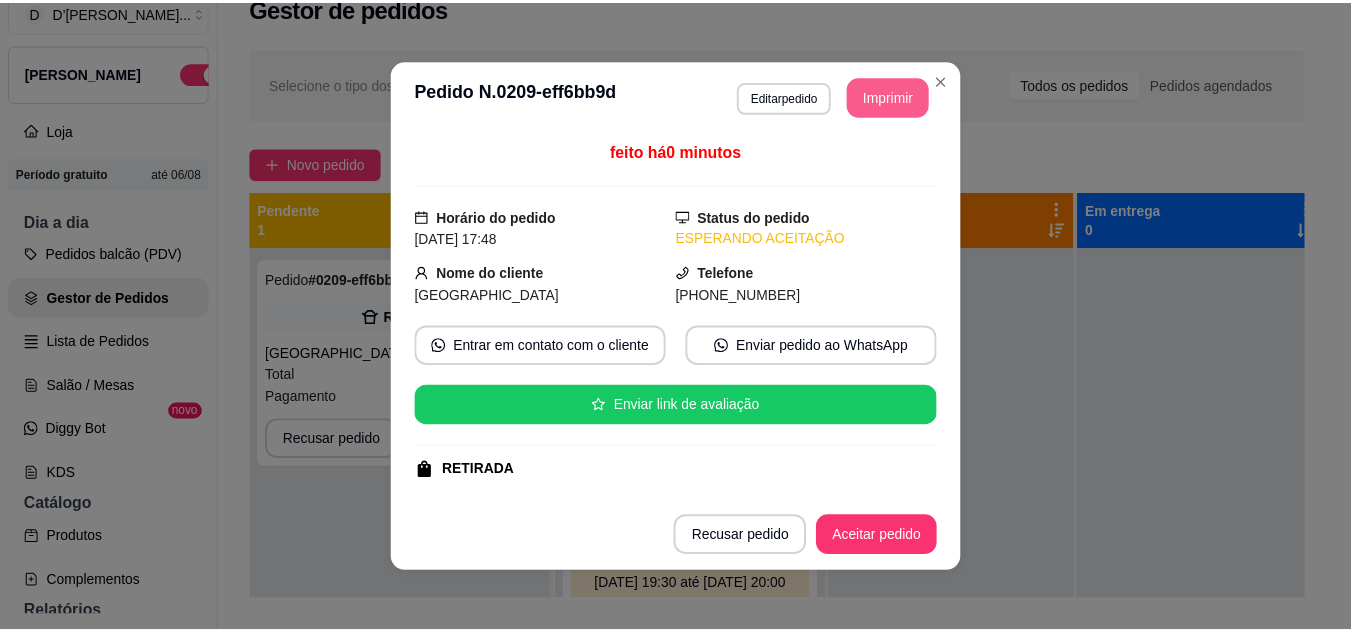 scroll, scrollTop: 0, scrollLeft: 0, axis: both 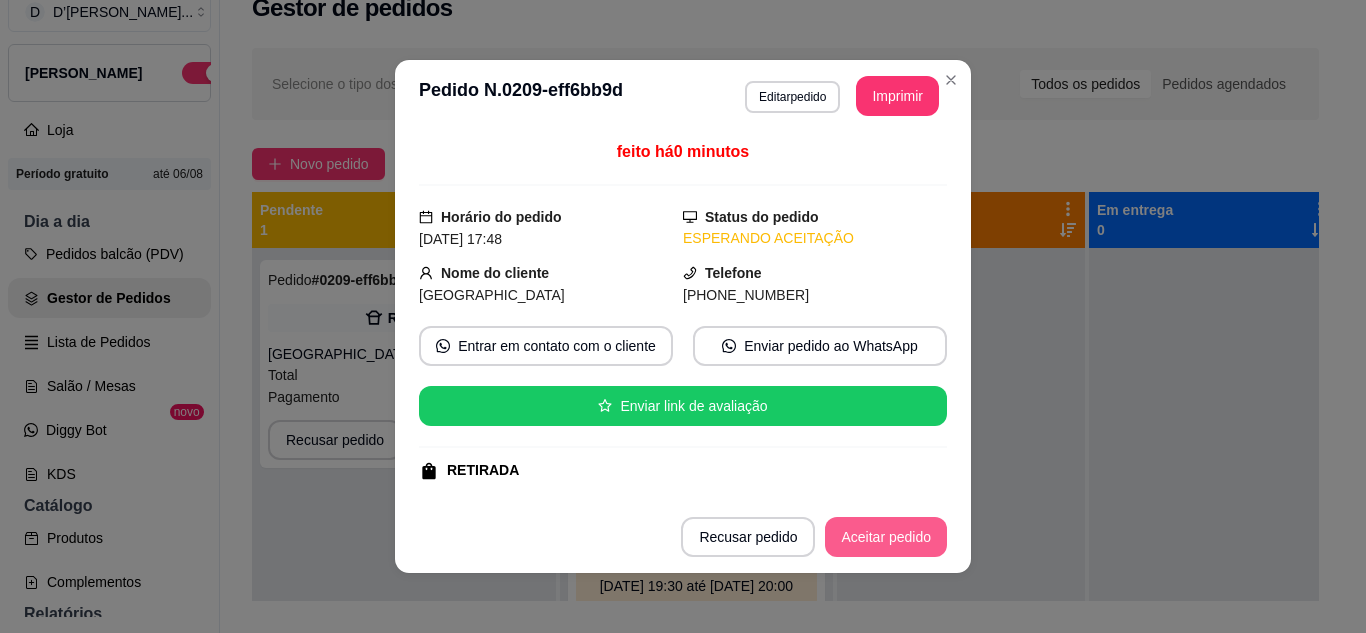 click on "Aceitar pedido" at bounding box center (886, 537) 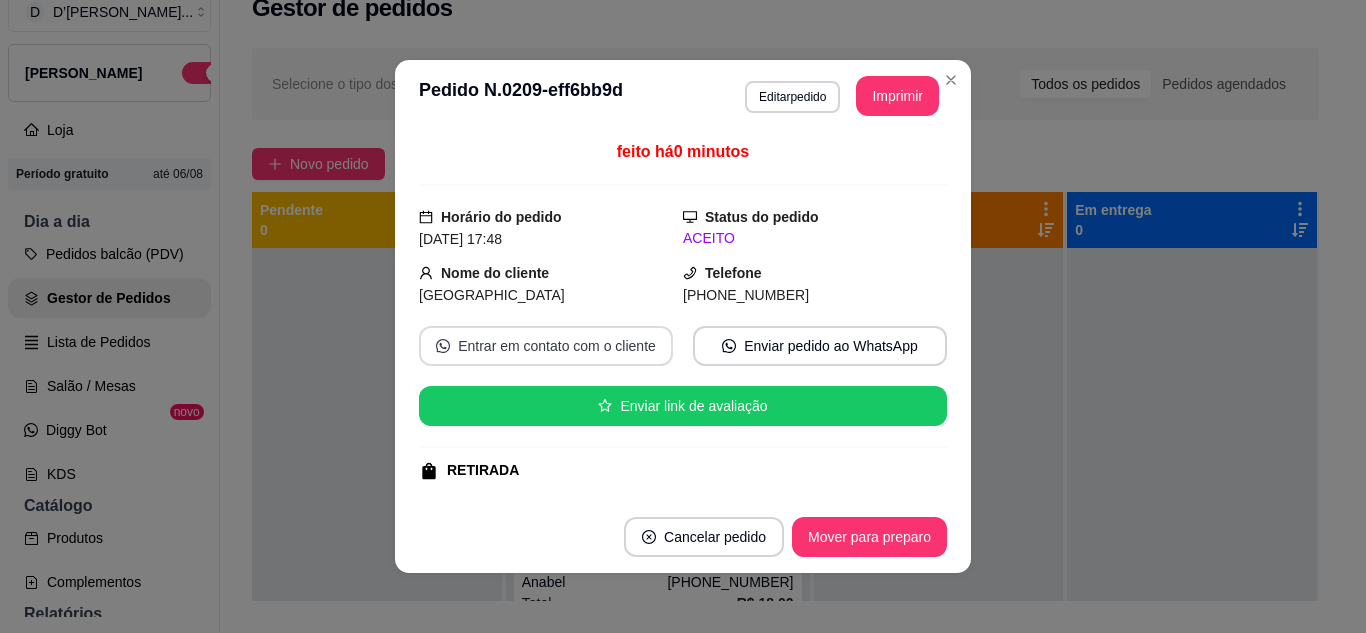 click on "Entrar em contato com o cliente" at bounding box center [546, 346] 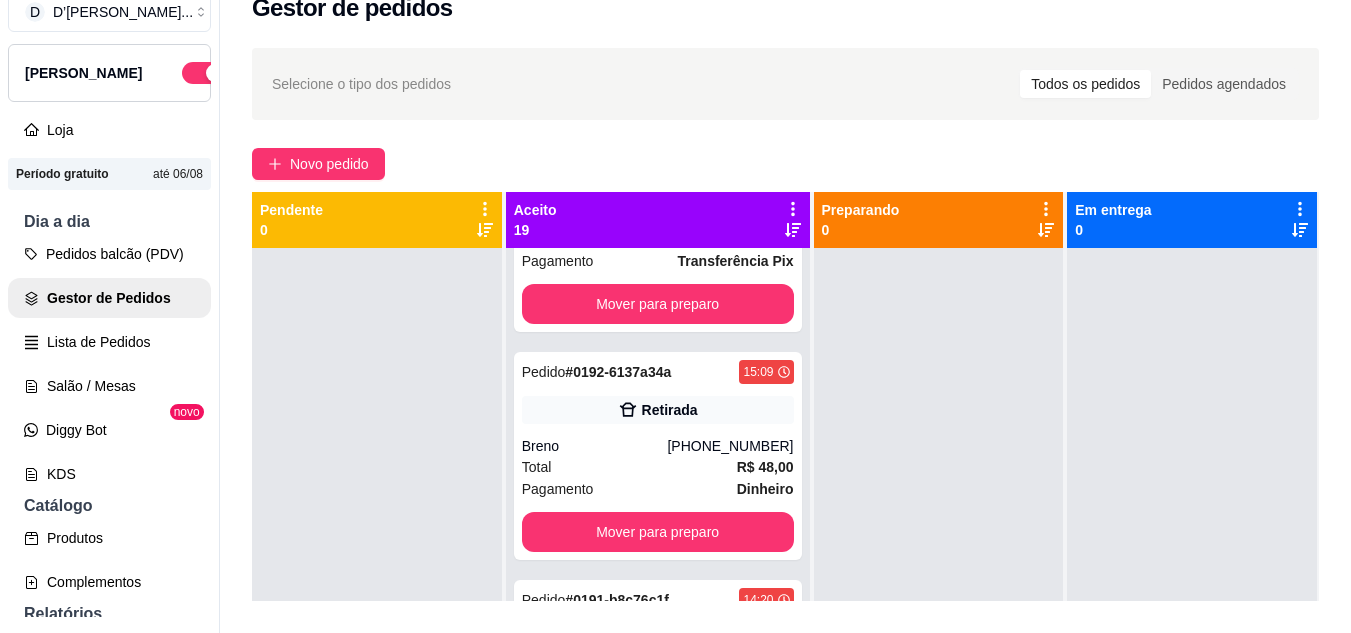 scroll, scrollTop: 3843, scrollLeft: 0, axis: vertical 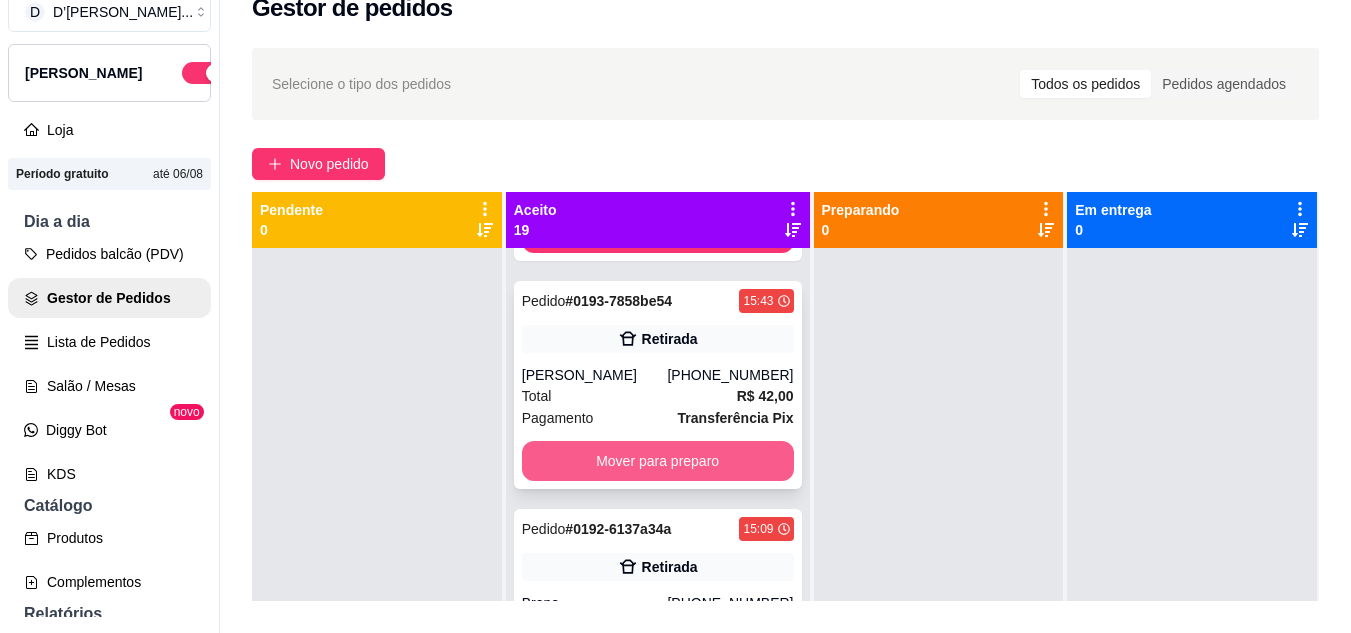 click on "Mover para preparo" at bounding box center [658, 461] 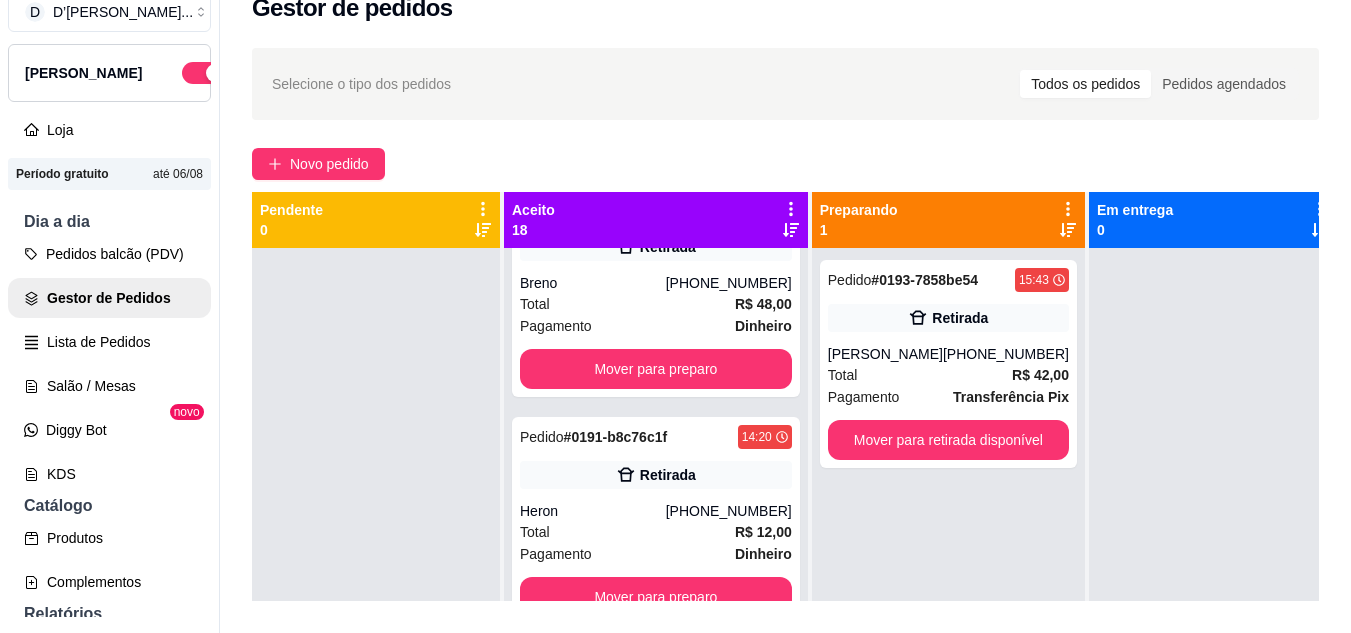 scroll, scrollTop: 3595, scrollLeft: 0, axis: vertical 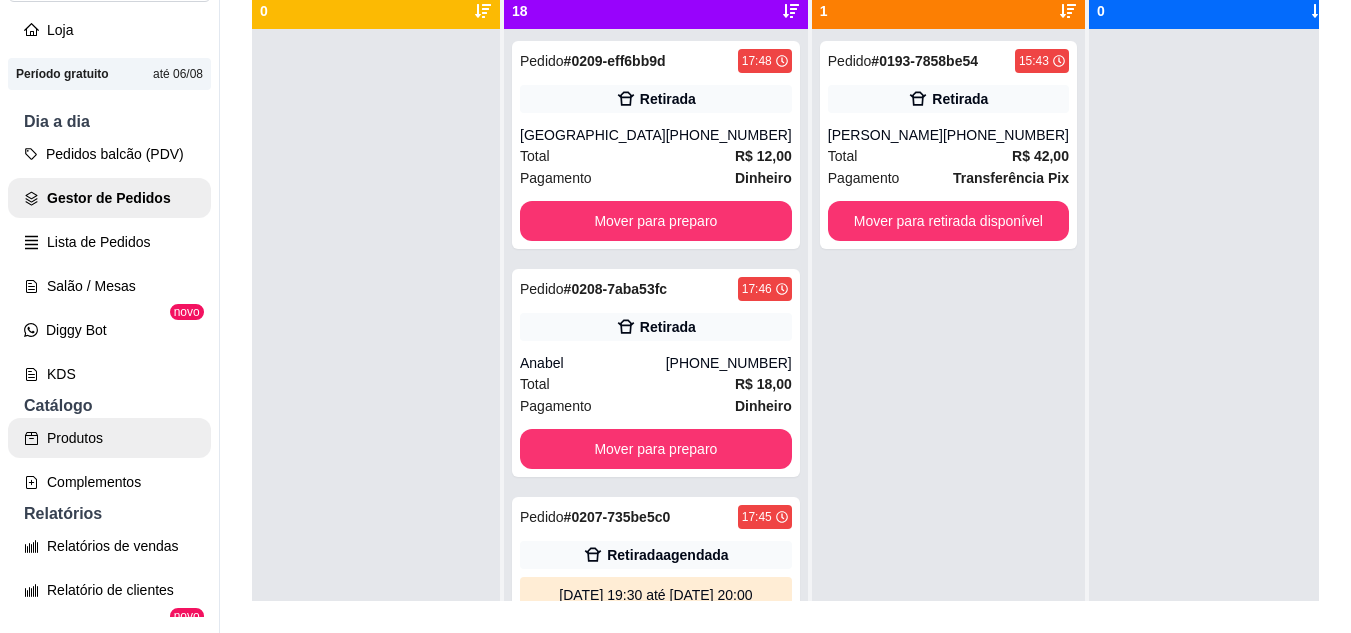 click on "Produtos" at bounding box center (109, 438) 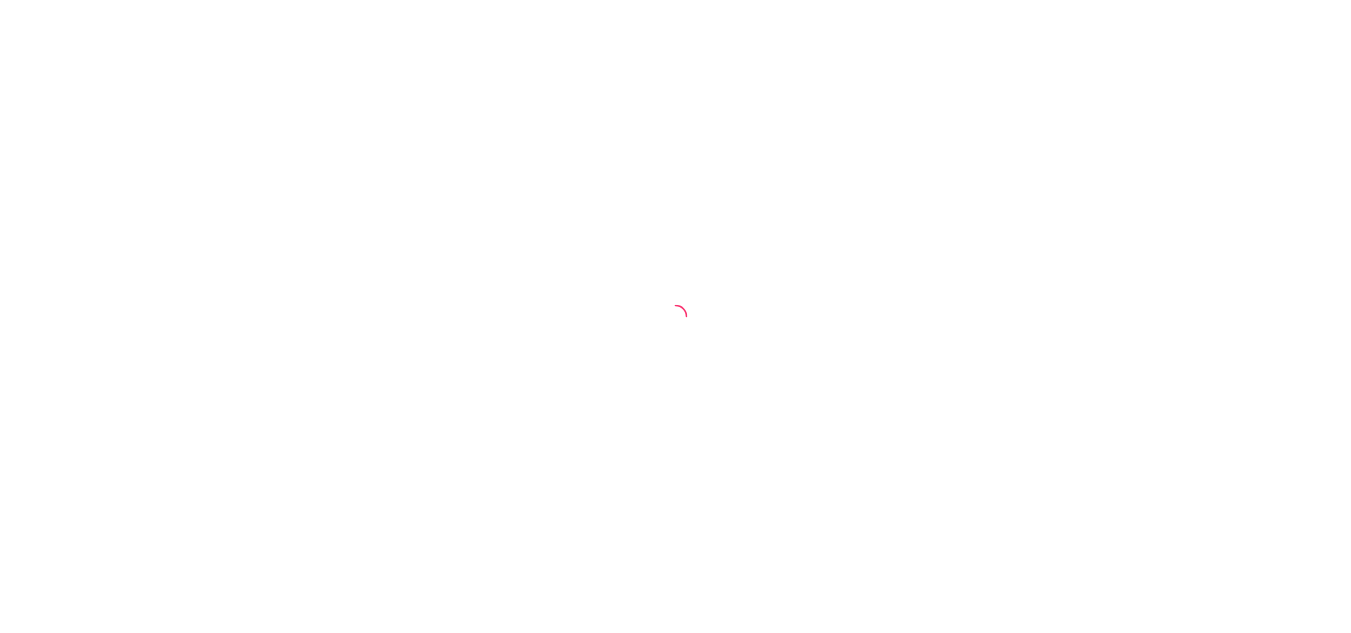 scroll, scrollTop: 0, scrollLeft: 0, axis: both 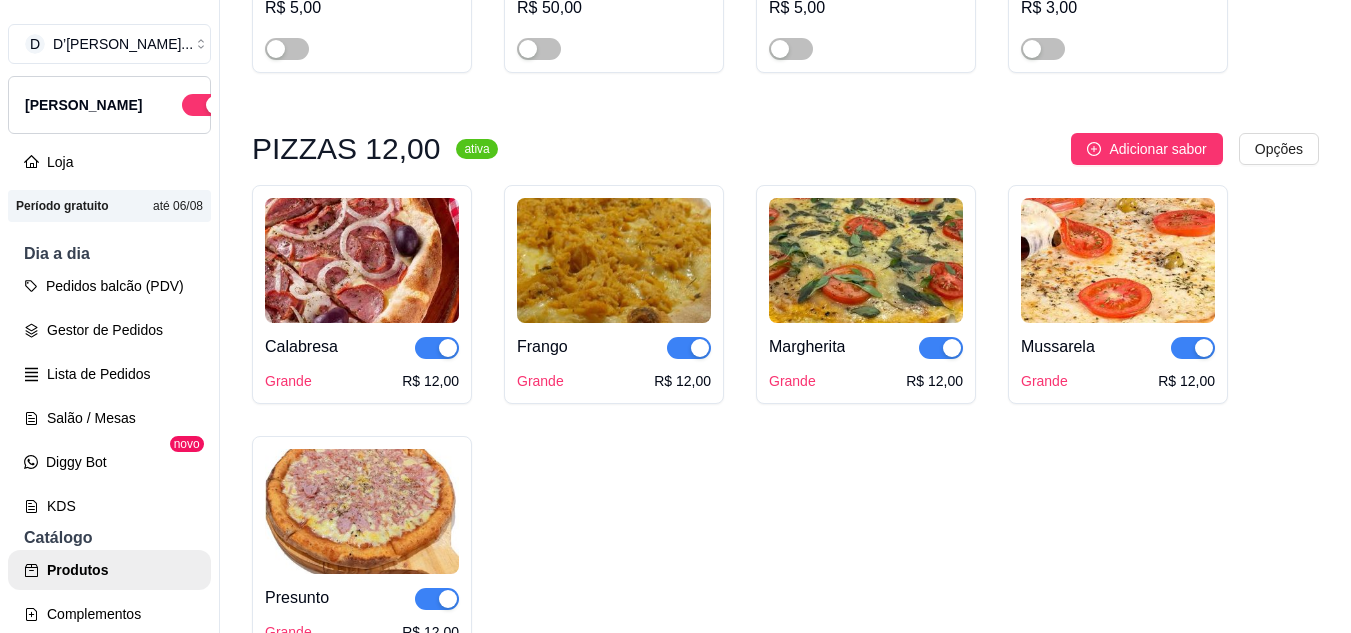 click at bounding box center [941, 348] 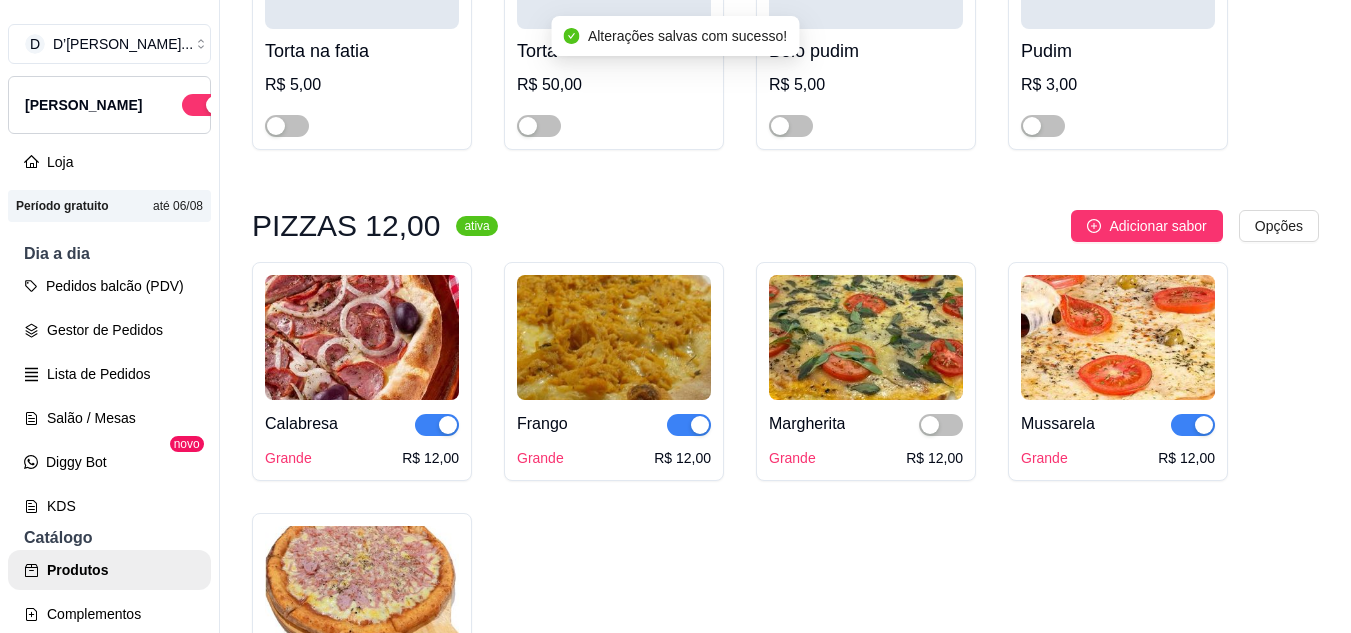 scroll, scrollTop: 3900, scrollLeft: 0, axis: vertical 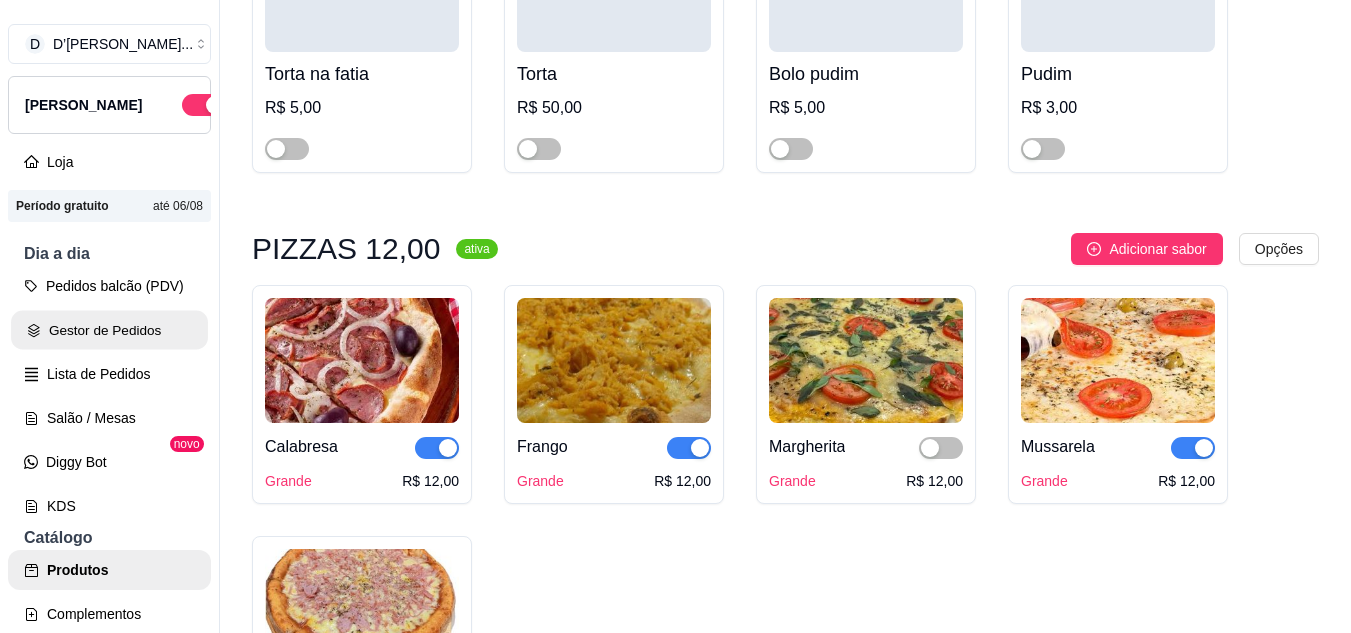 click on "Gestor de Pedidos" at bounding box center (109, 330) 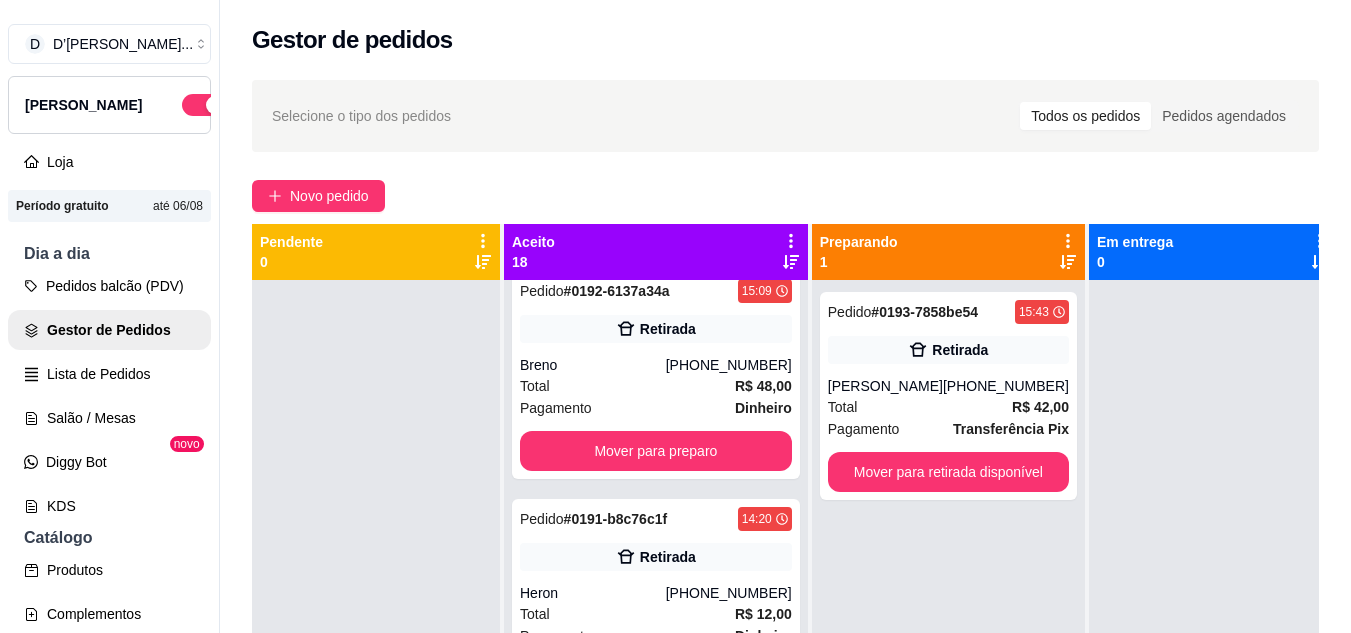 scroll, scrollTop: 3595, scrollLeft: 0, axis: vertical 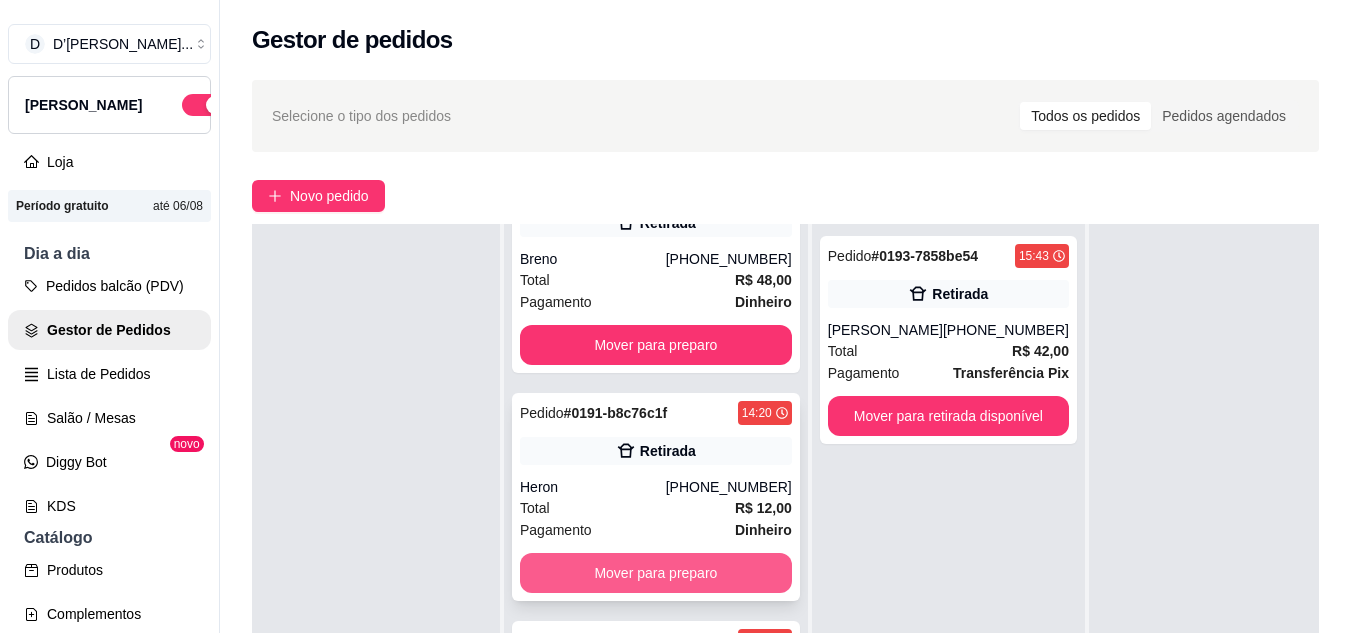 click on "Mover para preparo" at bounding box center (656, 573) 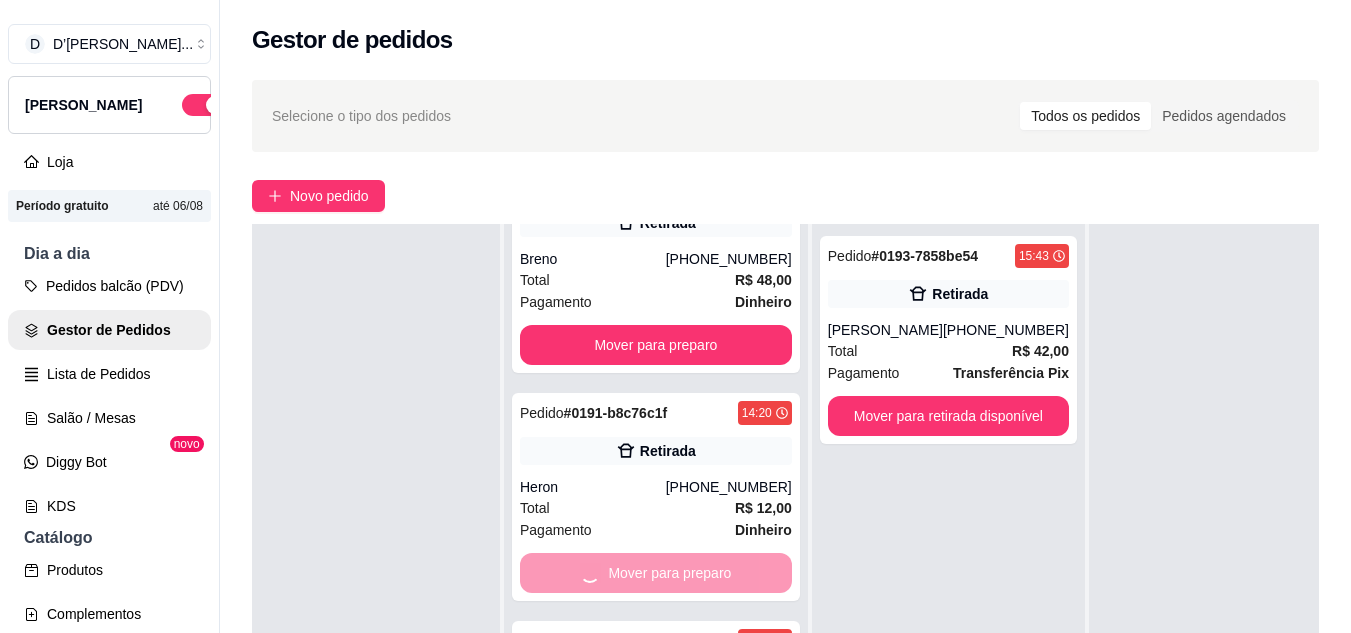 scroll, scrollTop: 3367, scrollLeft: 0, axis: vertical 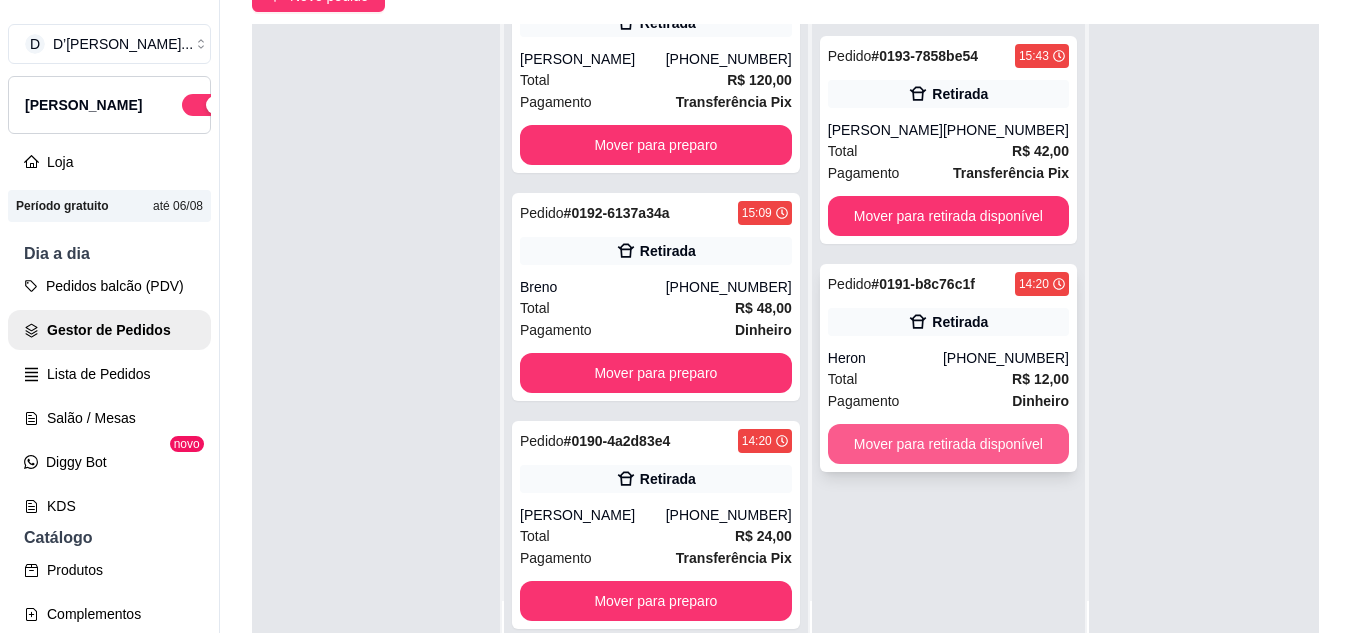 click on "Mover para retirada disponível" at bounding box center (948, 444) 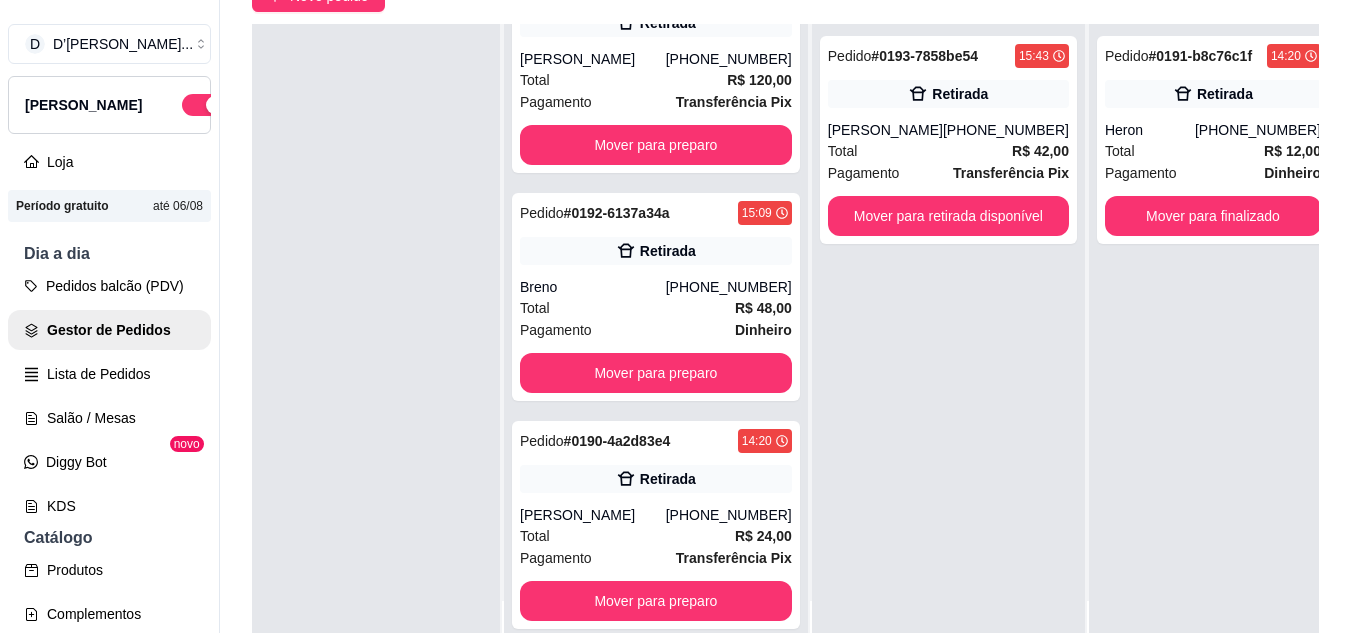 scroll, scrollTop: 3367, scrollLeft: 0, axis: vertical 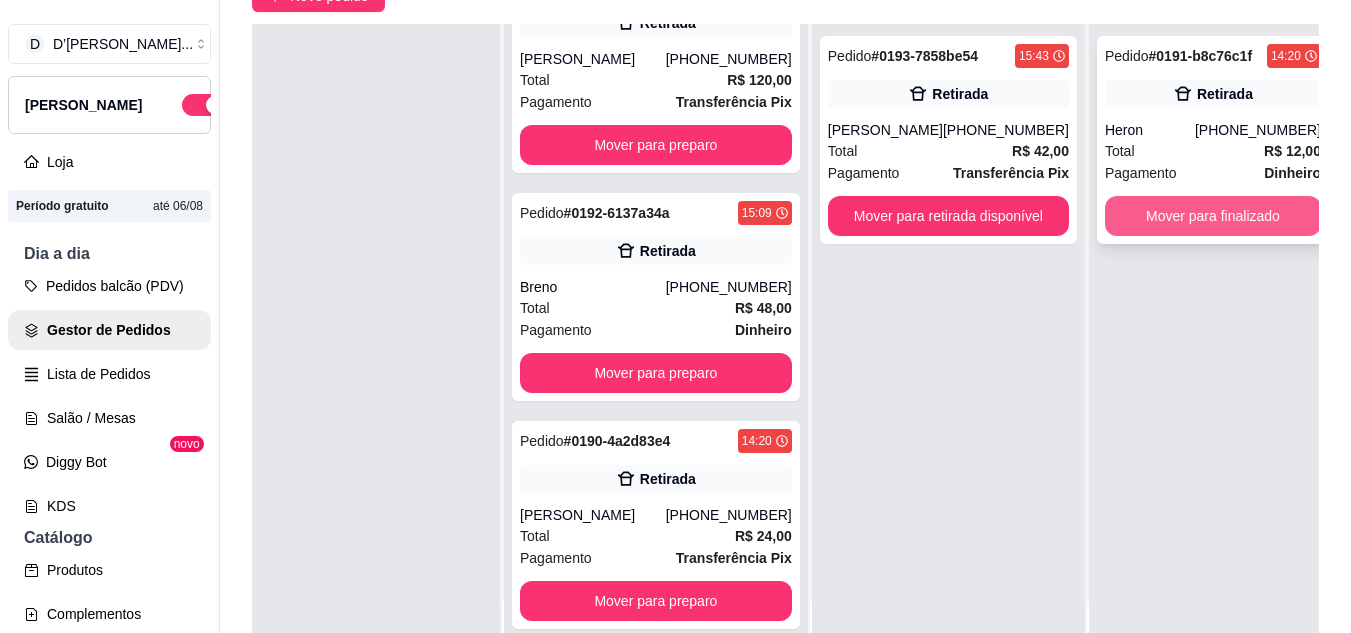 click on "Mover para finalizado" at bounding box center [1213, 216] 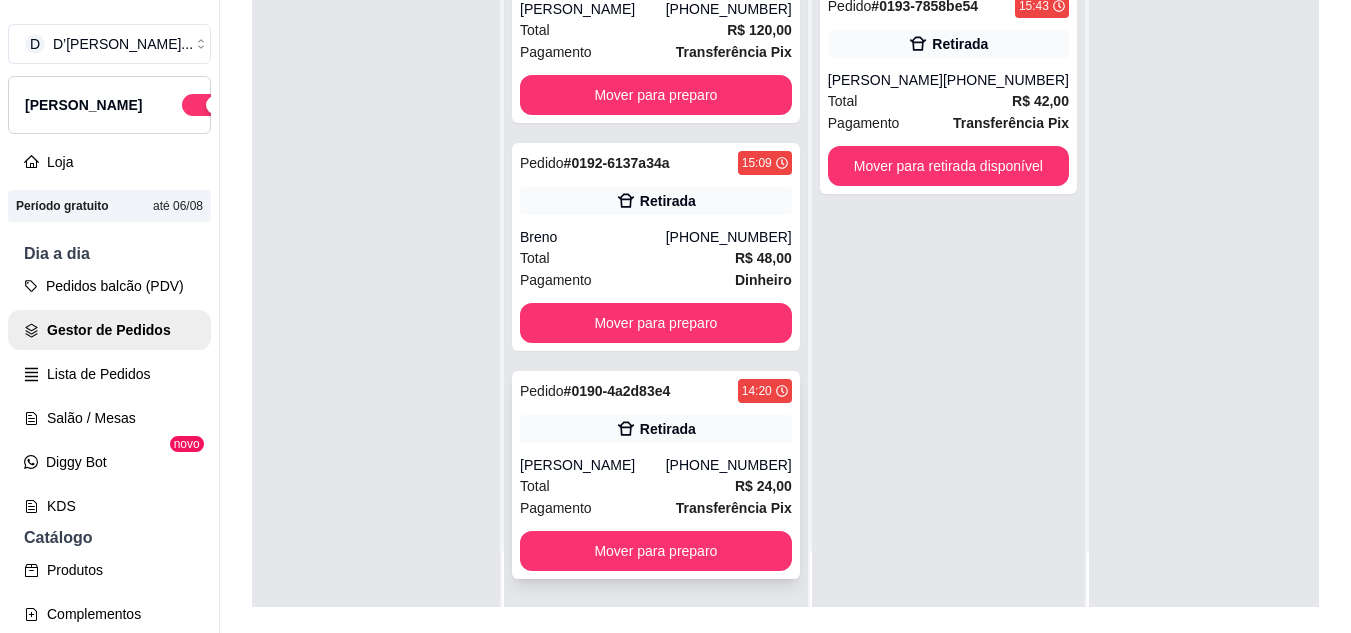 scroll, scrollTop: 300, scrollLeft: 0, axis: vertical 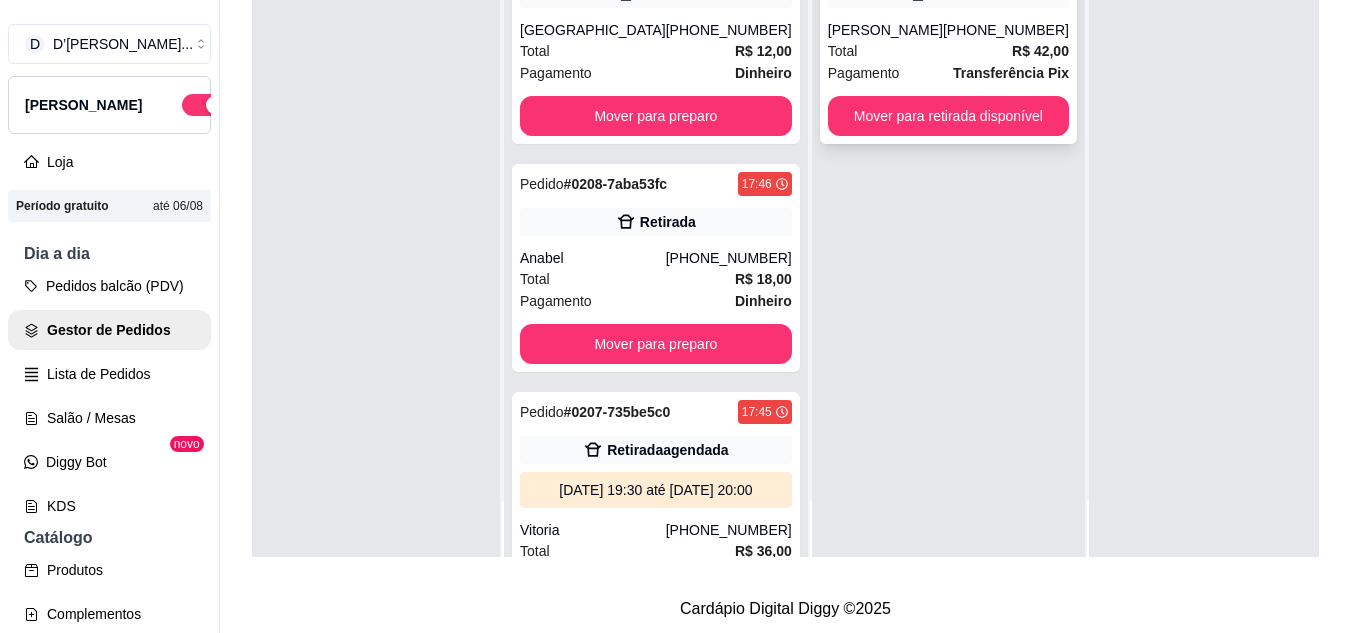 click on "Pedido  # 0193-7858be54 15:43 Retirada [PERSON_NAME]  [PHONE_NUMBER] Total R$ 42,00 Pagamento Transferência Pix Mover para retirada disponível" at bounding box center [948, 40] 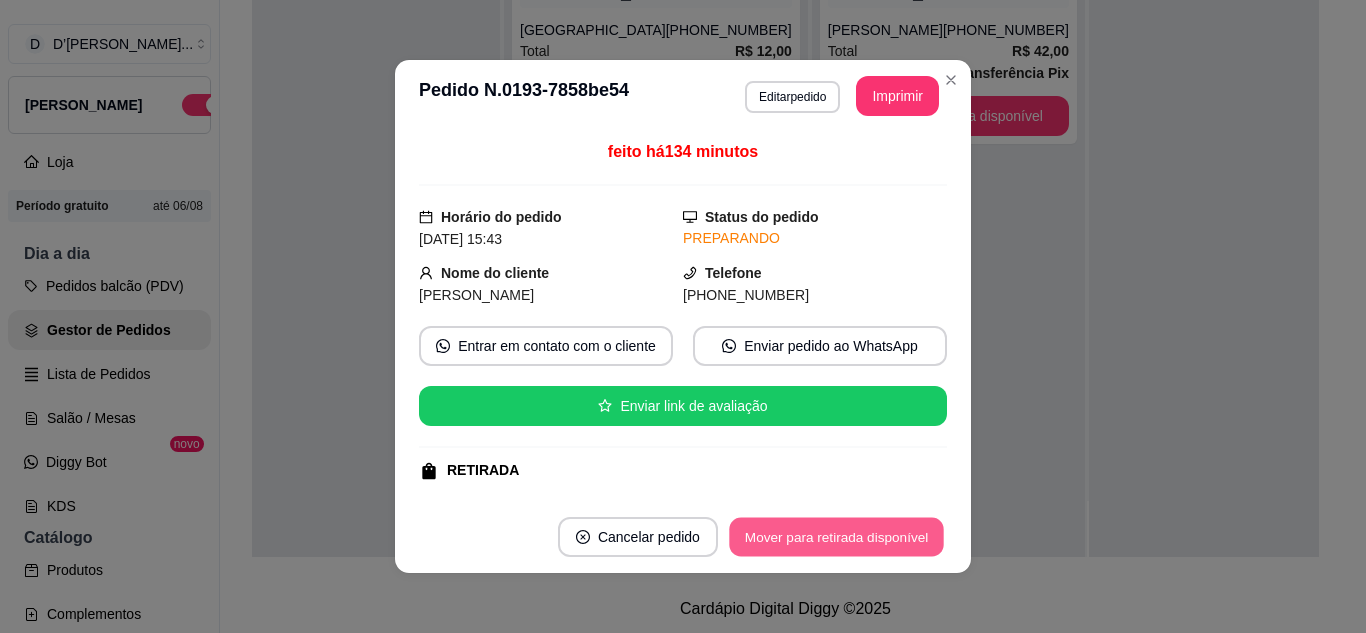 click on "Mover para retirada disponível" at bounding box center (836, 537) 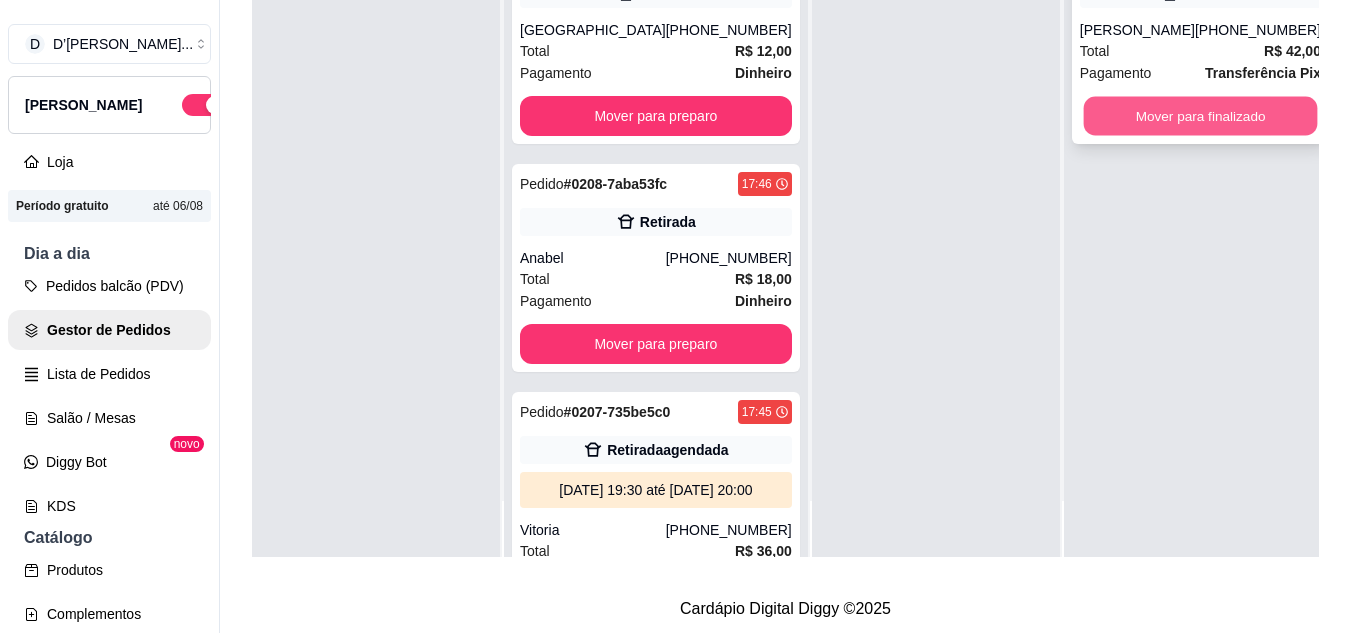 click on "Mover para finalizado" at bounding box center [1200, 116] 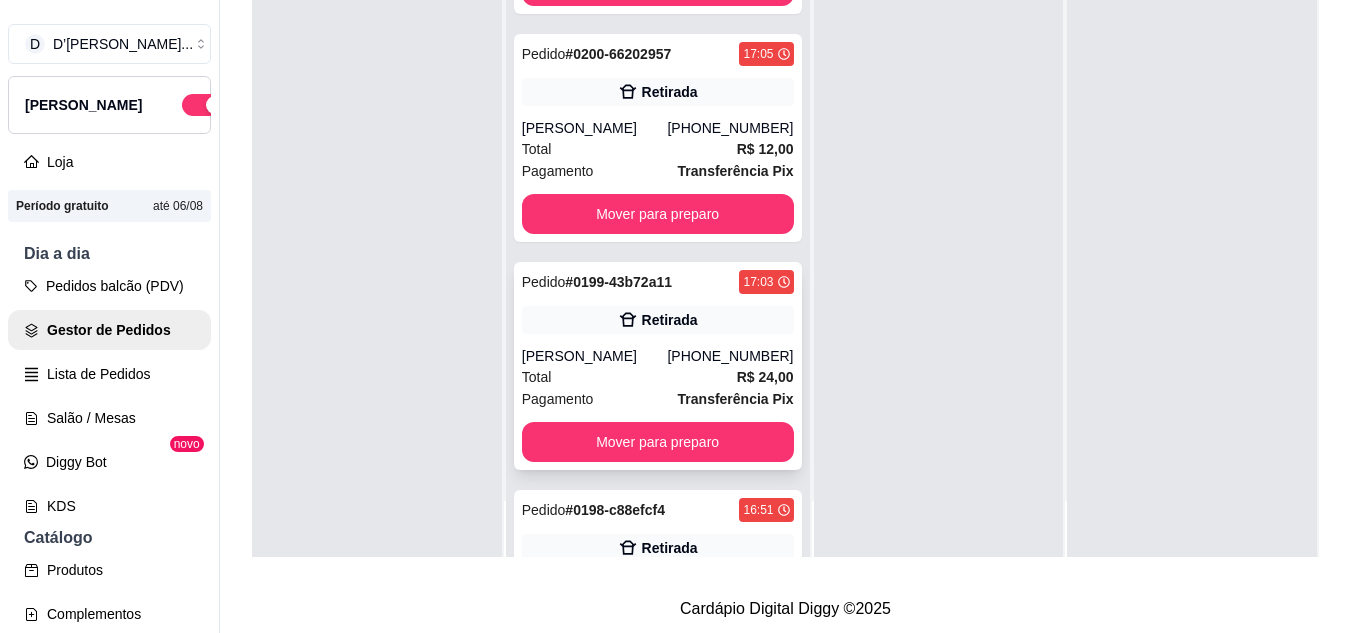 scroll, scrollTop: 1967, scrollLeft: 0, axis: vertical 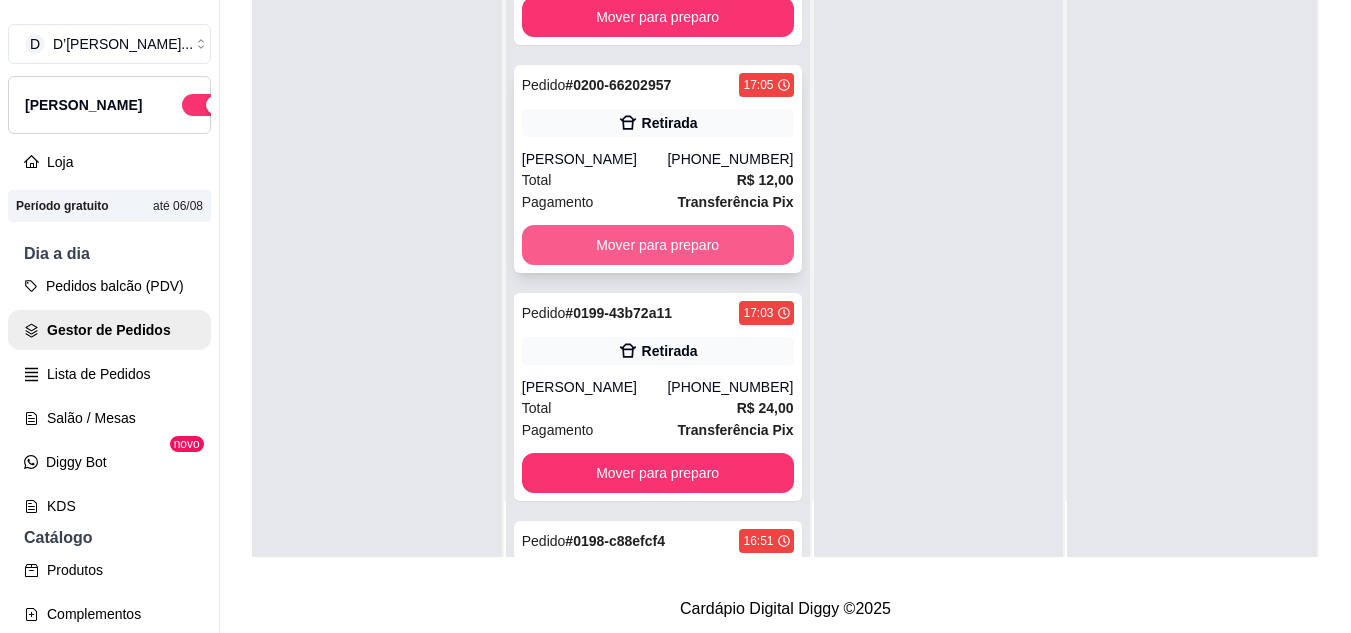click on "Mover para preparo" at bounding box center [658, 245] 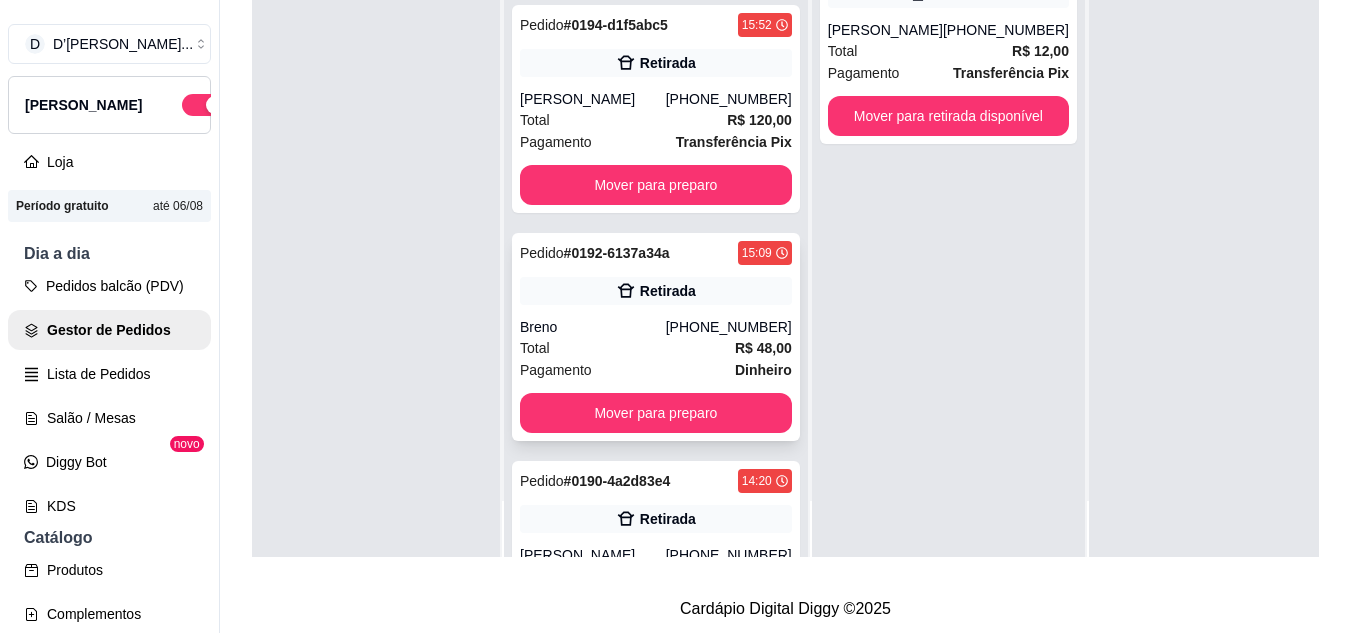 scroll, scrollTop: 3139, scrollLeft: 0, axis: vertical 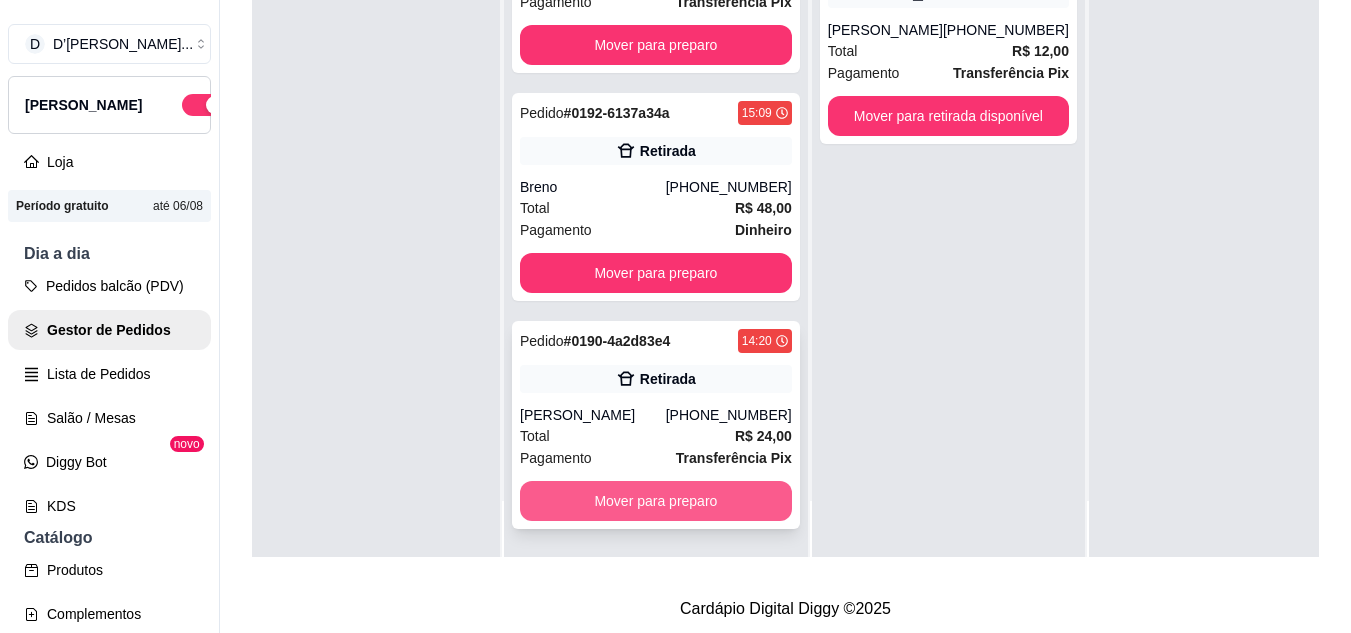 click on "Mover para preparo" at bounding box center [656, 501] 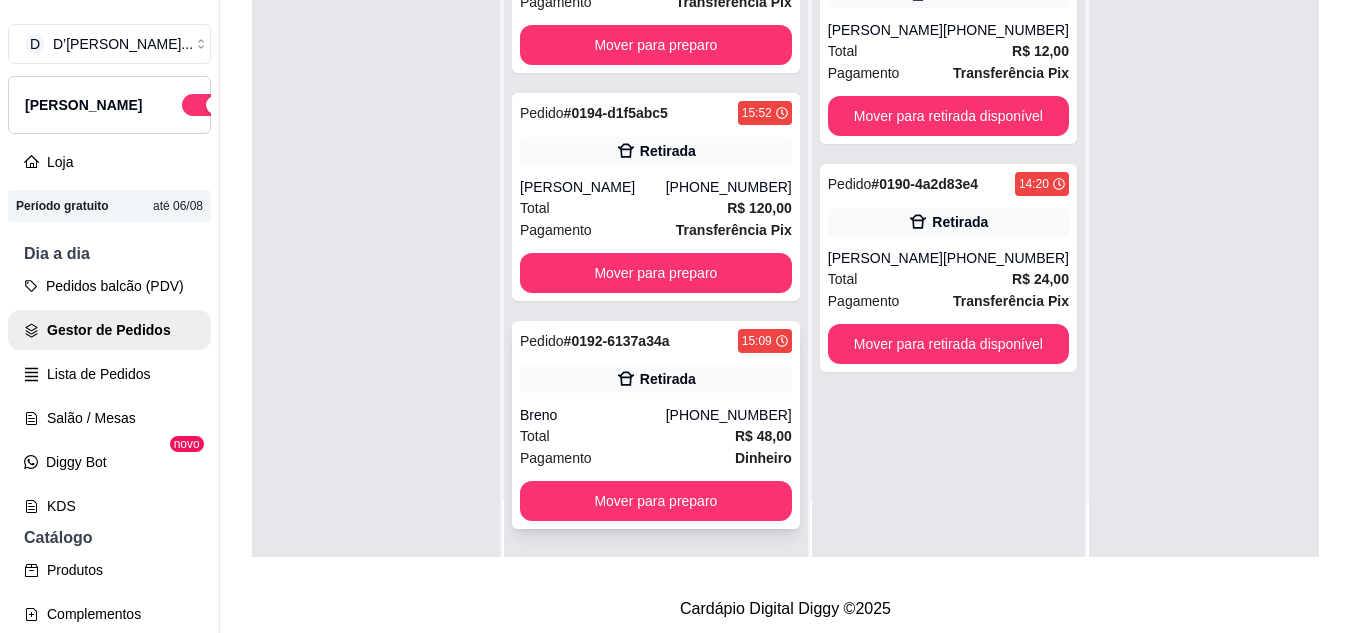 scroll, scrollTop: 2911, scrollLeft: 0, axis: vertical 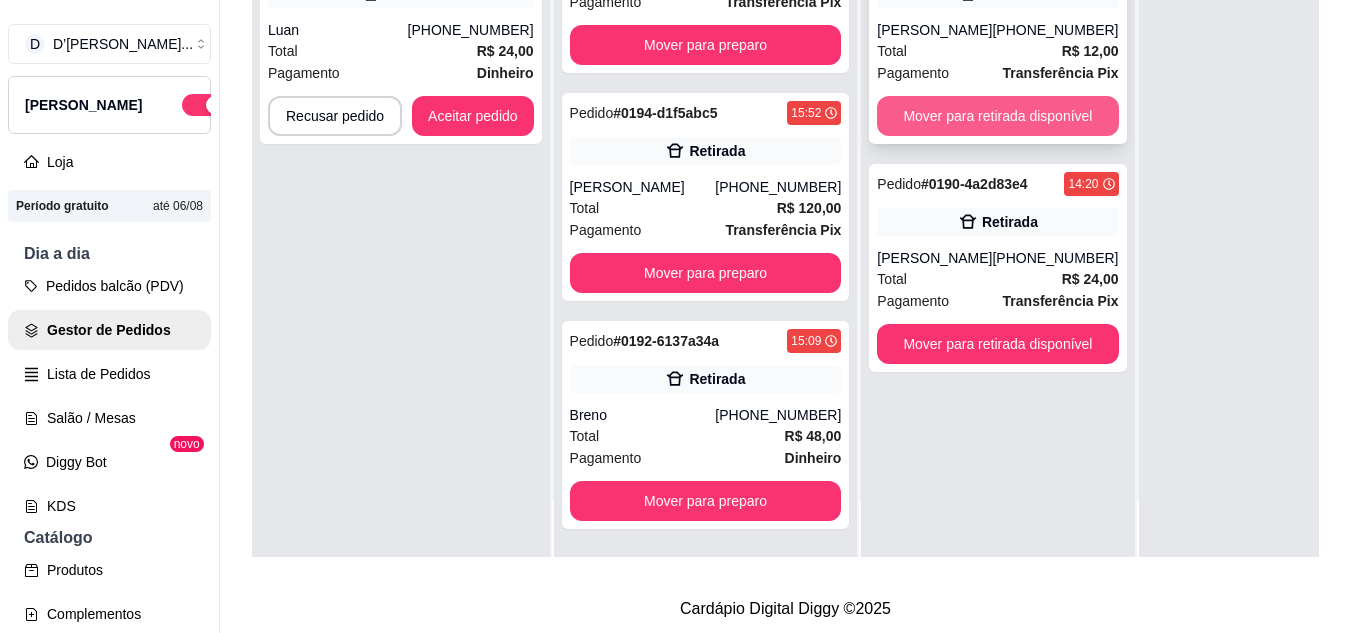 click on "Mover para retirada disponível" at bounding box center (997, 116) 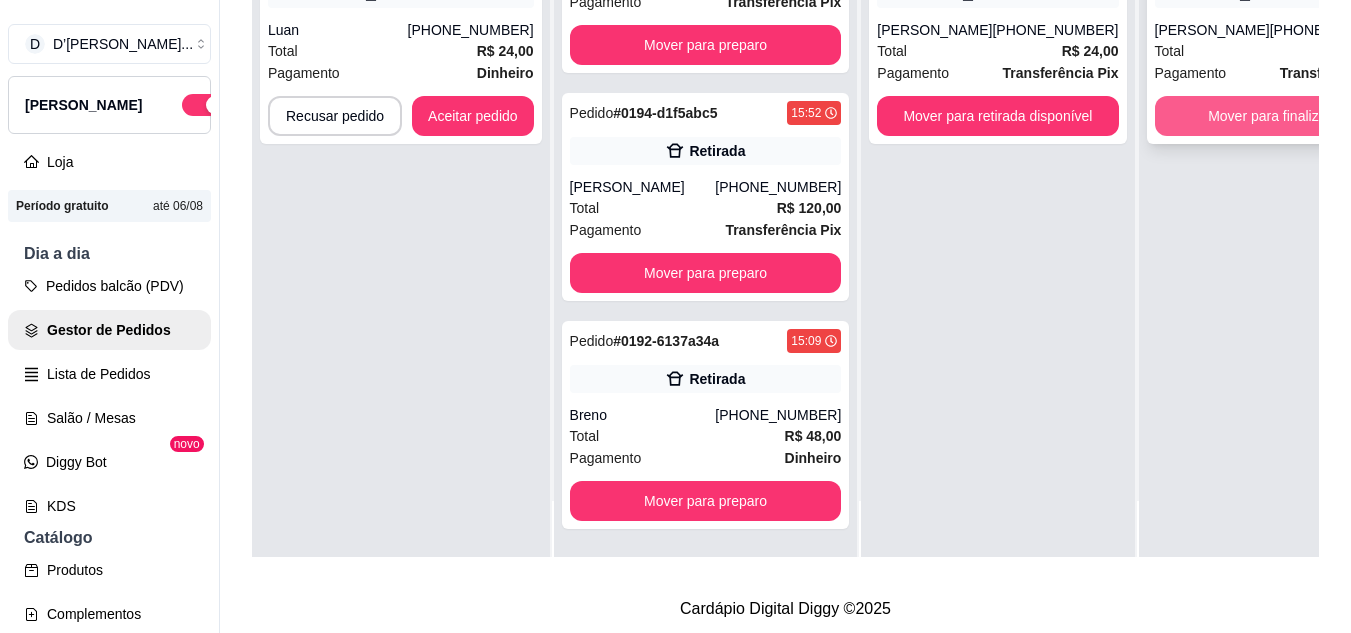click on "Mover para finalizado" at bounding box center (1275, 116) 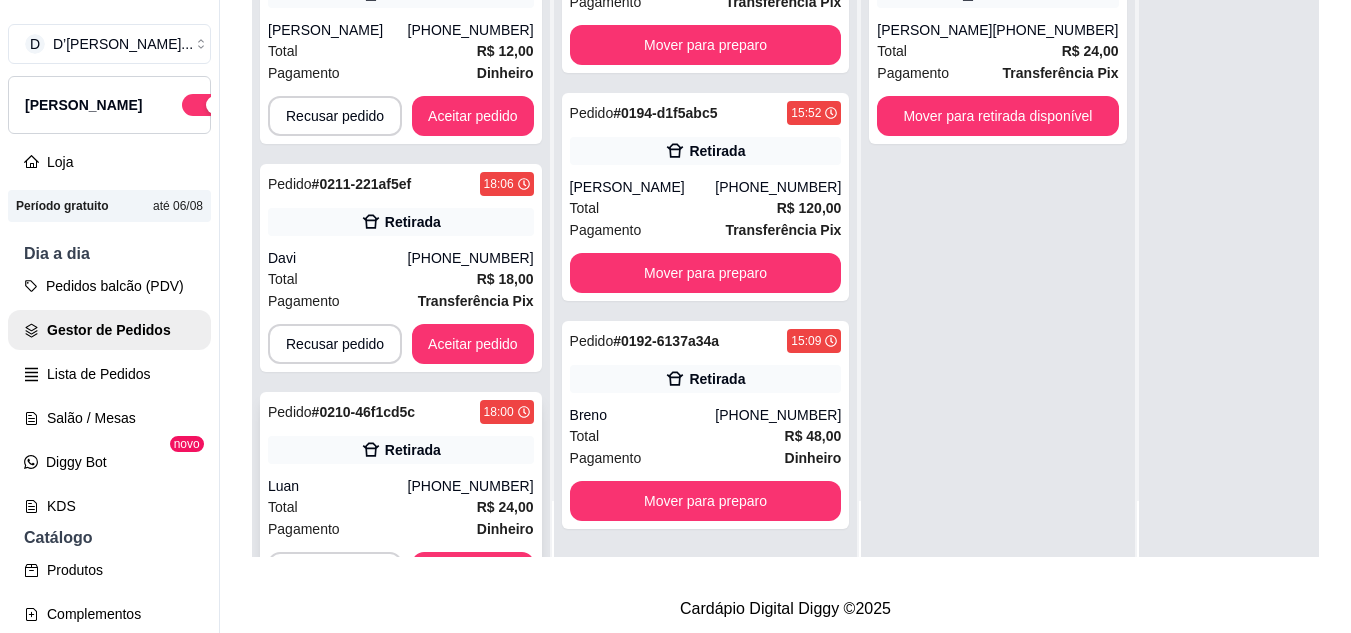 scroll, scrollTop: 319, scrollLeft: 0, axis: vertical 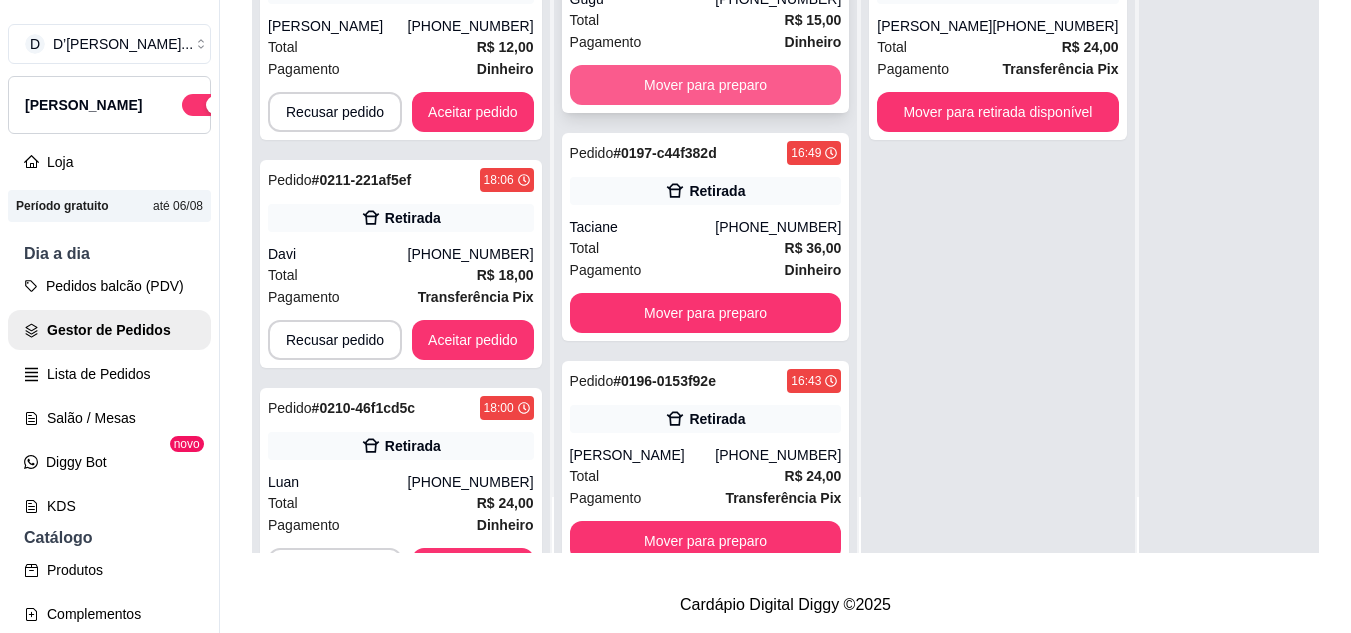 click on "Mover para preparo" at bounding box center (706, 85) 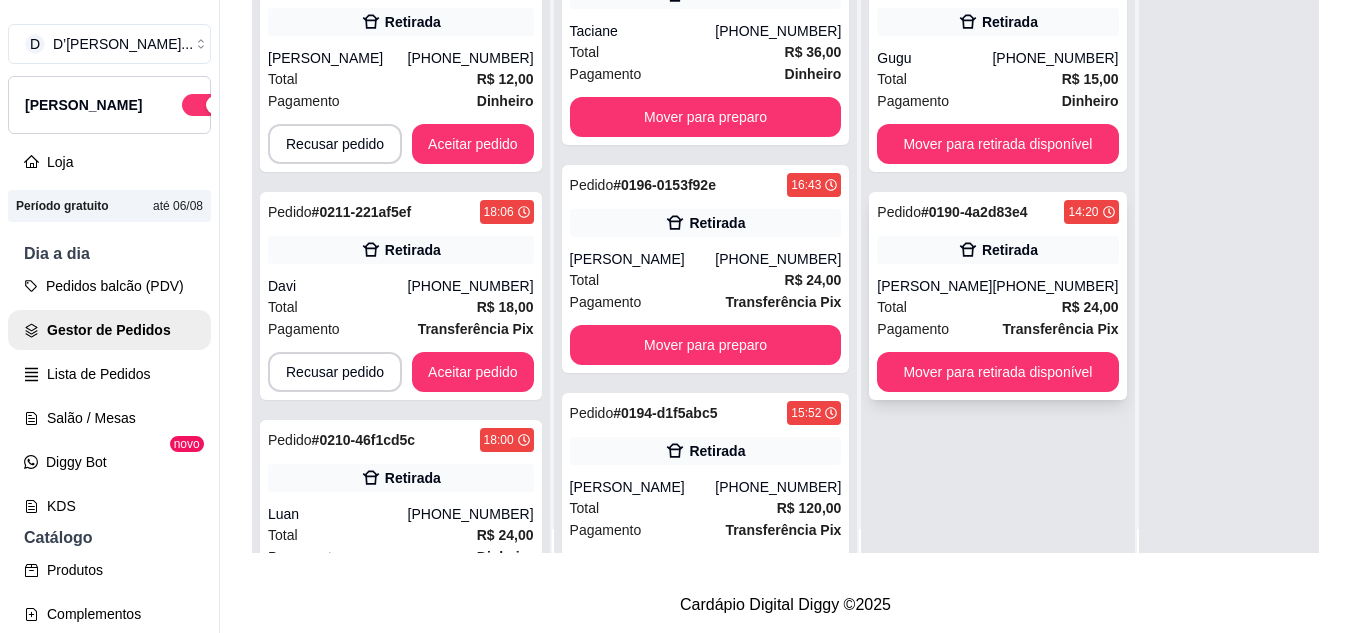 scroll, scrollTop: 0, scrollLeft: 0, axis: both 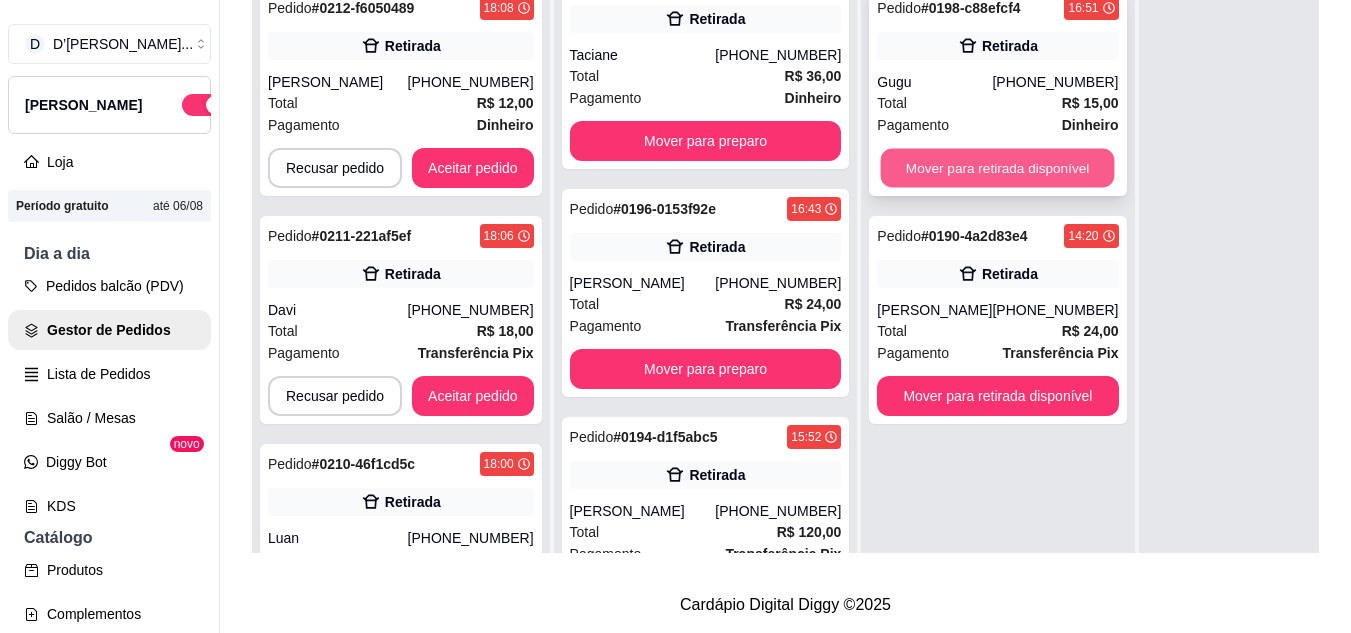 click on "Mover para retirada disponível" at bounding box center [998, 168] 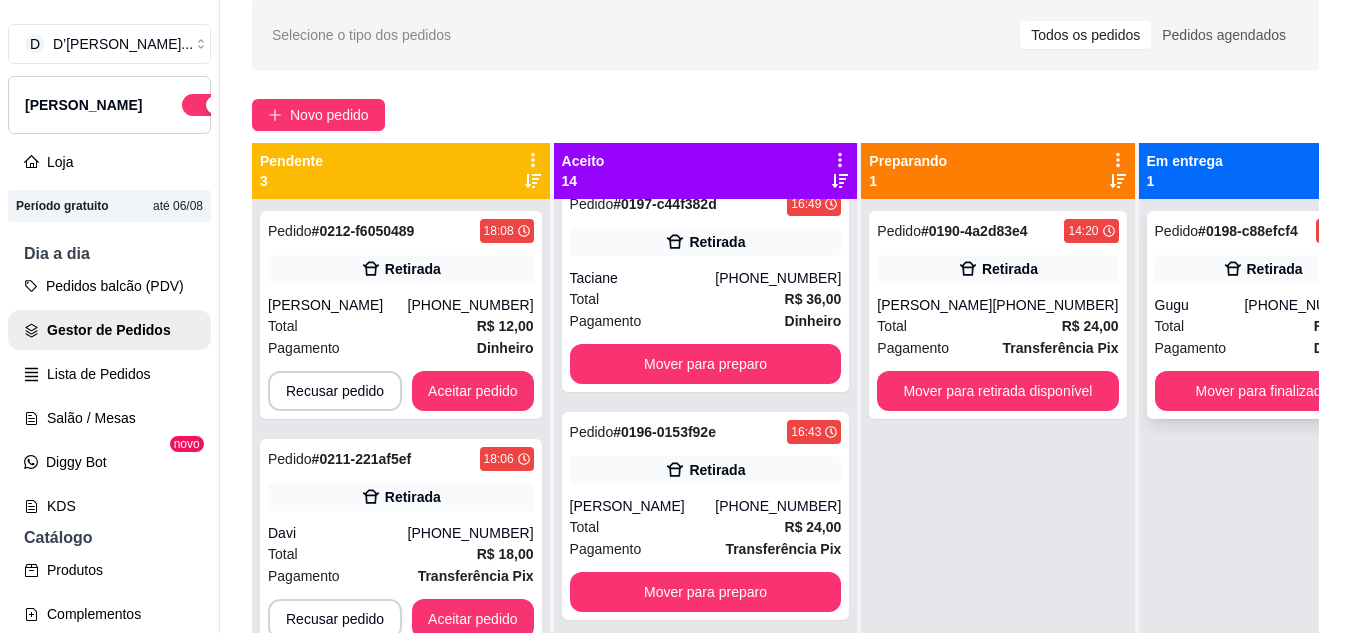scroll, scrollTop: 19, scrollLeft: 0, axis: vertical 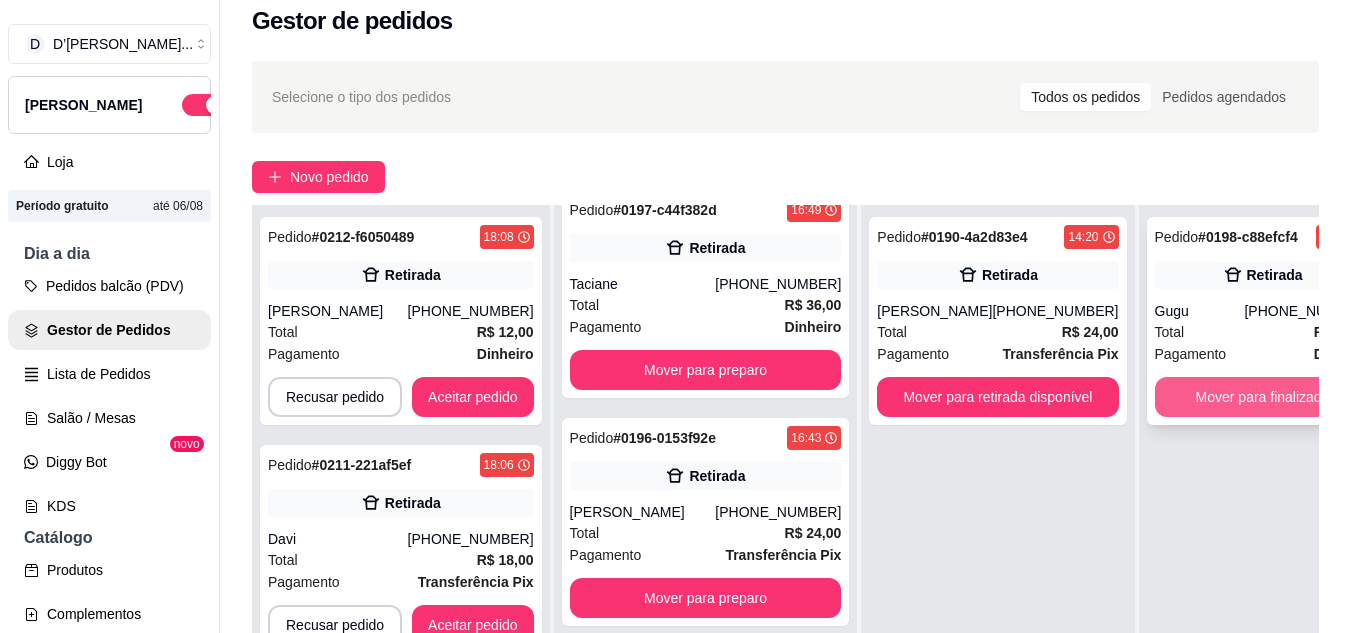click on "Mover para finalizado" at bounding box center [1263, 397] 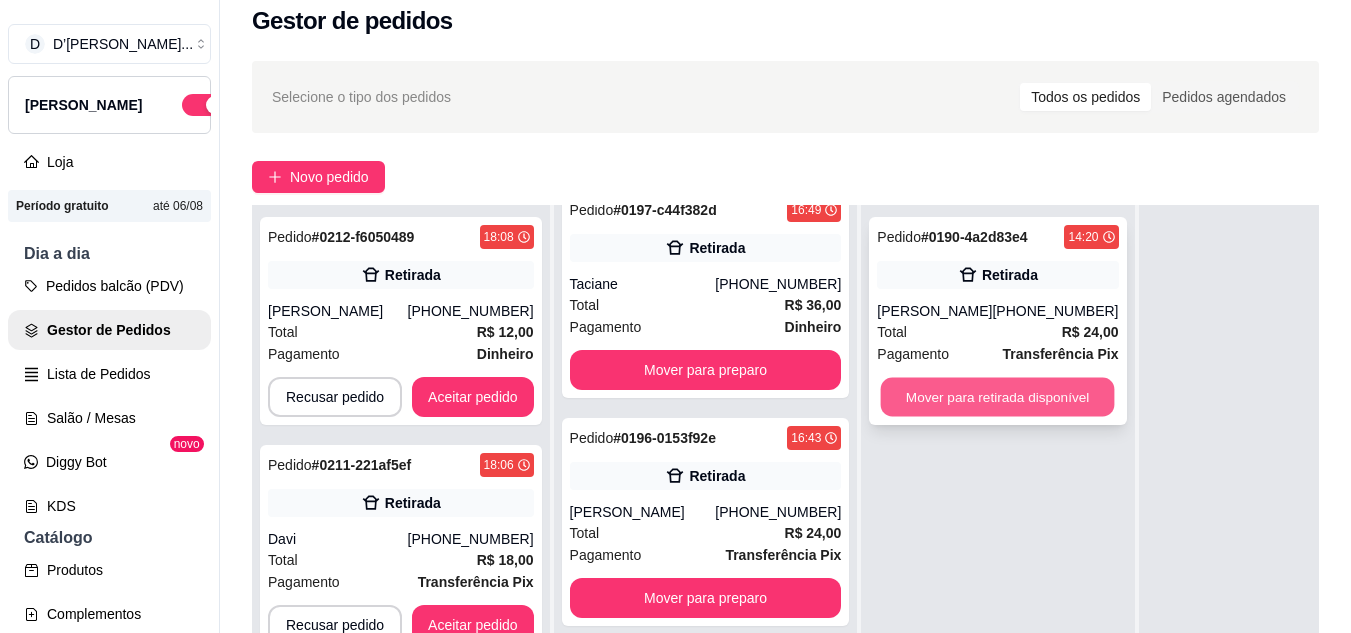 click on "Mover para retirada disponível" at bounding box center (998, 397) 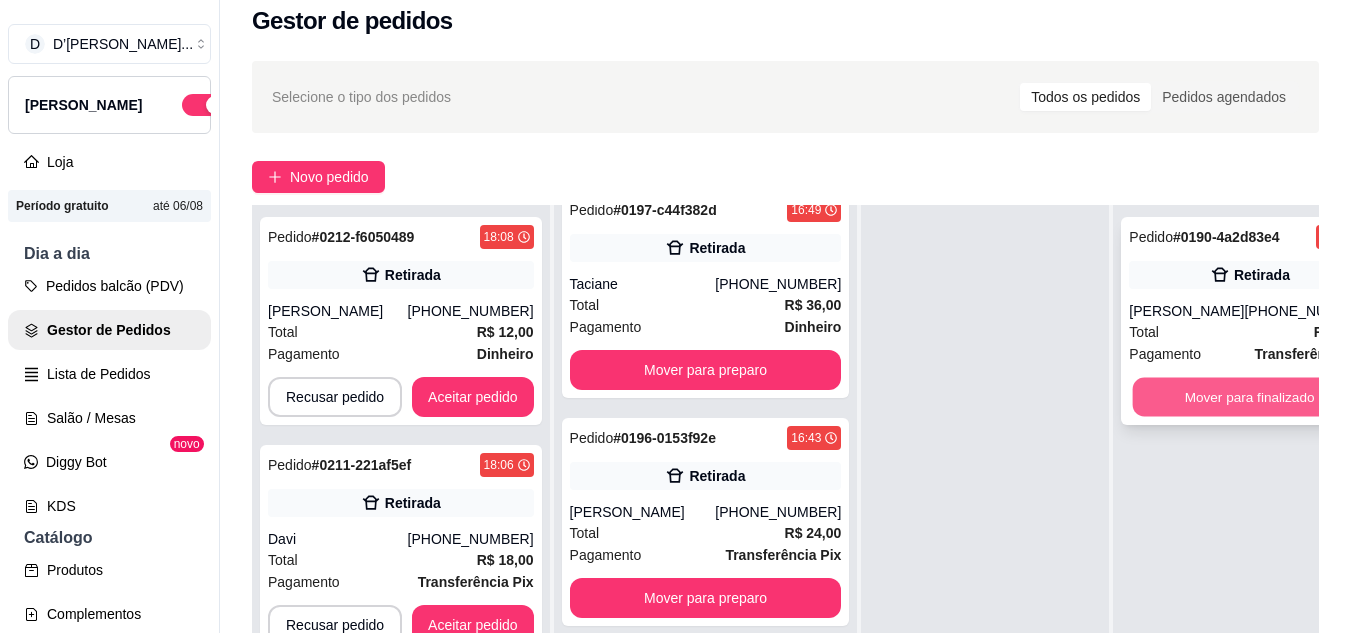 click on "Mover para finalizado" at bounding box center [1250, 397] 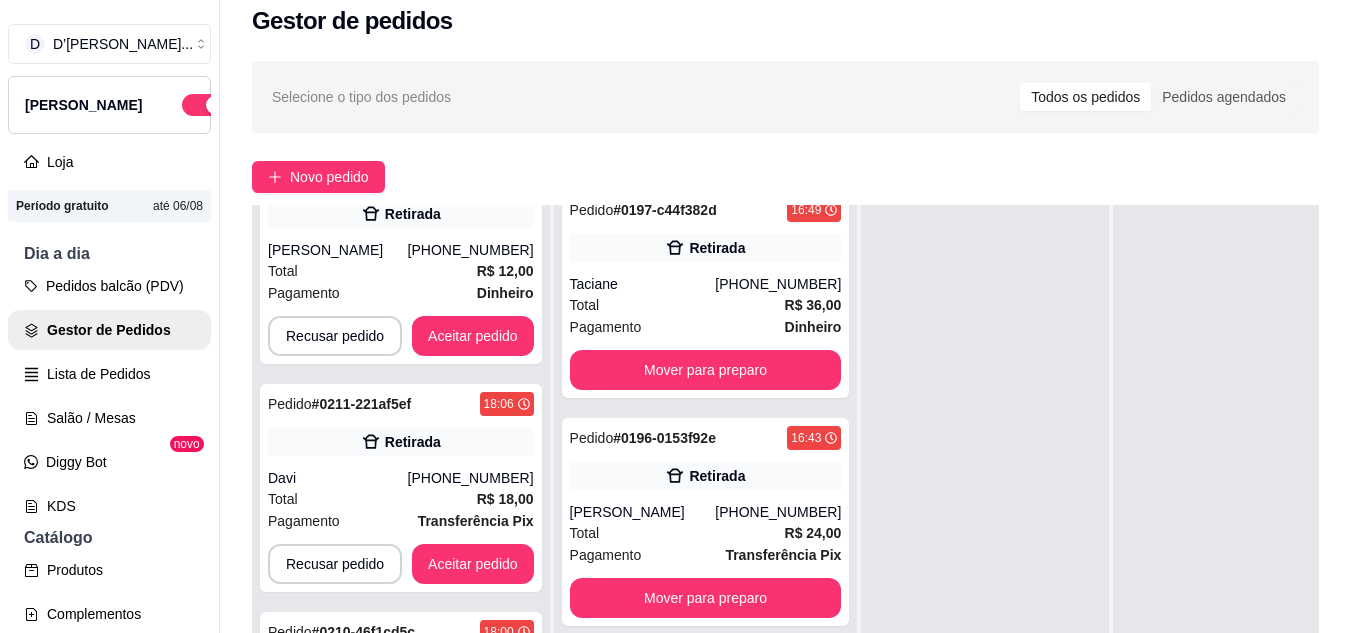 scroll, scrollTop: 91, scrollLeft: 0, axis: vertical 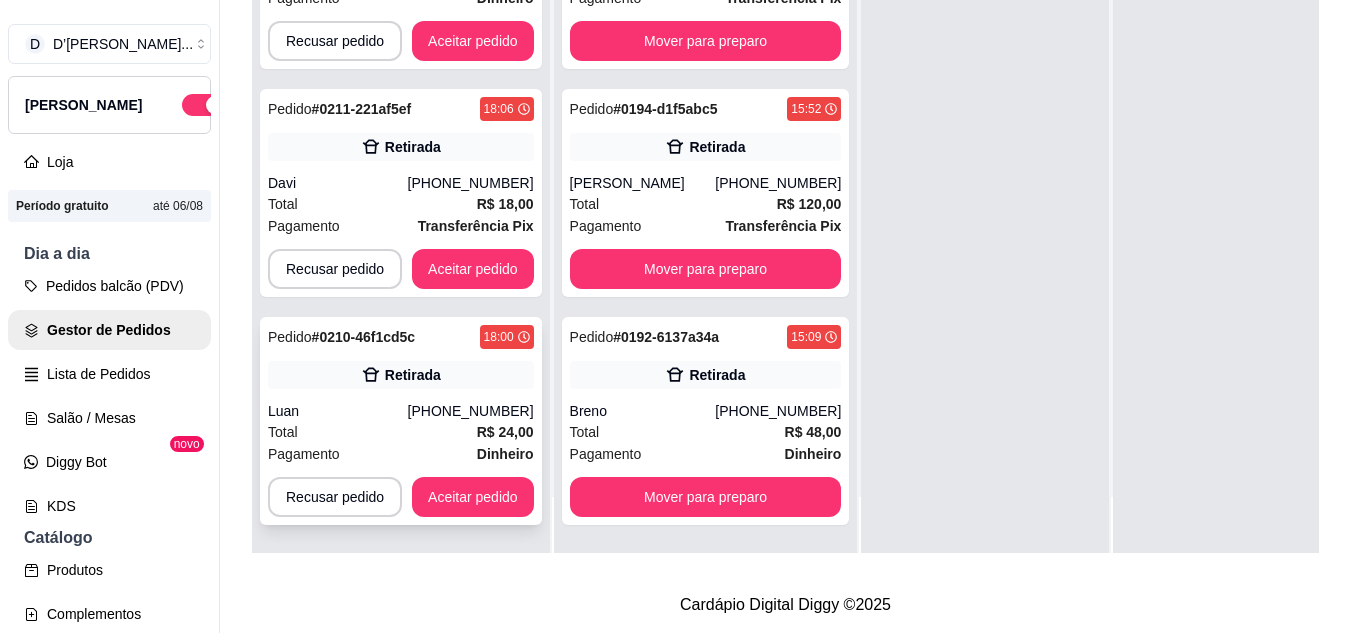 click on "Retirada" at bounding box center [401, 375] 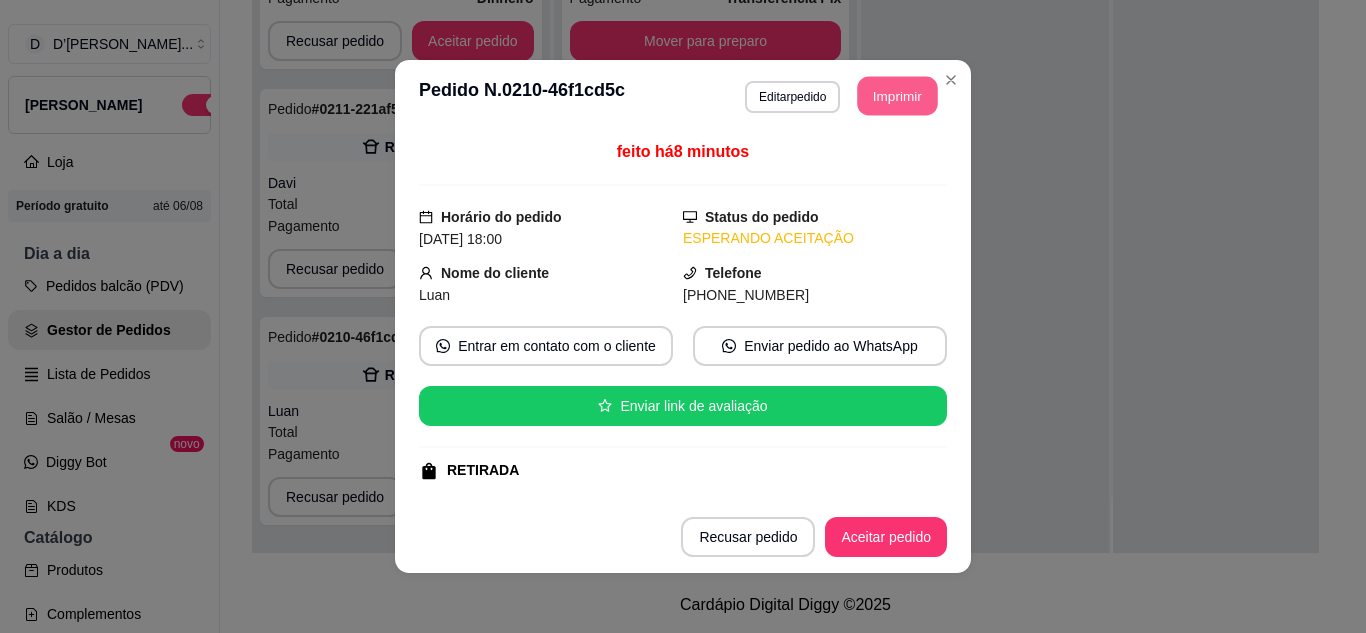 click on "Imprimir" at bounding box center (898, 96) 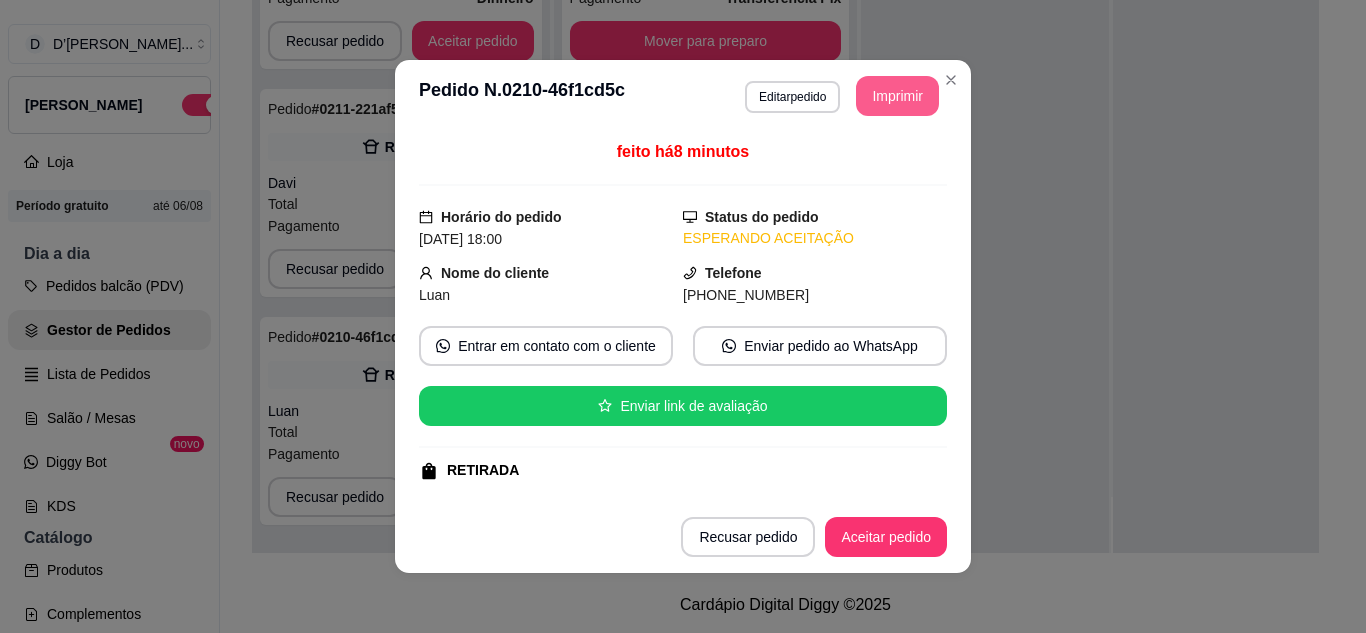 scroll, scrollTop: 0, scrollLeft: 0, axis: both 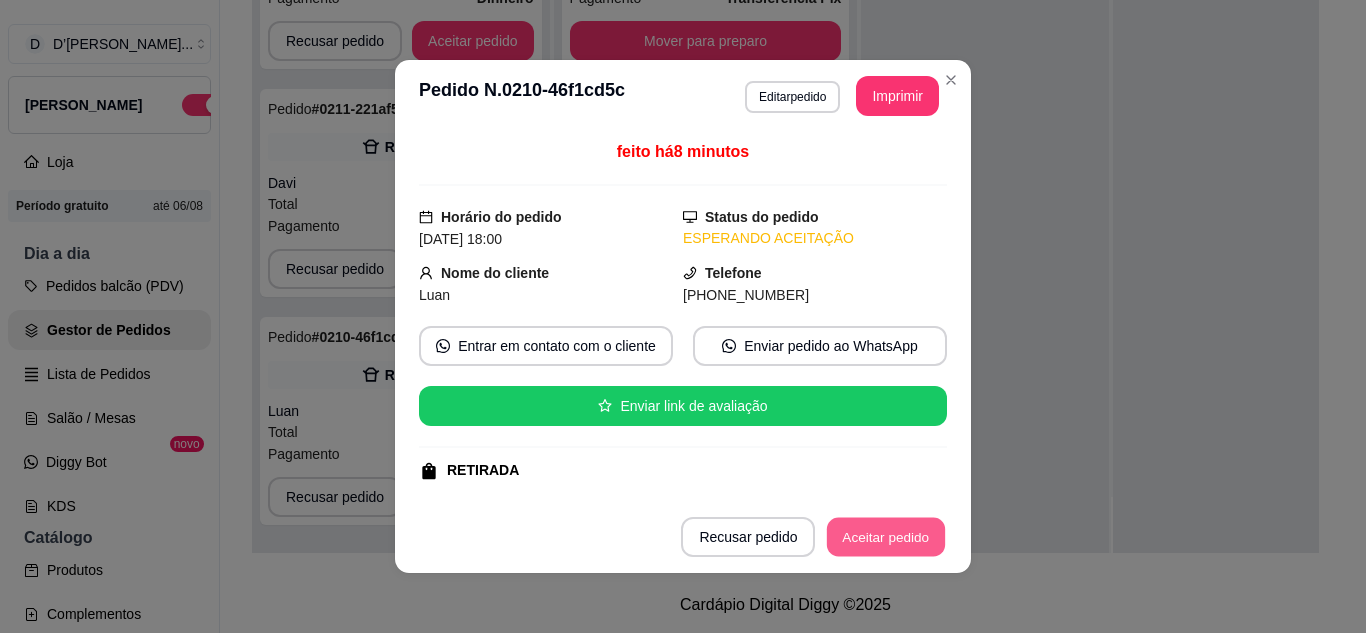 click on "Aceitar pedido" at bounding box center [886, 537] 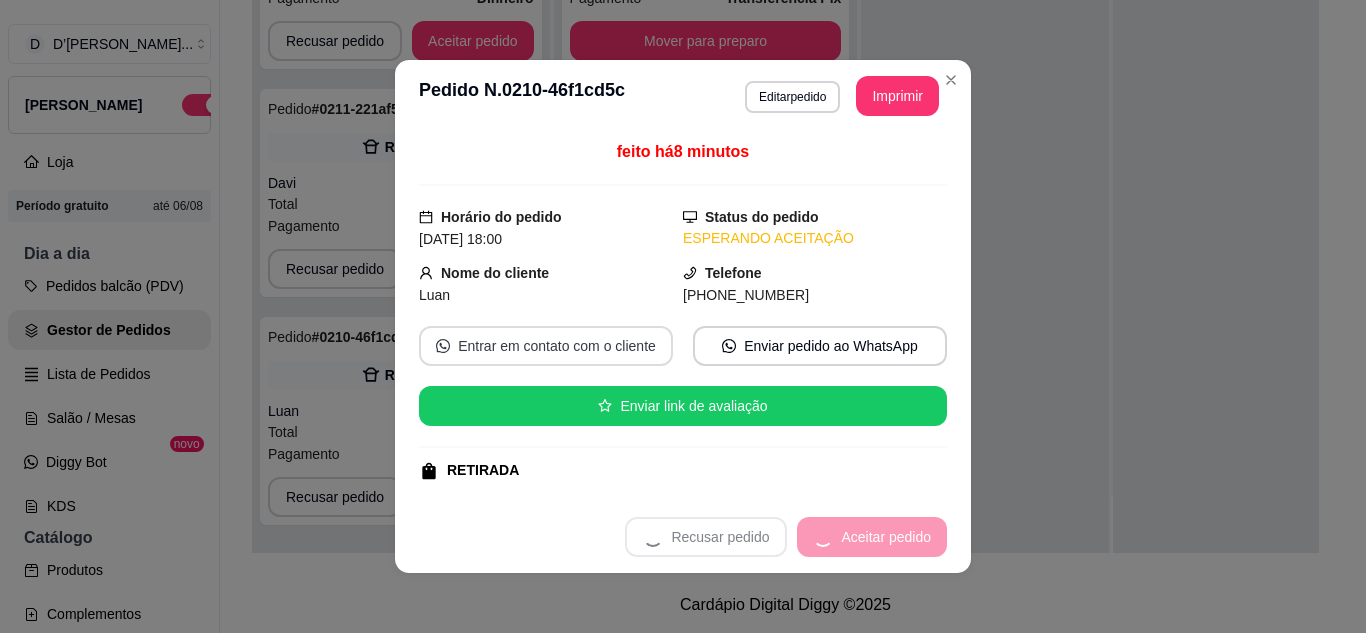 scroll, scrollTop: 0, scrollLeft: 0, axis: both 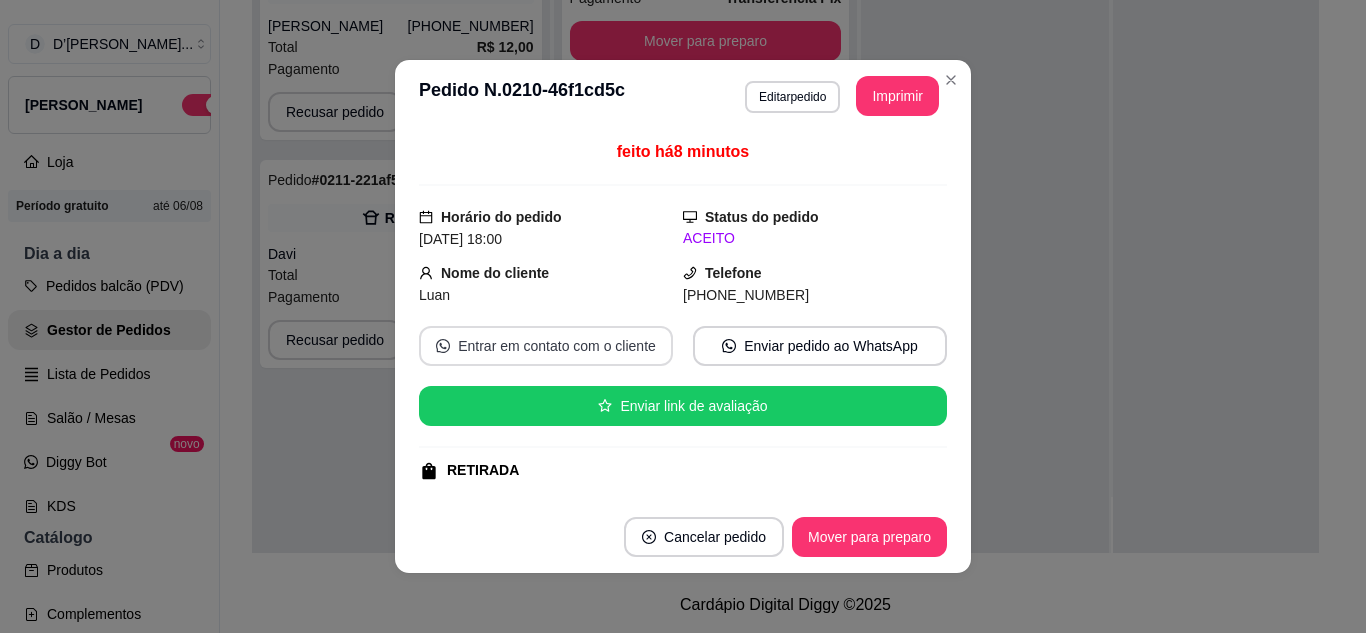 click on "Entrar em contato com o cliente" at bounding box center (546, 346) 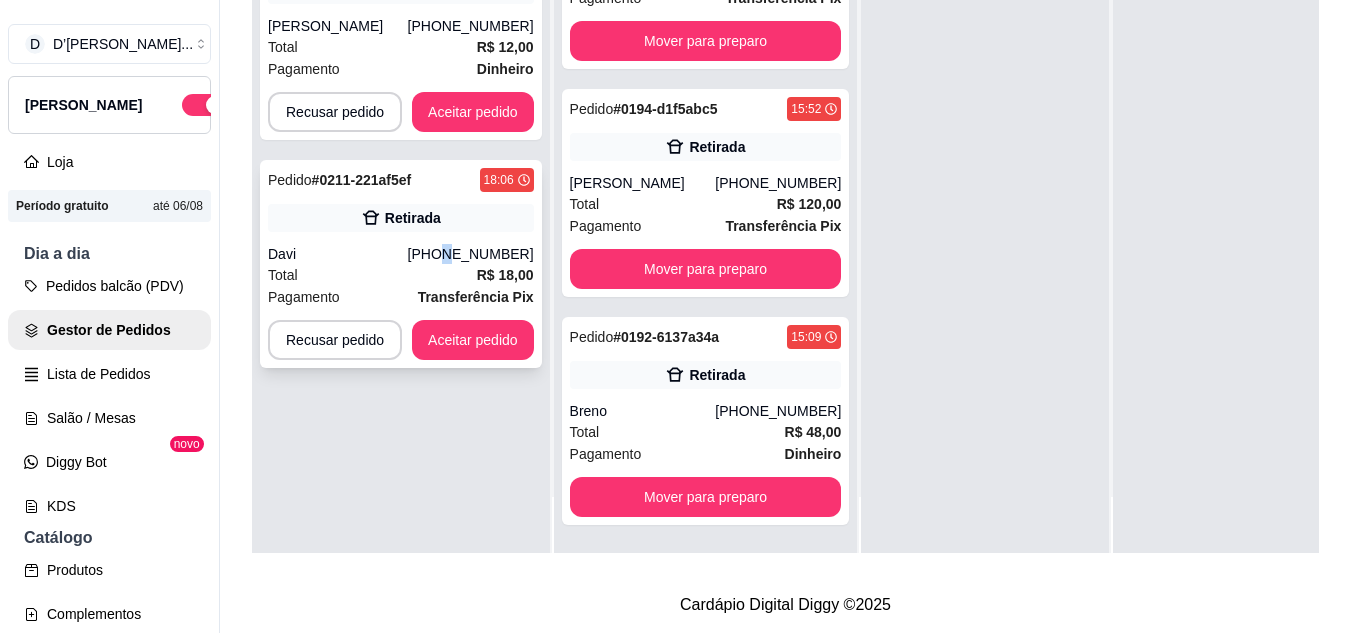 click on "[PHONE_NUMBER]" at bounding box center (471, 254) 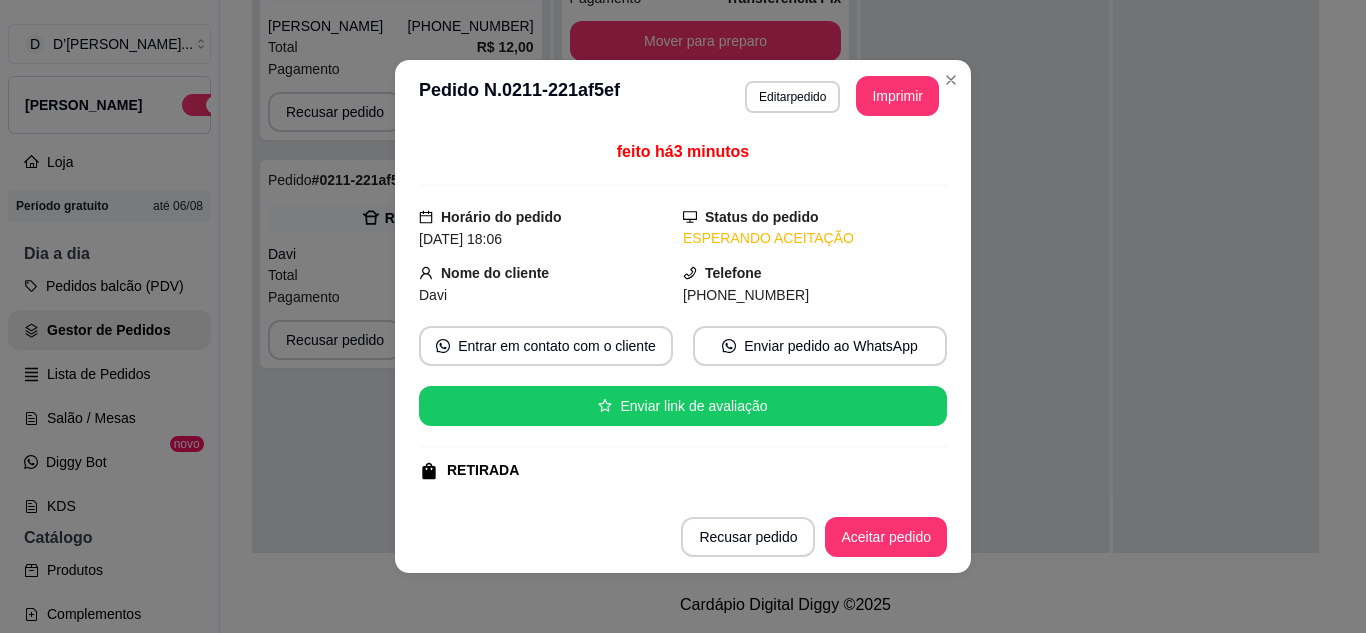 click on "**********" at bounding box center [683, 96] 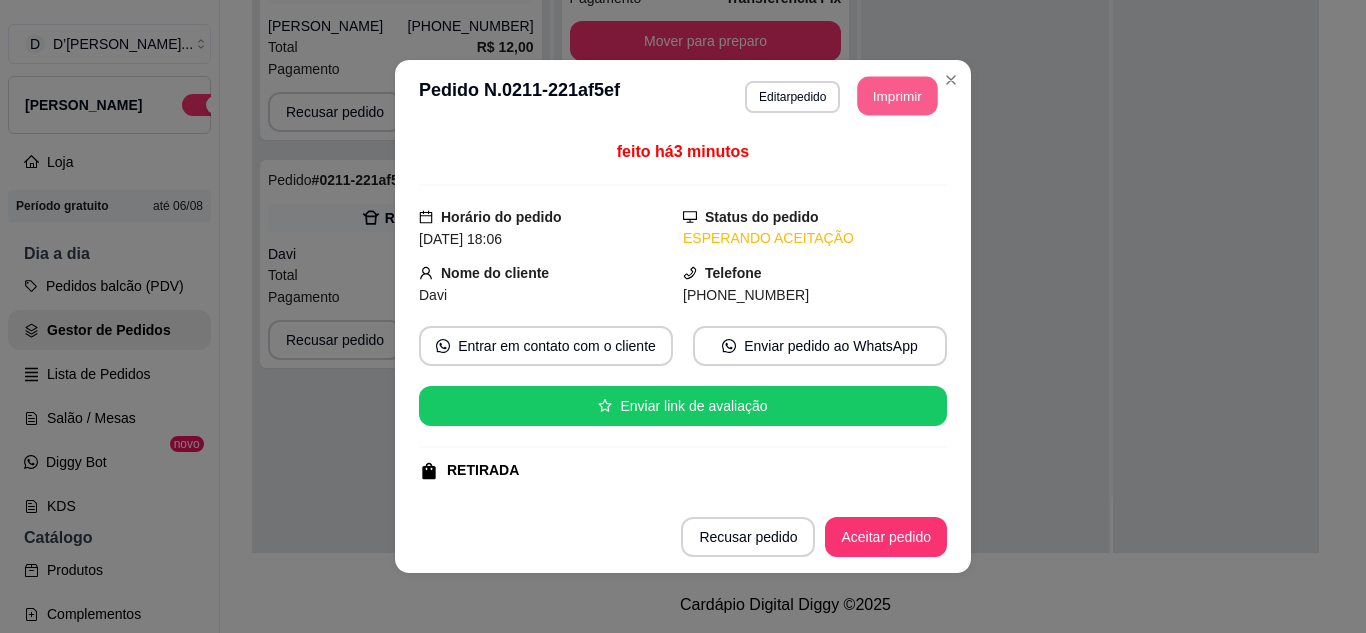 click on "Imprimir" at bounding box center [898, 96] 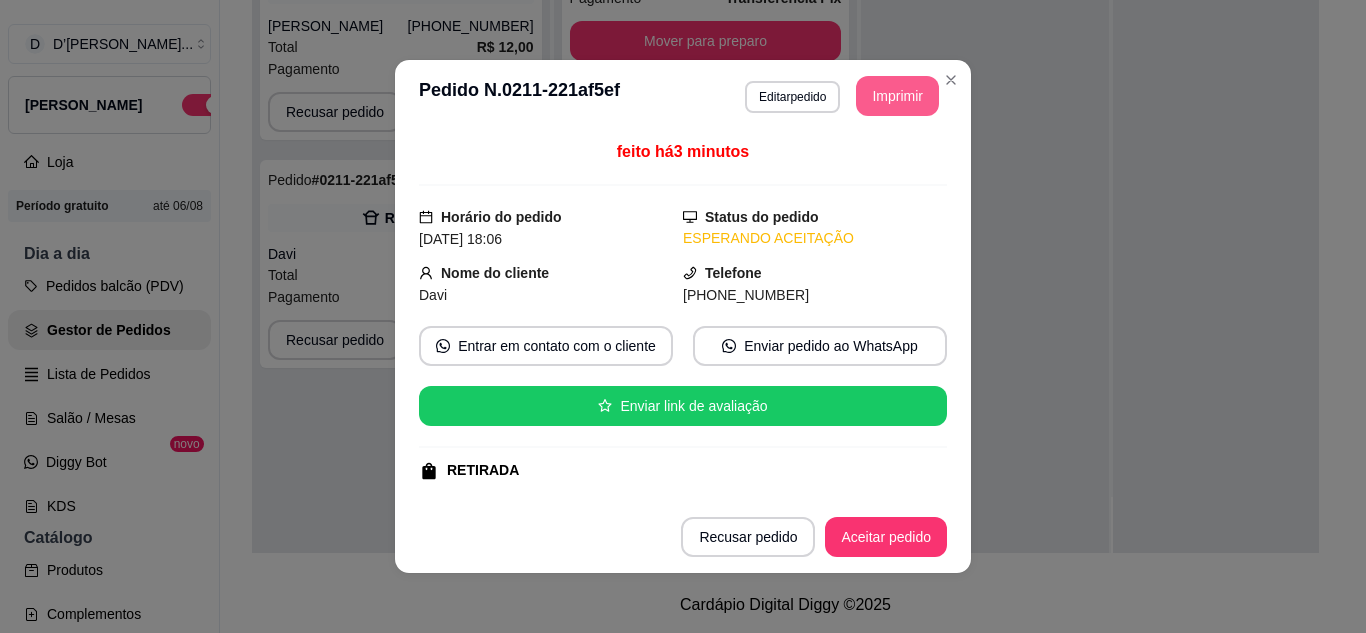 scroll, scrollTop: 0, scrollLeft: 0, axis: both 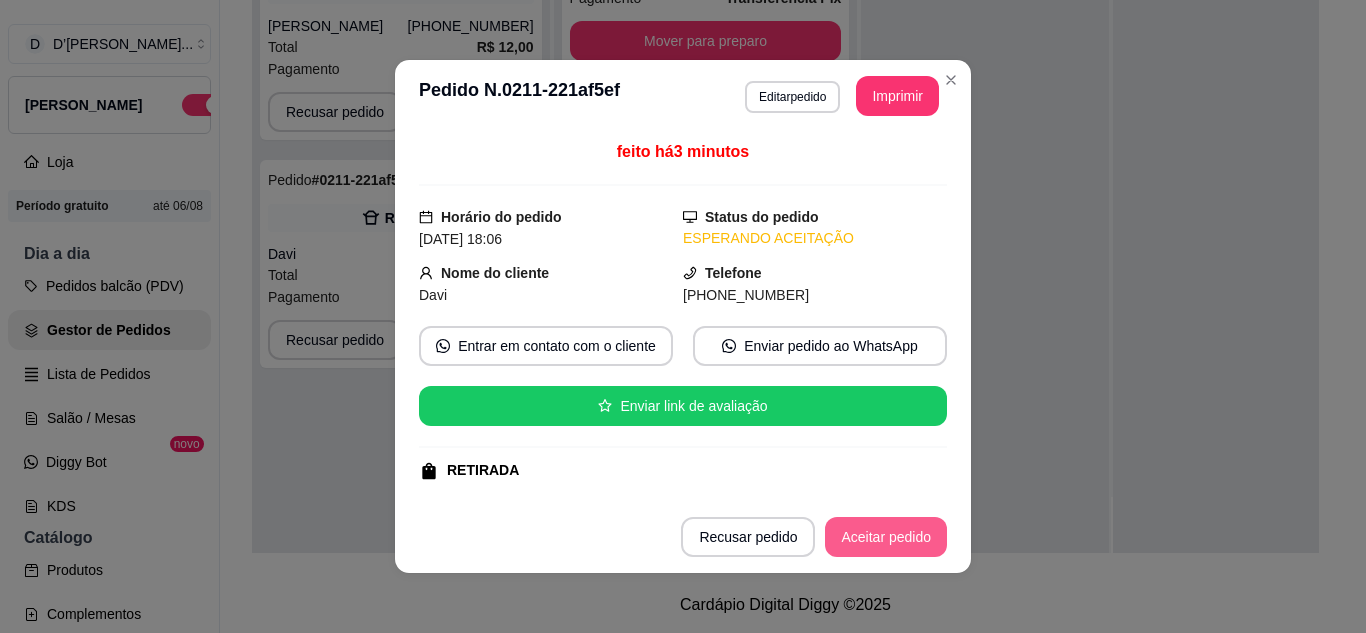 click on "Aceitar pedido" at bounding box center (886, 537) 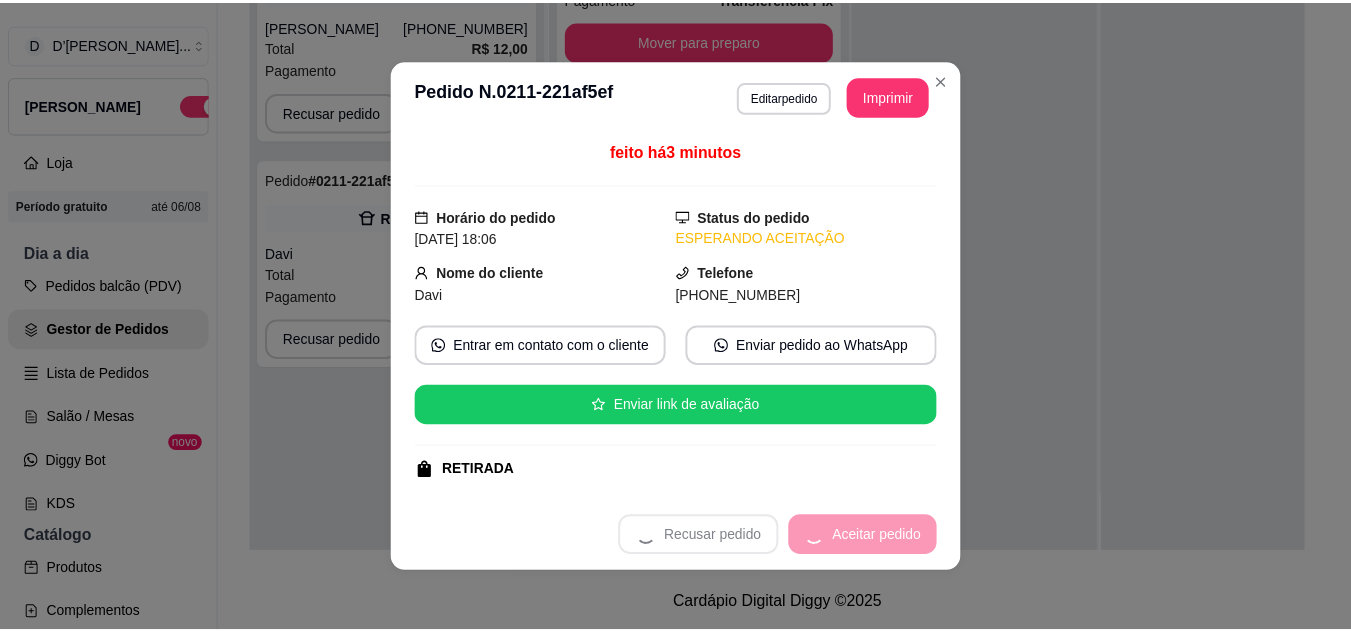 scroll, scrollTop: 3379, scrollLeft: 0, axis: vertical 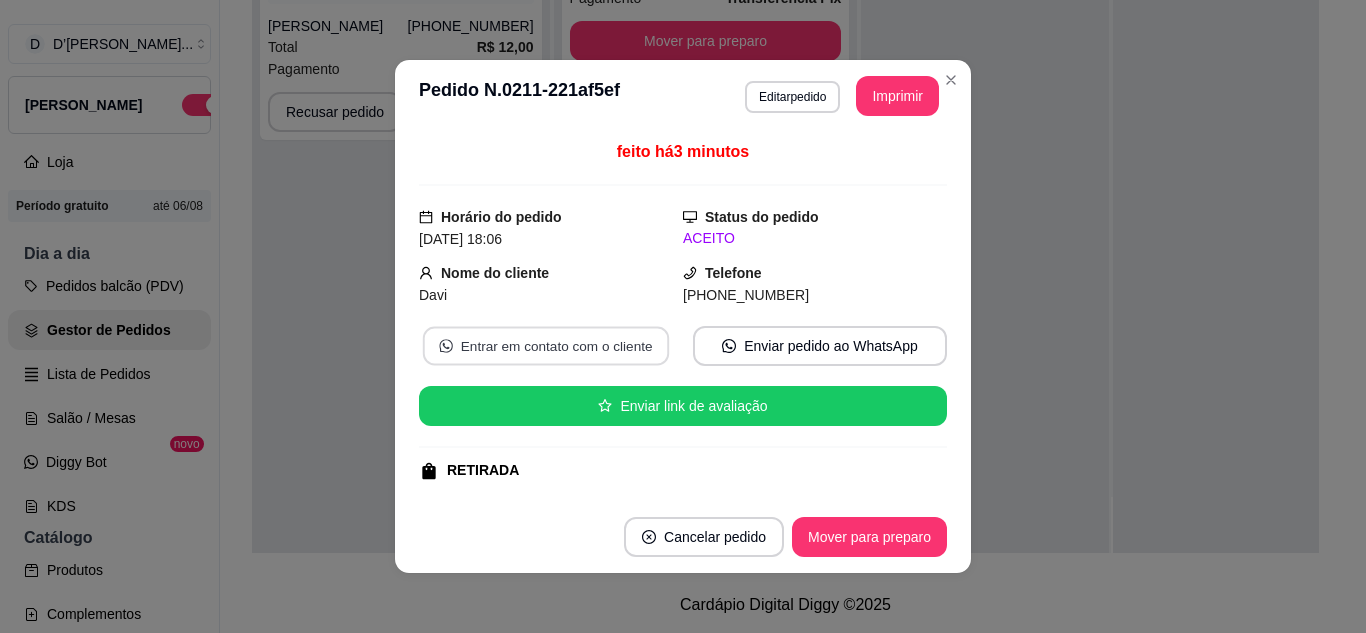 click on "Entrar em contato com o cliente" at bounding box center (546, 346) 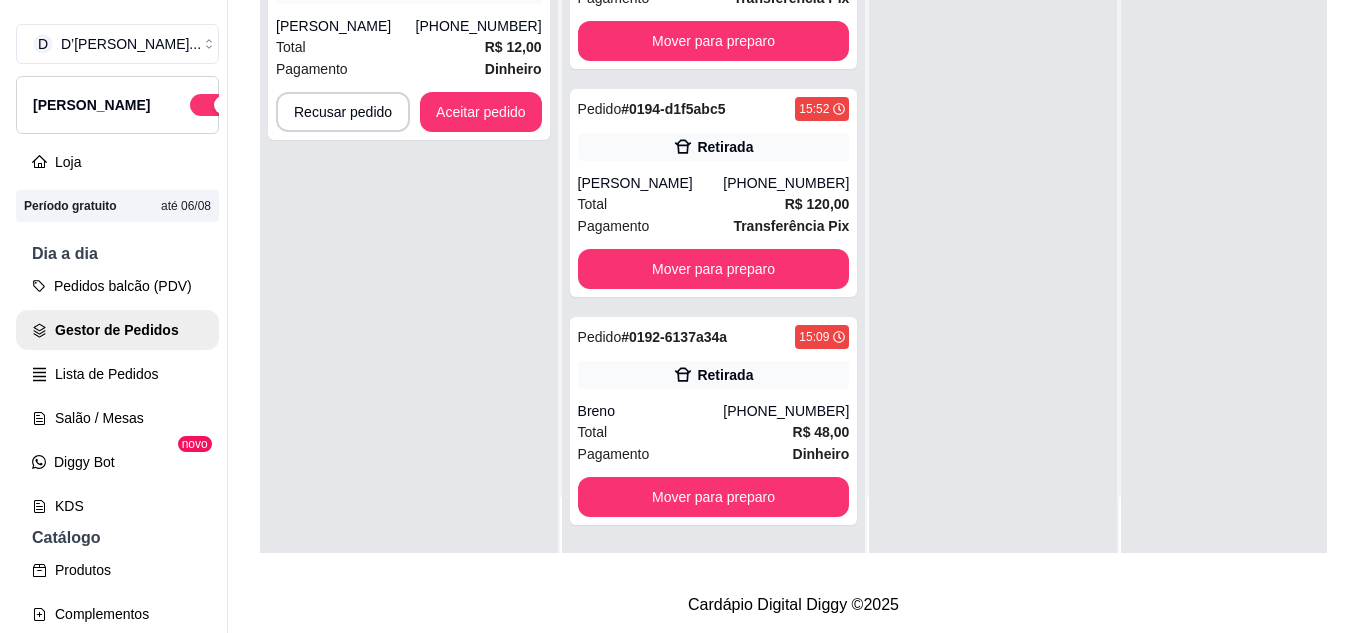 scroll, scrollTop: 0, scrollLeft: 0, axis: both 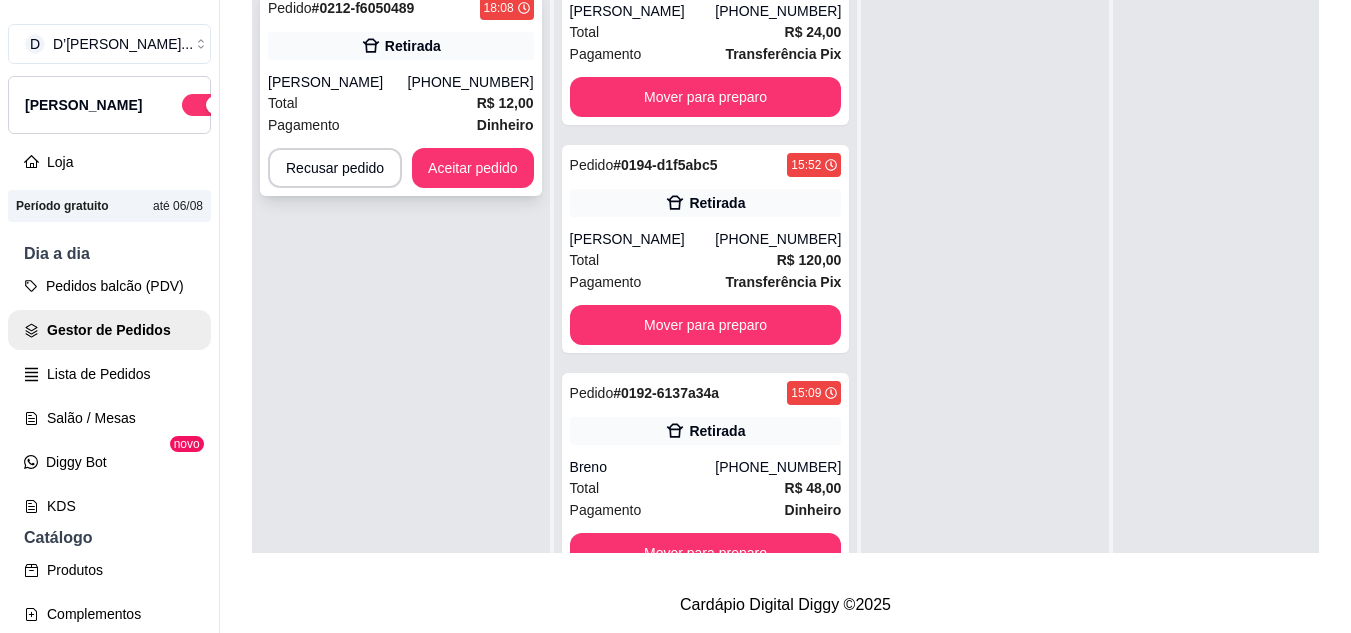 click on "[PHONE_NUMBER]" at bounding box center [471, 82] 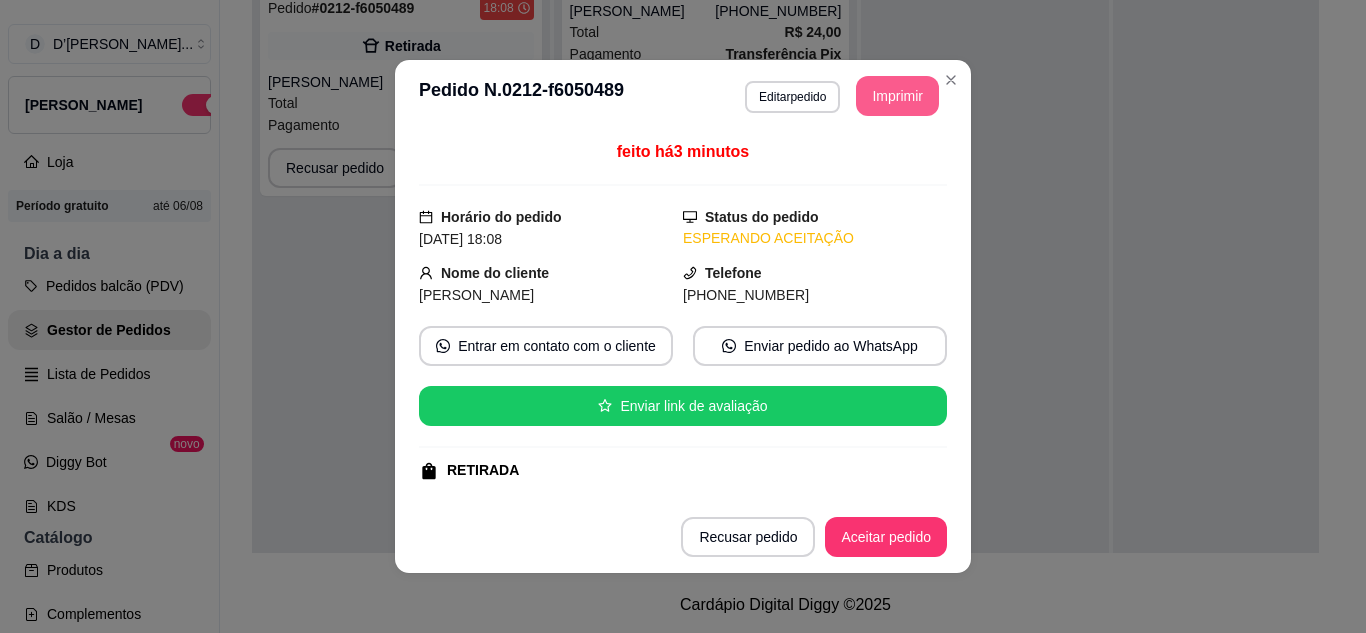 click on "Imprimir" at bounding box center [897, 96] 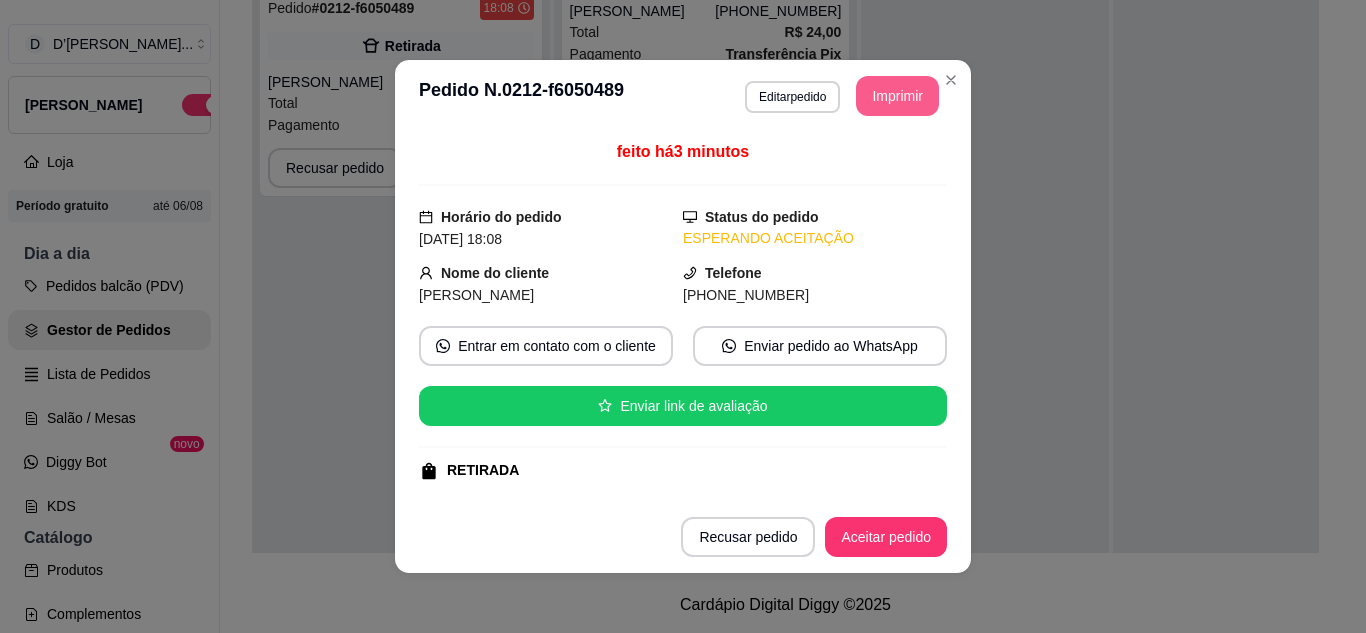 scroll, scrollTop: 0, scrollLeft: 0, axis: both 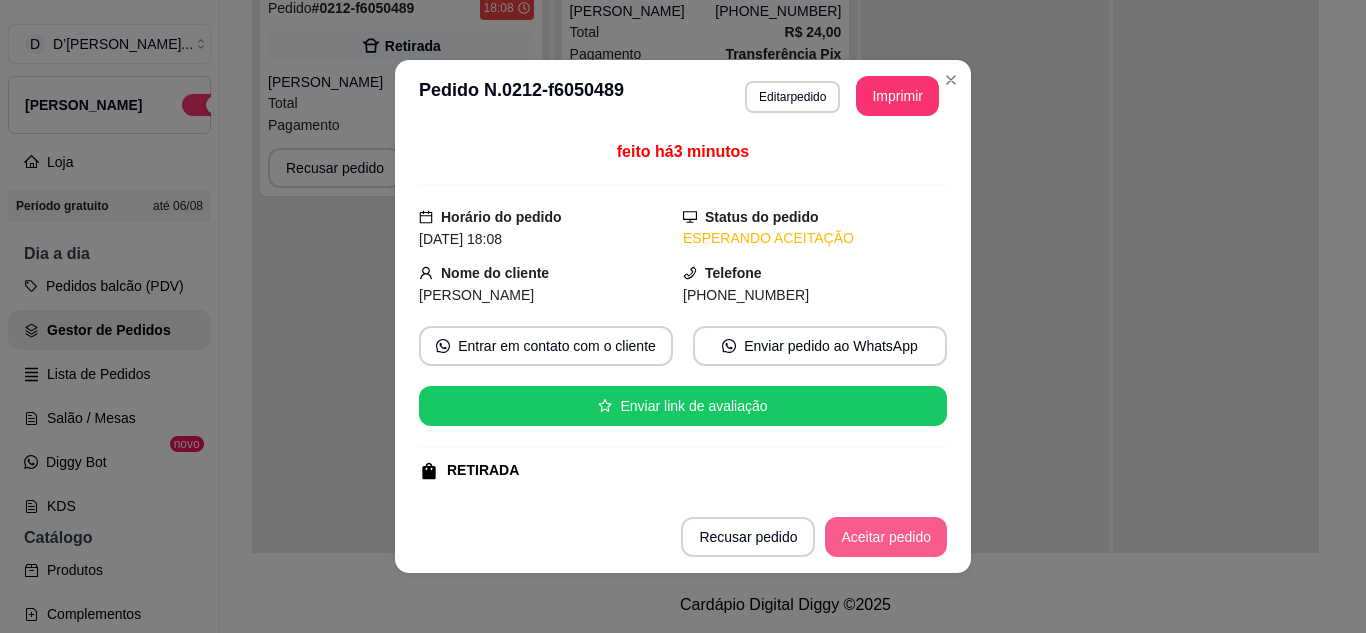 click on "Aceitar pedido" at bounding box center [886, 537] 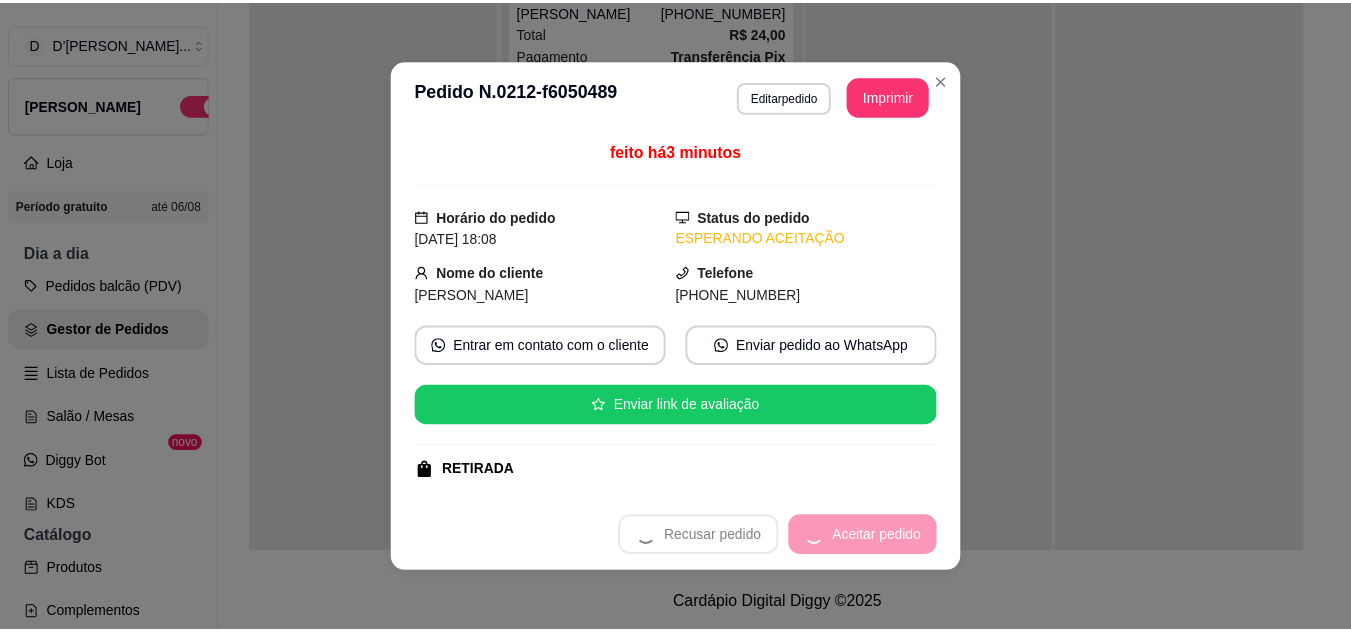 scroll, scrollTop: 3387, scrollLeft: 0, axis: vertical 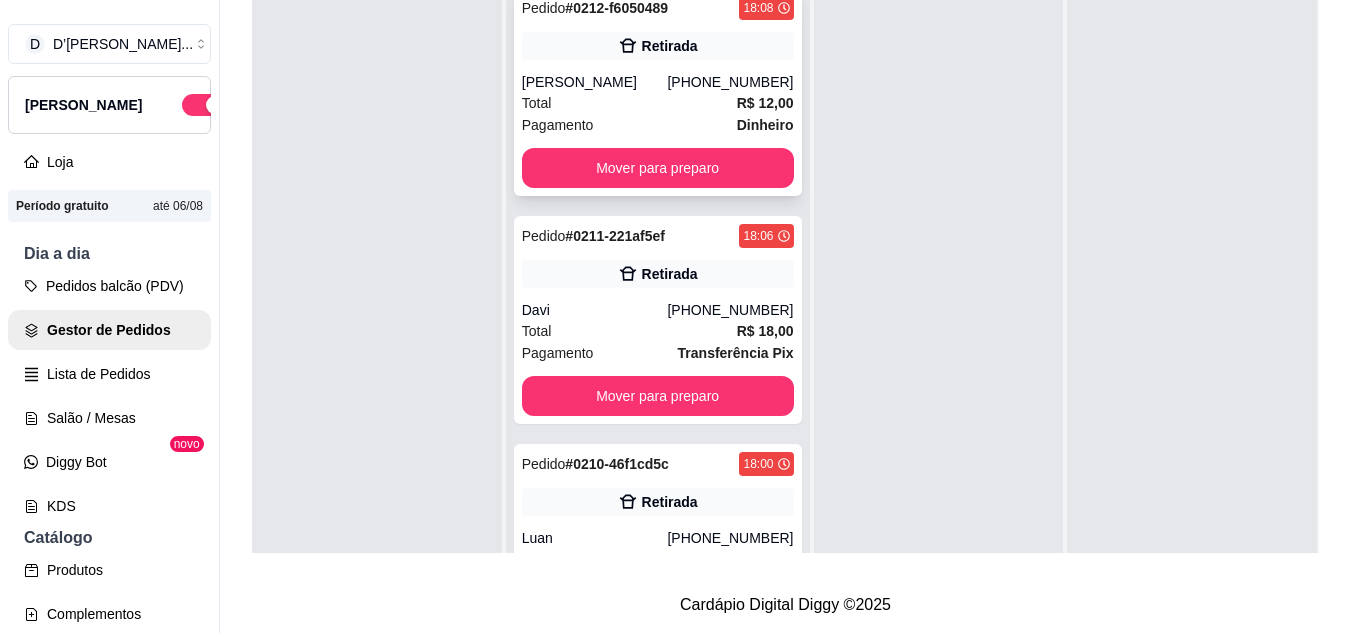 click on "[PHONE_NUMBER]" at bounding box center [730, 82] 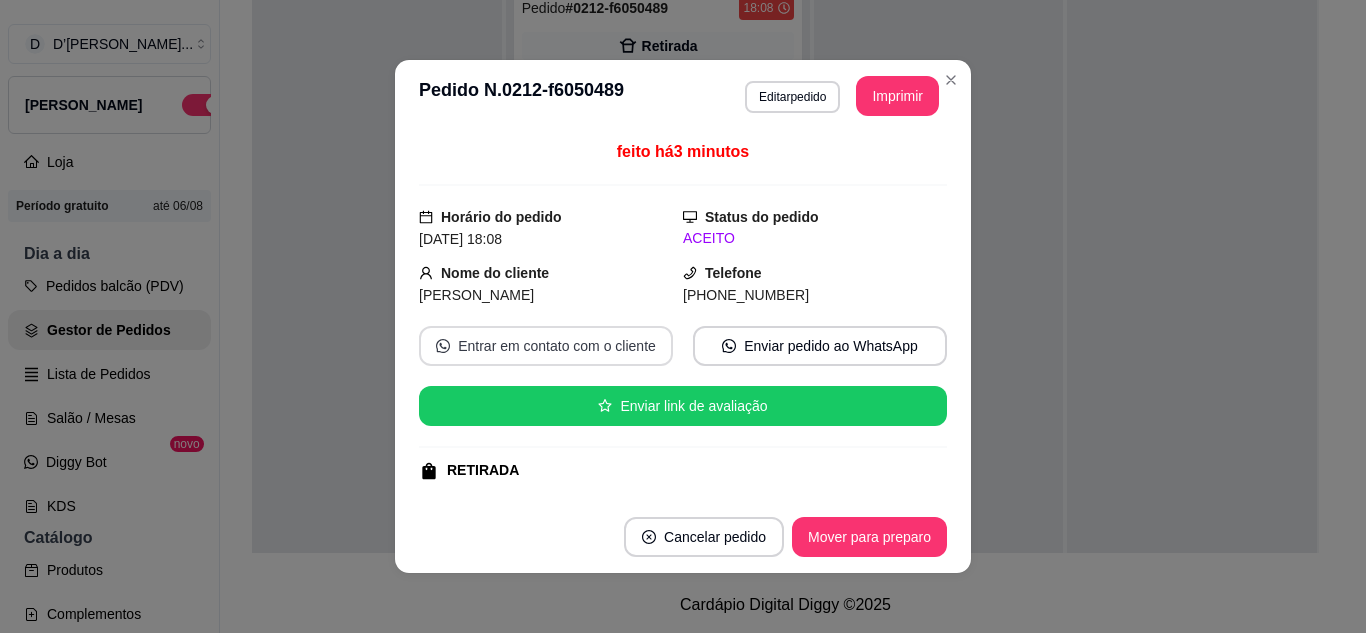 click on "Entrar em contato com o cliente" at bounding box center [546, 346] 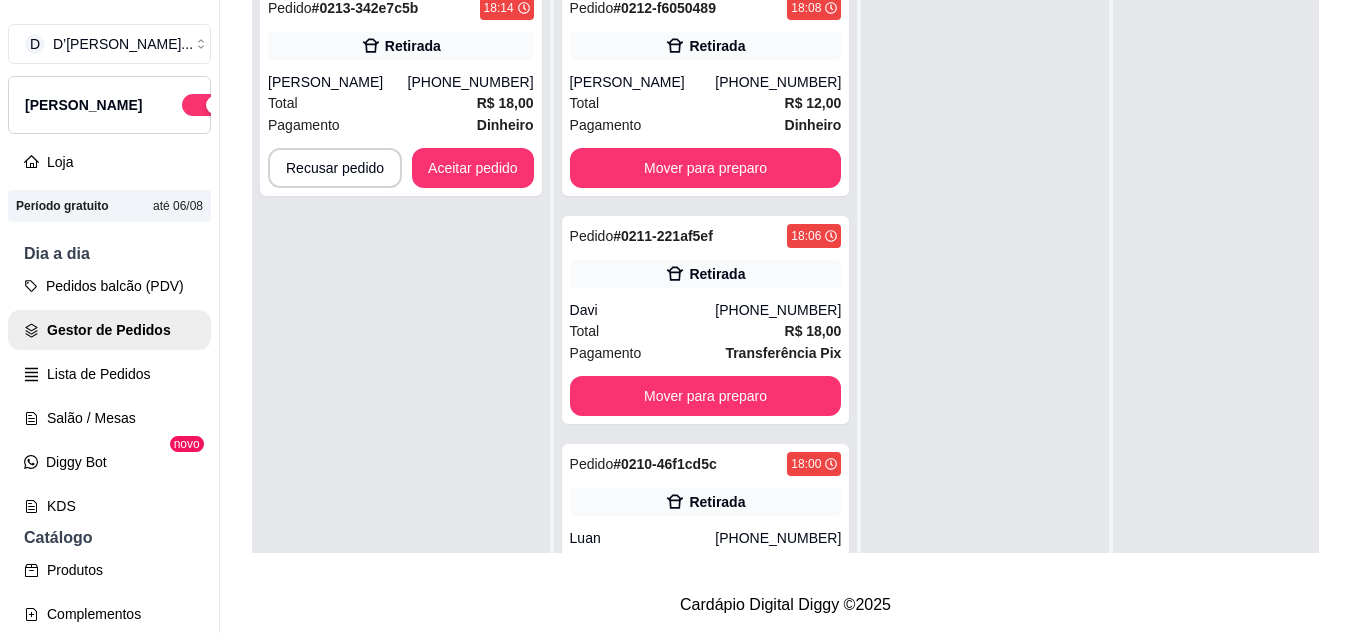 scroll, scrollTop: 219, scrollLeft: 0, axis: vertical 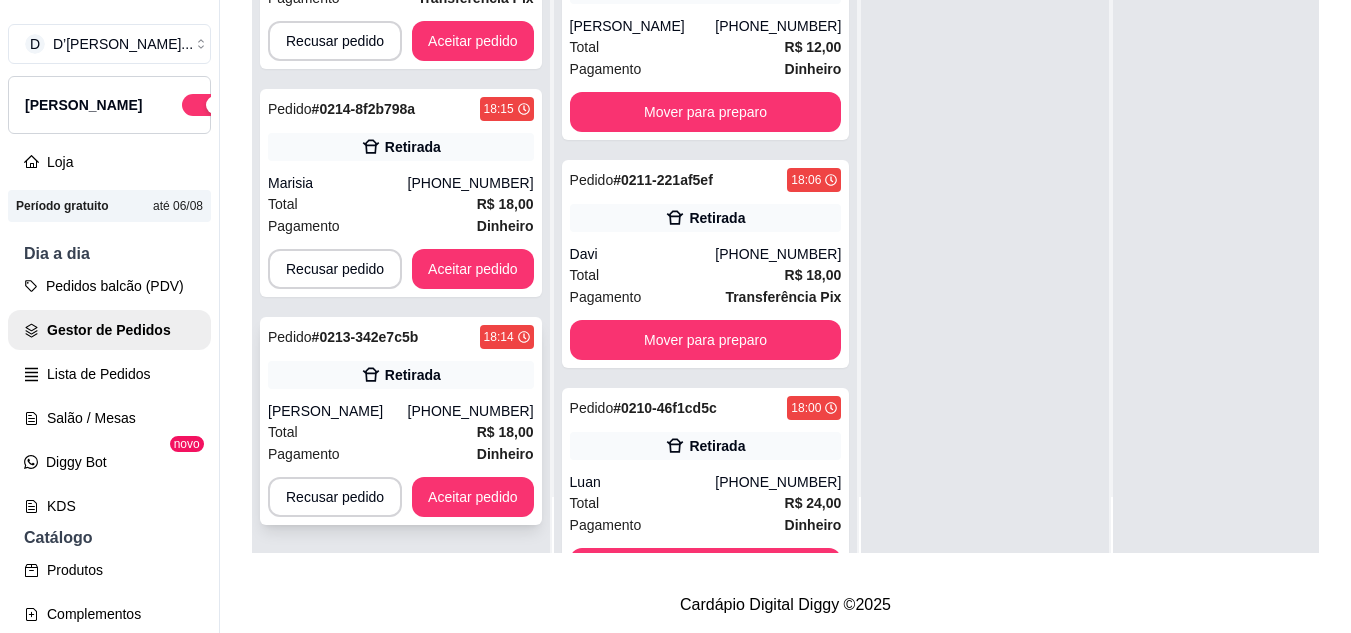 click on "R$ 18,00" at bounding box center [505, 432] 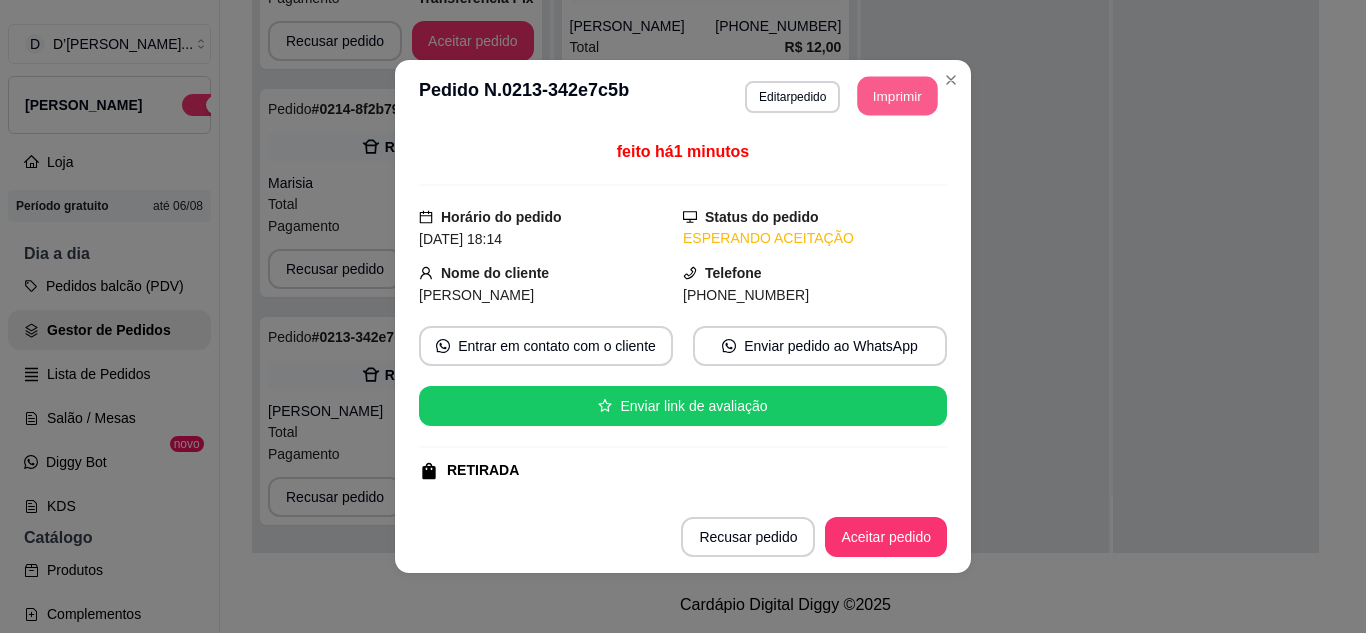 click on "Imprimir" at bounding box center (898, 96) 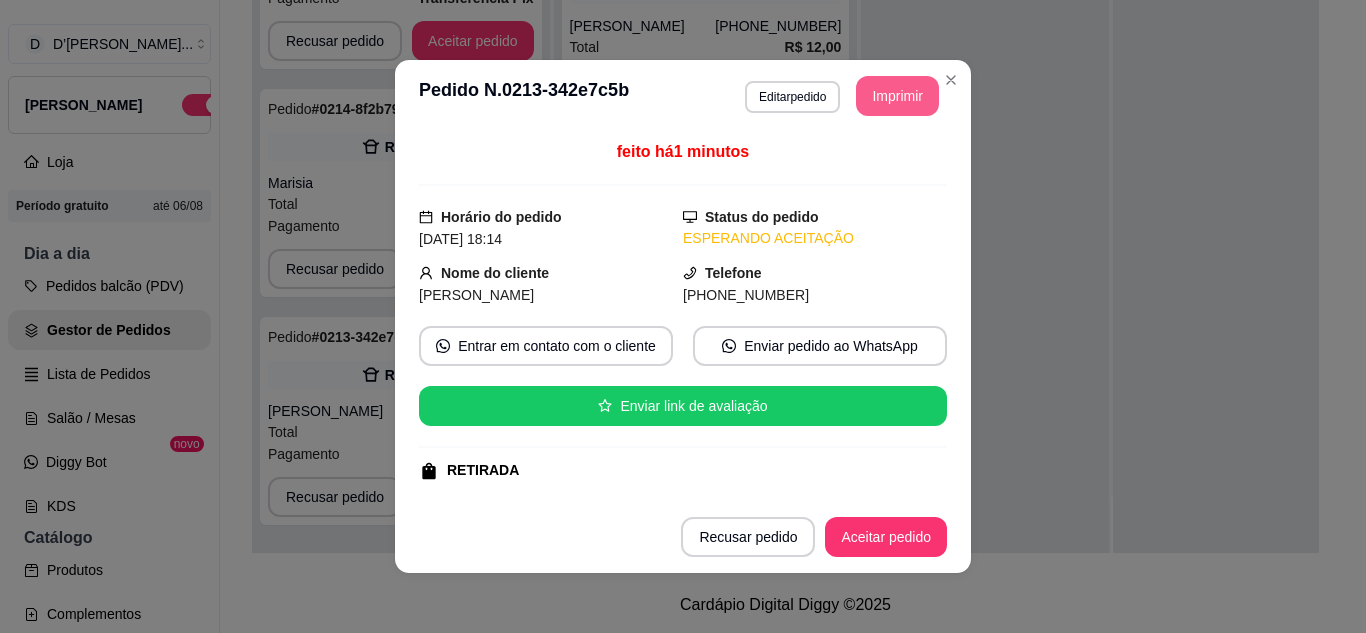 scroll, scrollTop: 0, scrollLeft: 0, axis: both 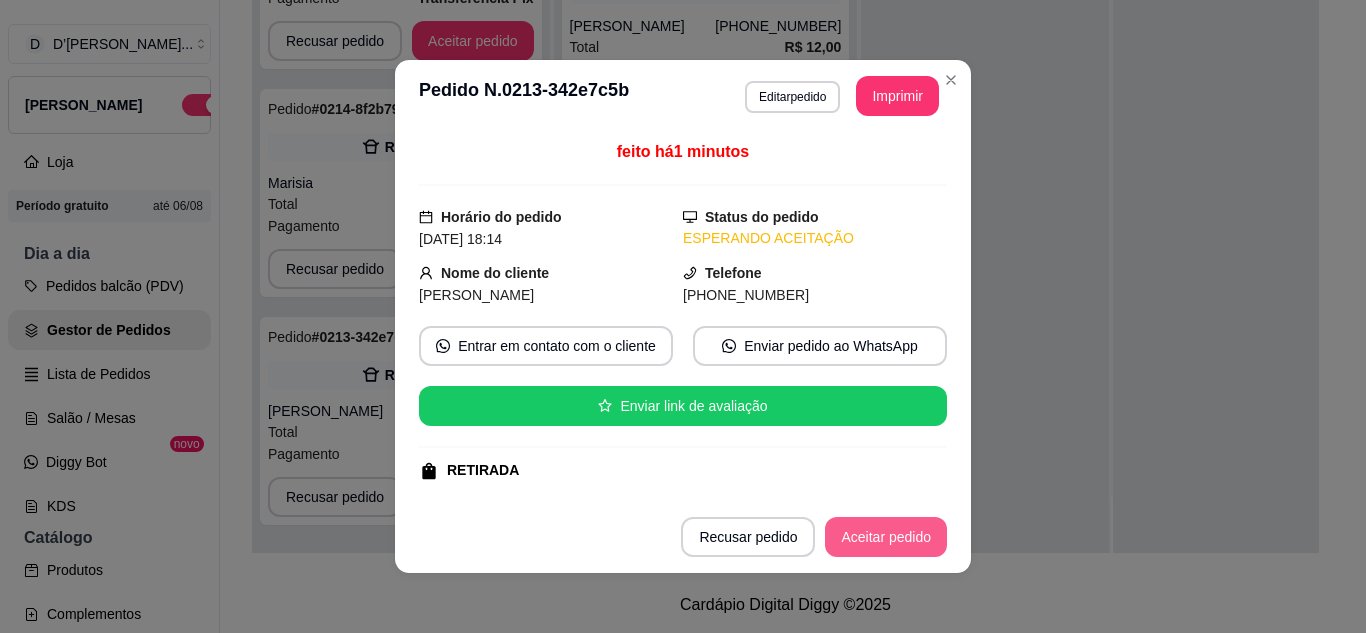 click on "Aceitar pedido" at bounding box center (886, 537) 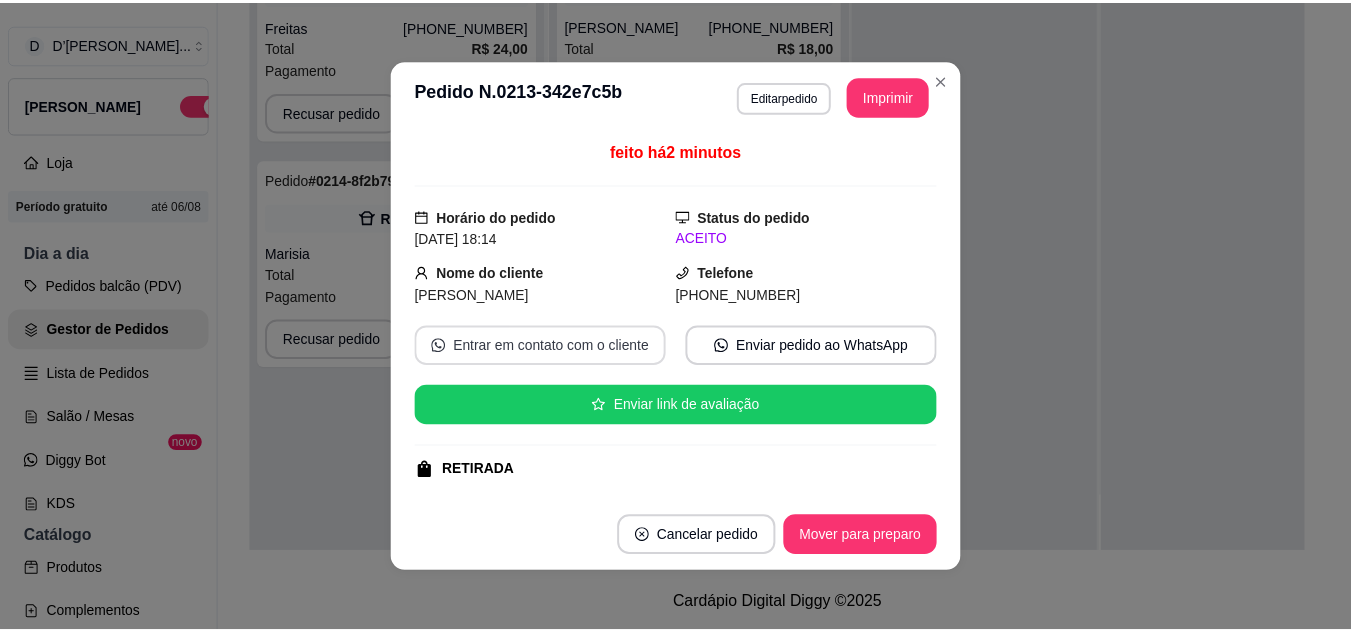 scroll, scrollTop: 0, scrollLeft: 0, axis: both 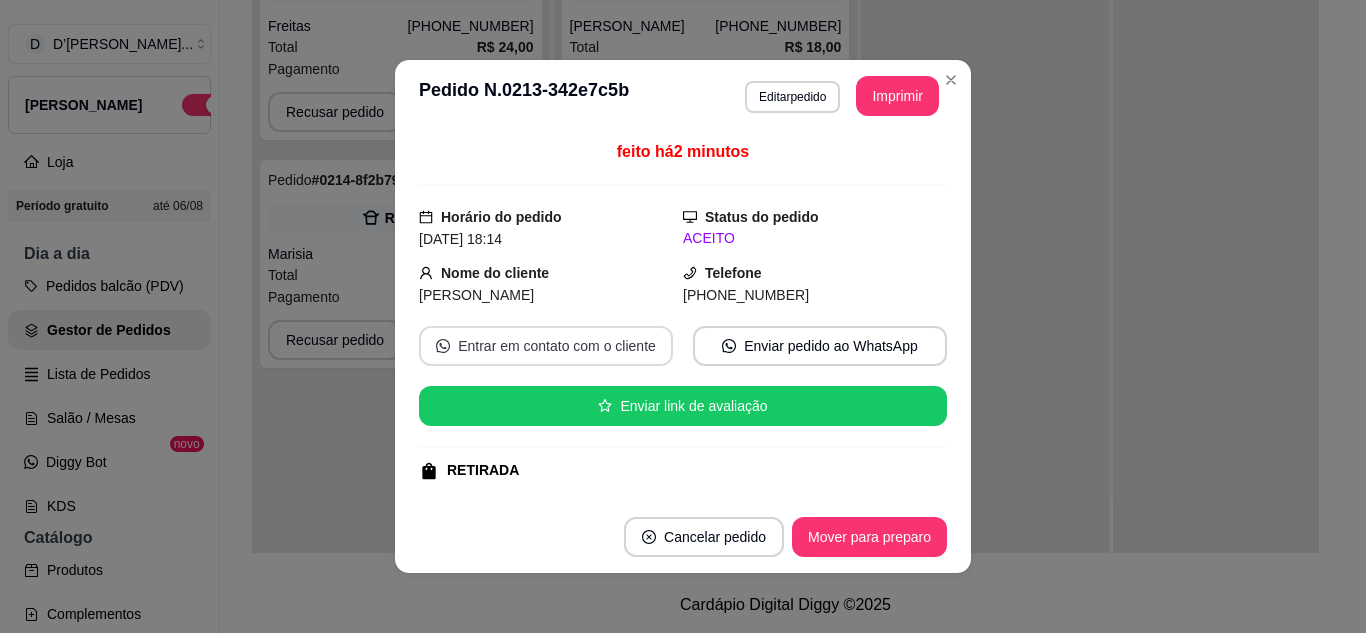 click on "Entrar em contato com o cliente" at bounding box center (546, 346) 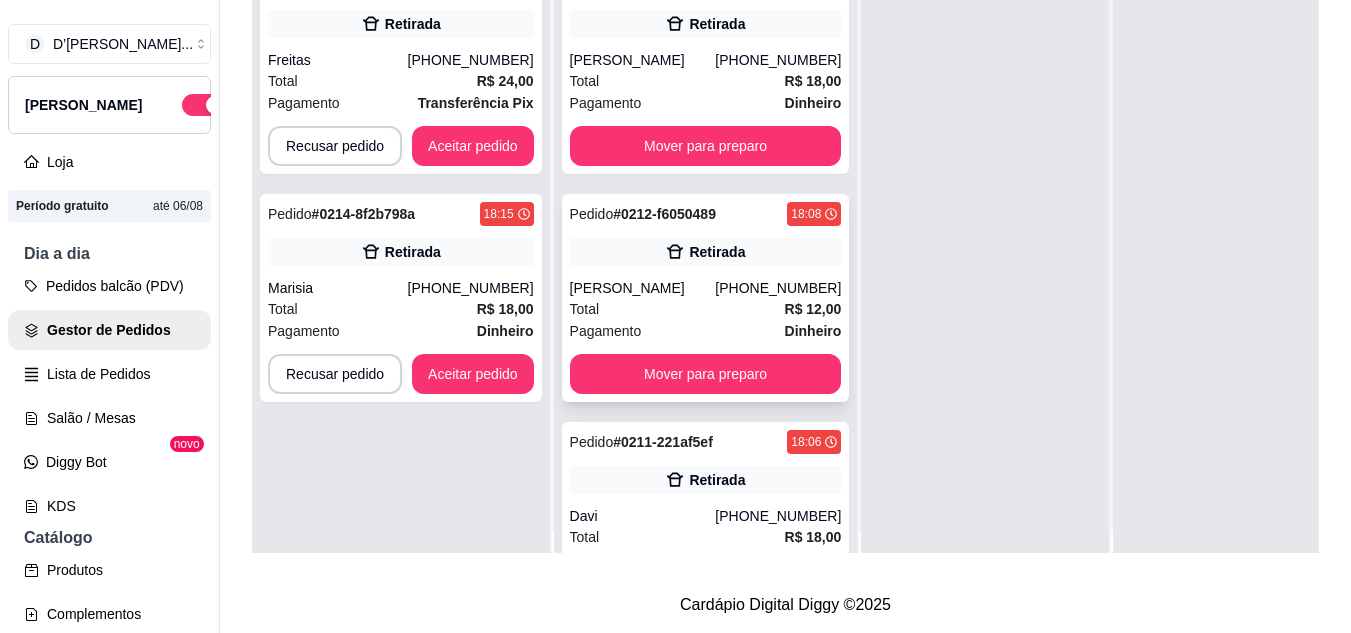 scroll, scrollTop: 0, scrollLeft: 0, axis: both 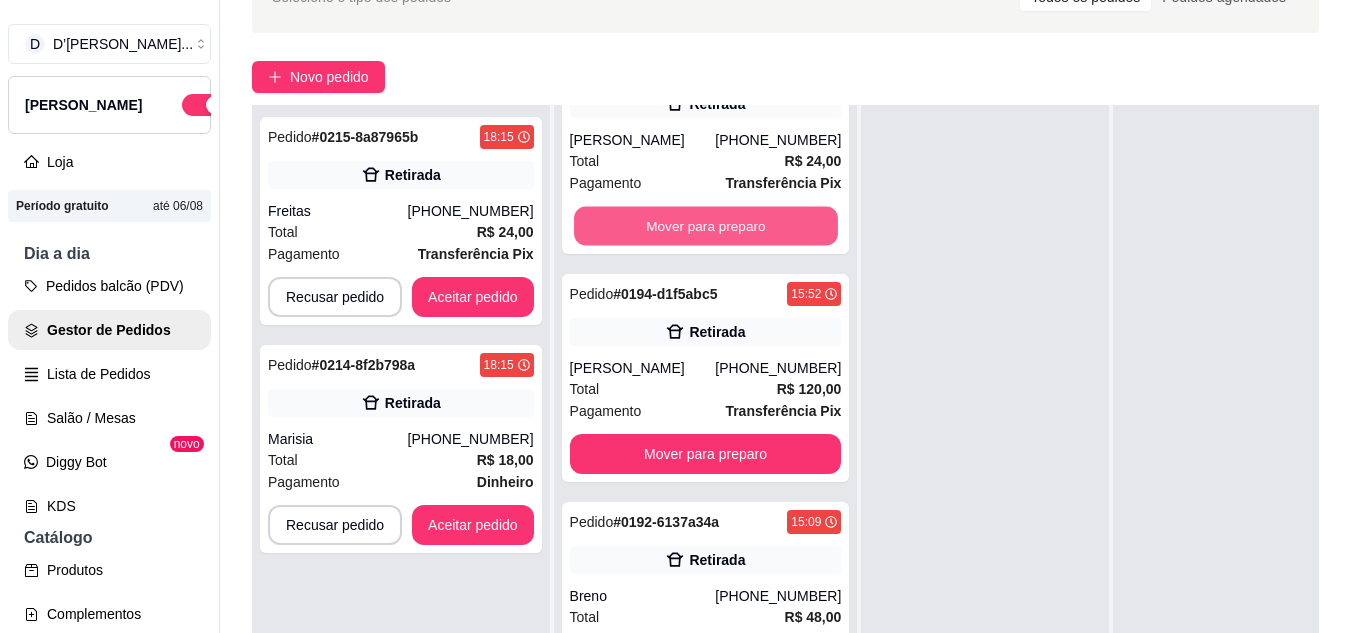 click on "Mover para preparo" at bounding box center (706, 226) 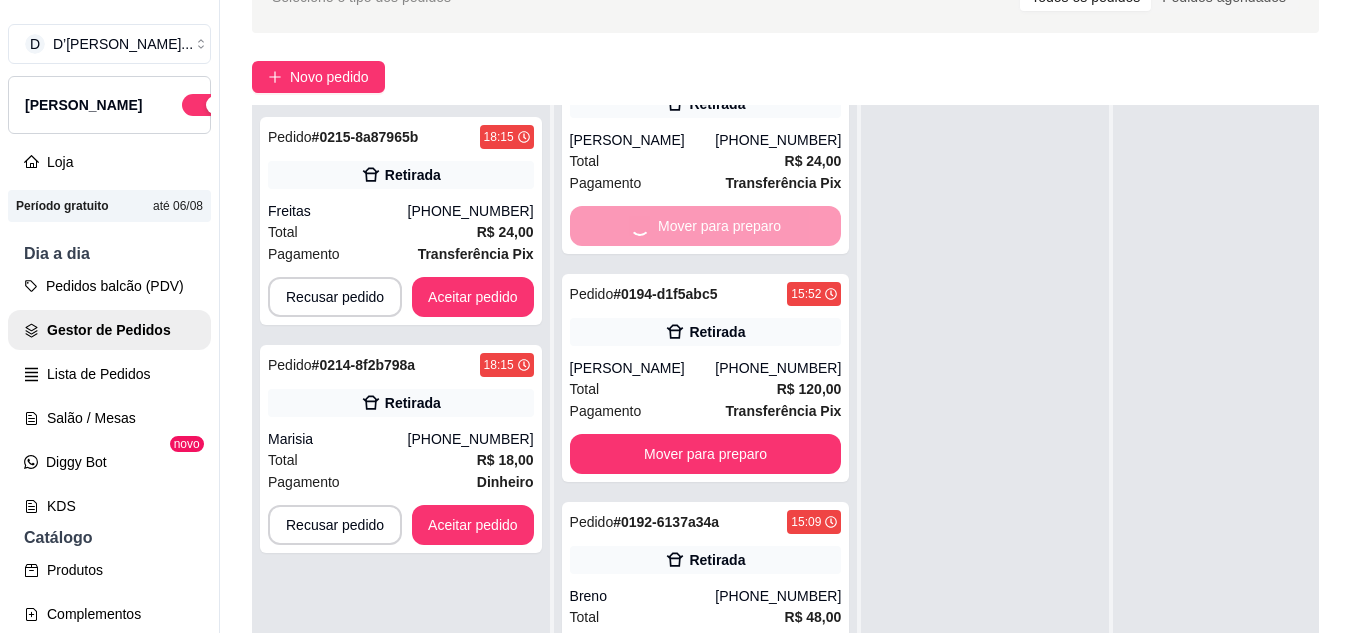 scroll, scrollTop: 3675, scrollLeft: 0, axis: vertical 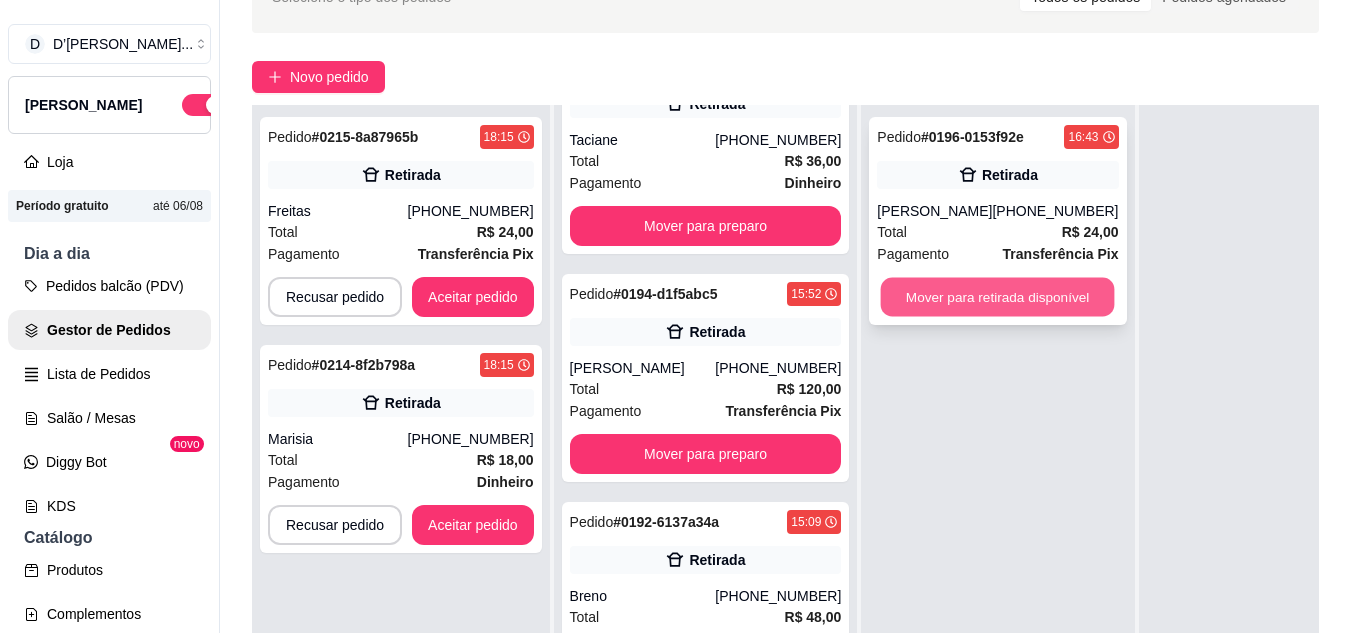 click on "Mover para retirada disponível" at bounding box center [998, 297] 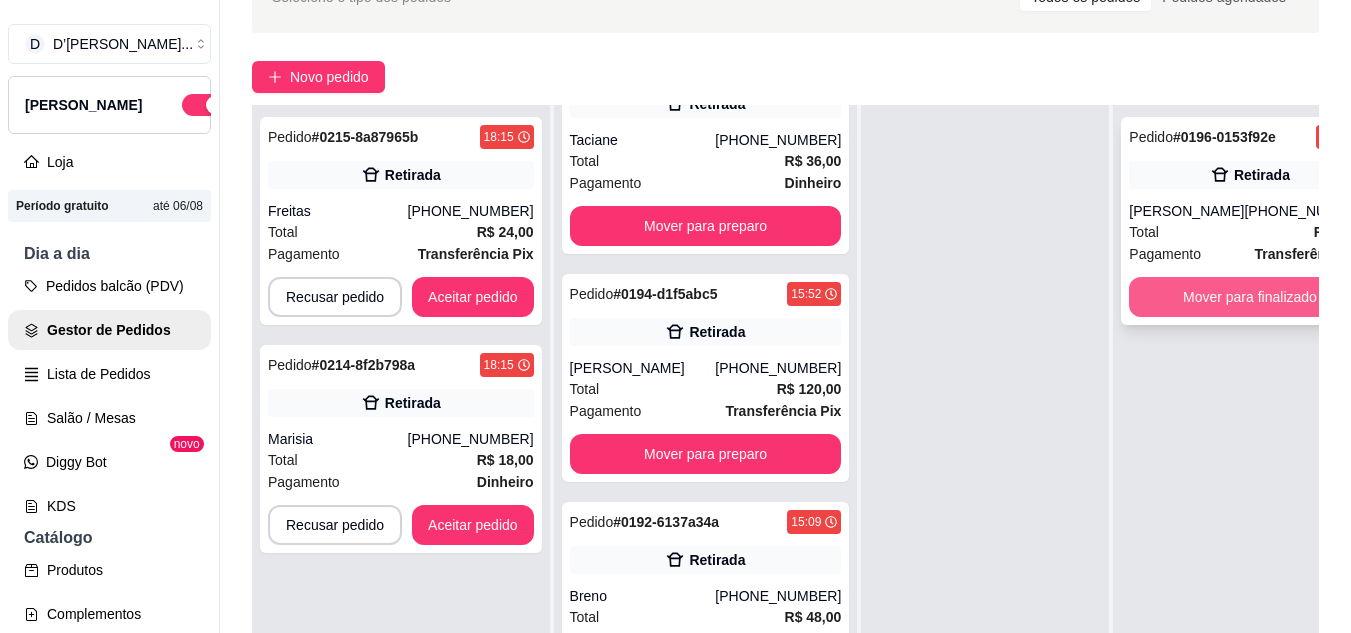click on "Mover para finalizado" at bounding box center (1249, 297) 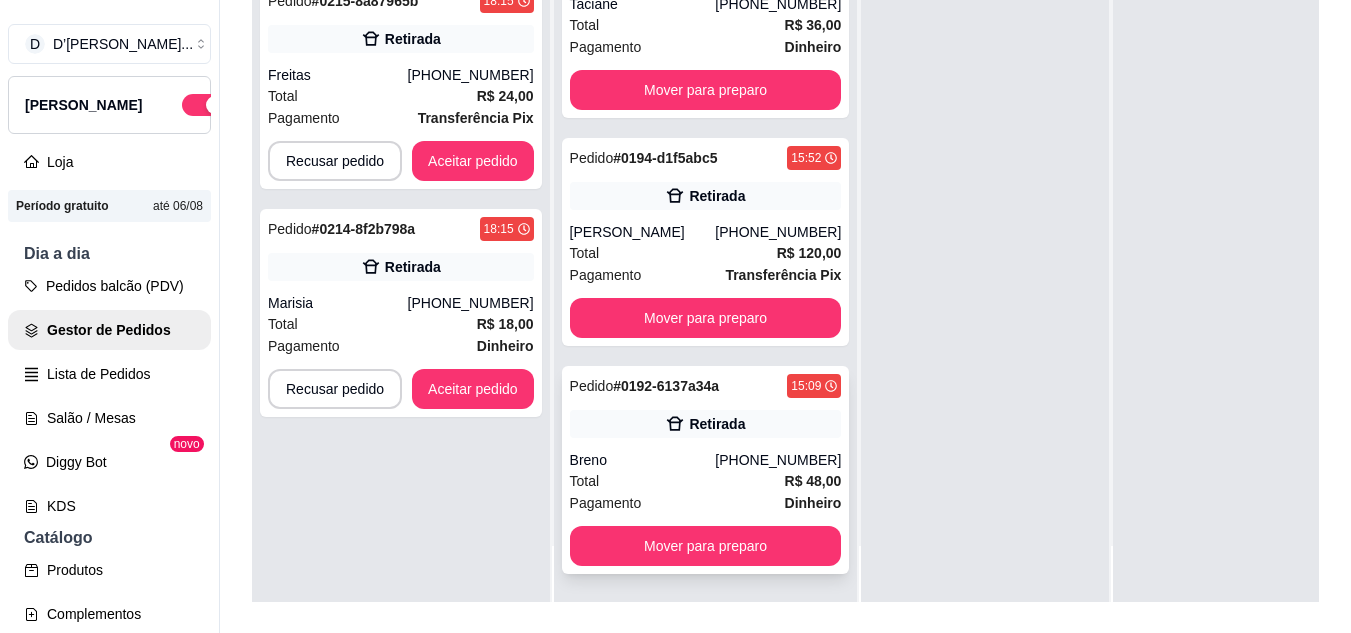 scroll, scrollTop: 319, scrollLeft: 0, axis: vertical 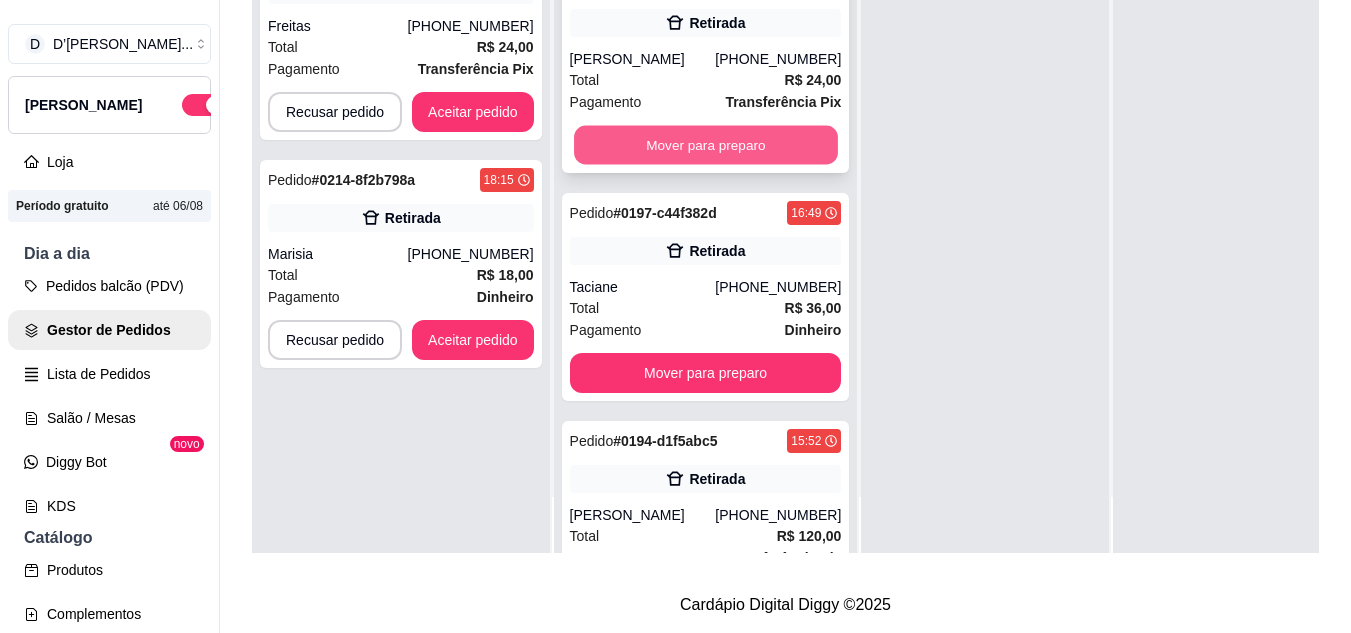 click on "Mover para preparo" at bounding box center [706, 145] 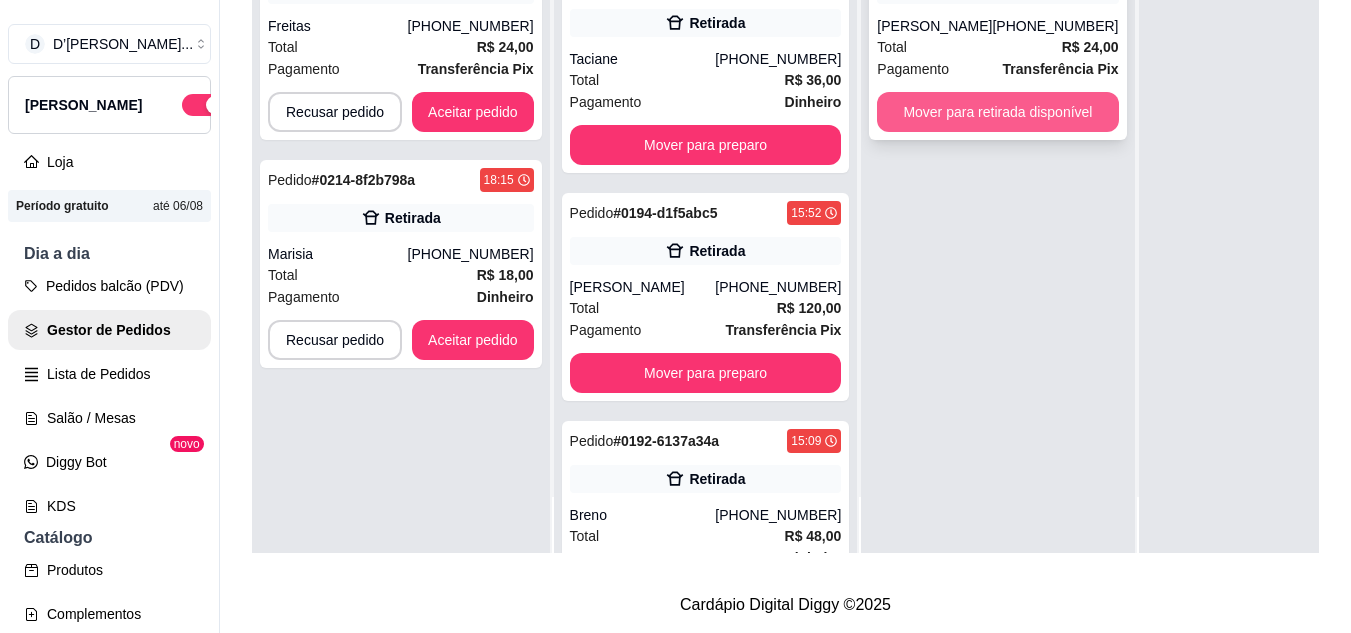 click on "Mover para retirada disponível" at bounding box center (997, 112) 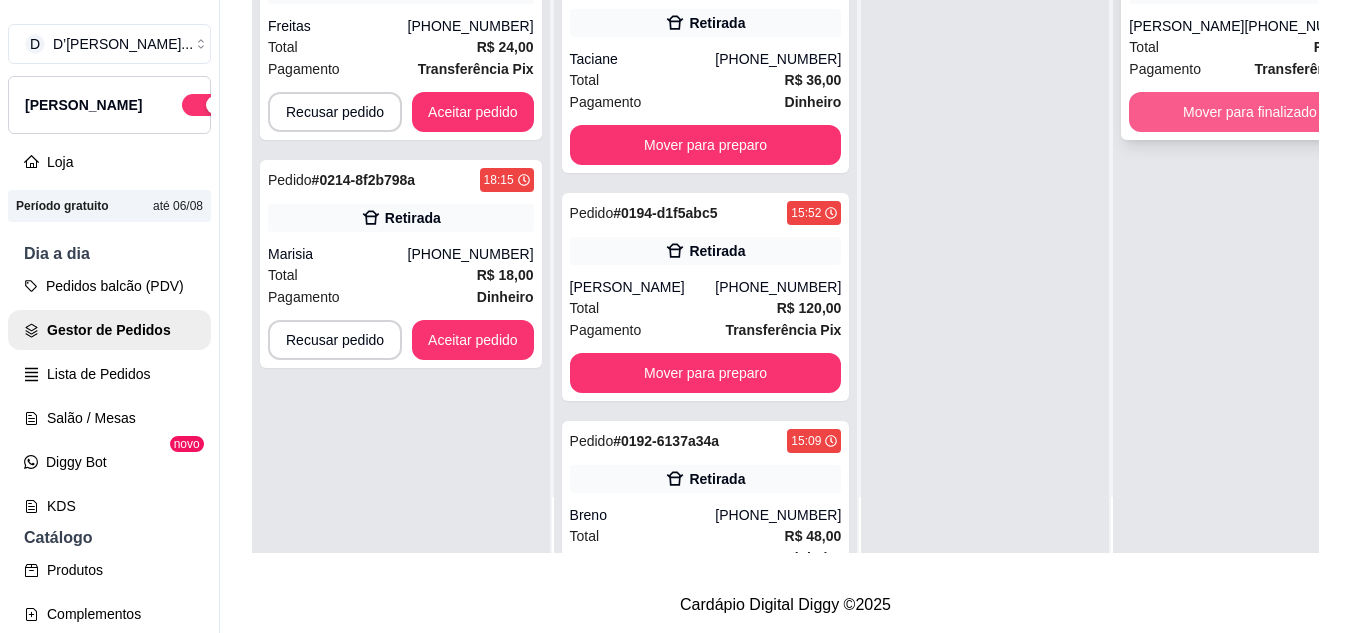 click on "Mover para finalizado" at bounding box center [1249, 112] 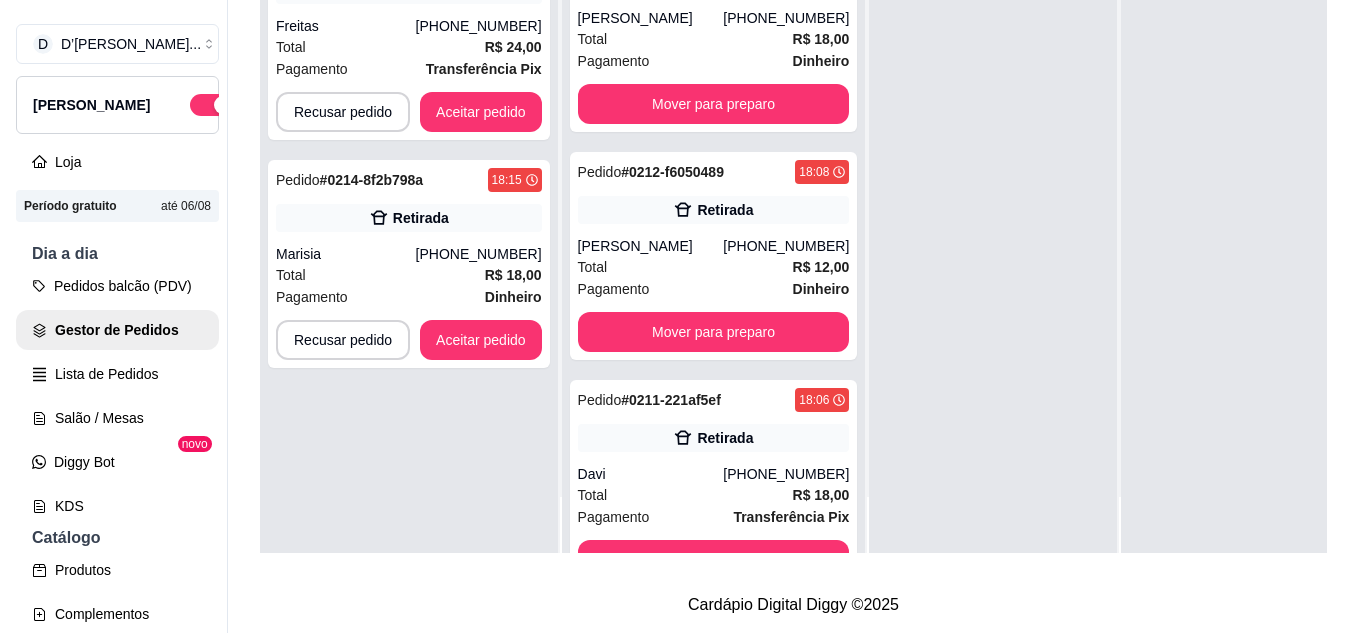 scroll, scrollTop: 0, scrollLeft: 0, axis: both 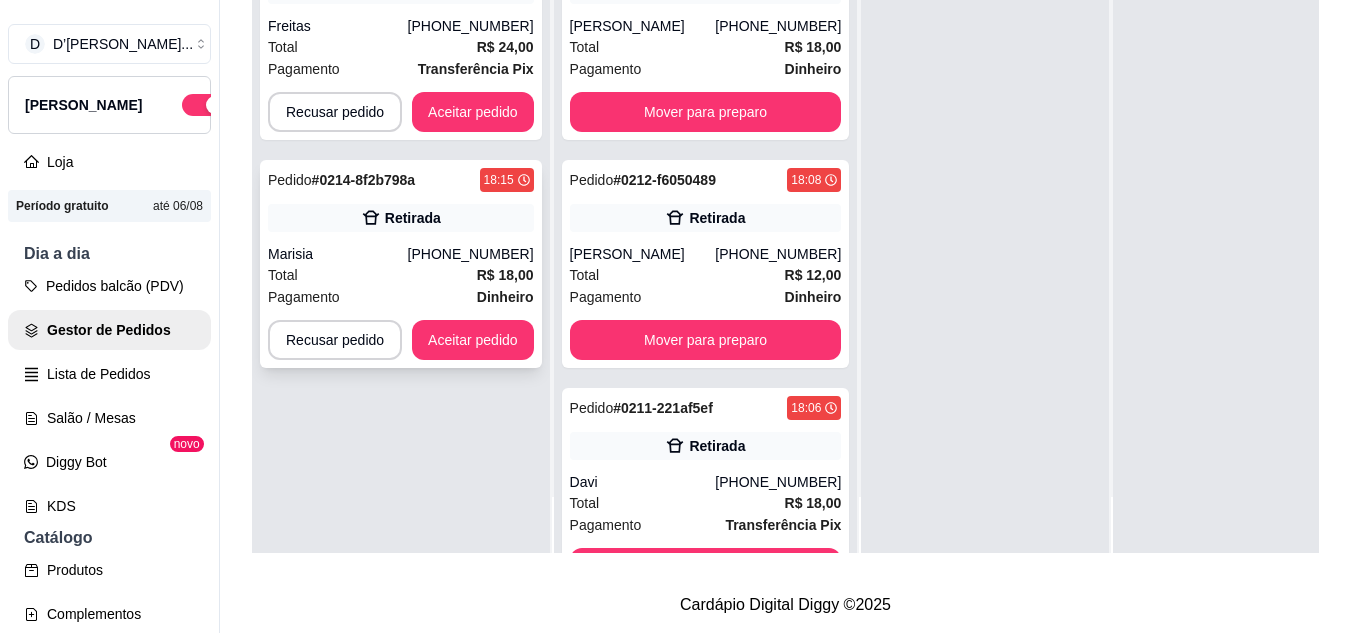 click on "(88) 99208-5873" at bounding box center [471, 254] 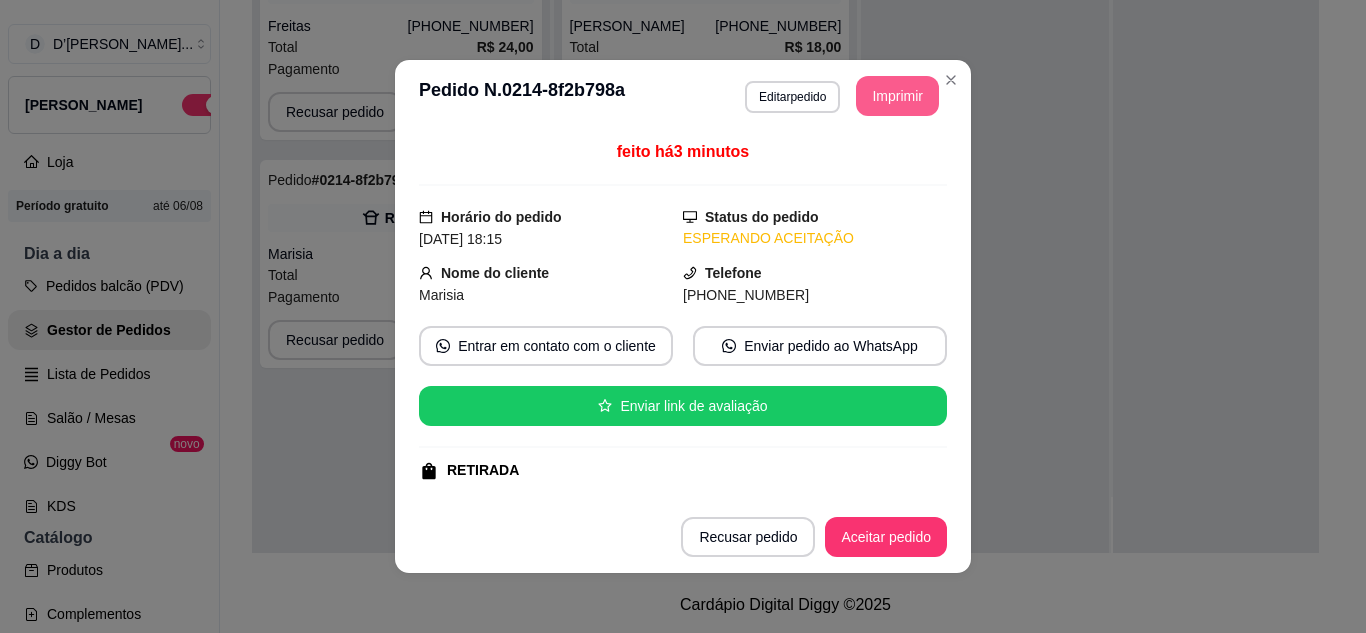 click on "Imprimir" at bounding box center (897, 96) 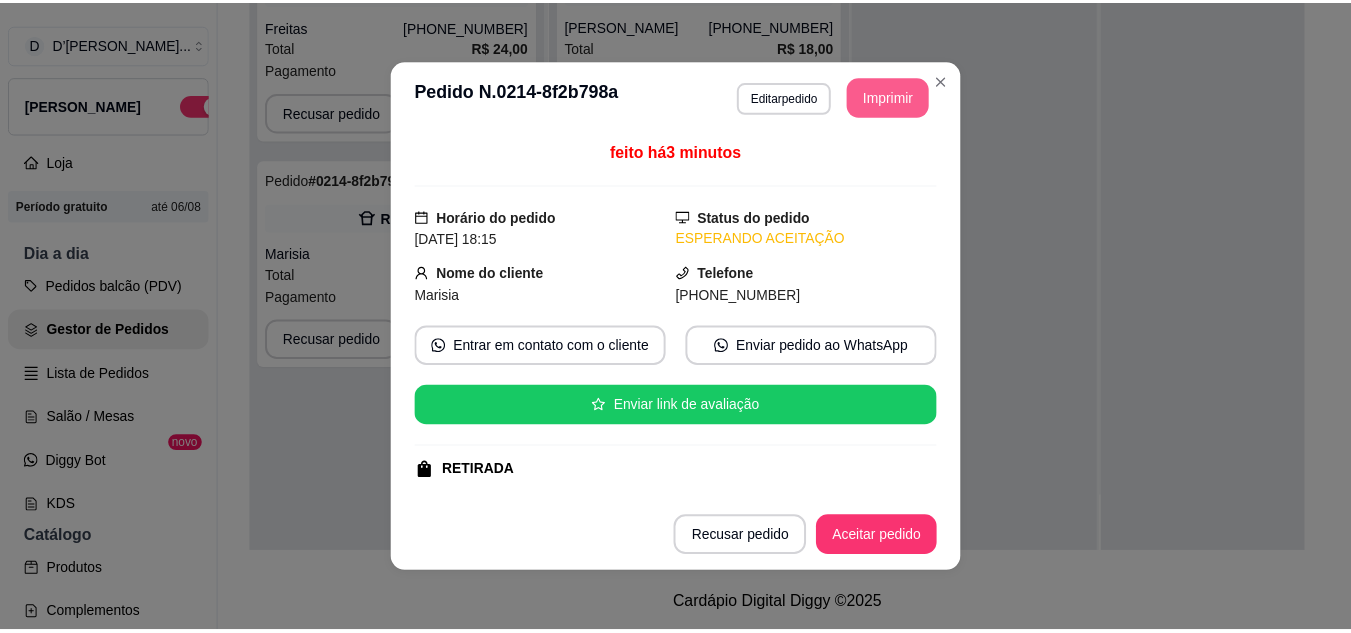 scroll, scrollTop: 0, scrollLeft: 0, axis: both 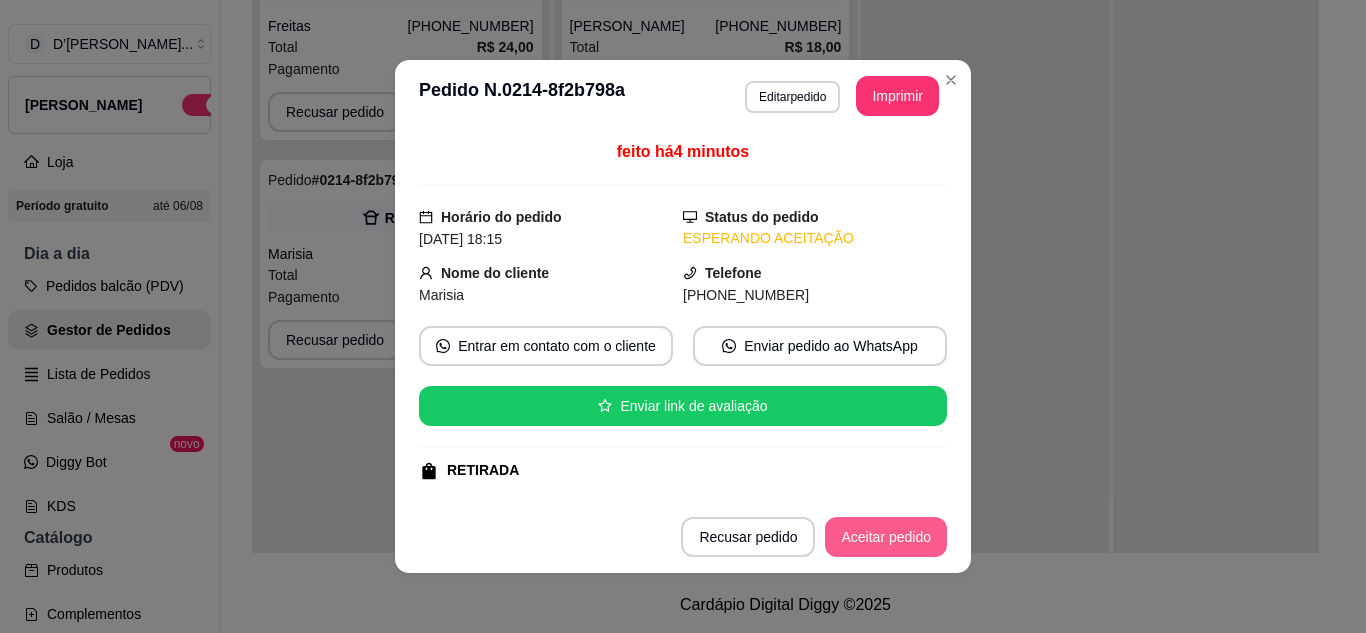 click on "Aceitar pedido" at bounding box center [886, 537] 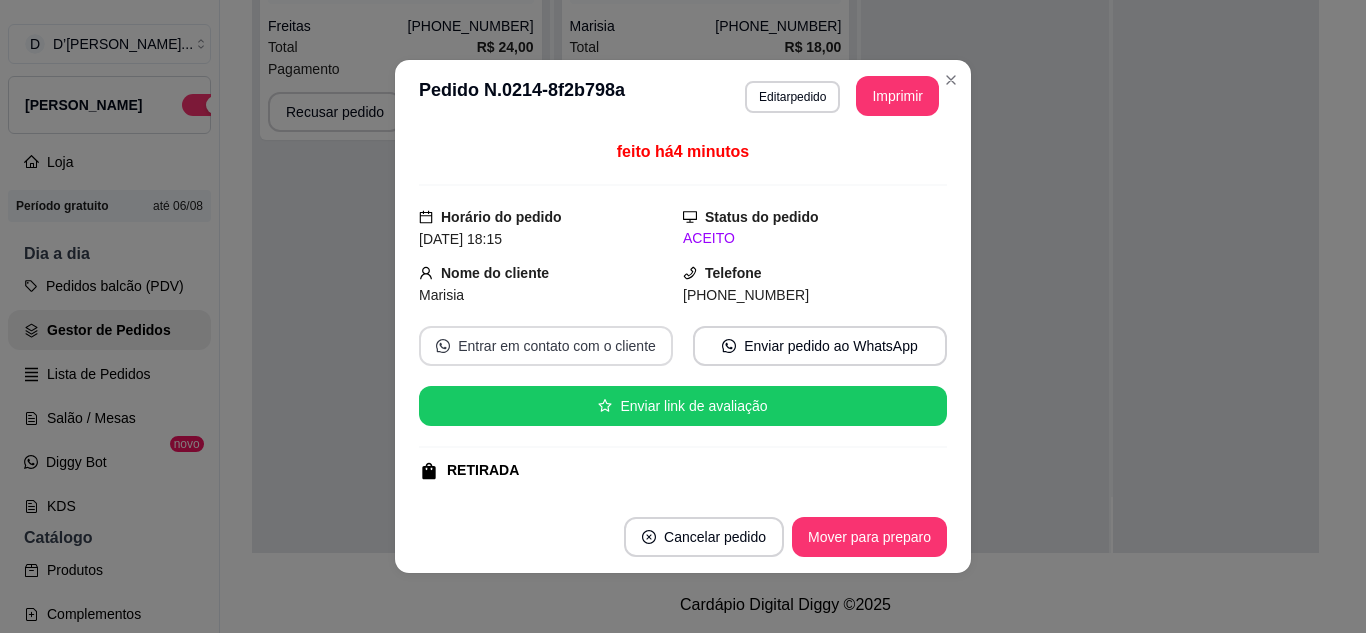 click on "Entrar em contato com o cliente" at bounding box center [546, 346] 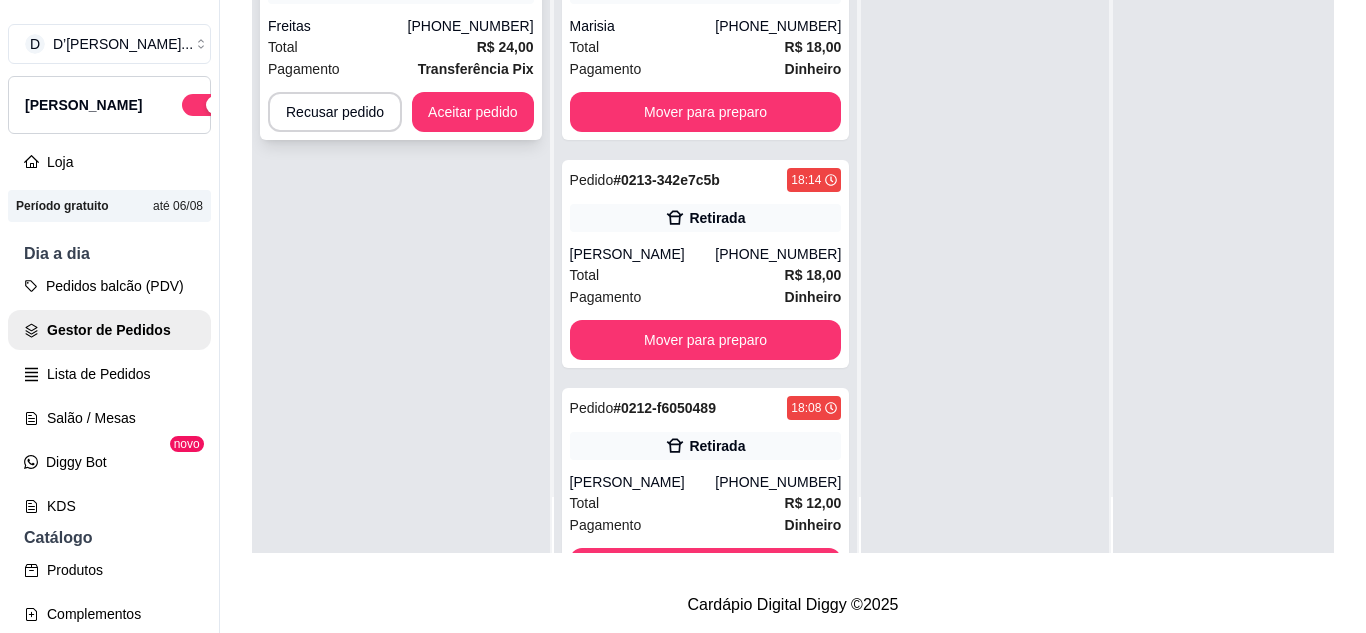 click on "R$ 24,00" at bounding box center (505, 47) 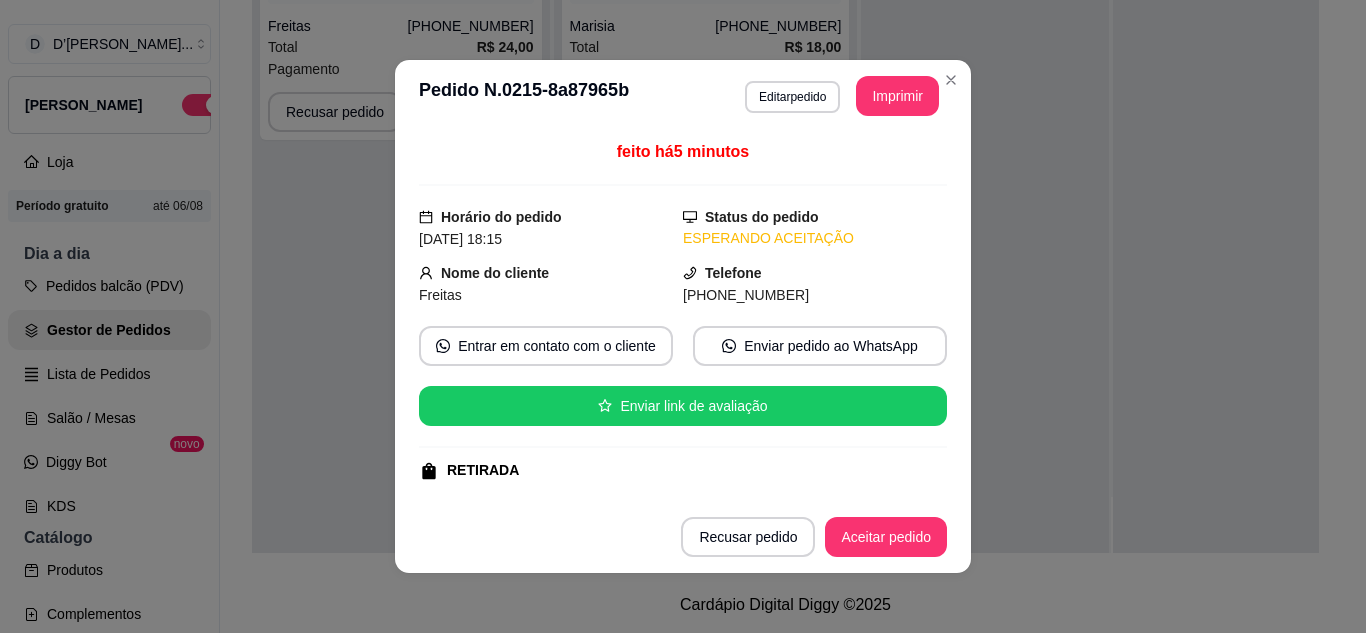 drag, startPoint x: 889, startPoint y: 120, endPoint x: 887, endPoint y: 109, distance: 11.18034 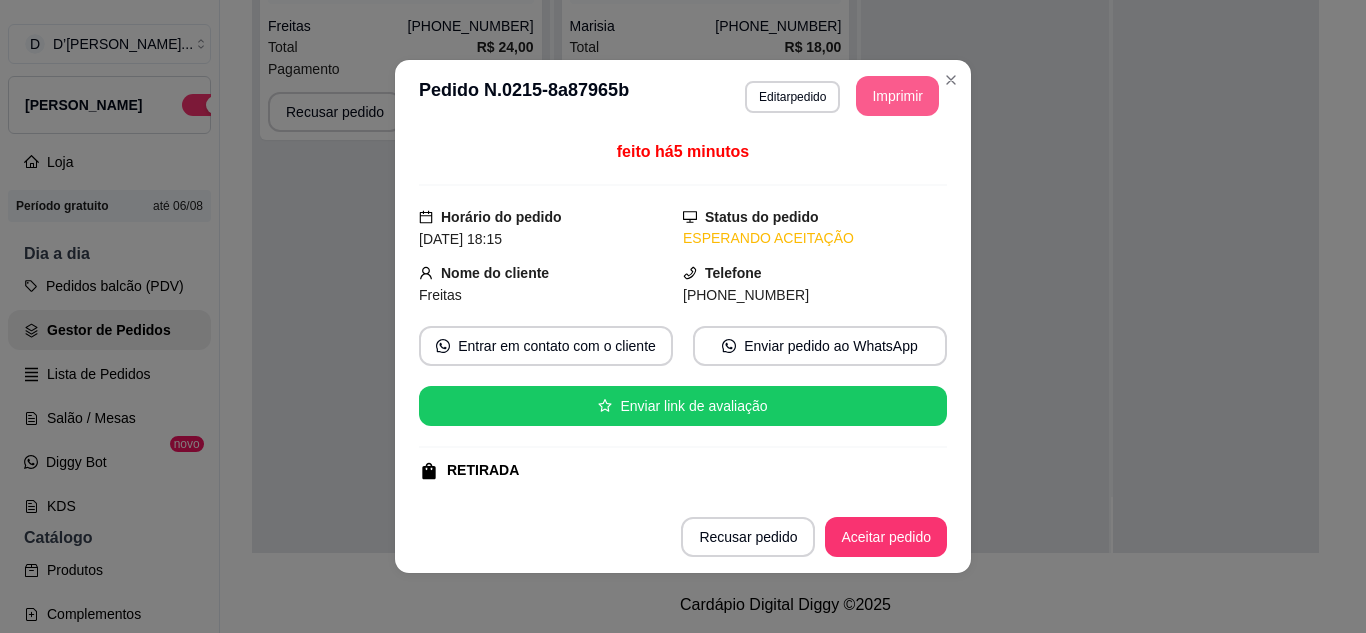 click on "Imprimir" at bounding box center (897, 96) 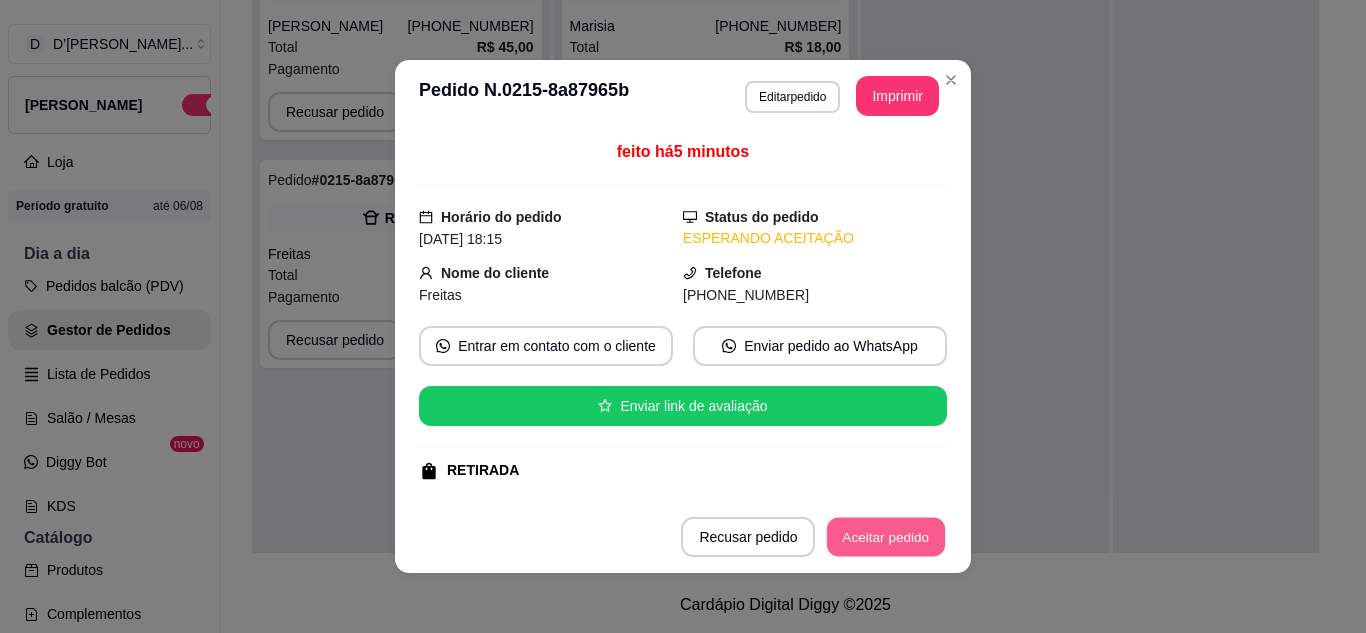 click on "Aceitar pedido" at bounding box center (886, 537) 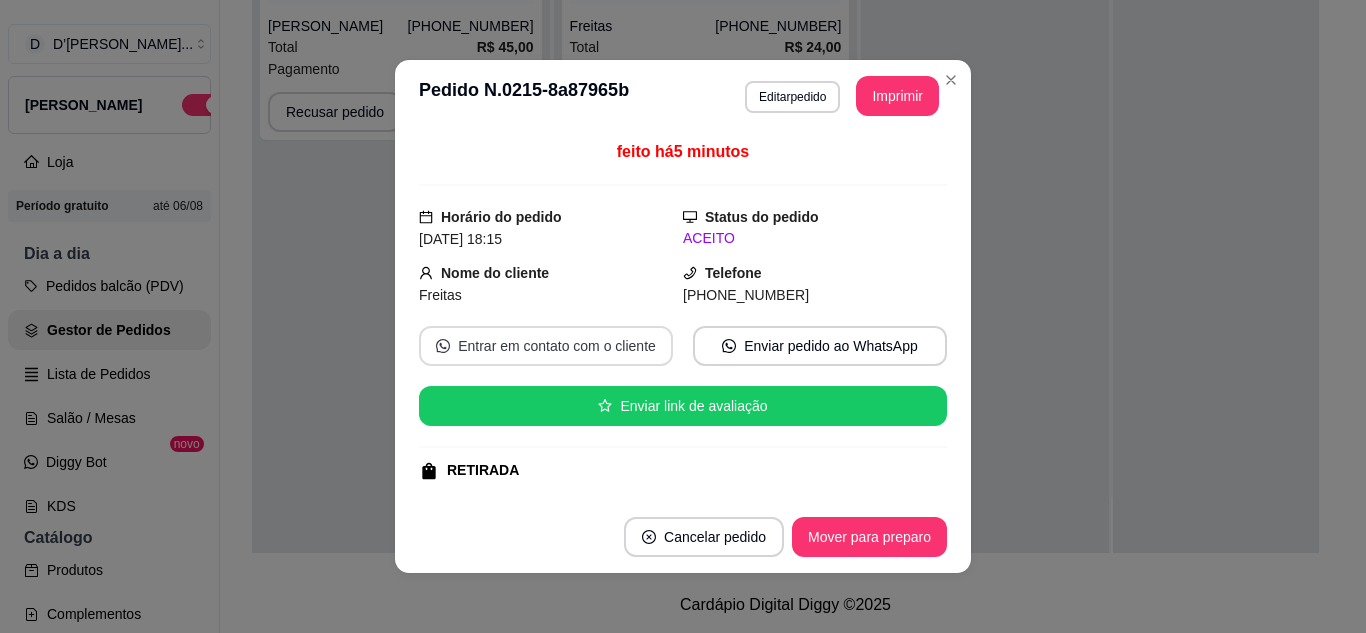 click on "Entrar em contato com o cliente" at bounding box center [546, 346] 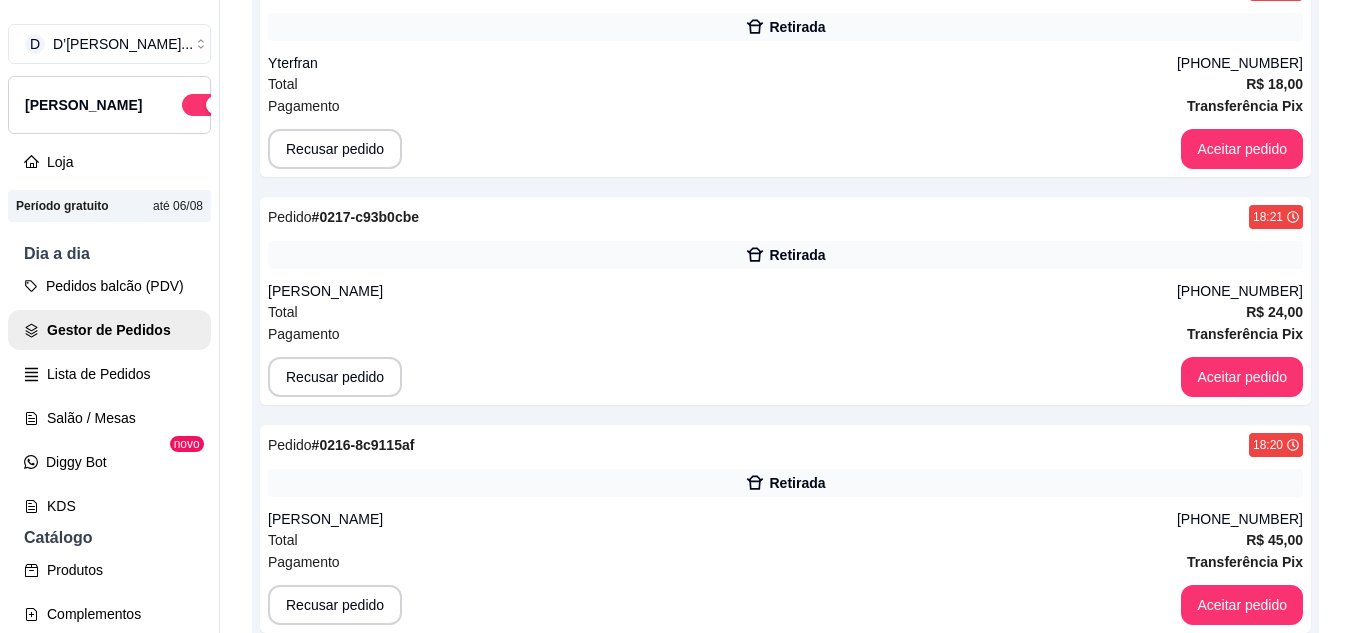 scroll, scrollTop: 71, scrollLeft: 0, axis: vertical 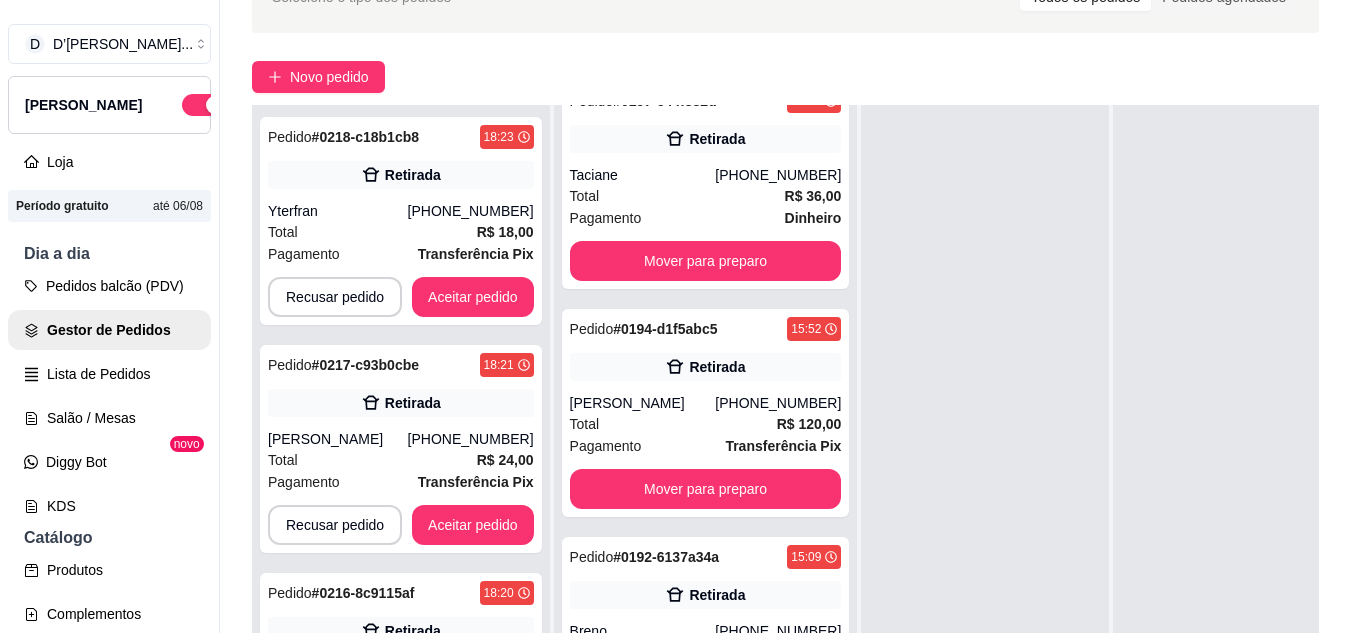 click on "Mover para preparo" at bounding box center (706, 33) 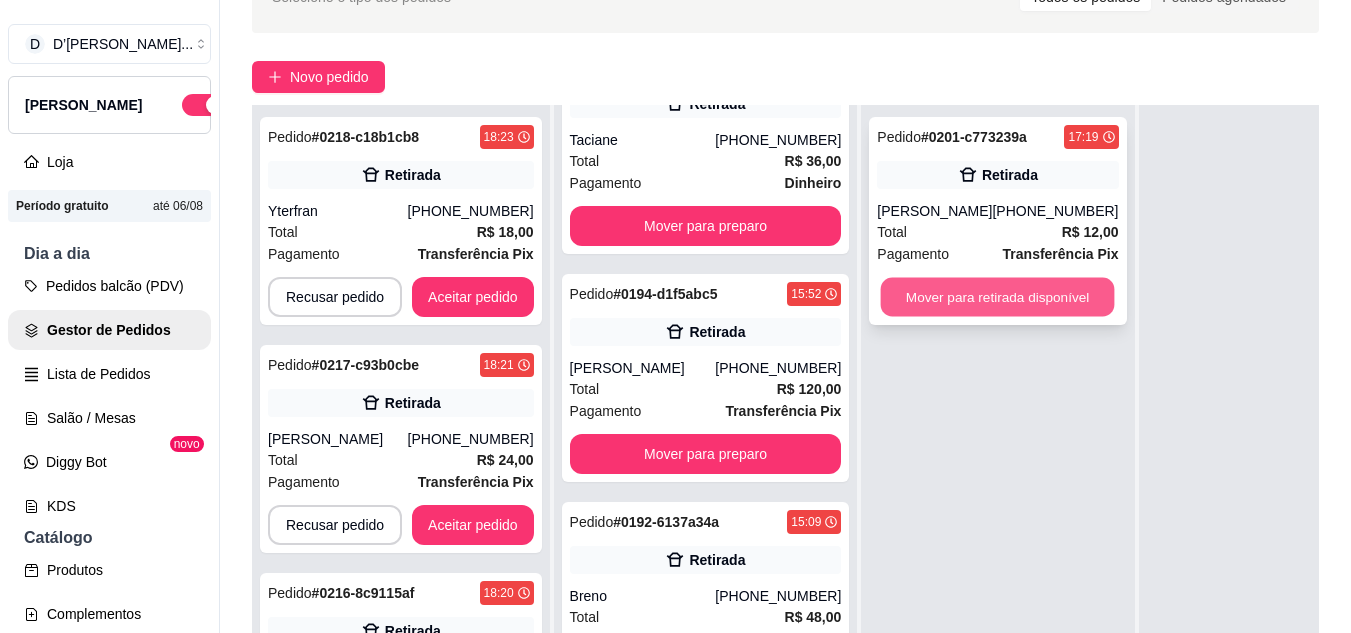 click on "Mover para retirada disponível" at bounding box center (998, 297) 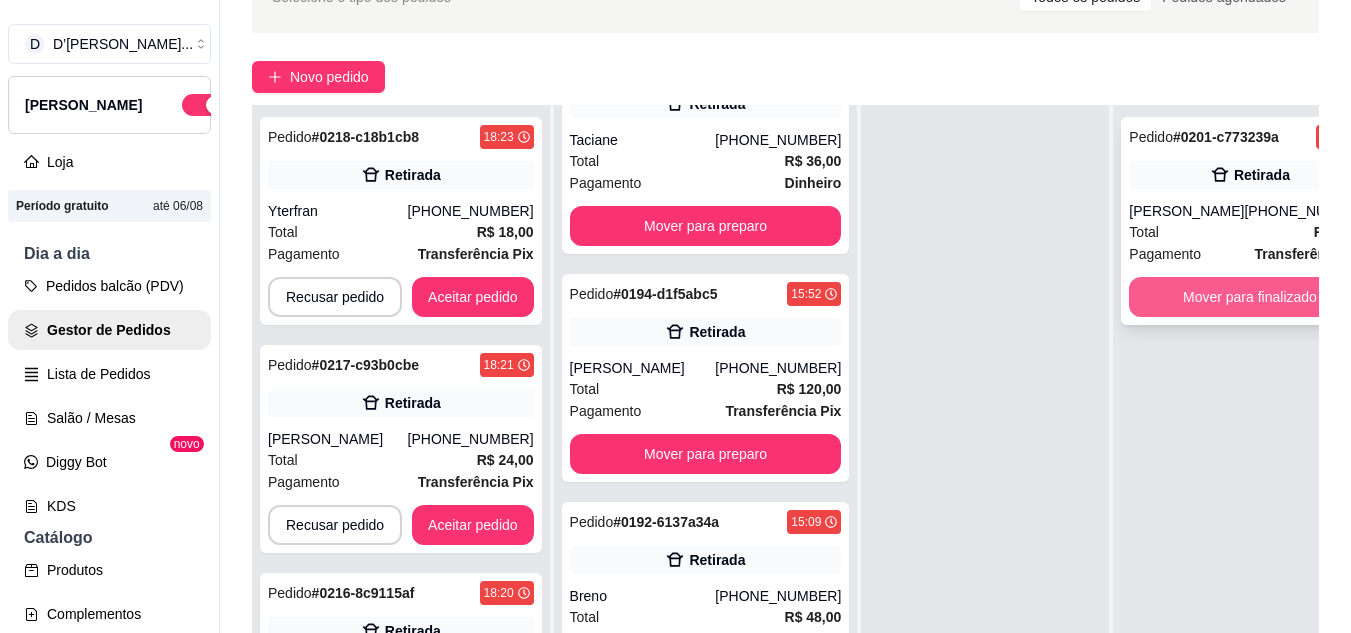 click on "Mover para finalizado" at bounding box center (1249, 297) 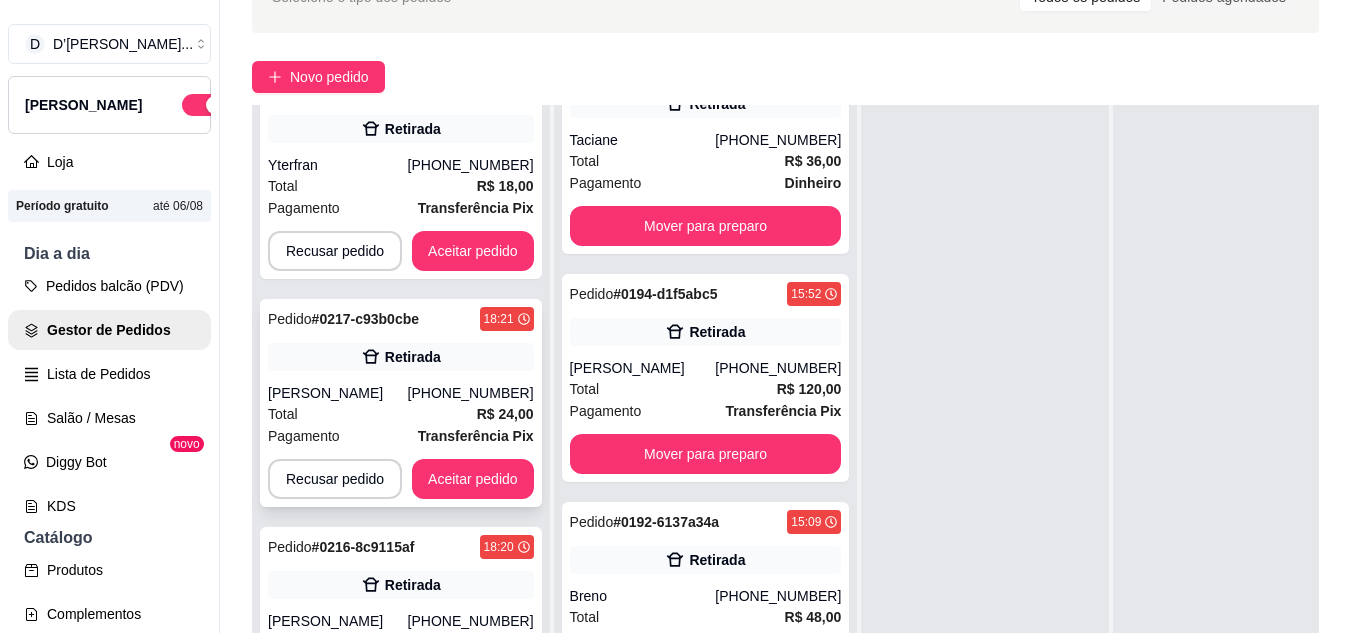 scroll, scrollTop: 71, scrollLeft: 0, axis: vertical 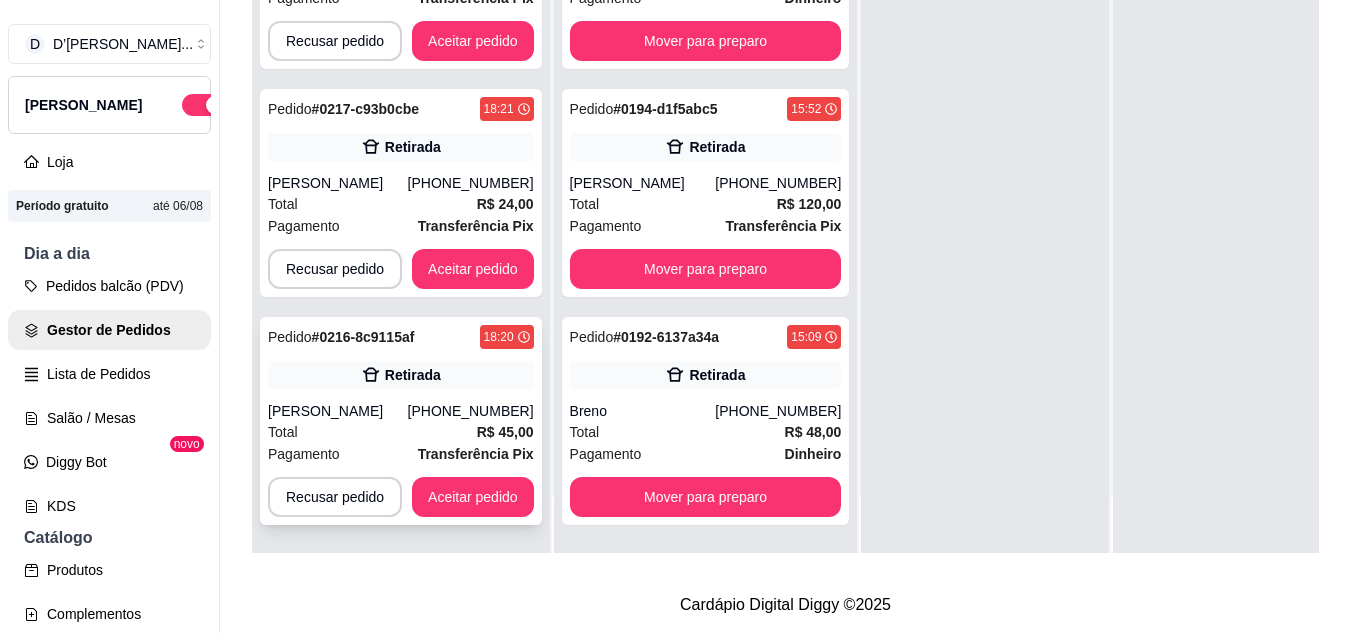 click on "Total R$ 45,00" at bounding box center [401, 432] 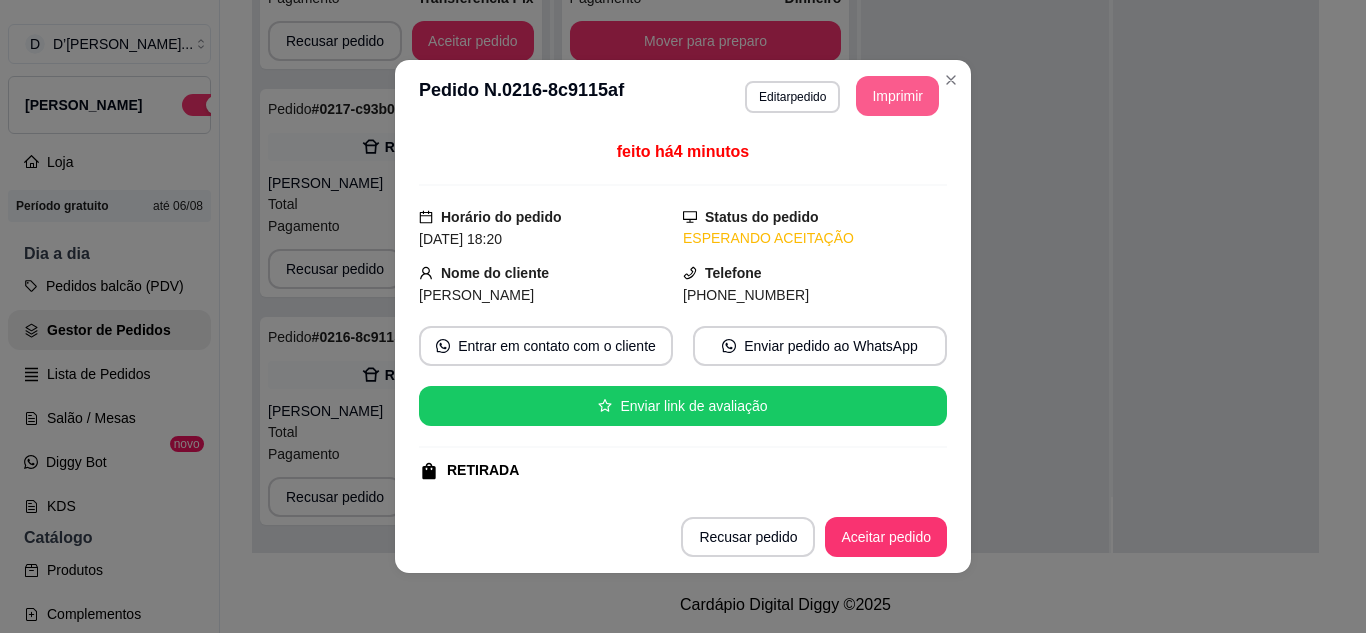 click on "Imprimir" at bounding box center (897, 96) 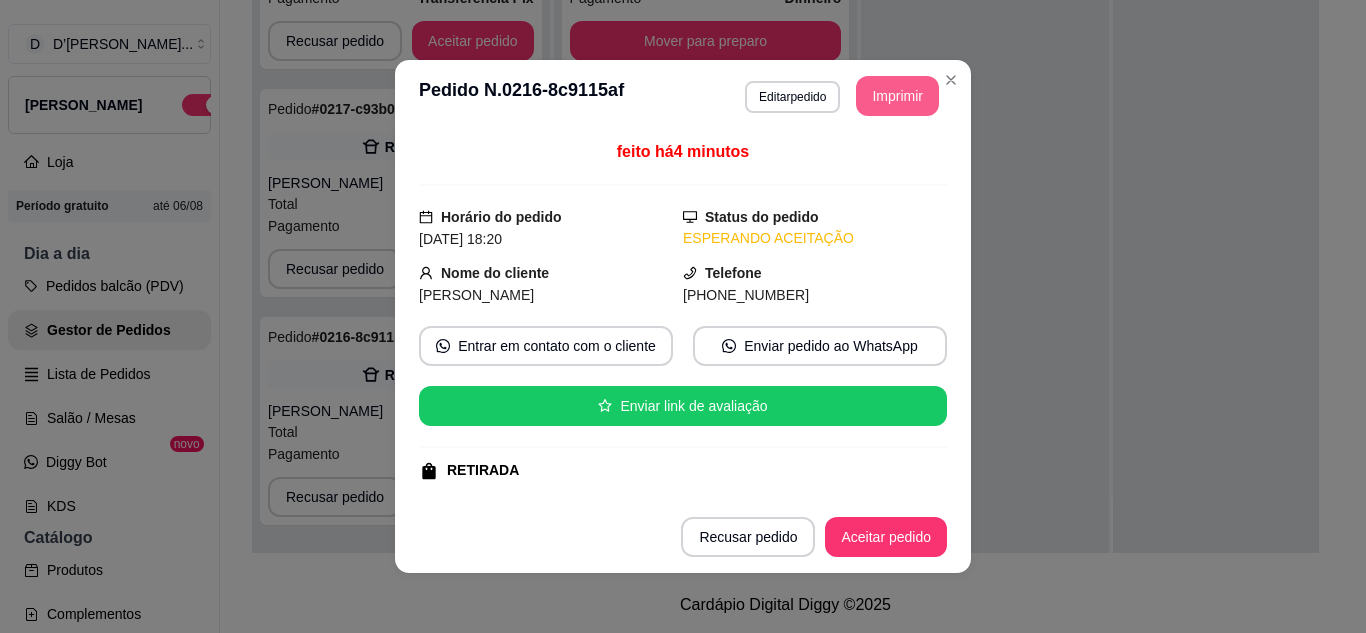 scroll, scrollTop: 0, scrollLeft: 0, axis: both 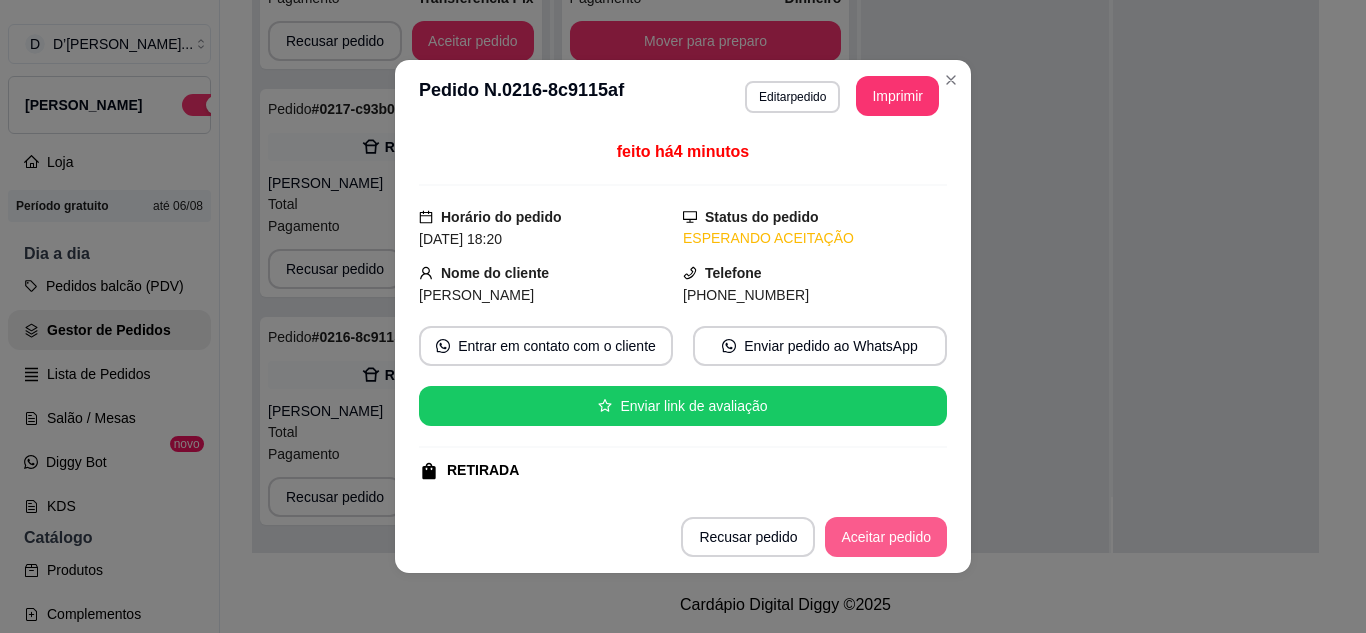 click on "Aceitar pedido" at bounding box center (886, 537) 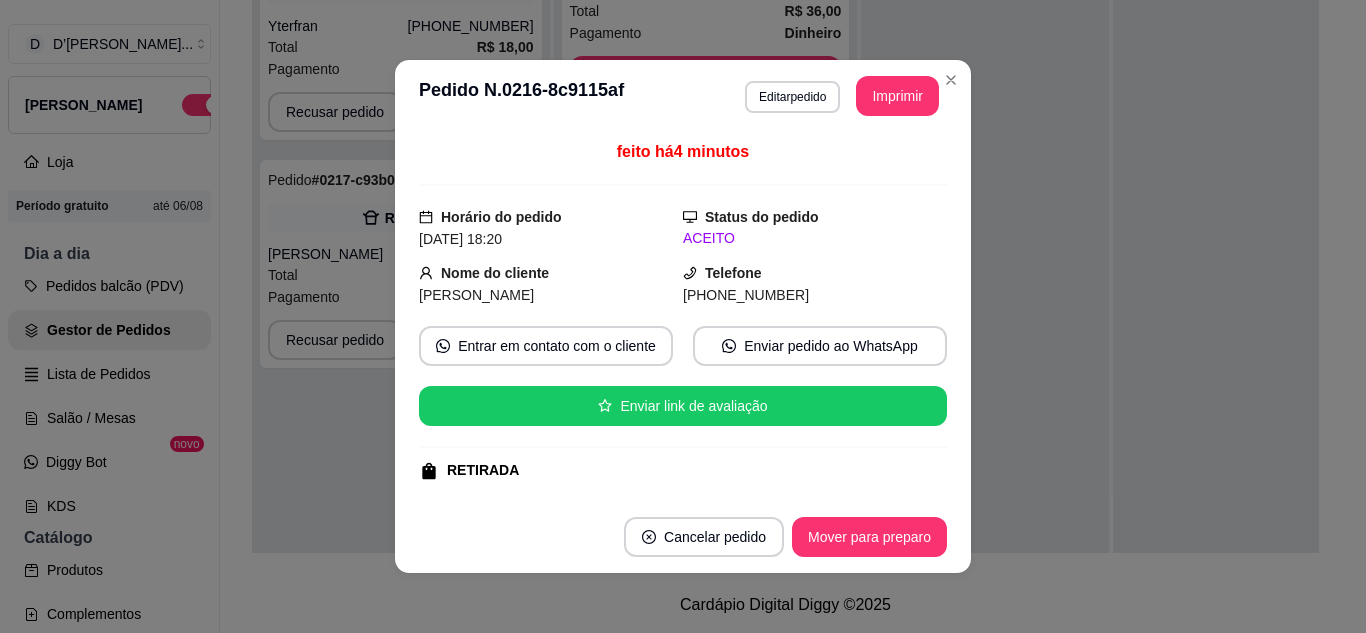 scroll, scrollTop: 0, scrollLeft: 0, axis: both 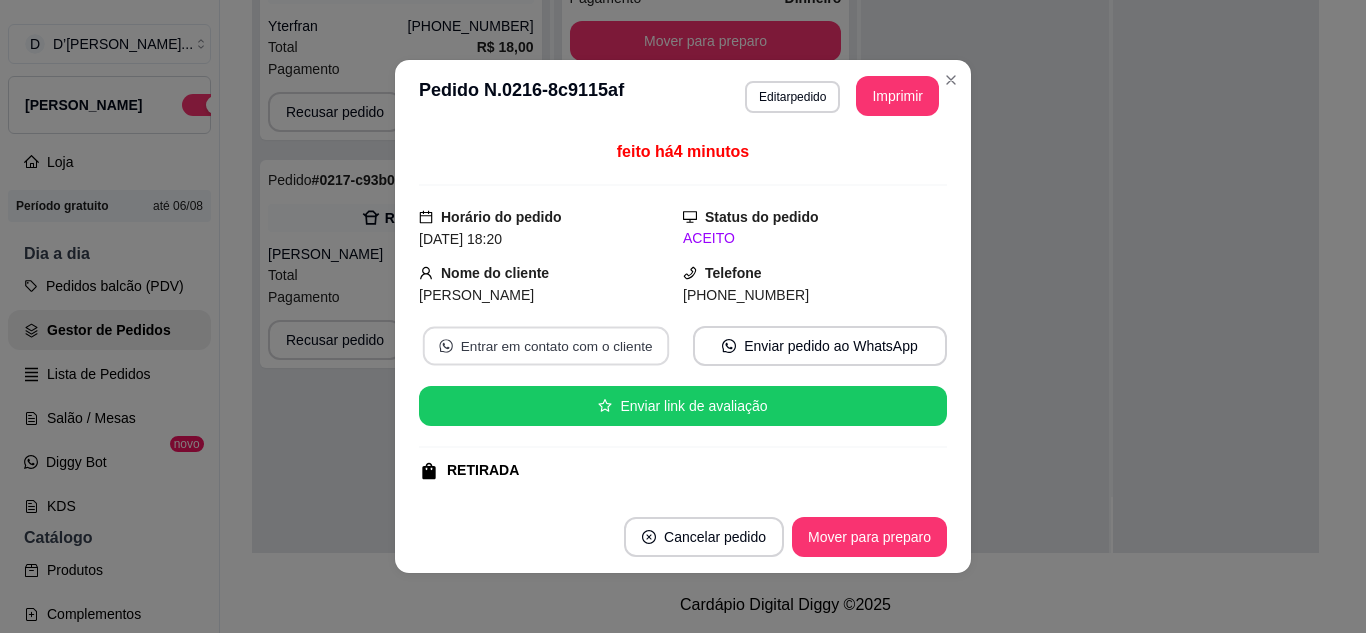 click on "Entrar em contato com o cliente" at bounding box center [546, 346] 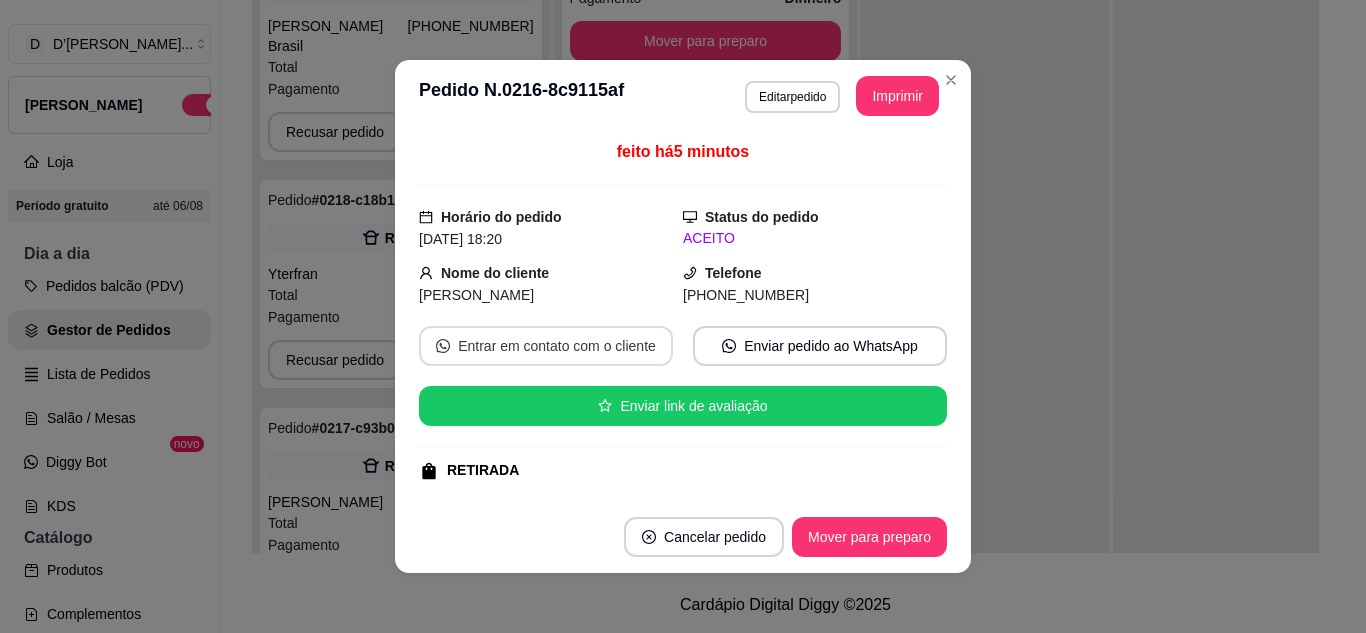 click on "Entrar em contato com o cliente" at bounding box center (546, 346) 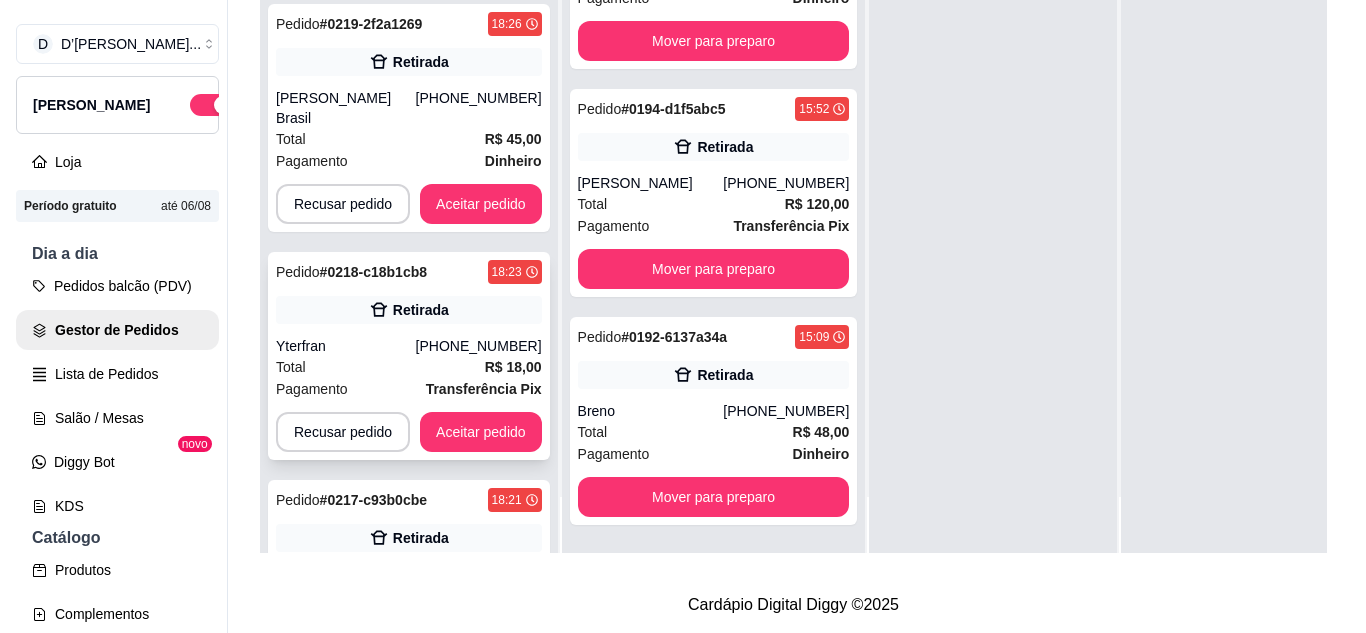 scroll, scrollTop: 299, scrollLeft: 0, axis: vertical 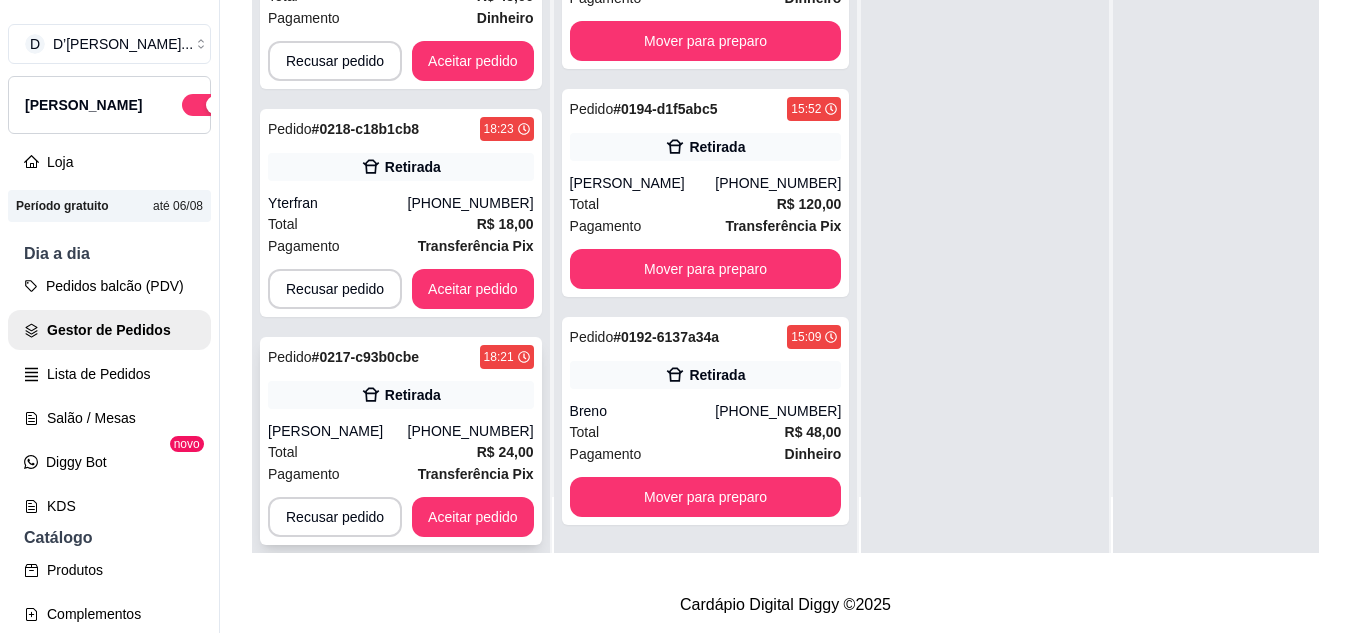 click on "[PERSON_NAME]" at bounding box center (338, 431) 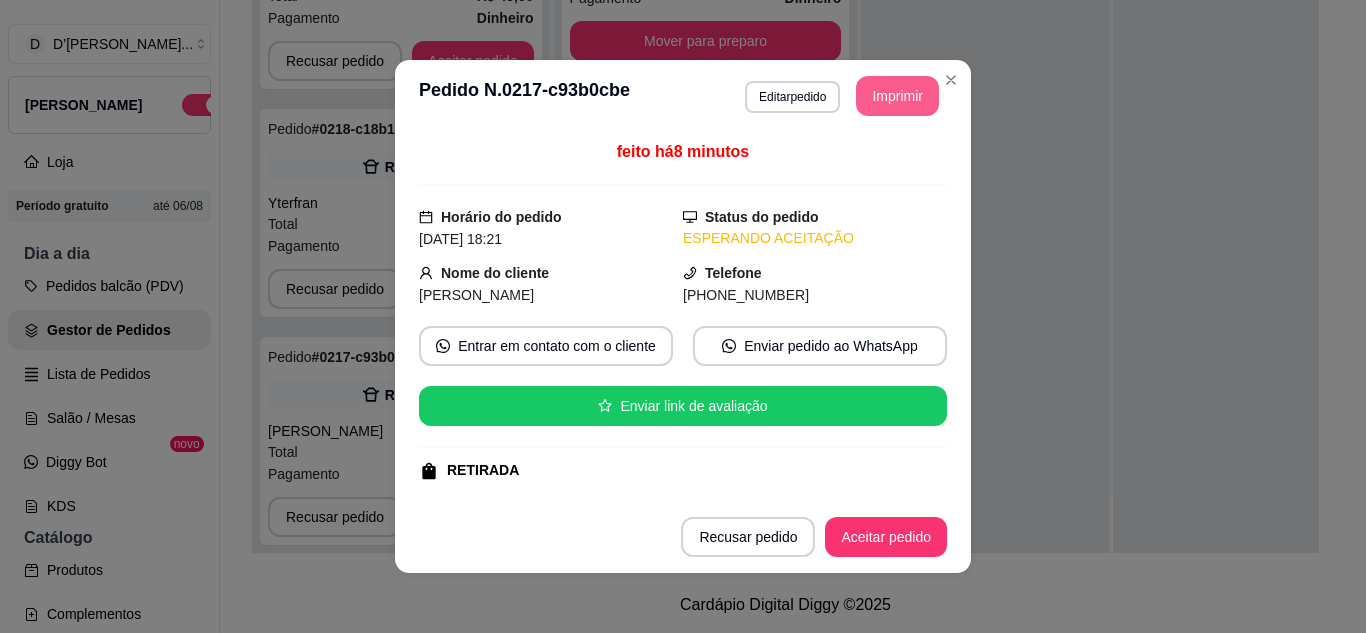click on "Imprimir" at bounding box center [897, 96] 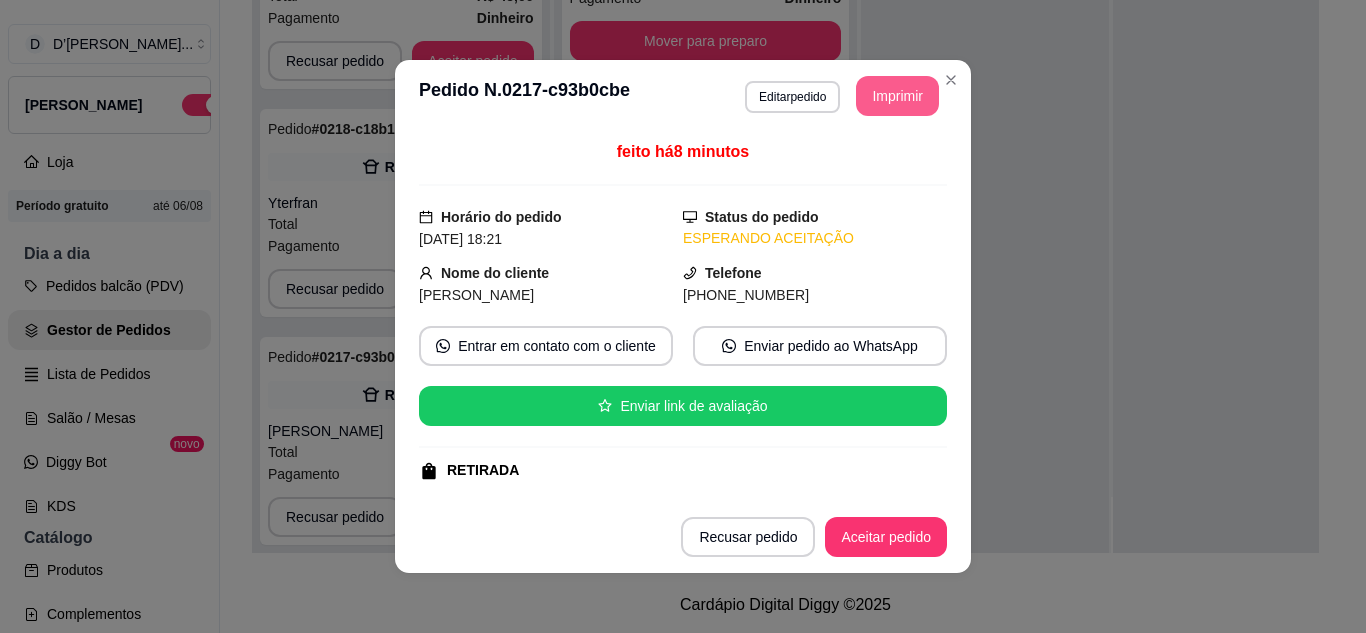 scroll, scrollTop: 0, scrollLeft: 0, axis: both 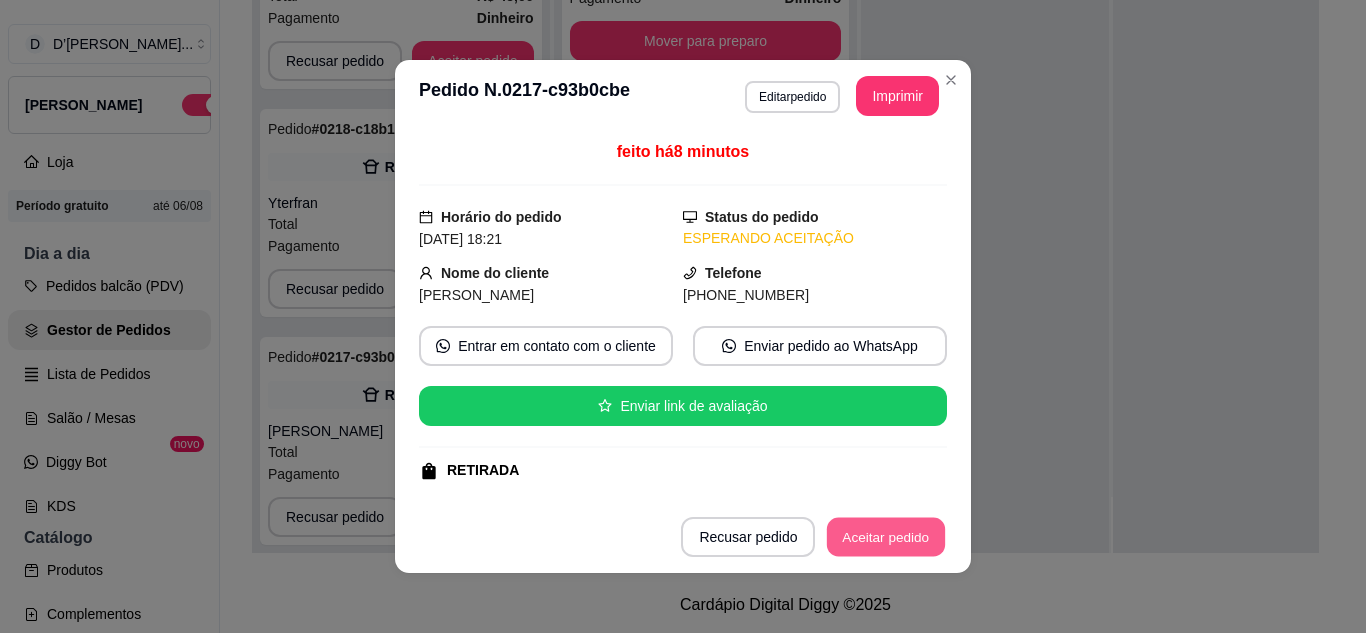 click on "Aceitar pedido" at bounding box center [886, 537] 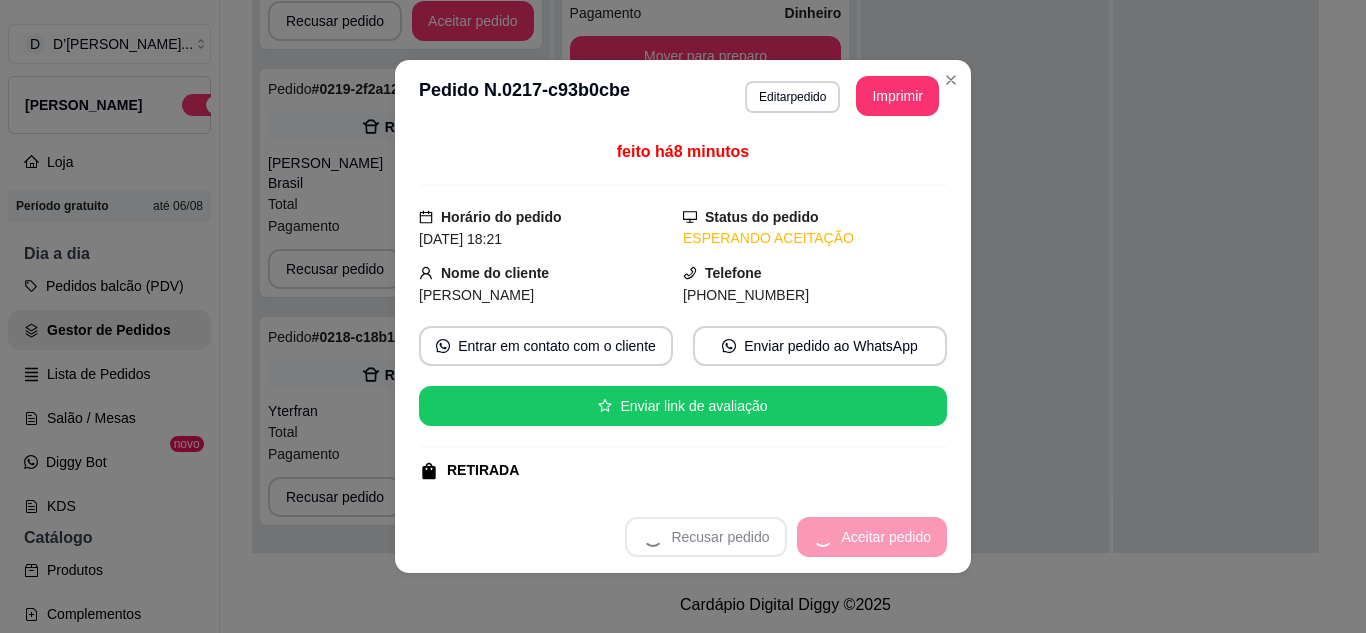scroll, scrollTop: 71, scrollLeft: 0, axis: vertical 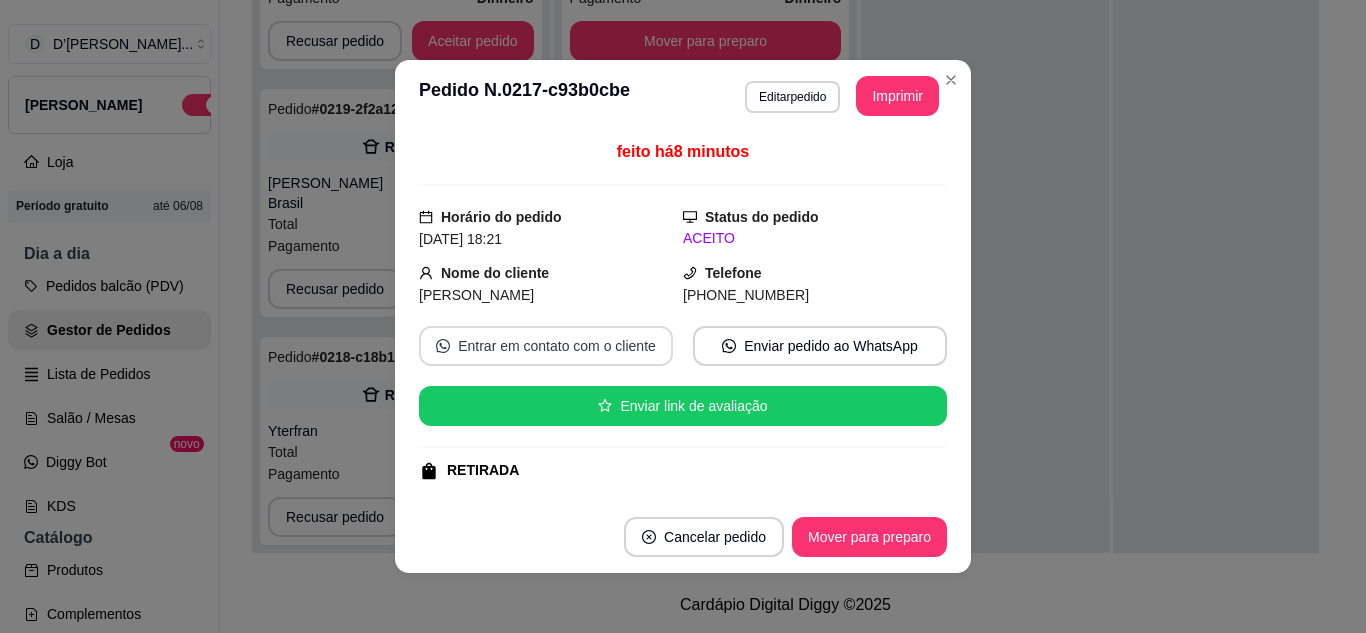 click on "Entrar em contato com o cliente" at bounding box center [546, 346] 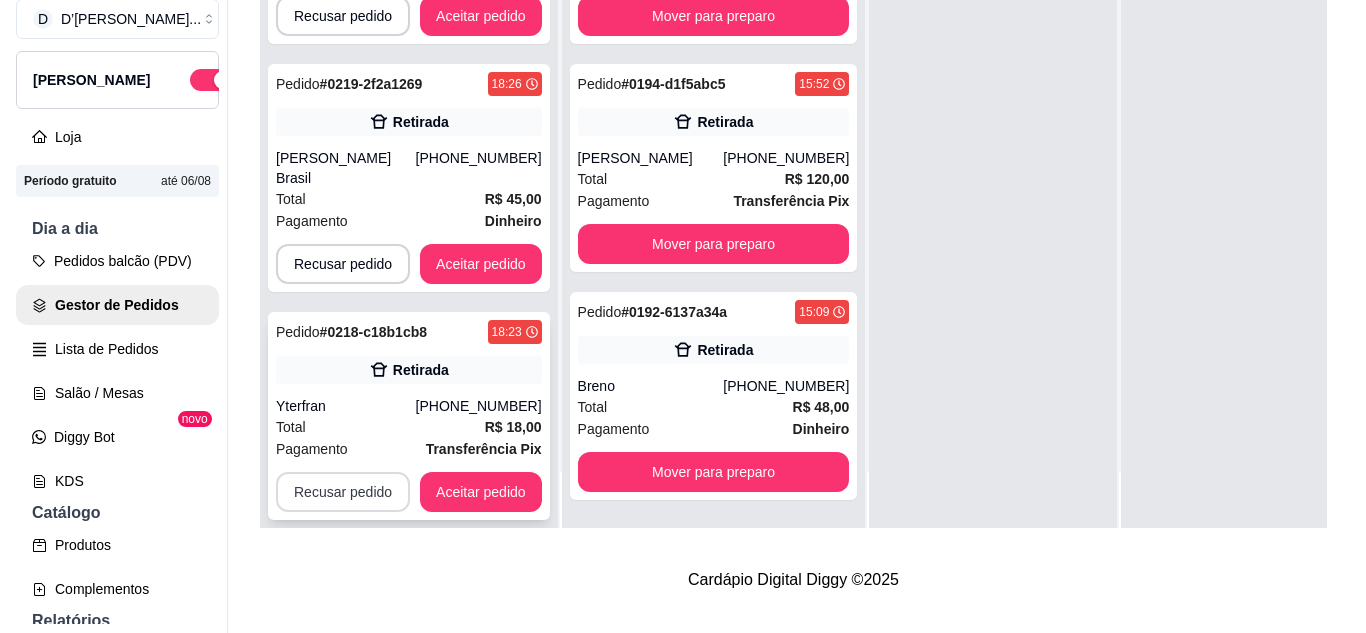 scroll, scrollTop: 32, scrollLeft: 0, axis: vertical 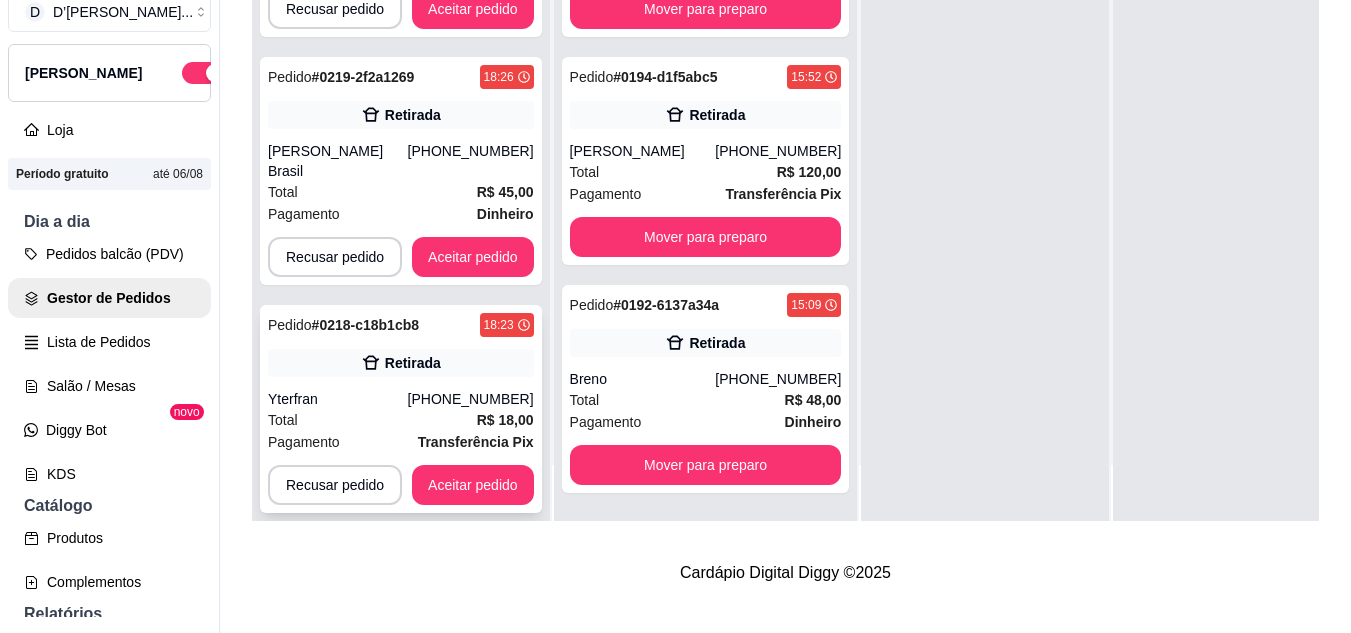 click on "Pagamento Transferência Pix" at bounding box center (401, 442) 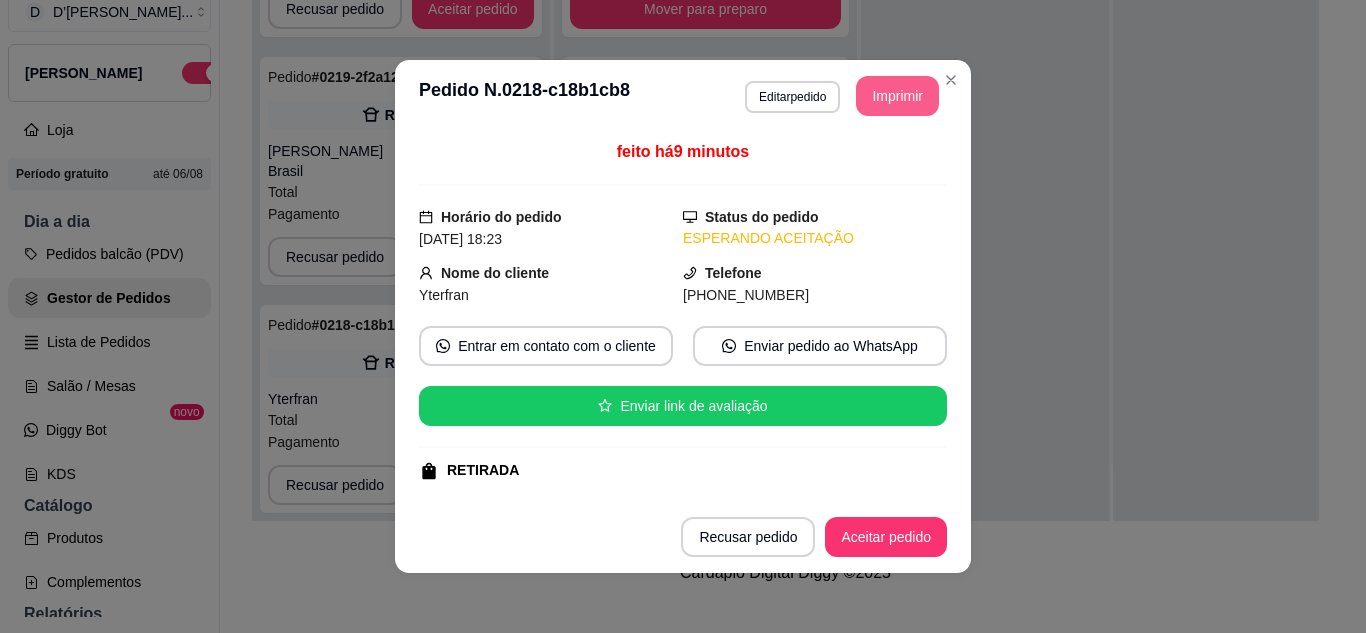 click on "Imprimir" at bounding box center [897, 96] 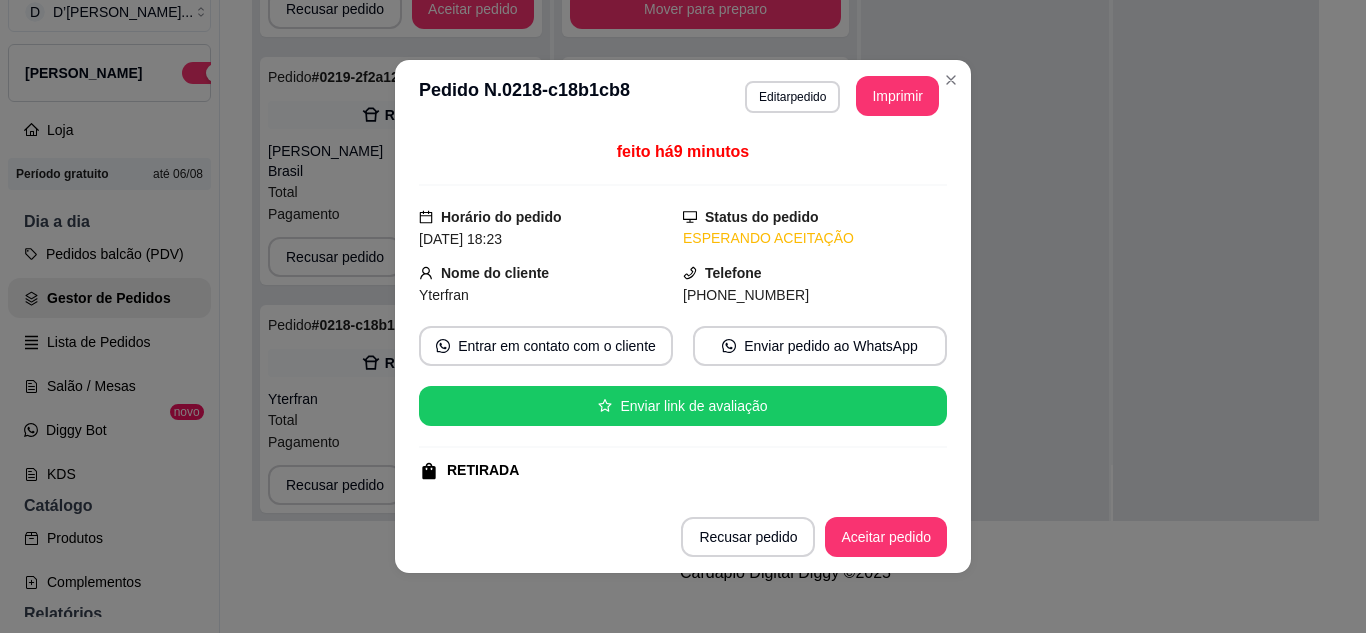 scroll, scrollTop: 0, scrollLeft: 0, axis: both 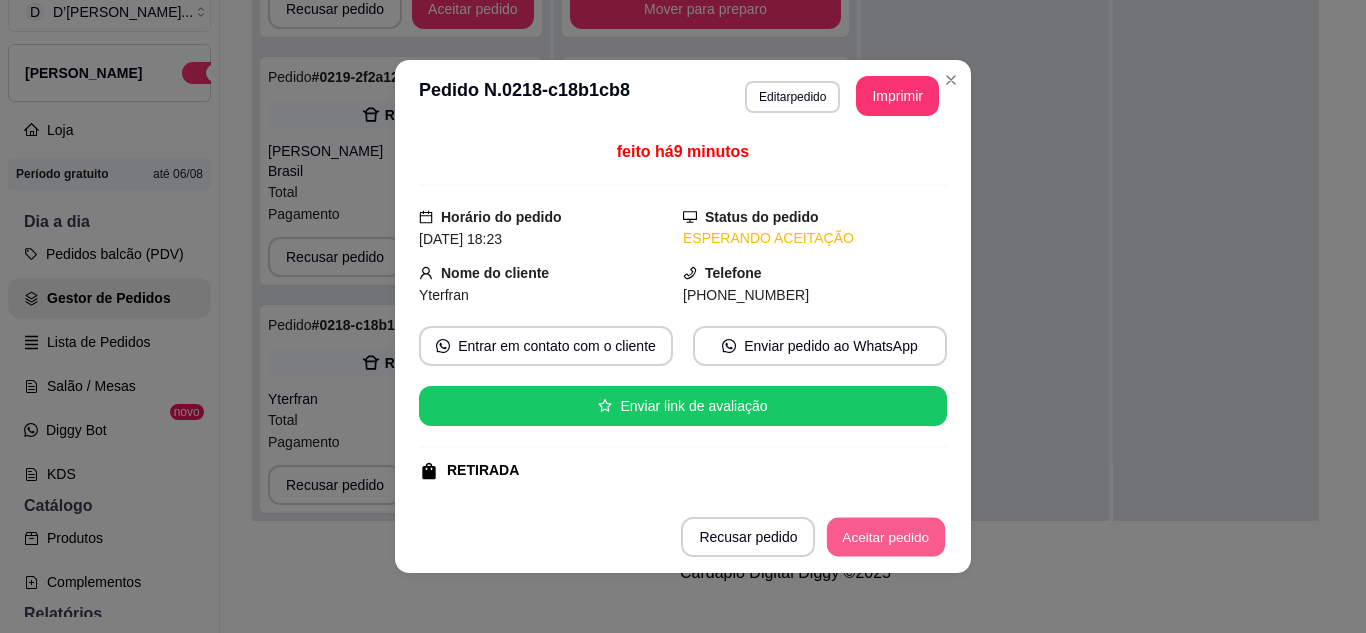 click on "Aceitar pedido" at bounding box center [886, 537] 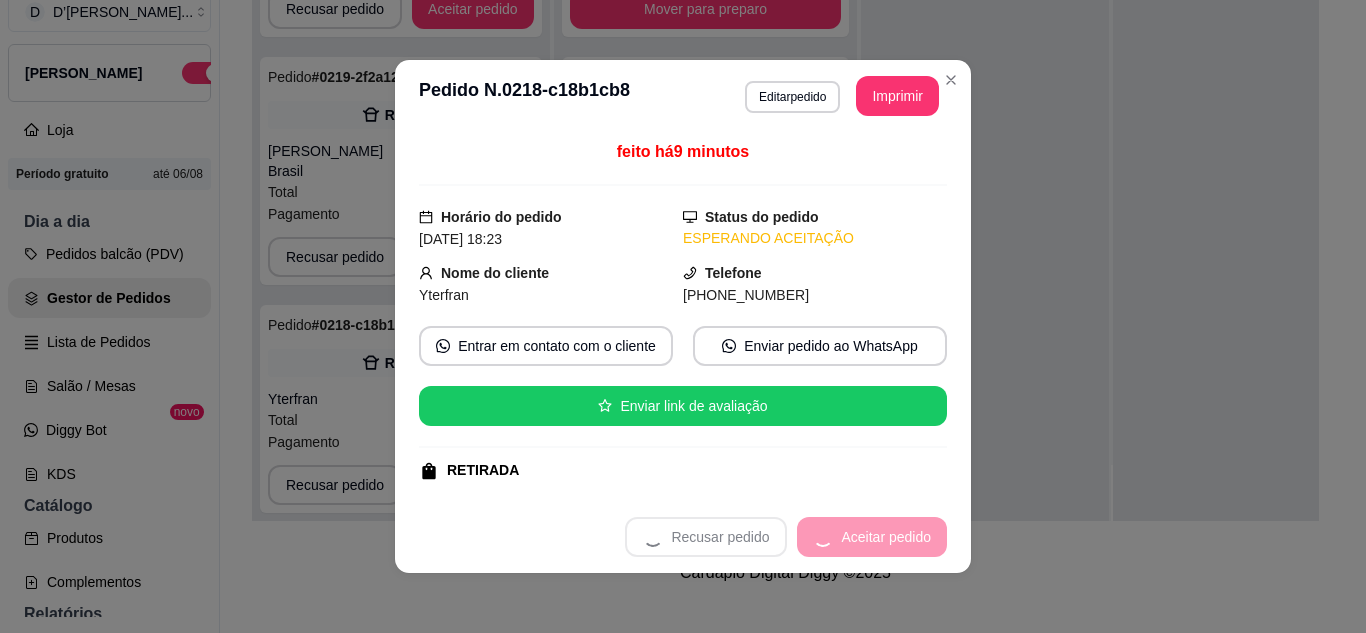 scroll, scrollTop: 0, scrollLeft: 0, axis: both 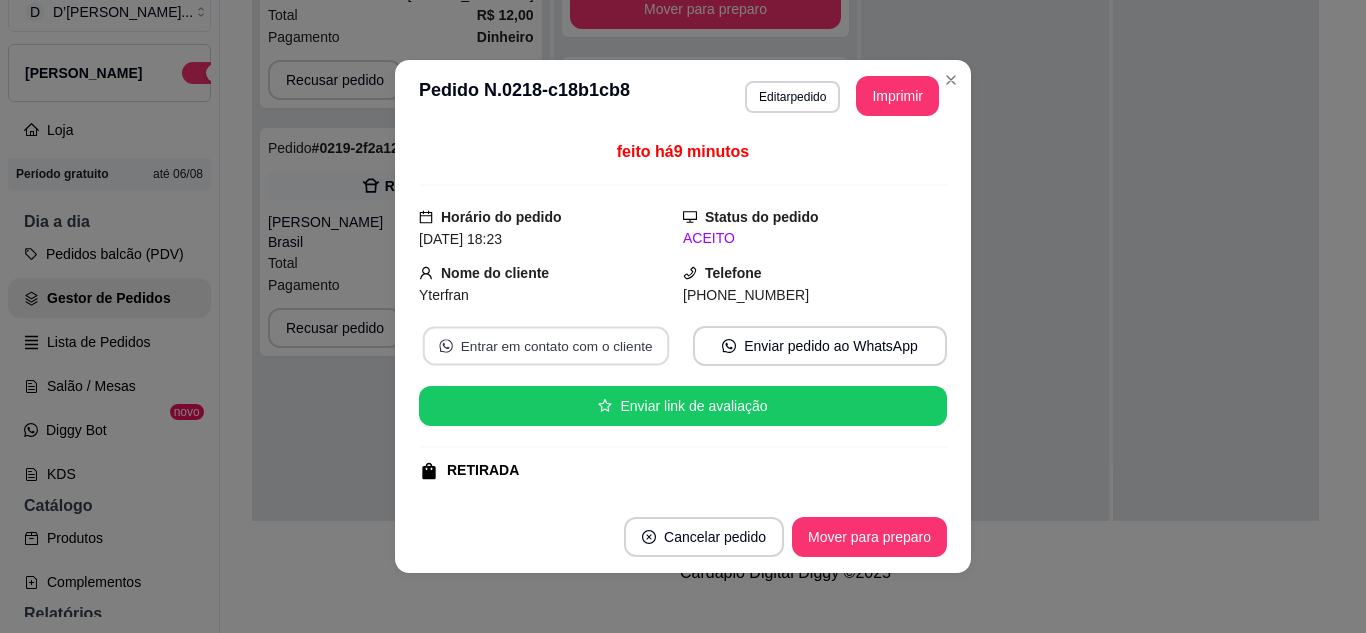 click on "Entrar em contato com o cliente" at bounding box center (546, 346) 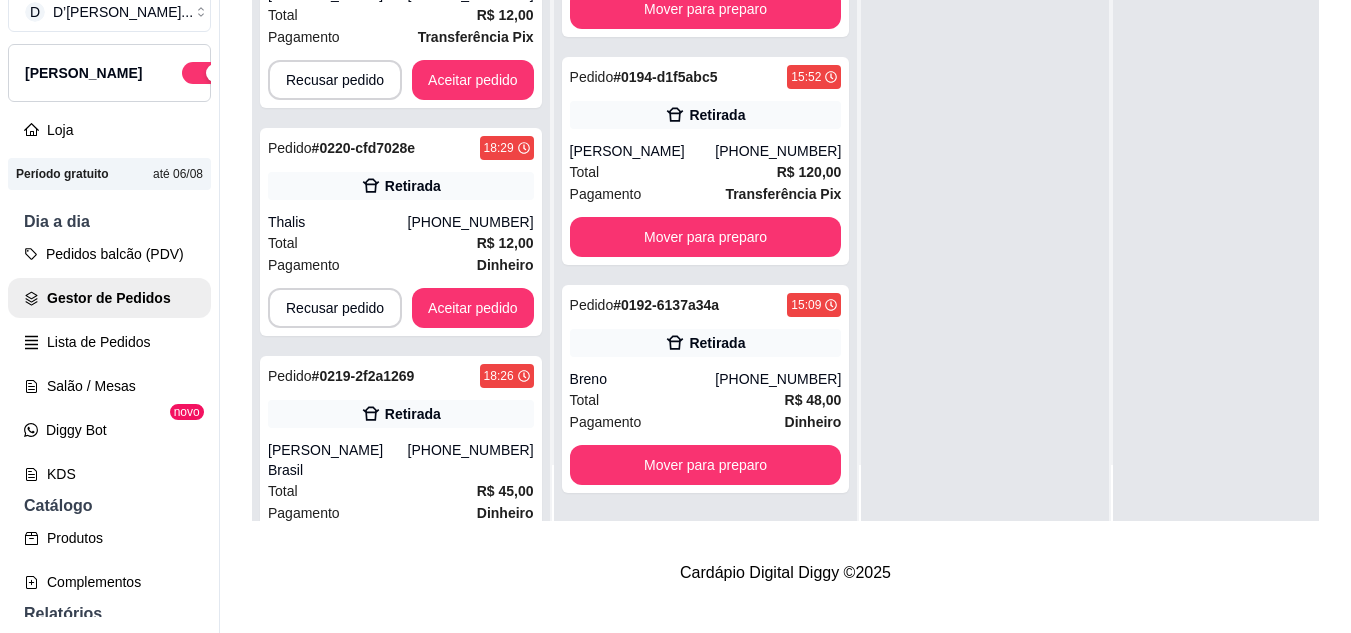 scroll, scrollTop: 4427, scrollLeft: 0, axis: vertical 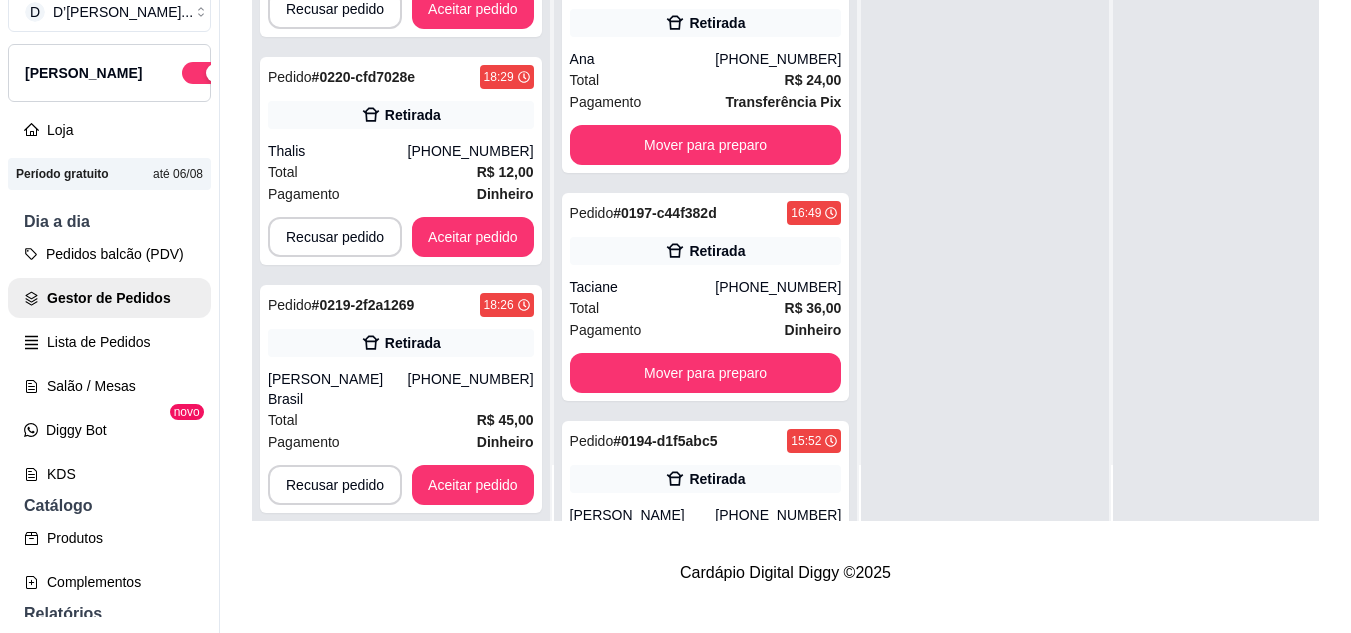 click on "Mover para preparo" at bounding box center [706, -83] 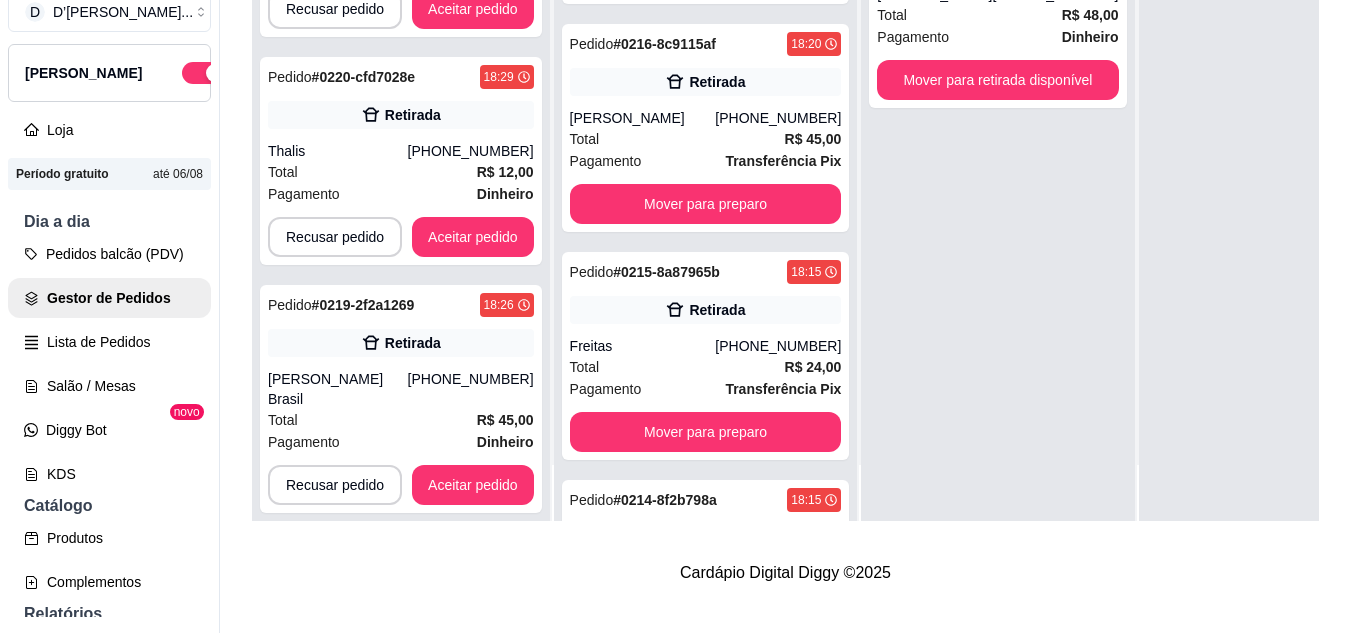 scroll, scrollTop: 127, scrollLeft: 0, axis: vertical 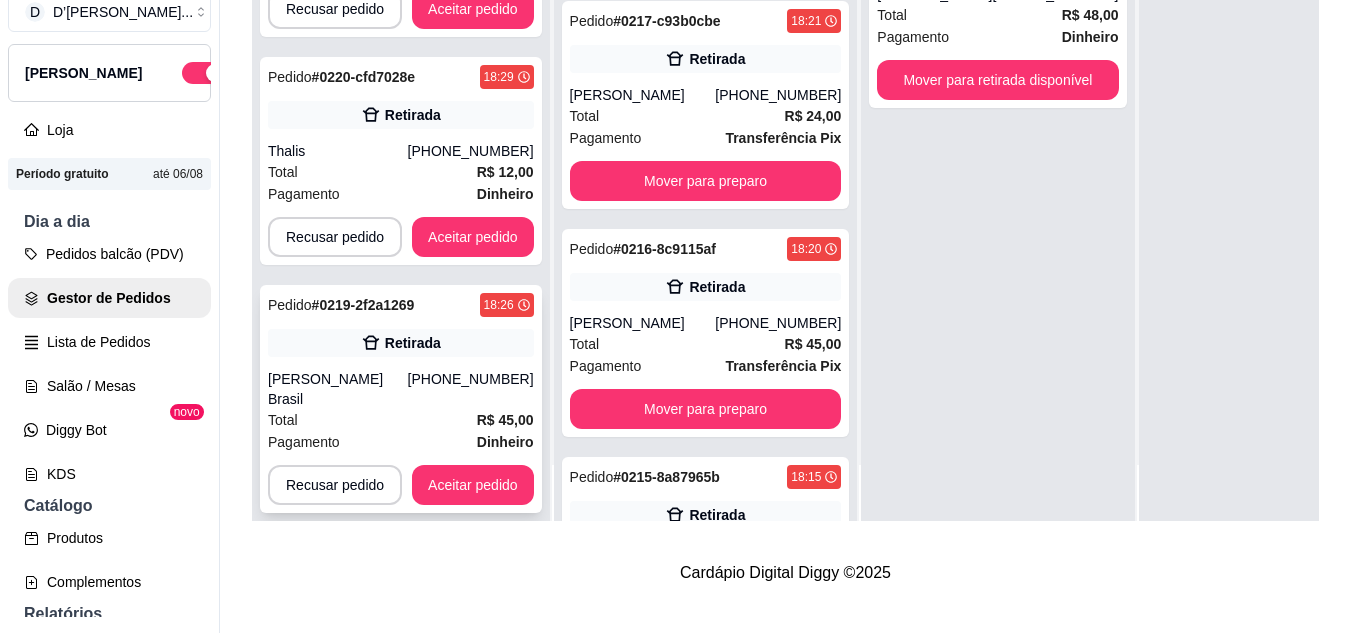 click on "Total R$ 45,00" at bounding box center [401, 420] 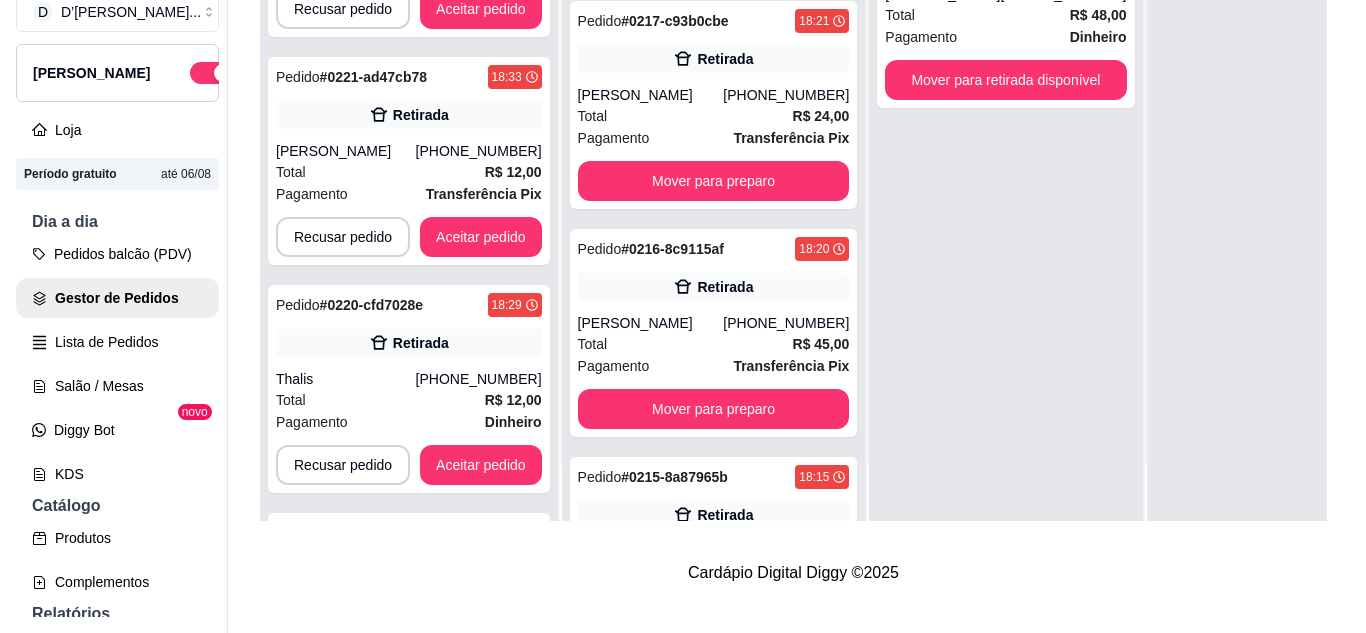 scroll, scrollTop: 299, scrollLeft: 0, axis: vertical 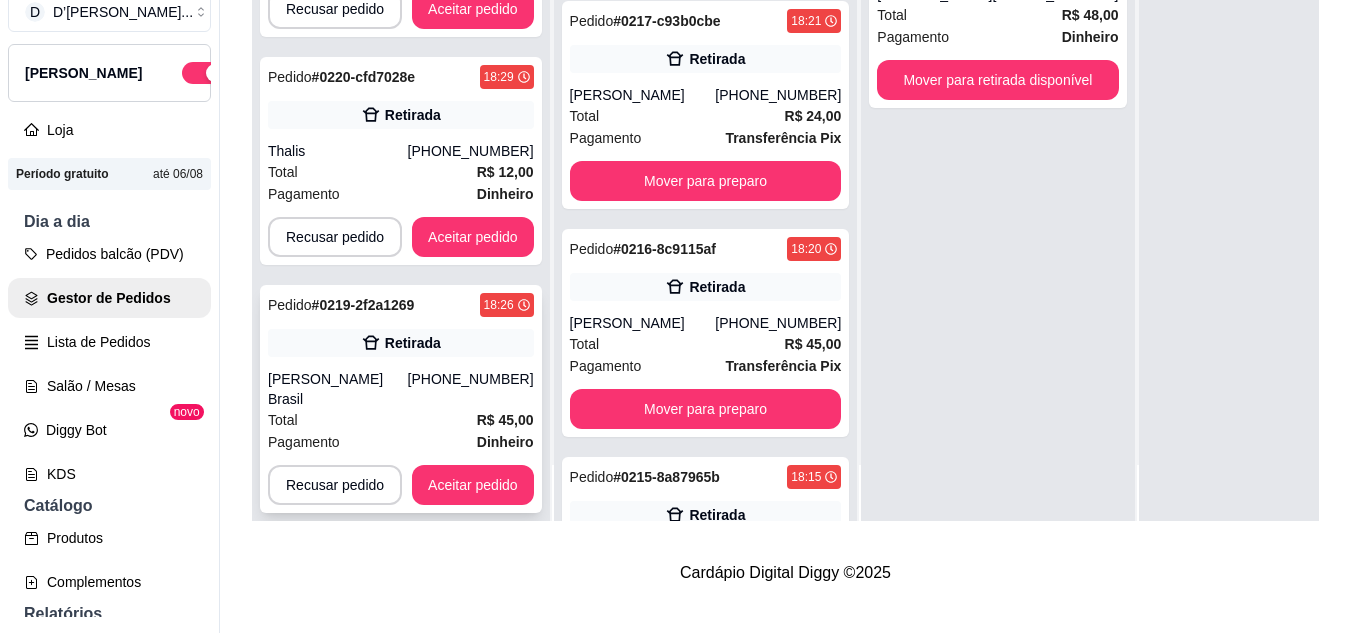 click on "Total R$ 45,00" at bounding box center (401, 420) 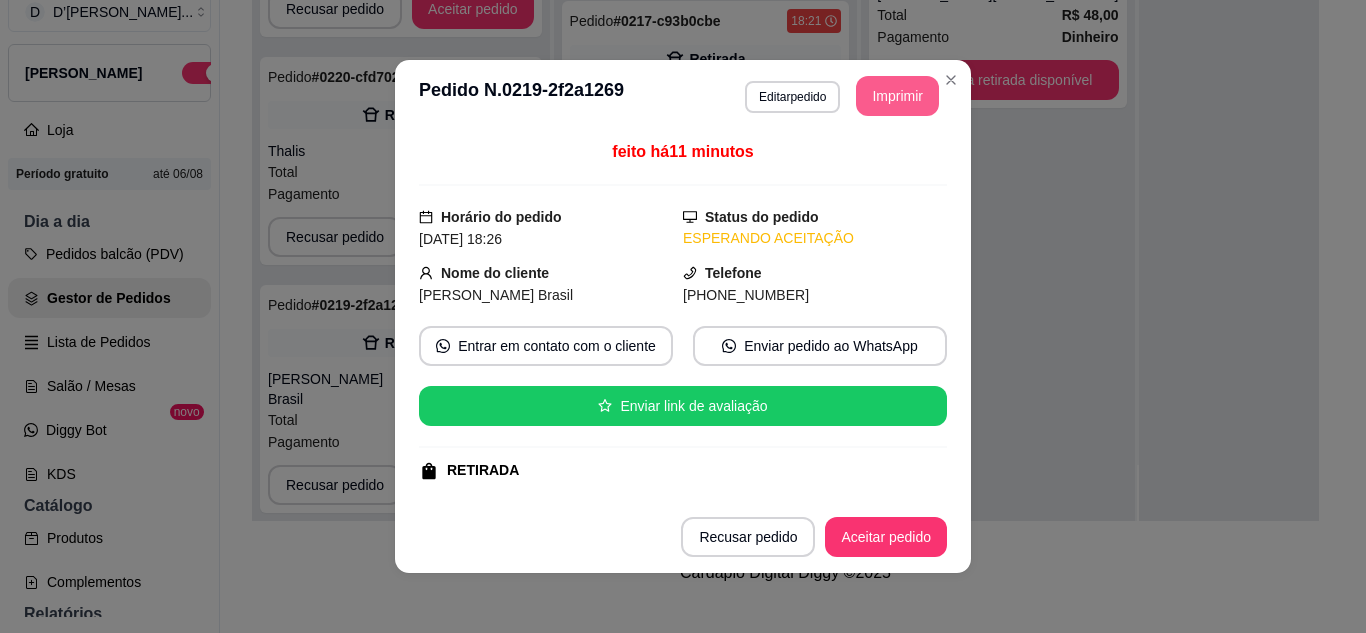 click on "Imprimir" at bounding box center (897, 96) 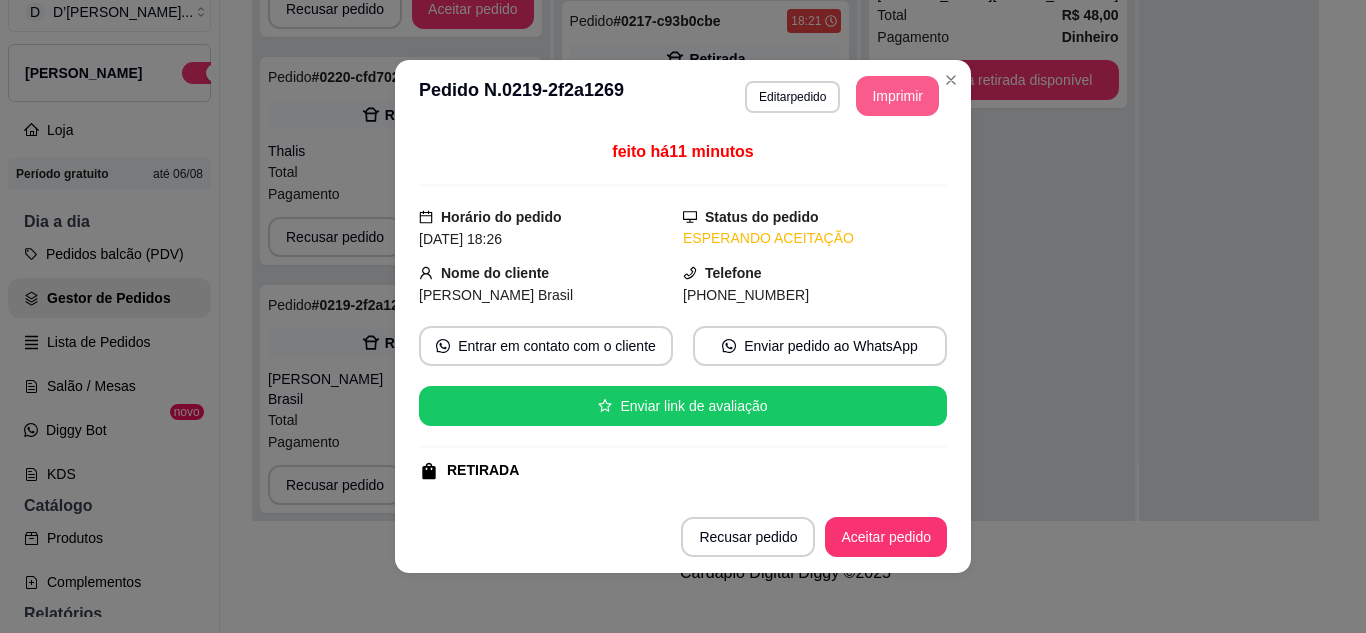 scroll, scrollTop: 0, scrollLeft: 0, axis: both 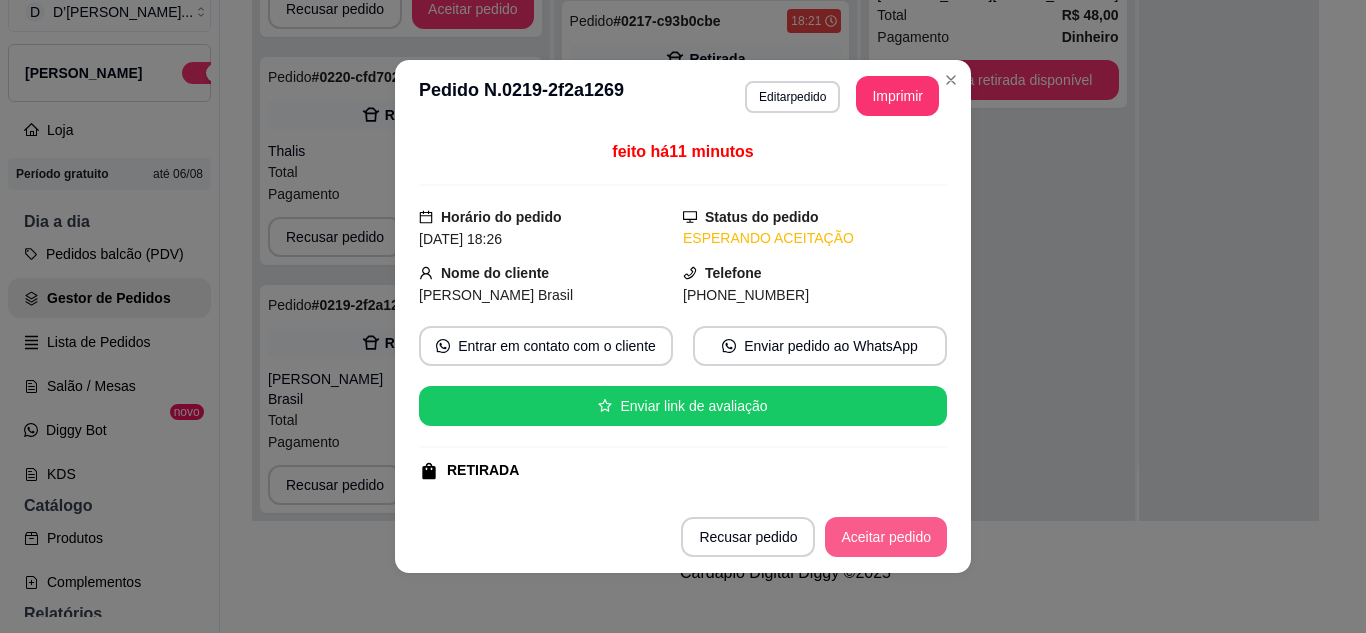 click on "Aceitar pedido" at bounding box center [886, 537] 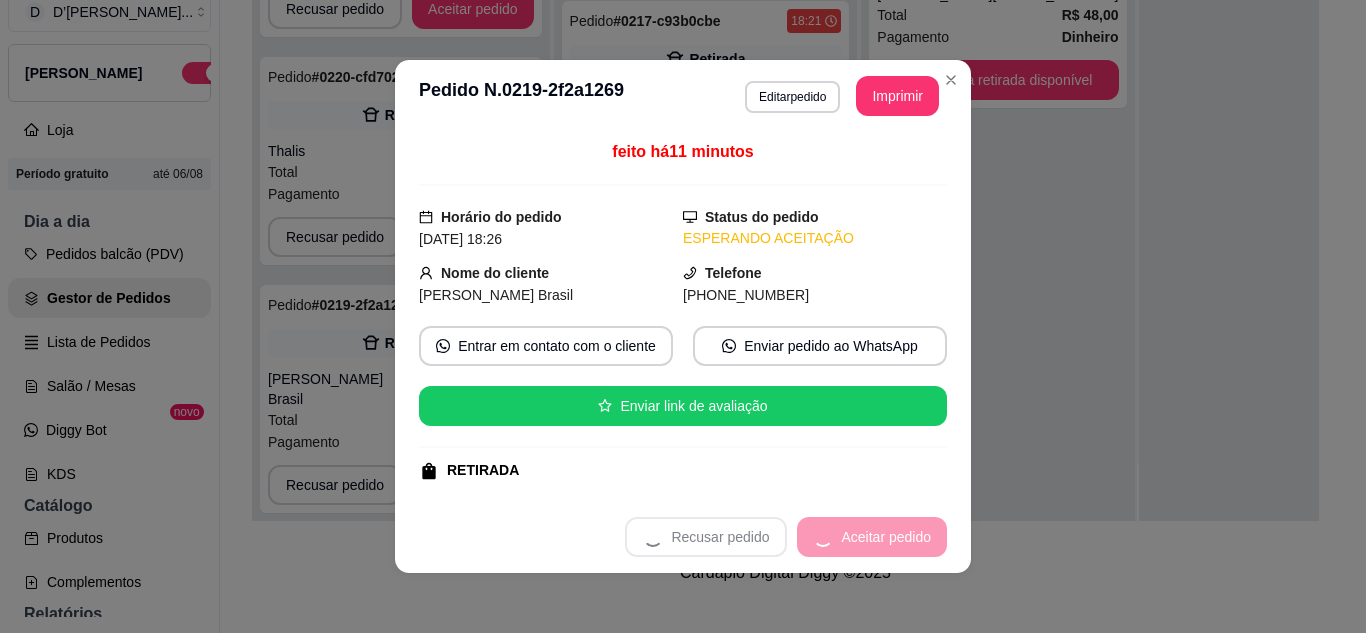 scroll, scrollTop: 71, scrollLeft: 0, axis: vertical 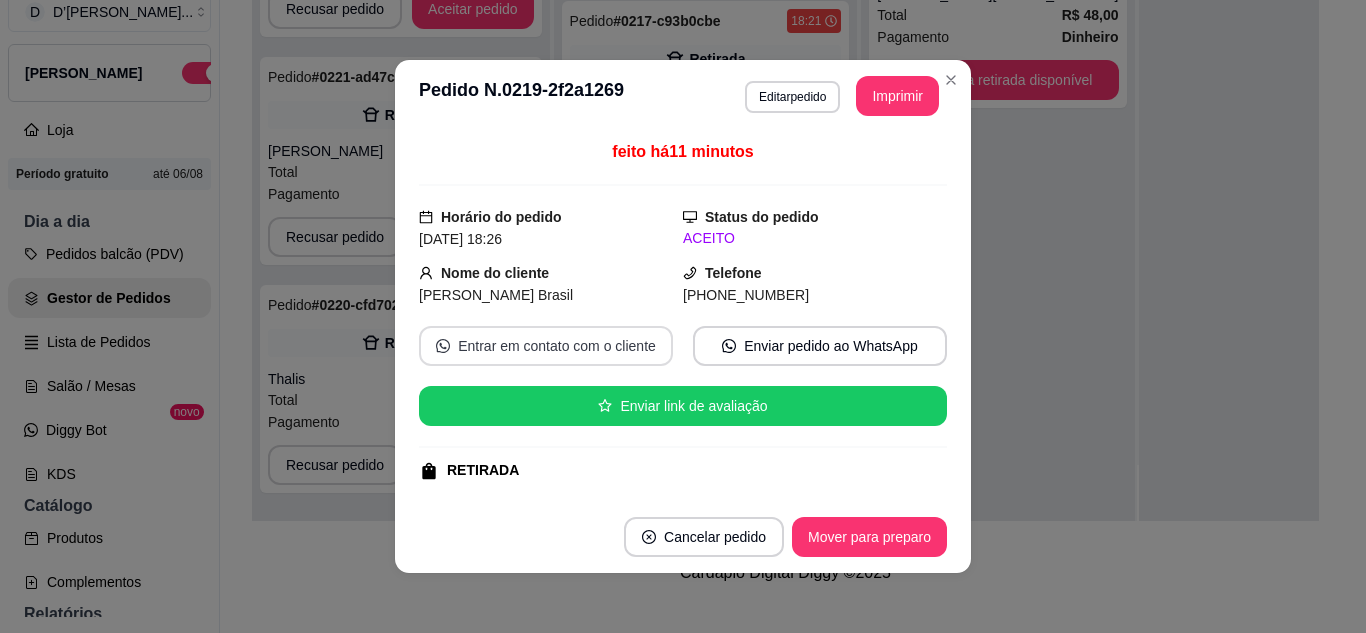 click on "Entrar em contato com o cliente" at bounding box center (546, 346) 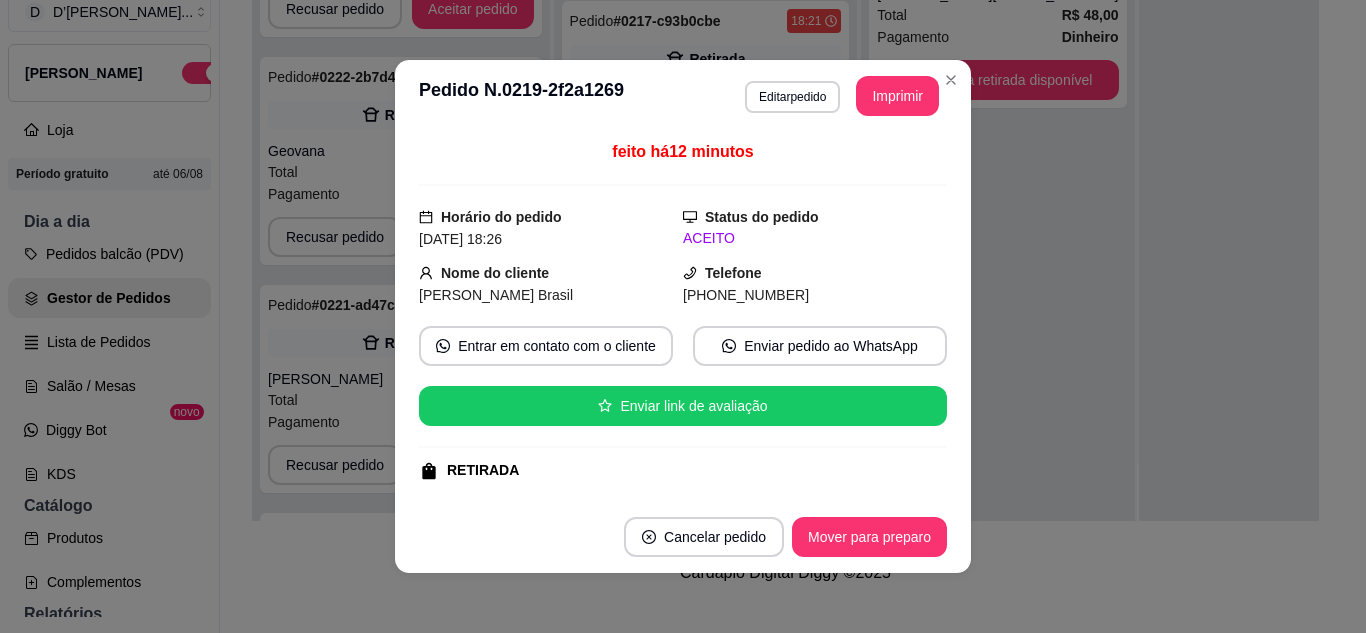 scroll, scrollTop: 299, scrollLeft: 0, axis: vertical 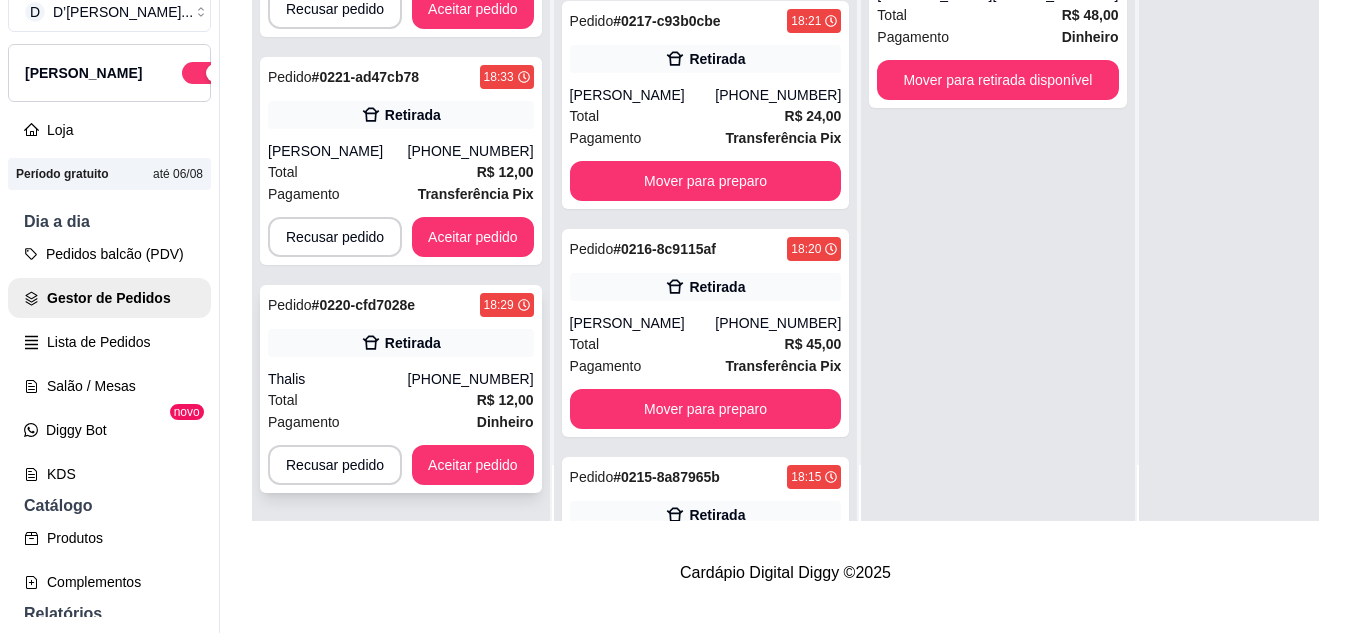click on "[PHONE_NUMBER]" at bounding box center [471, 379] 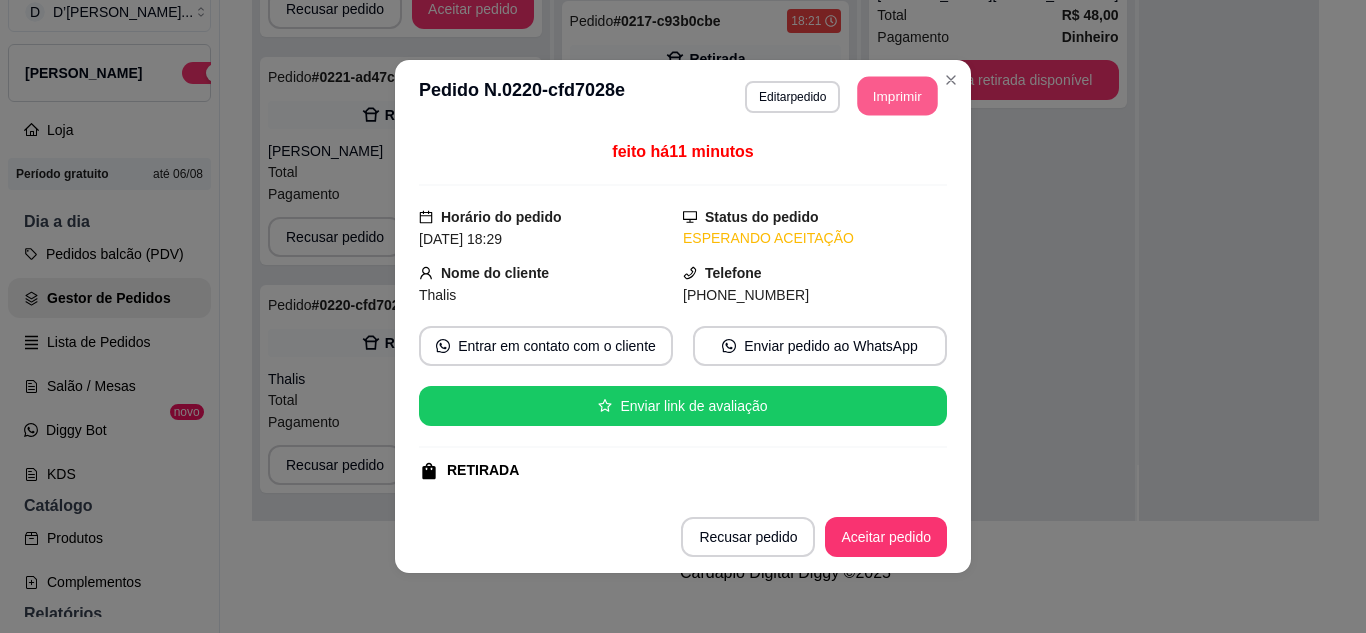 click on "Imprimir" at bounding box center (898, 96) 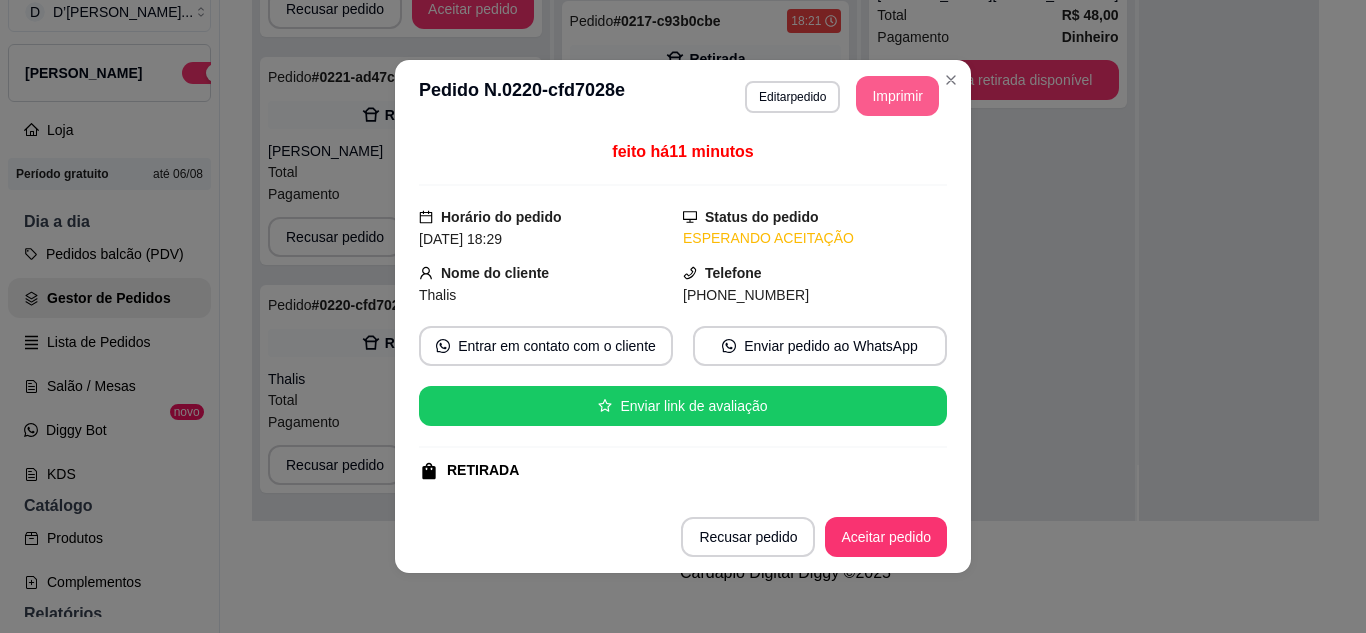 scroll, scrollTop: 0, scrollLeft: 0, axis: both 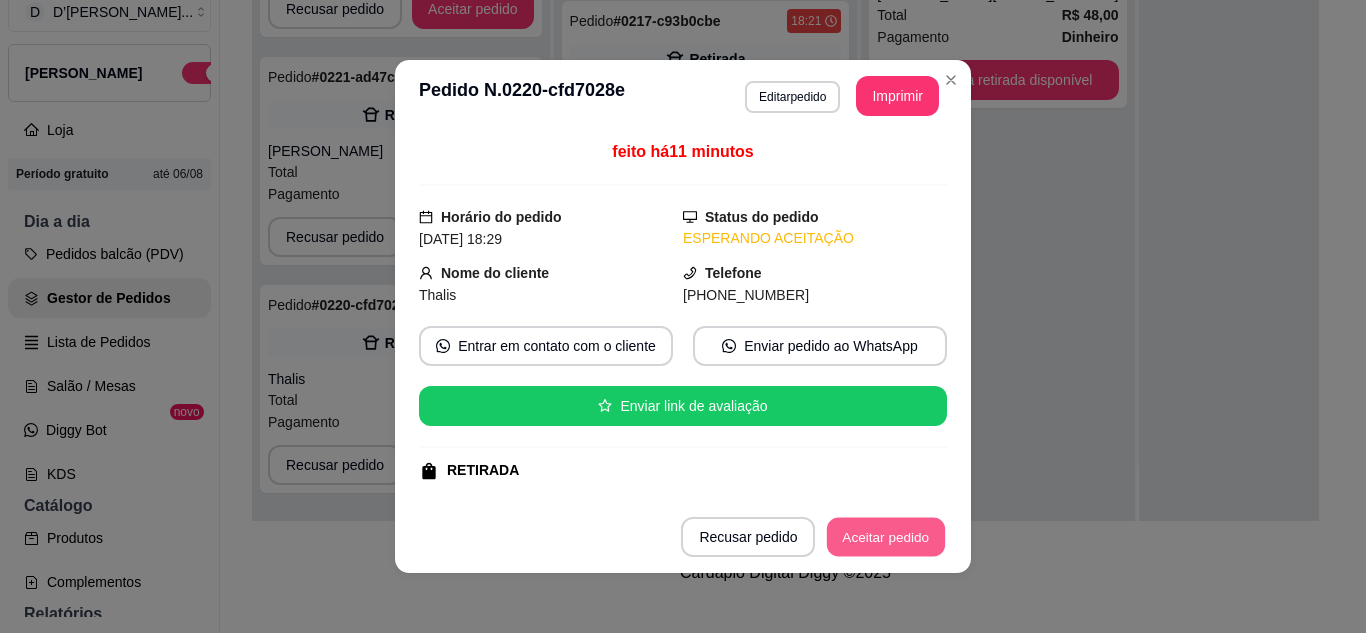 click on "Aceitar pedido" at bounding box center (886, 537) 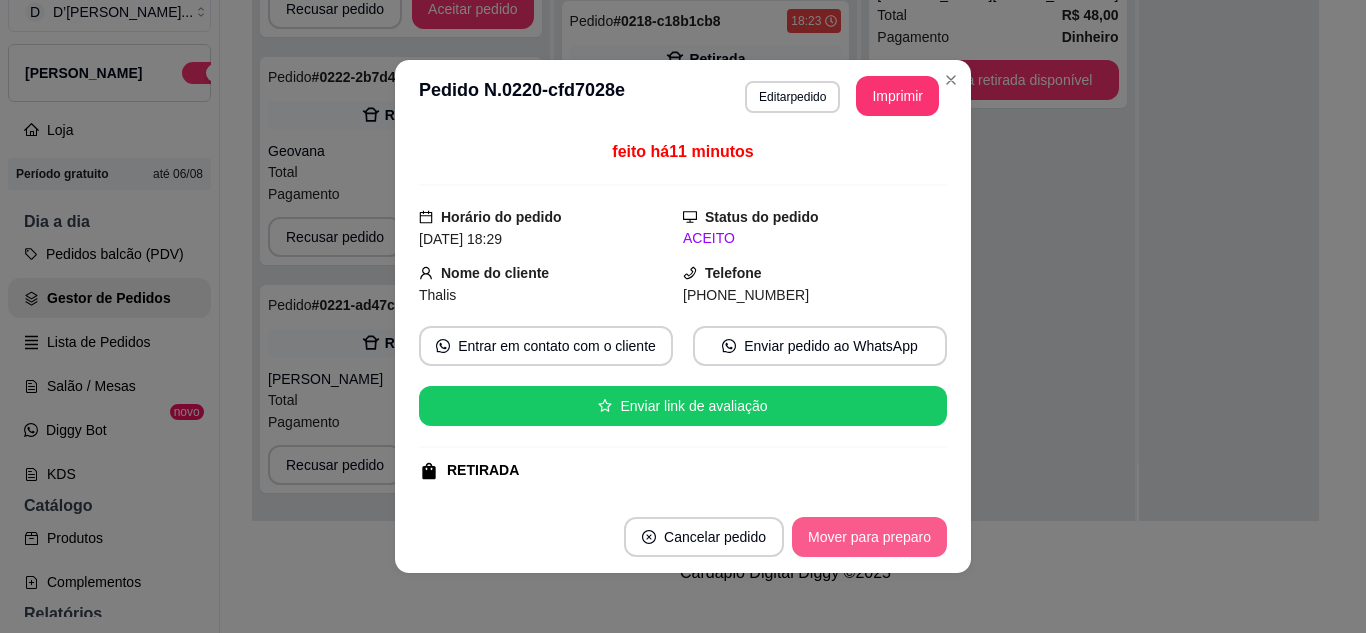 scroll, scrollTop: 71, scrollLeft: 0, axis: vertical 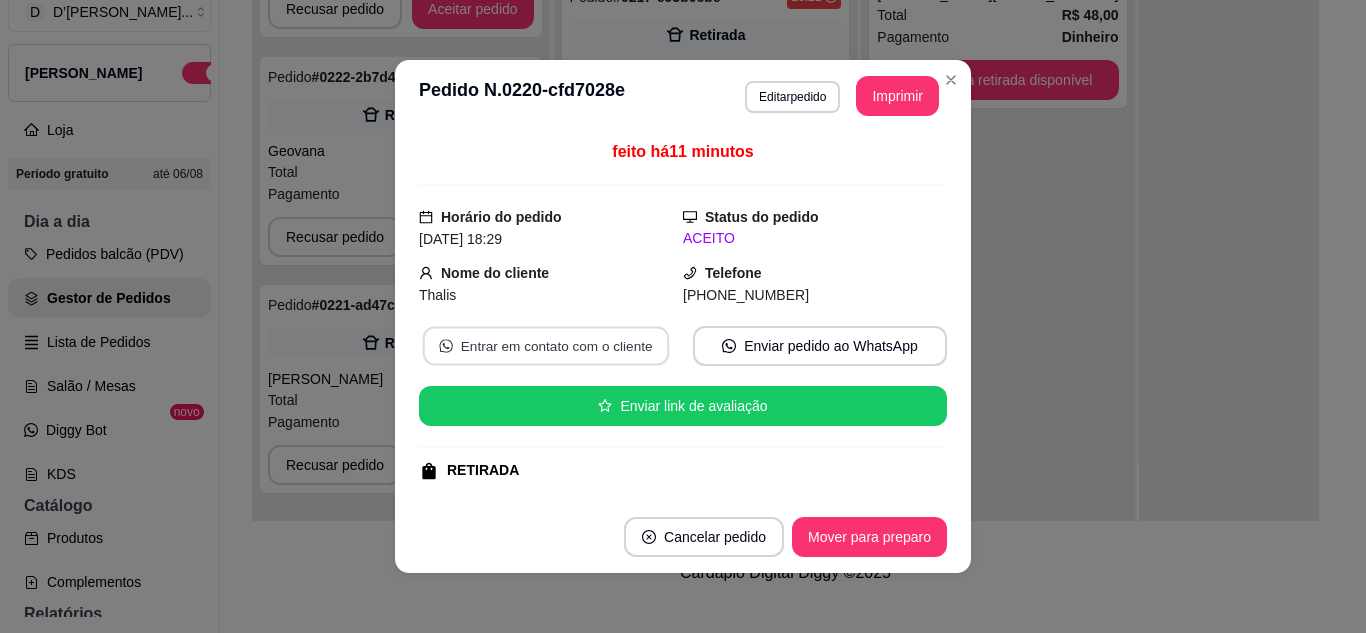 click on "Entrar em contato com o cliente" at bounding box center (546, 346) 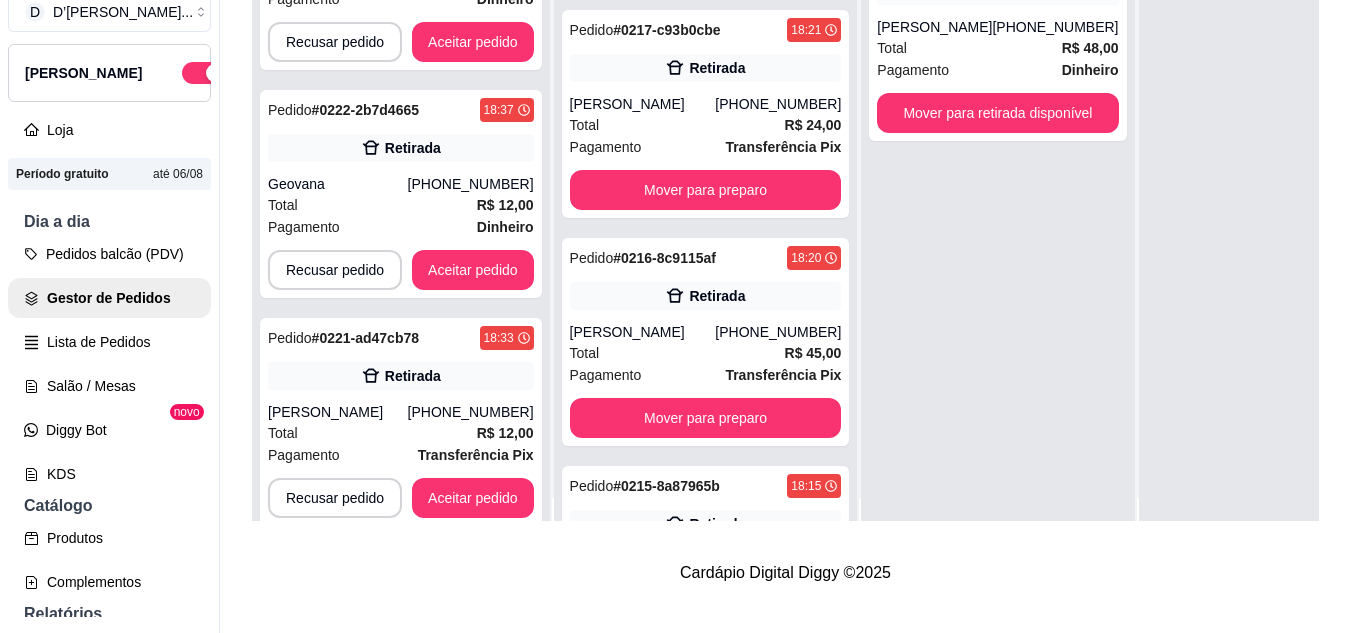 scroll, scrollTop: 0, scrollLeft: 0, axis: both 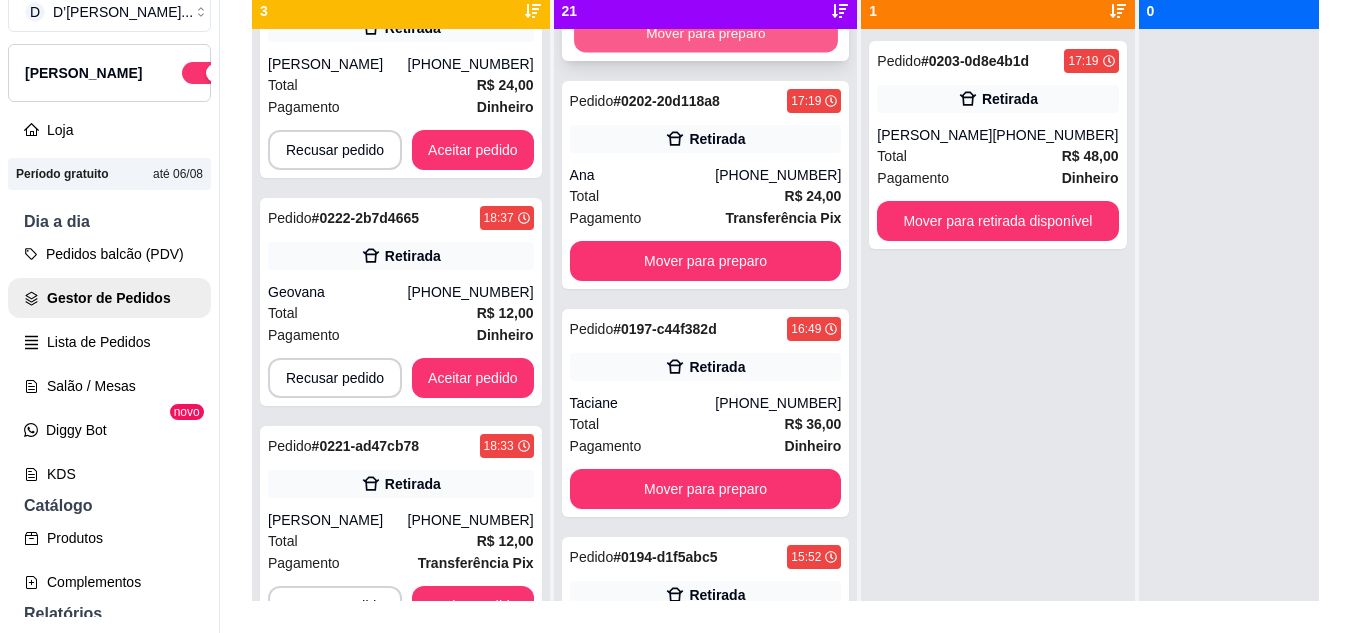 click on "Mover para preparo" at bounding box center (706, 33) 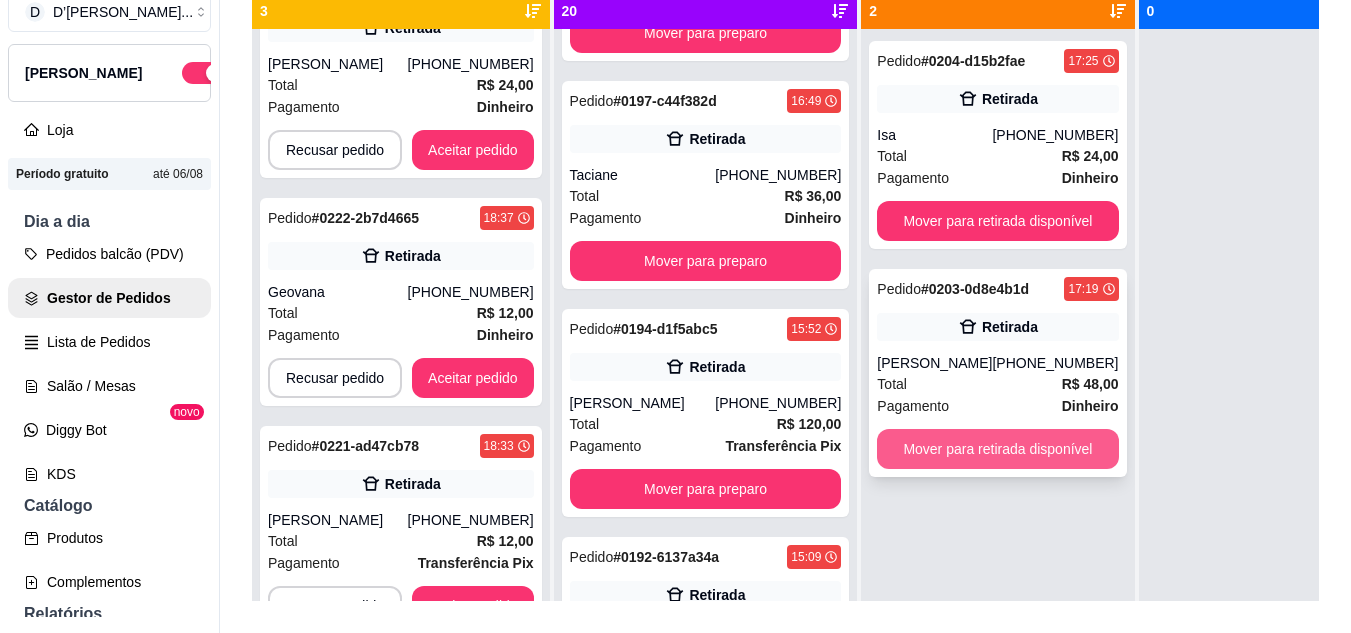 click on "Mover para retirada disponível" at bounding box center [997, 449] 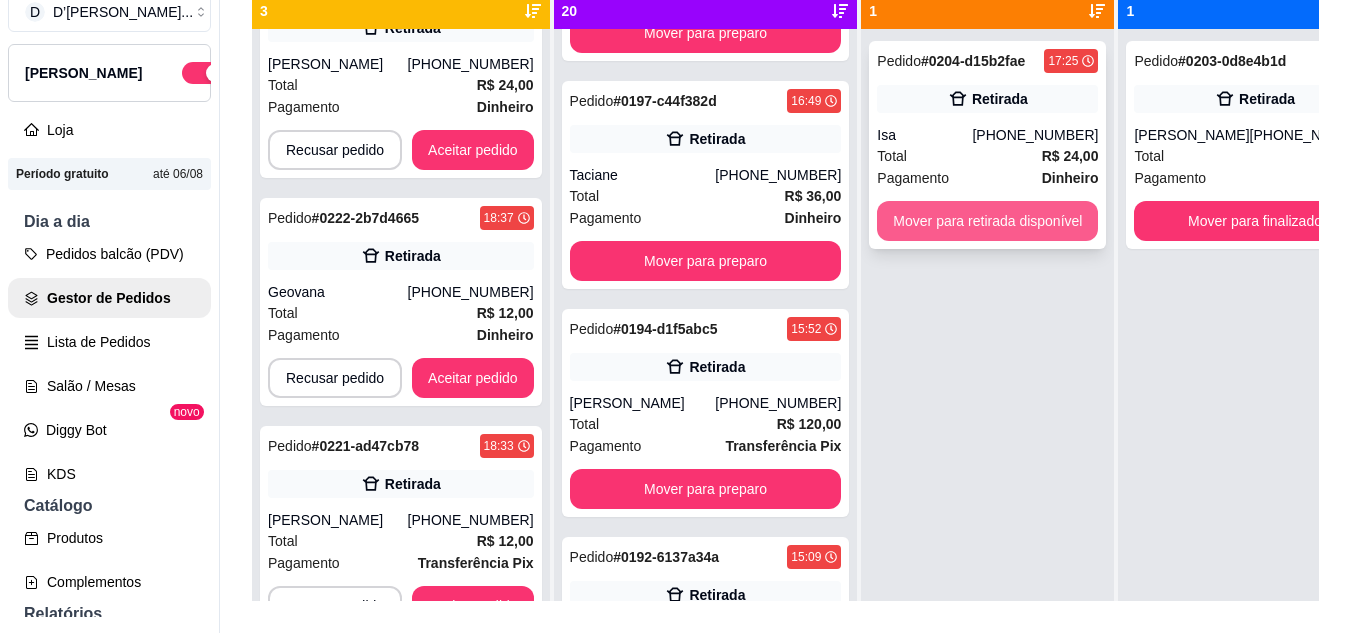 click on "Mover para retirada disponível" at bounding box center [987, 221] 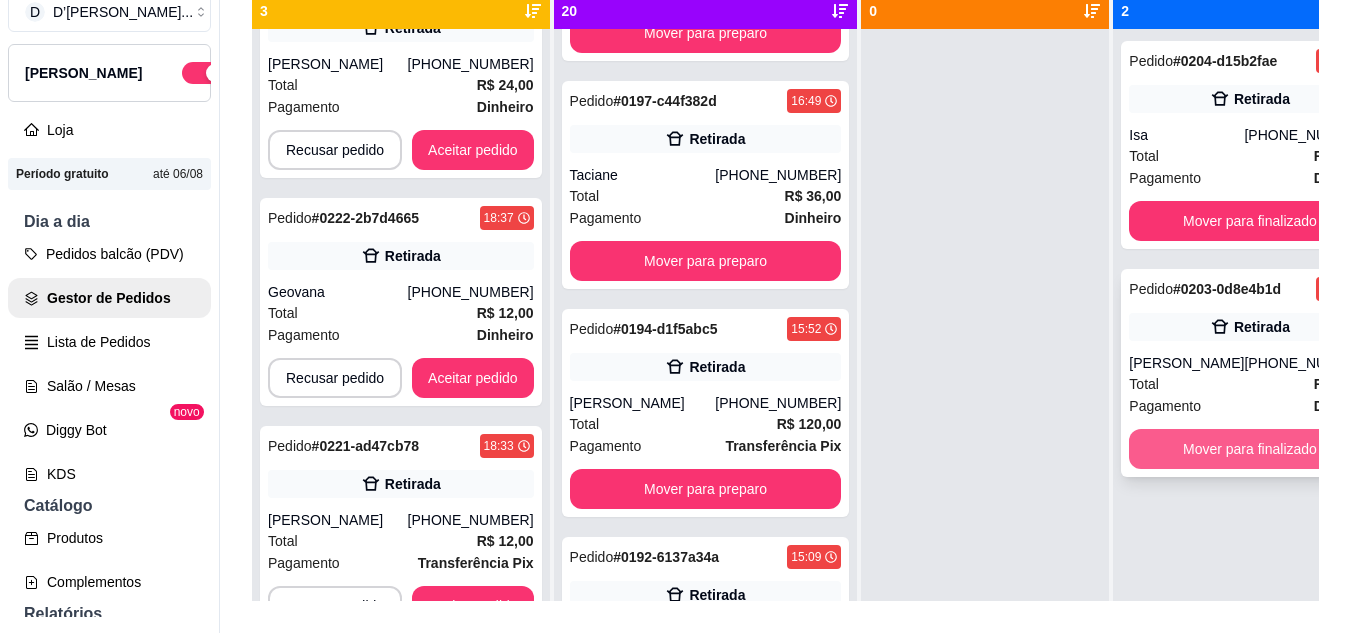 click on "Mover para finalizado" at bounding box center [1249, 449] 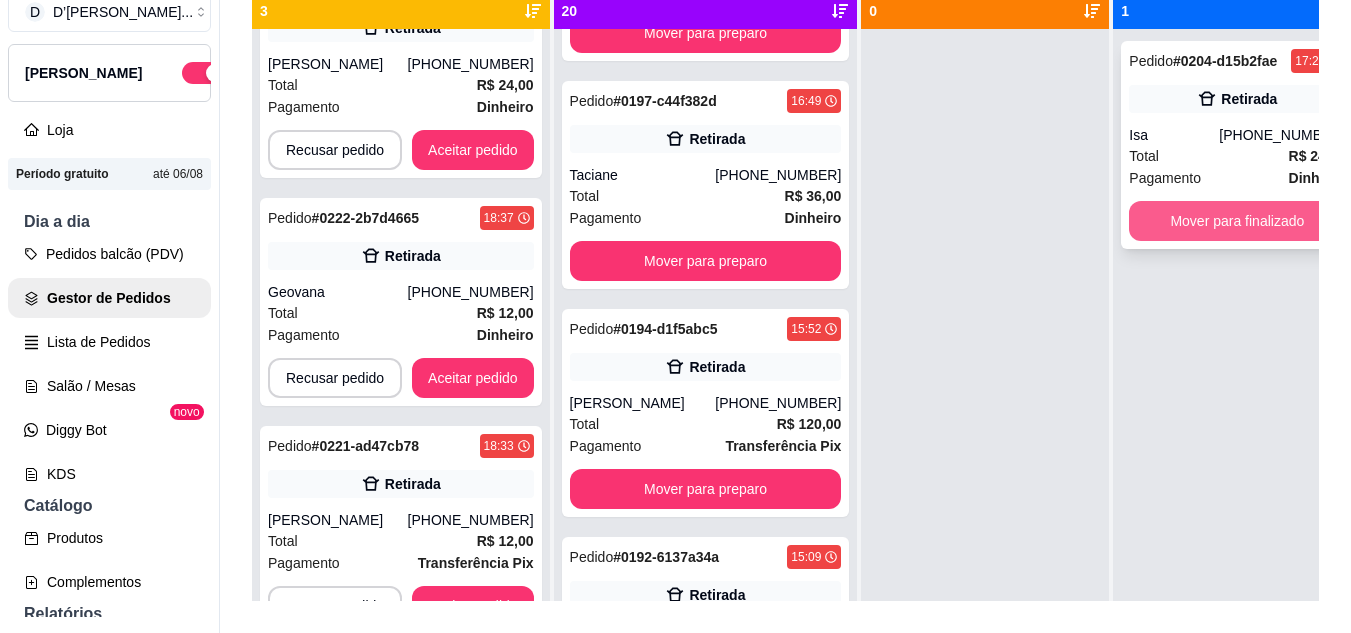 click on "Mover para finalizado" at bounding box center (1237, 221) 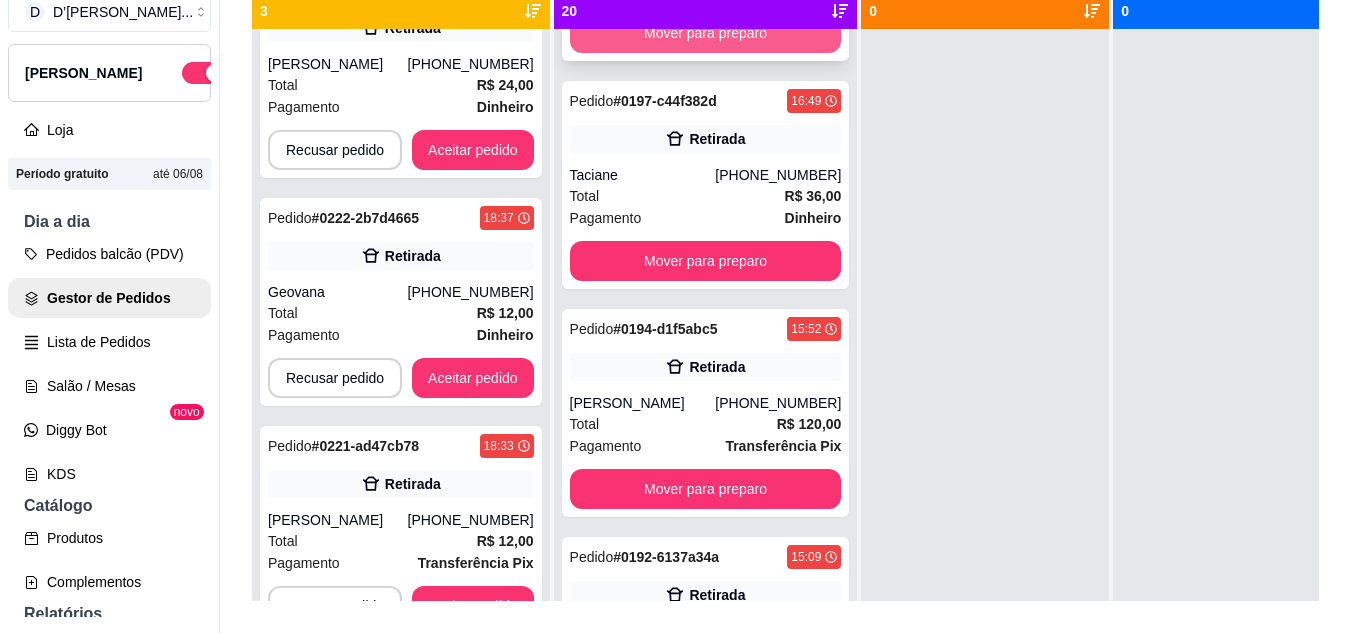 click on "Mover para preparo" at bounding box center (706, 33) 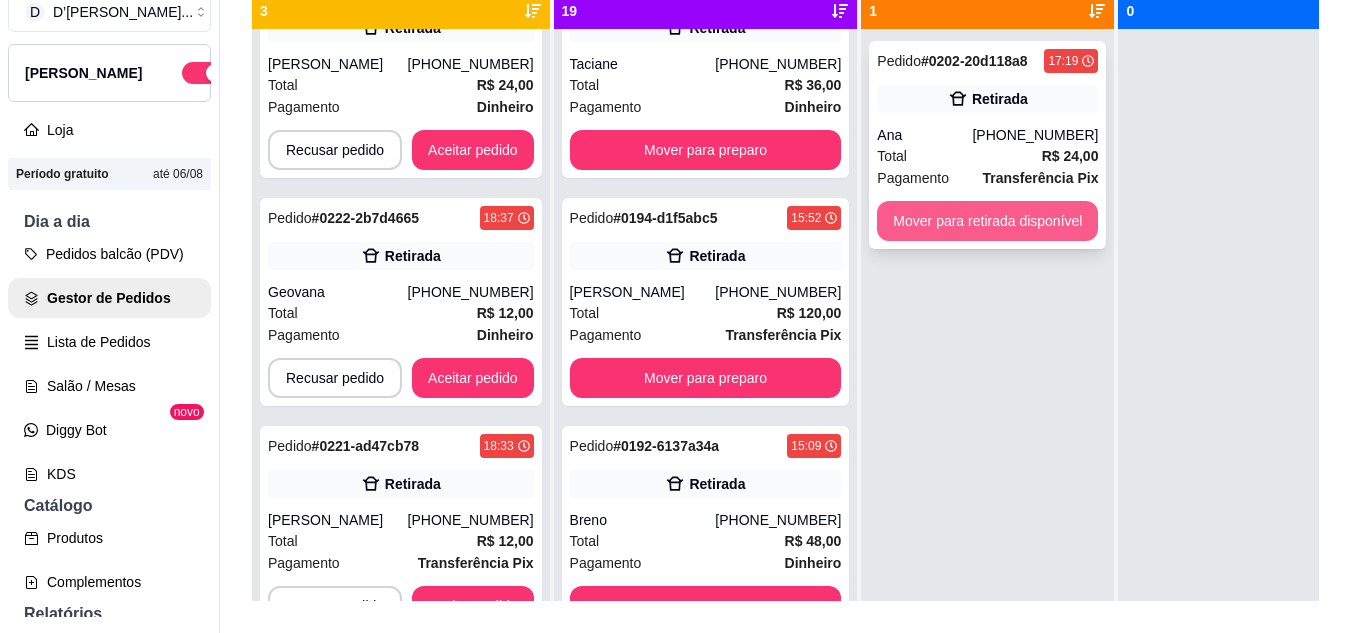 click on "Mover para retirada disponível" at bounding box center [987, 221] 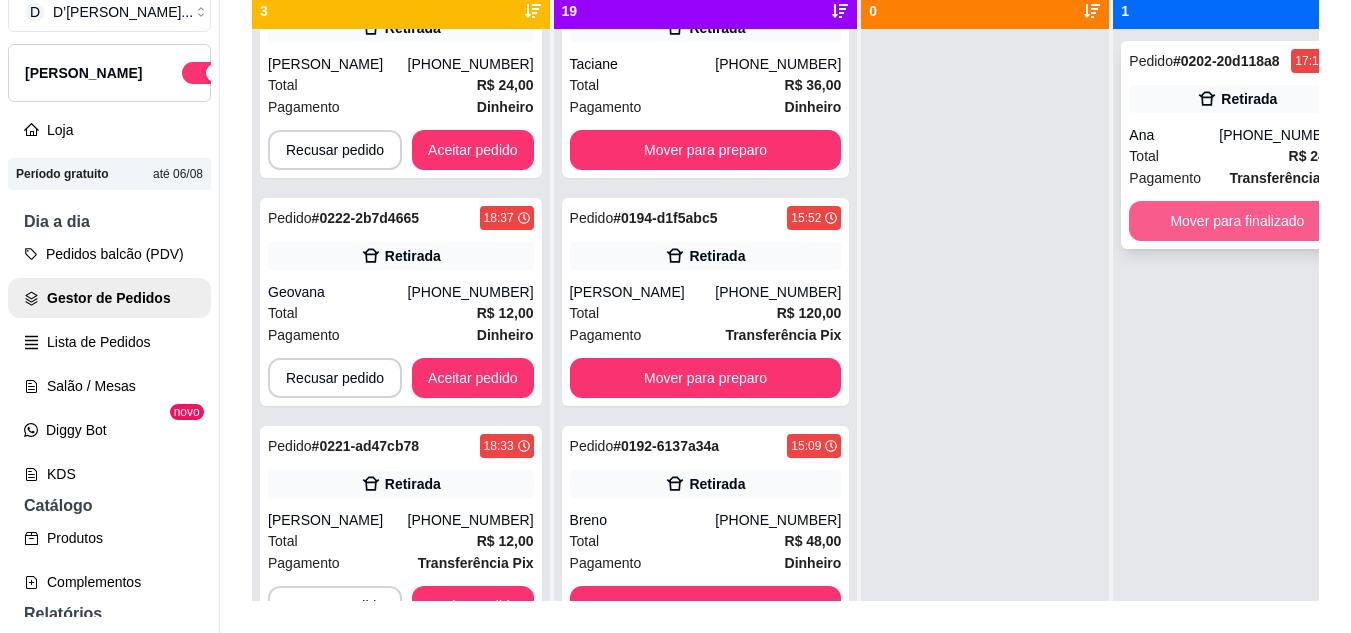 click on "Mover para finalizado" at bounding box center (1237, 221) 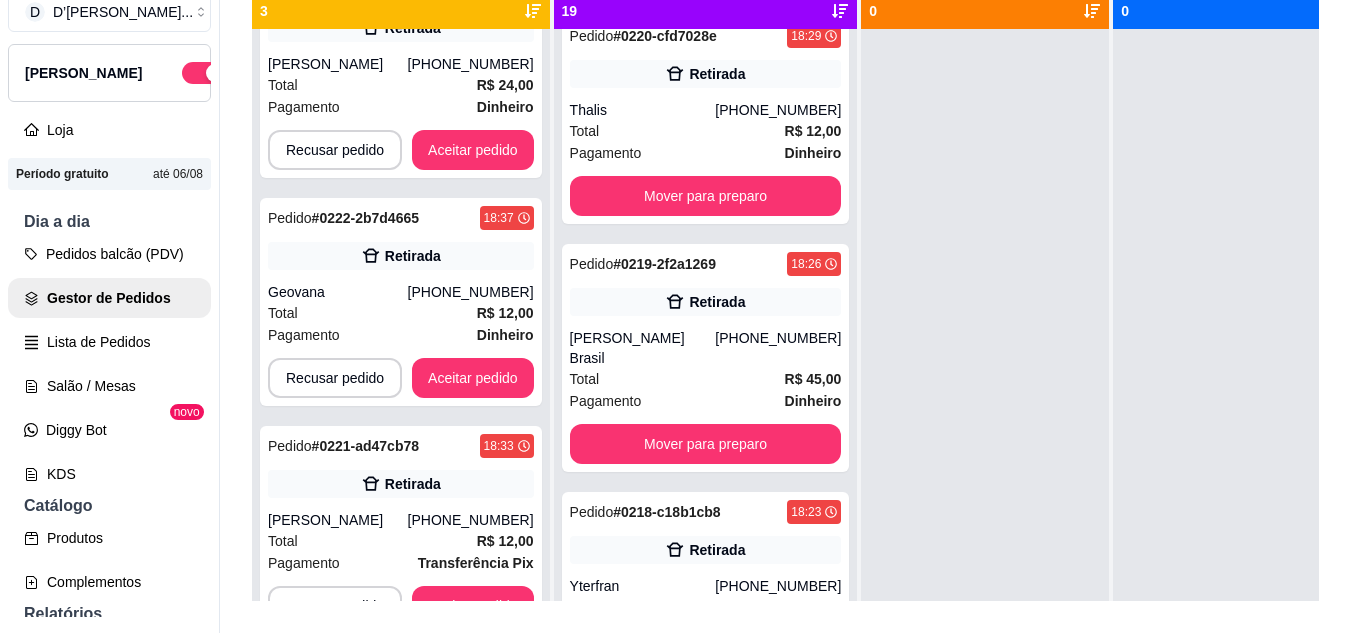 scroll, scrollTop: 0, scrollLeft: 0, axis: both 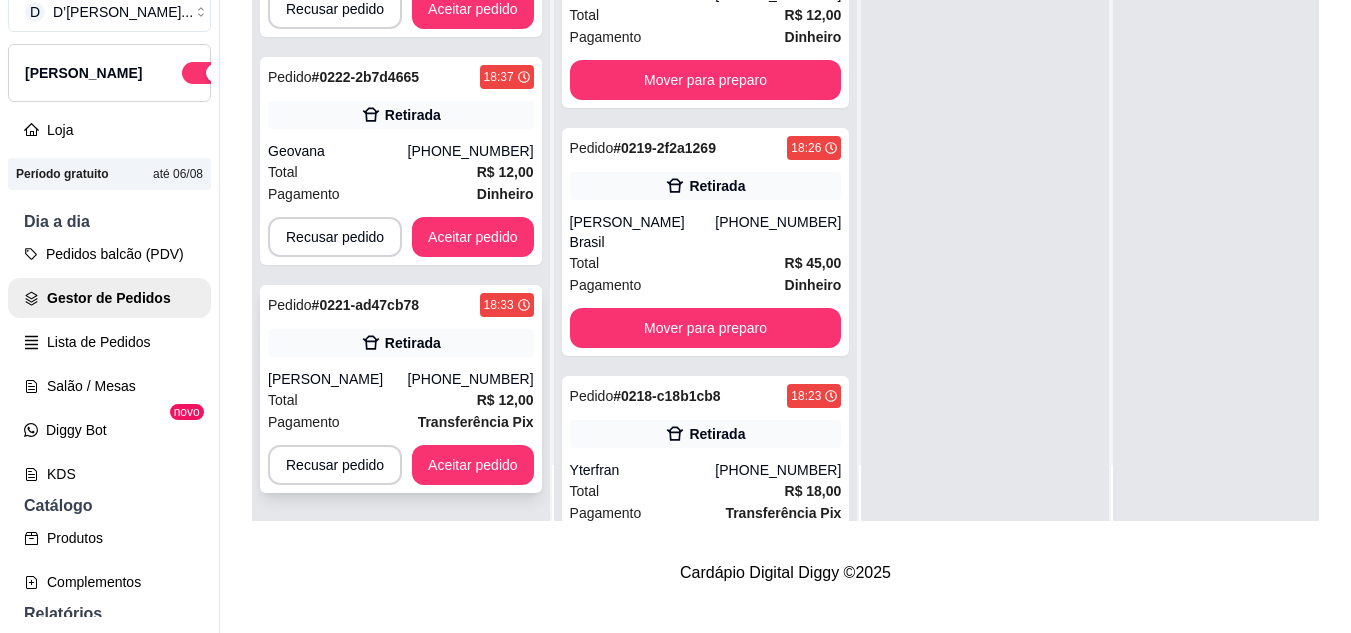 click on "[PHONE_NUMBER]" at bounding box center (471, 379) 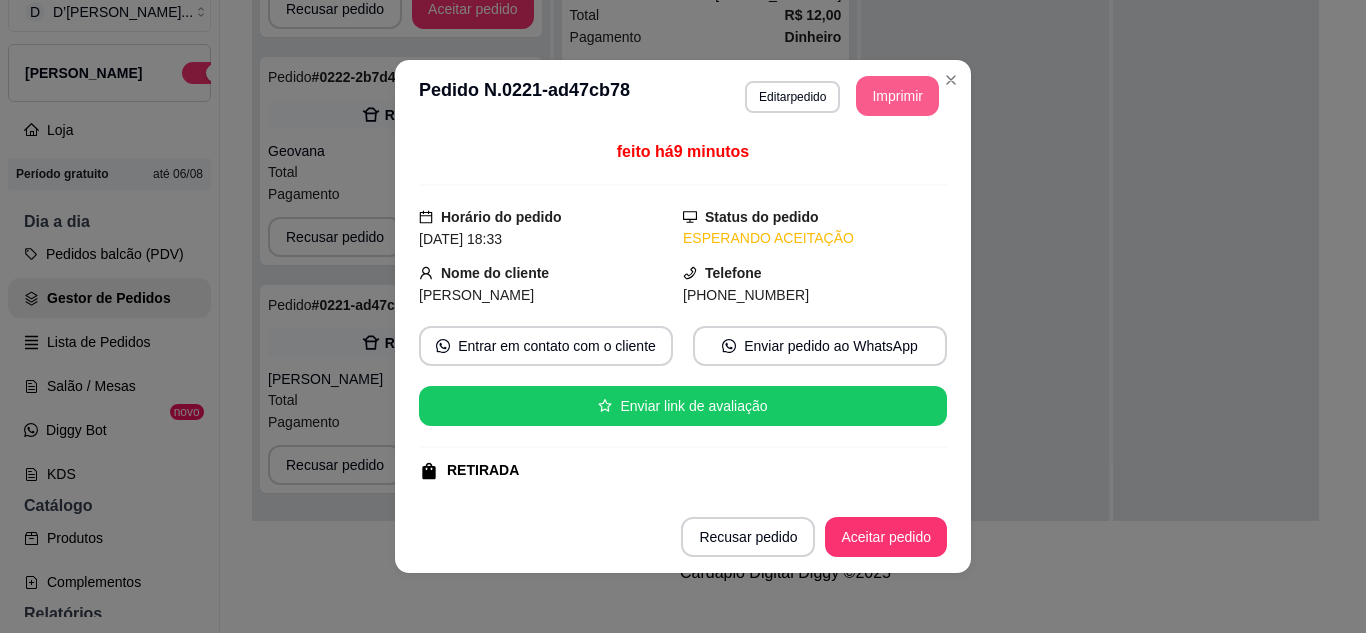 click on "Imprimir" at bounding box center (897, 96) 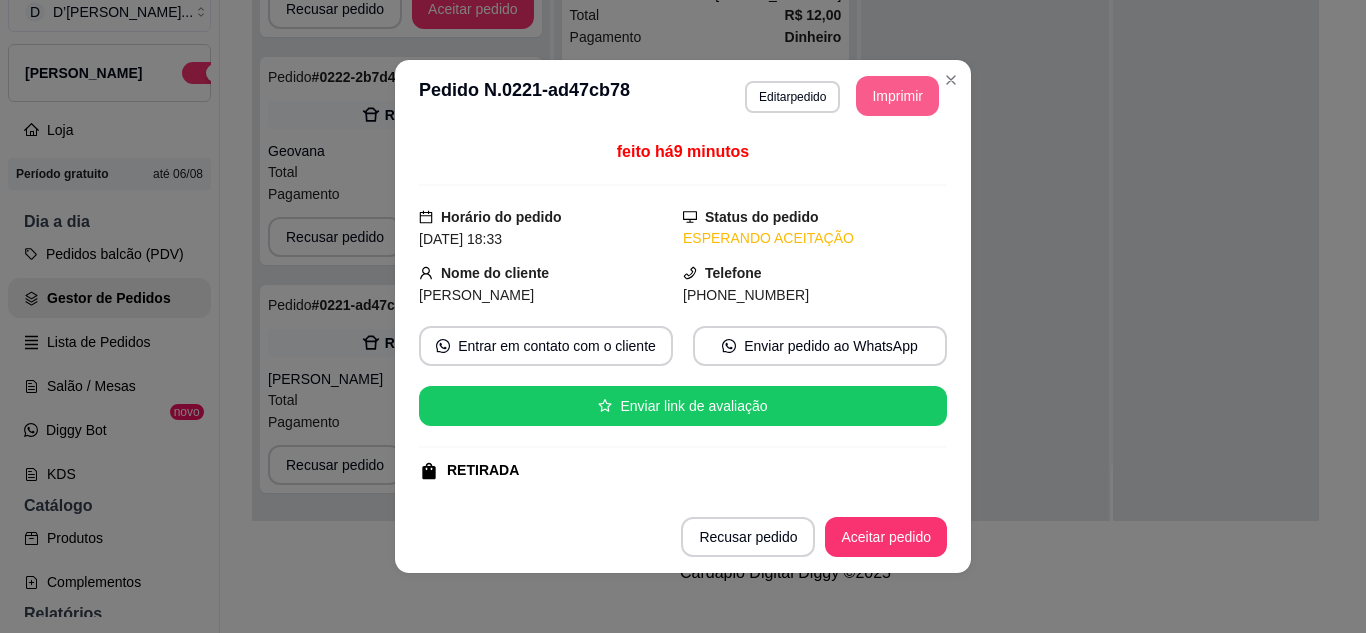 scroll, scrollTop: 0, scrollLeft: 0, axis: both 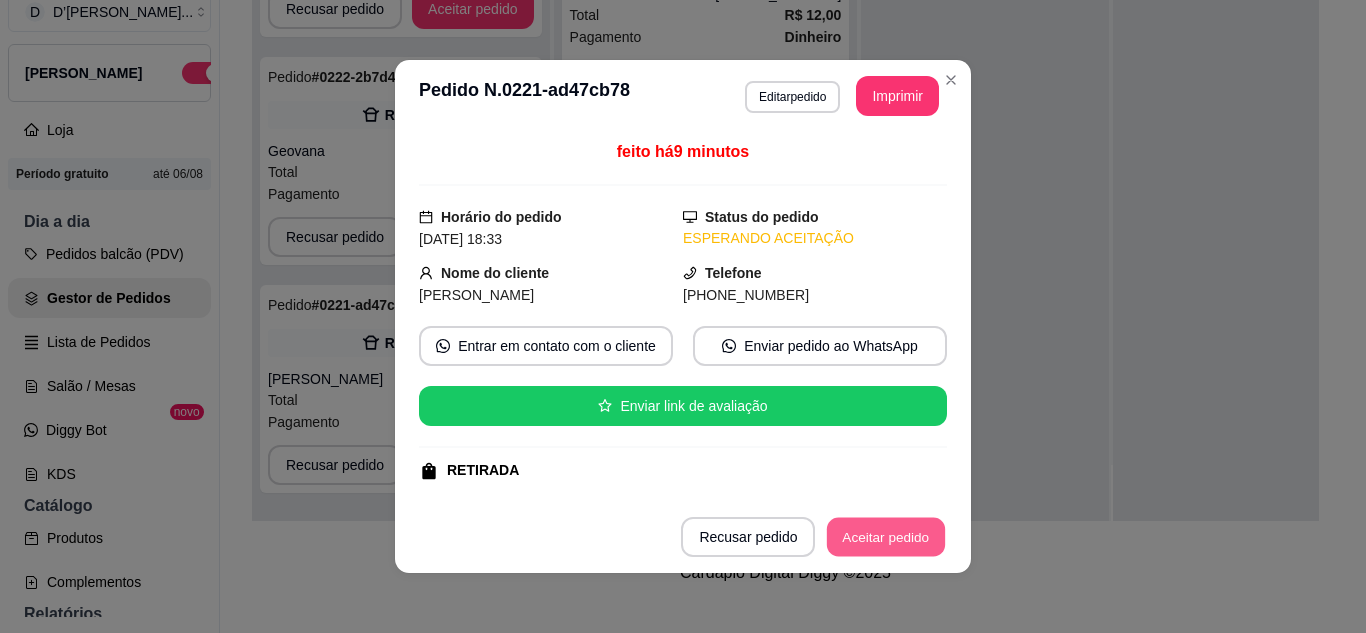 click on "Aceitar pedido" at bounding box center (886, 537) 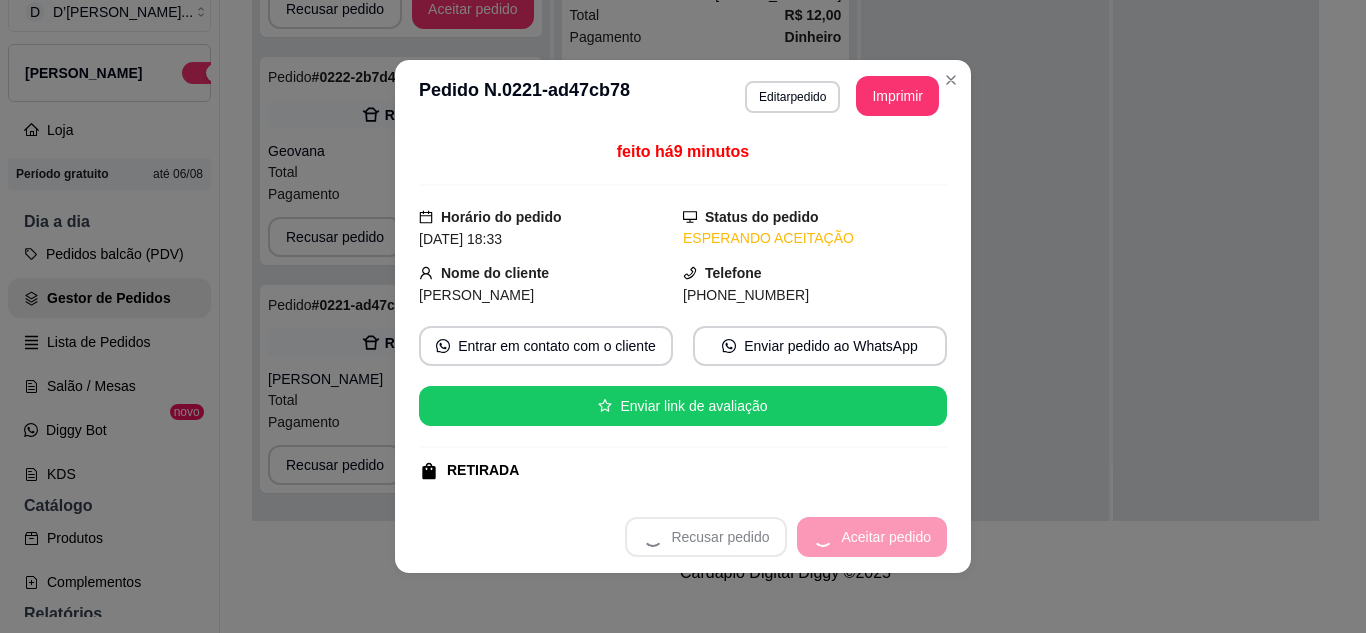 scroll, scrollTop: 0, scrollLeft: 0, axis: both 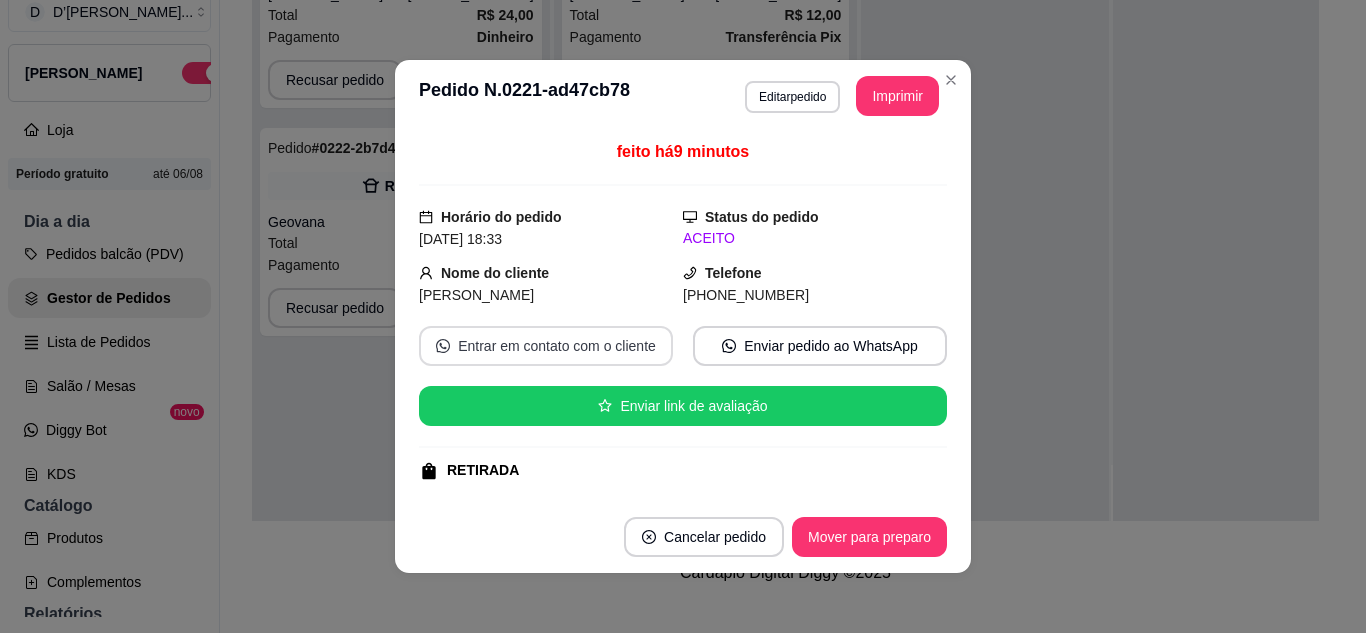 click on "Entrar em contato com o cliente" at bounding box center (546, 346) 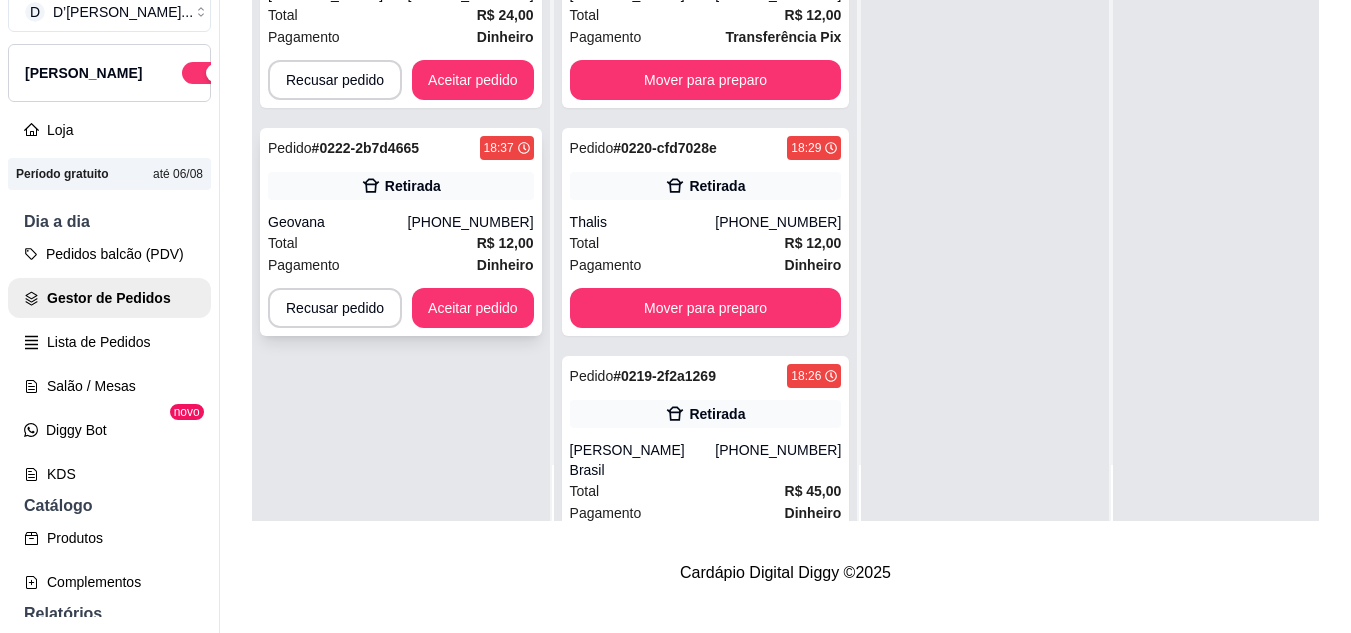 click on "[PHONE_NUMBER]" at bounding box center [471, 222] 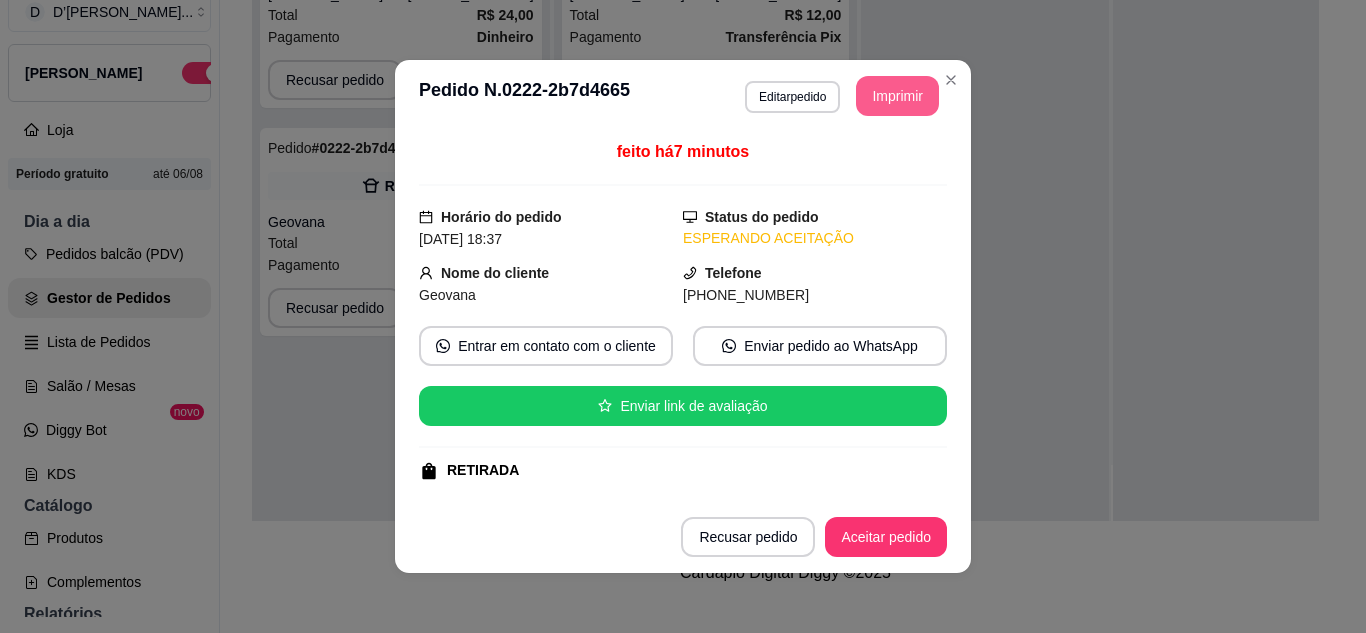 click on "Imprimir" at bounding box center [897, 96] 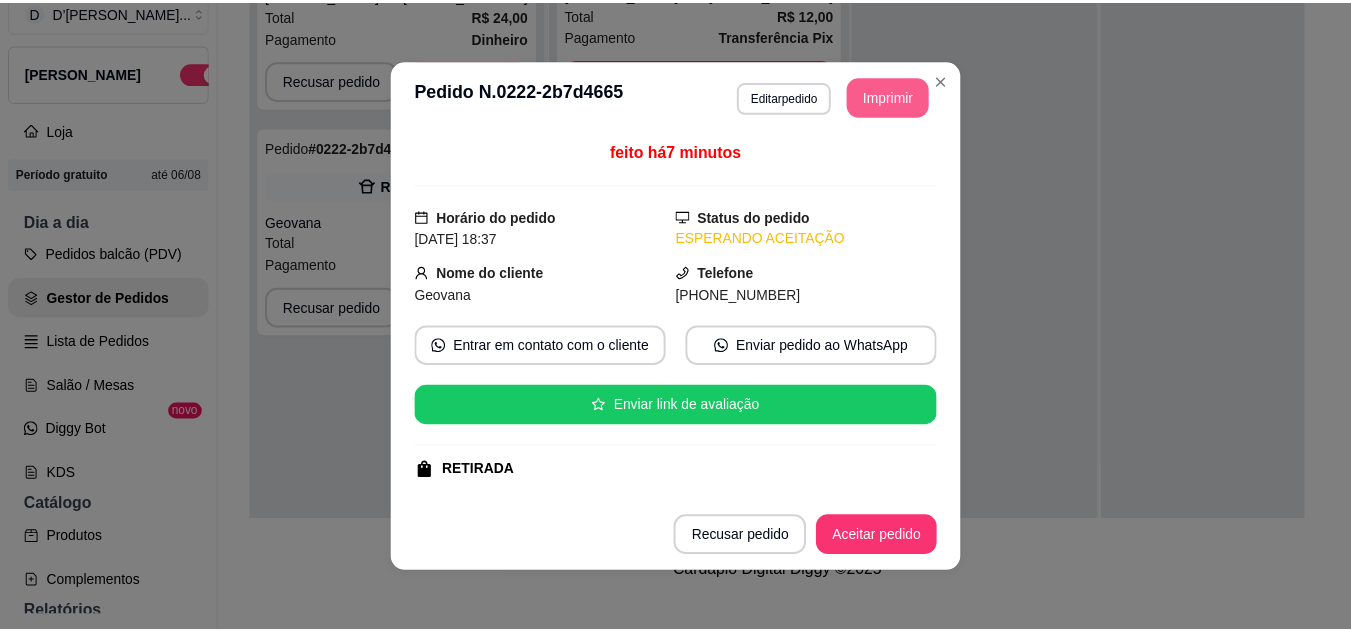 scroll, scrollTop: 0, scrollLeft: 0, axis: both 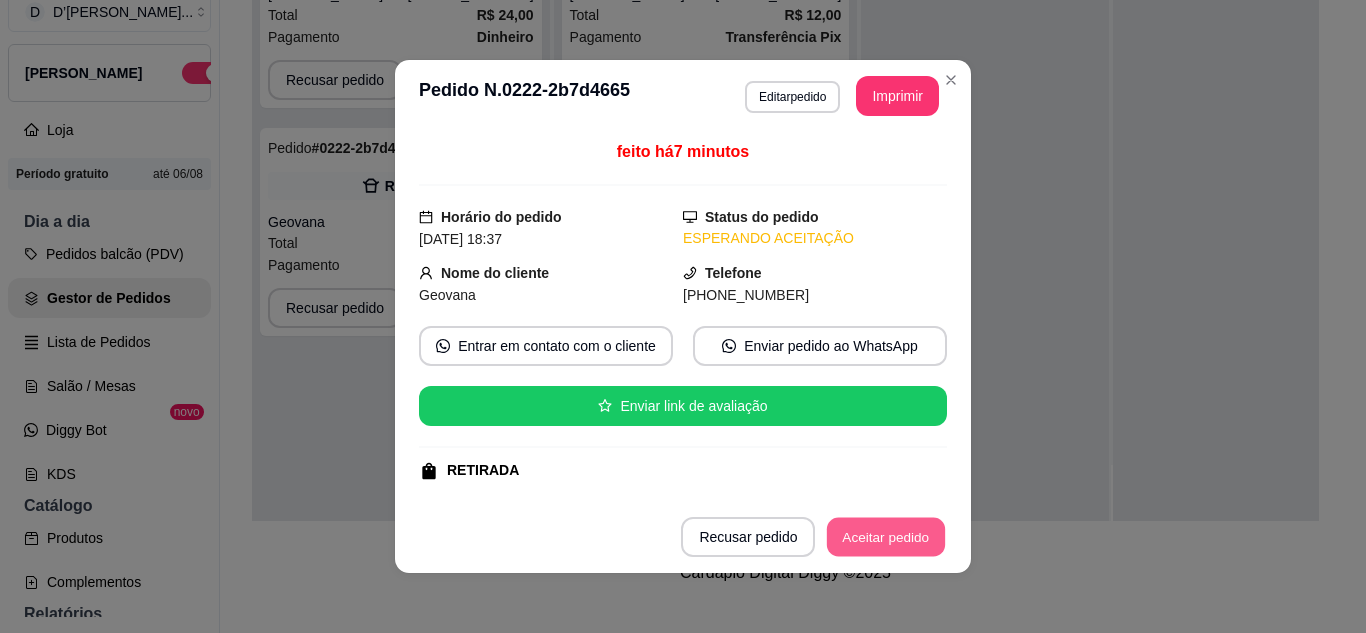 click on "Aceitar pedido" at bounding box center (886, 537) 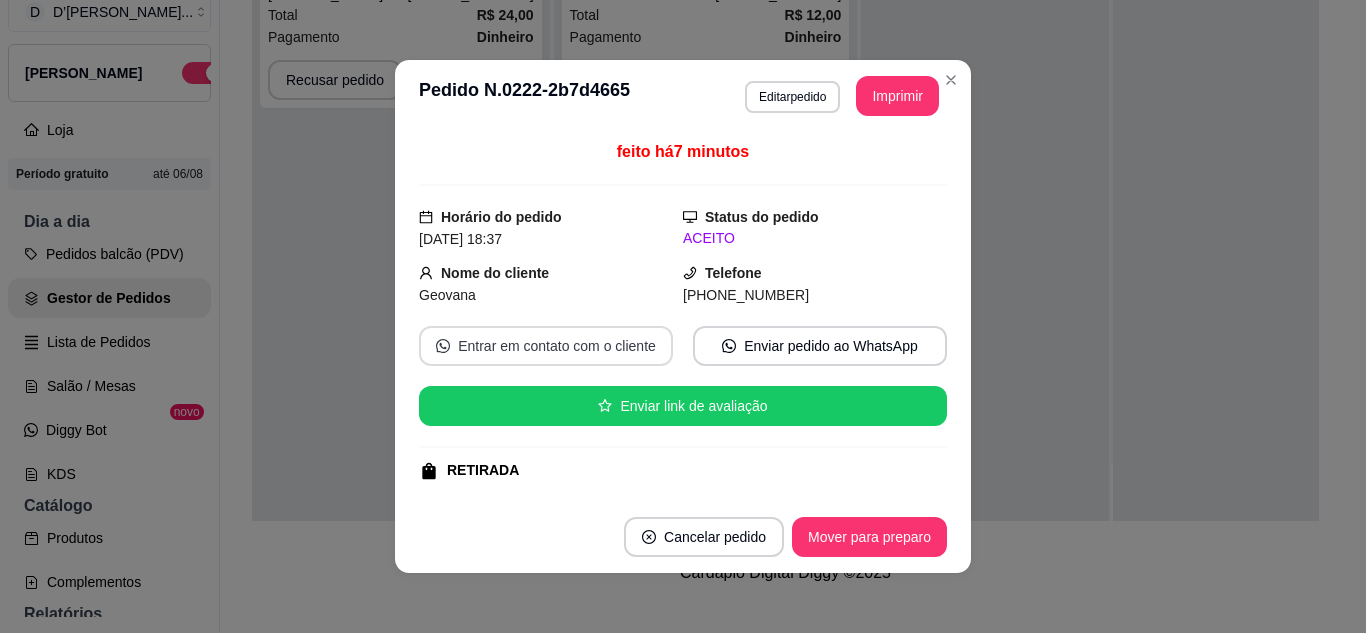 click on "Entrar em contato com o cliente" at bounding box center (546, 346) 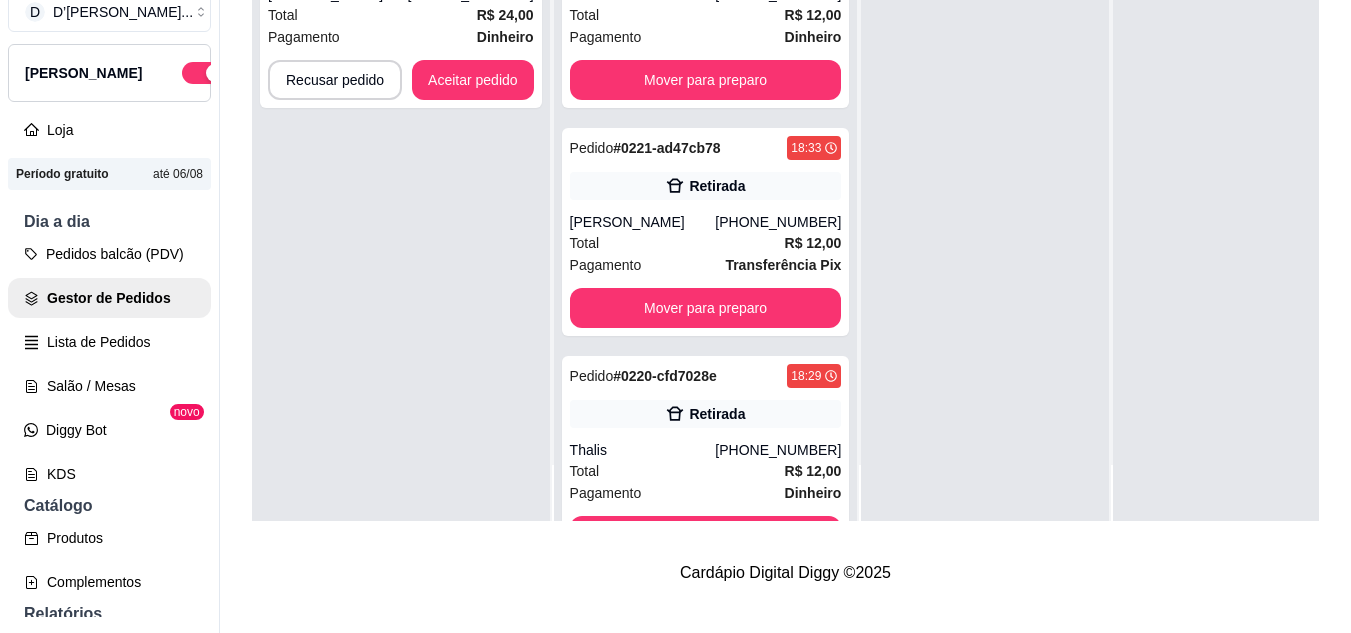 scroll, scrollTop: 0, scrollLeft: 0, axis: both 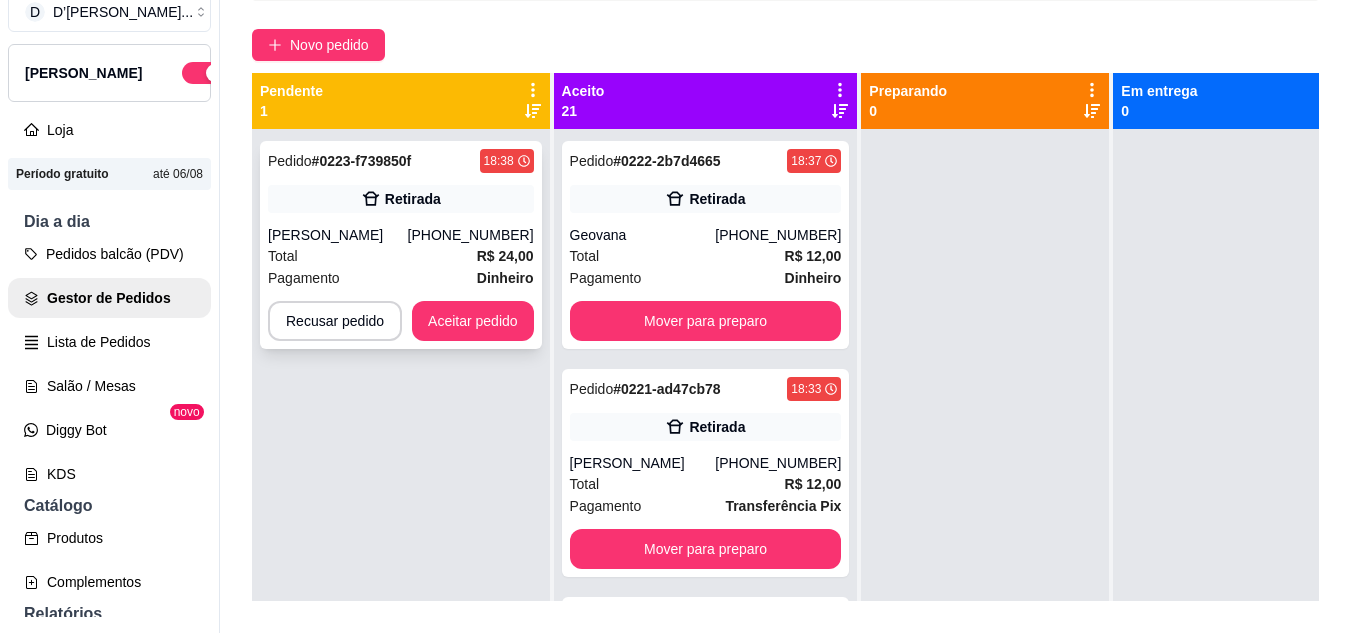 click on "Total R$ 24,00" at bounding box center (401, 256) 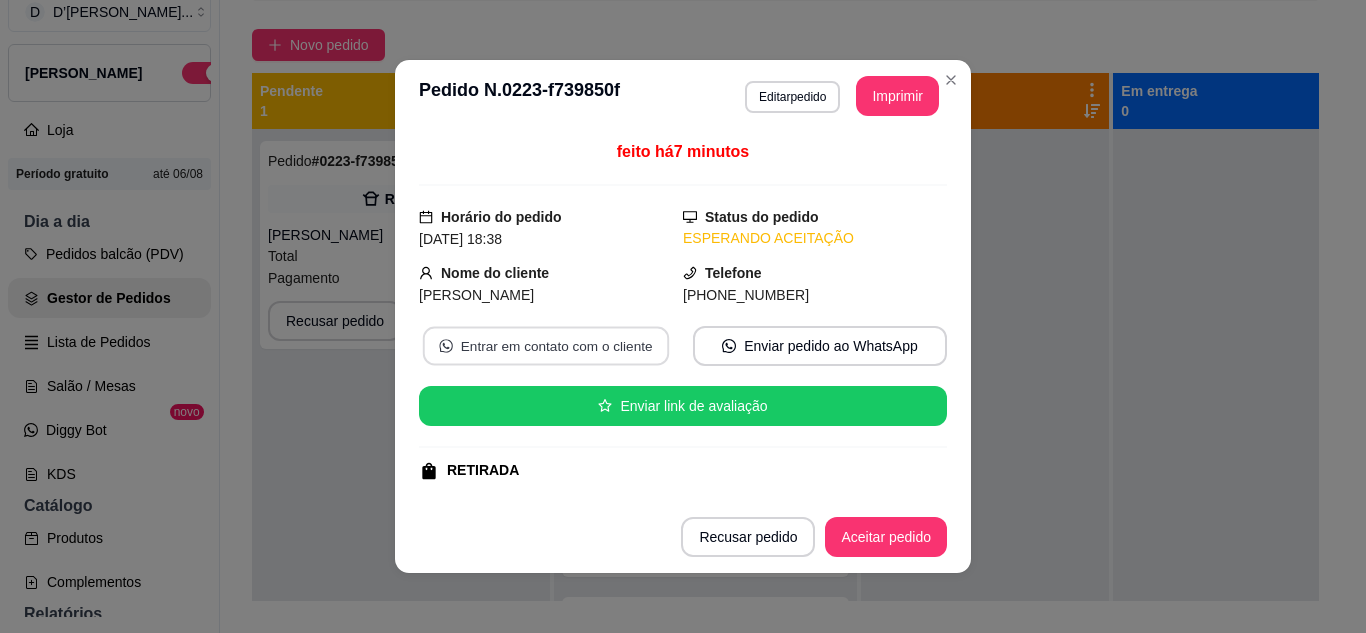 click on "Entrar em contato com o cliente" at bounding box center (546, 346) 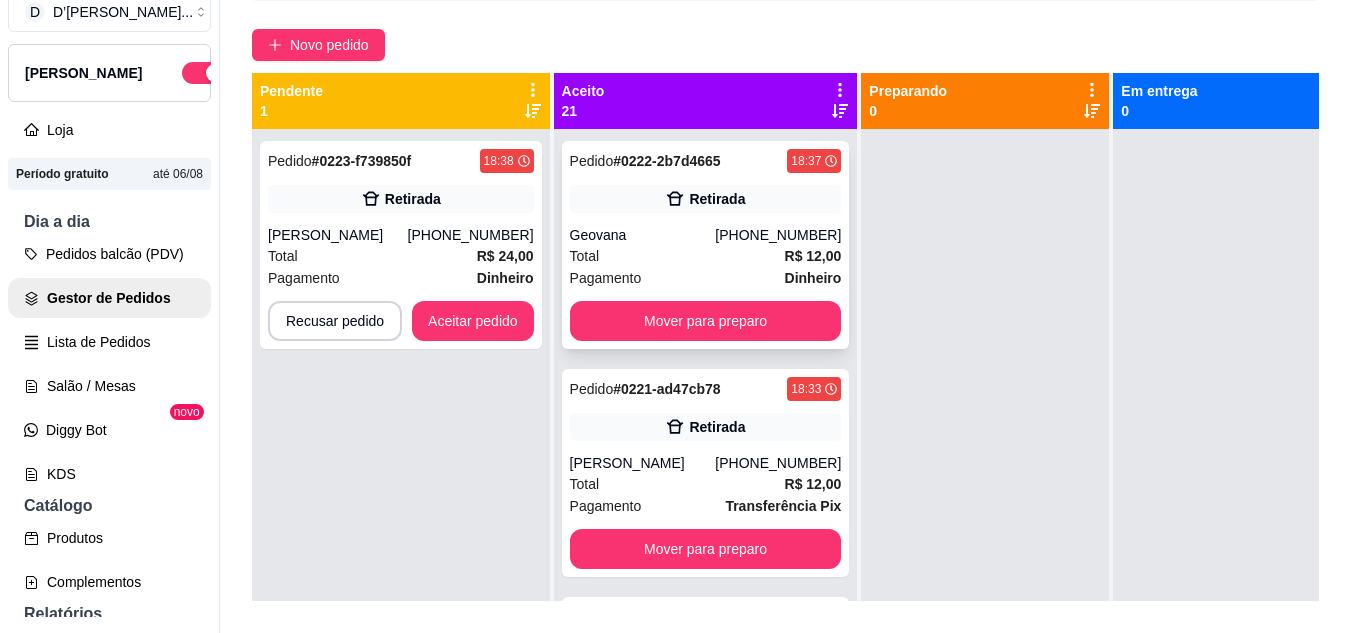 click on "Geovana" at bounding box center (643, 235) 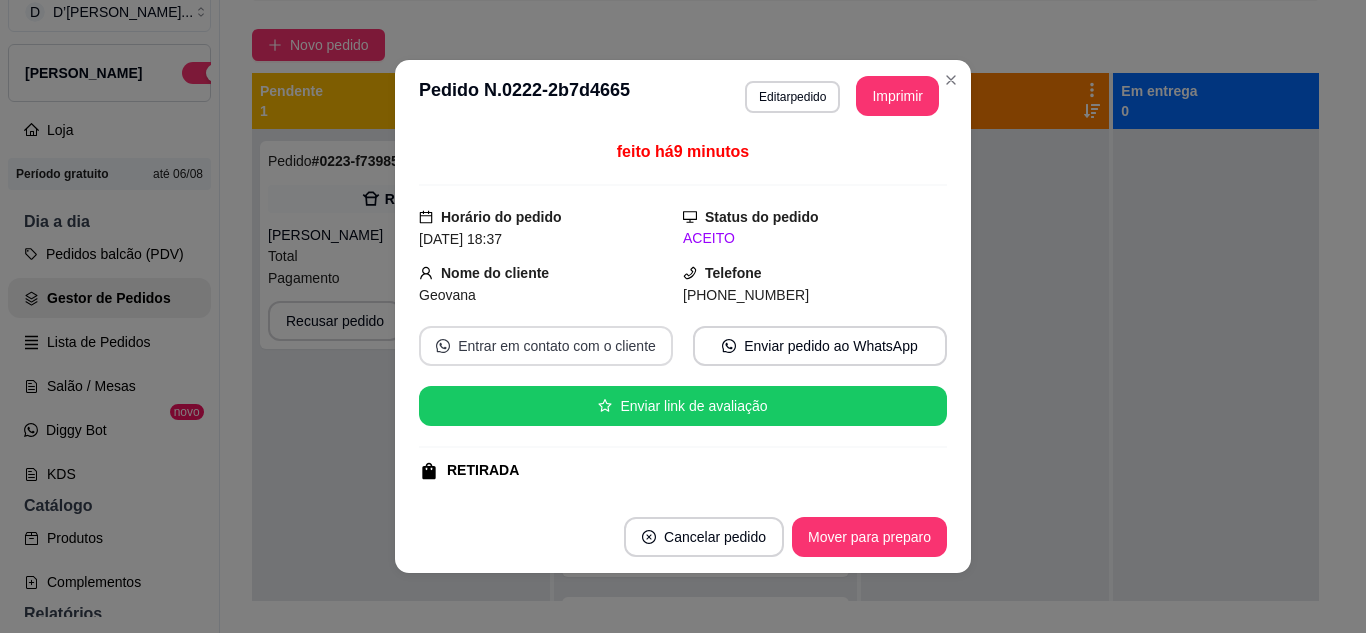 click on "Entrar em contato com o cliente" at bounding box center (546, 346) 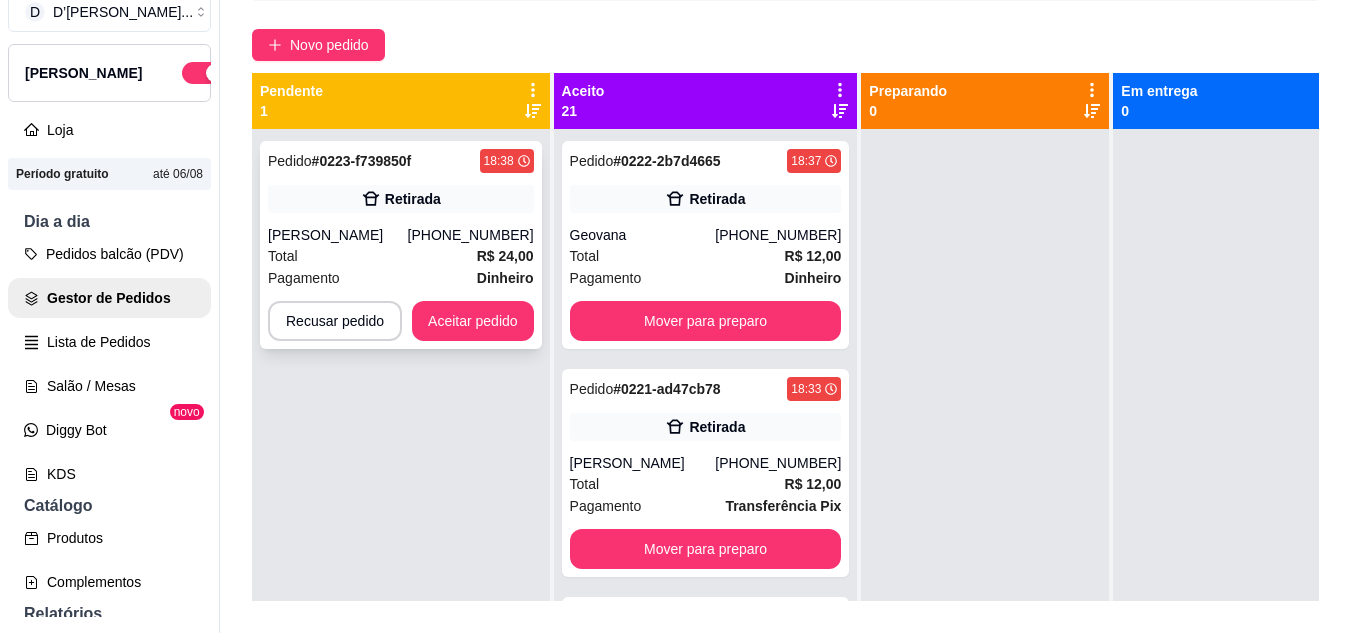 click on "[PHONE_NUMBER]" at bounding box center [471, 235] 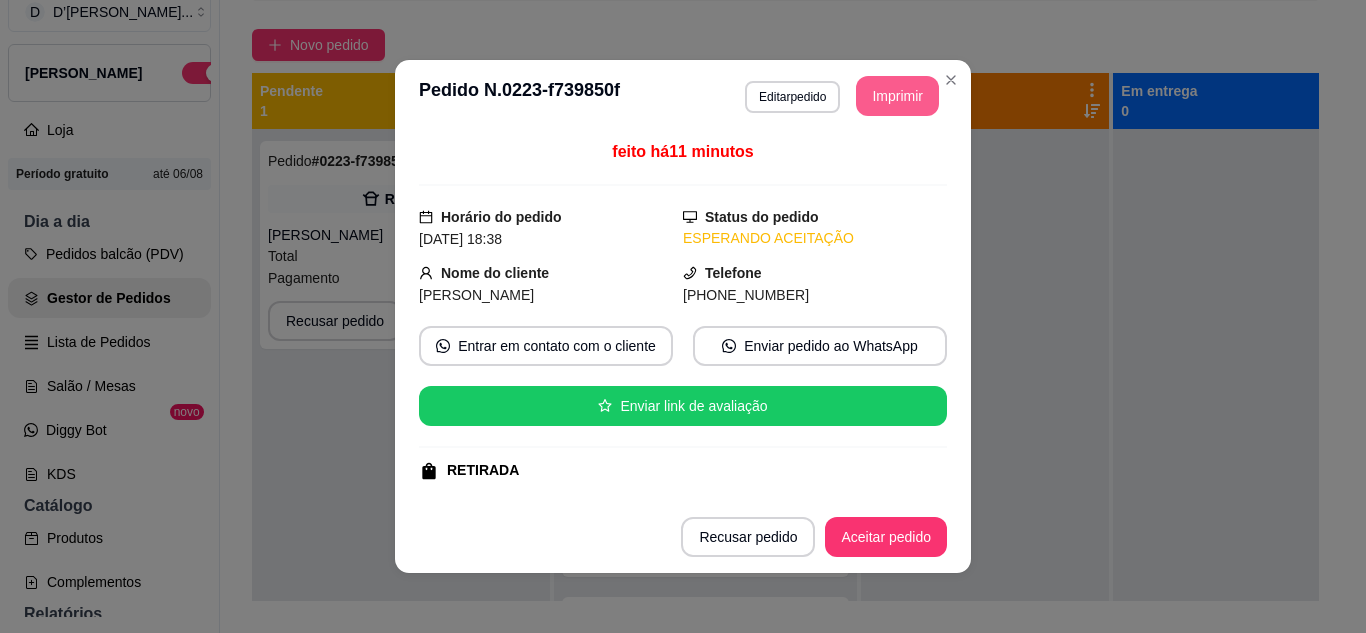 click on "Imprimir" at bounding box center (897, 96) 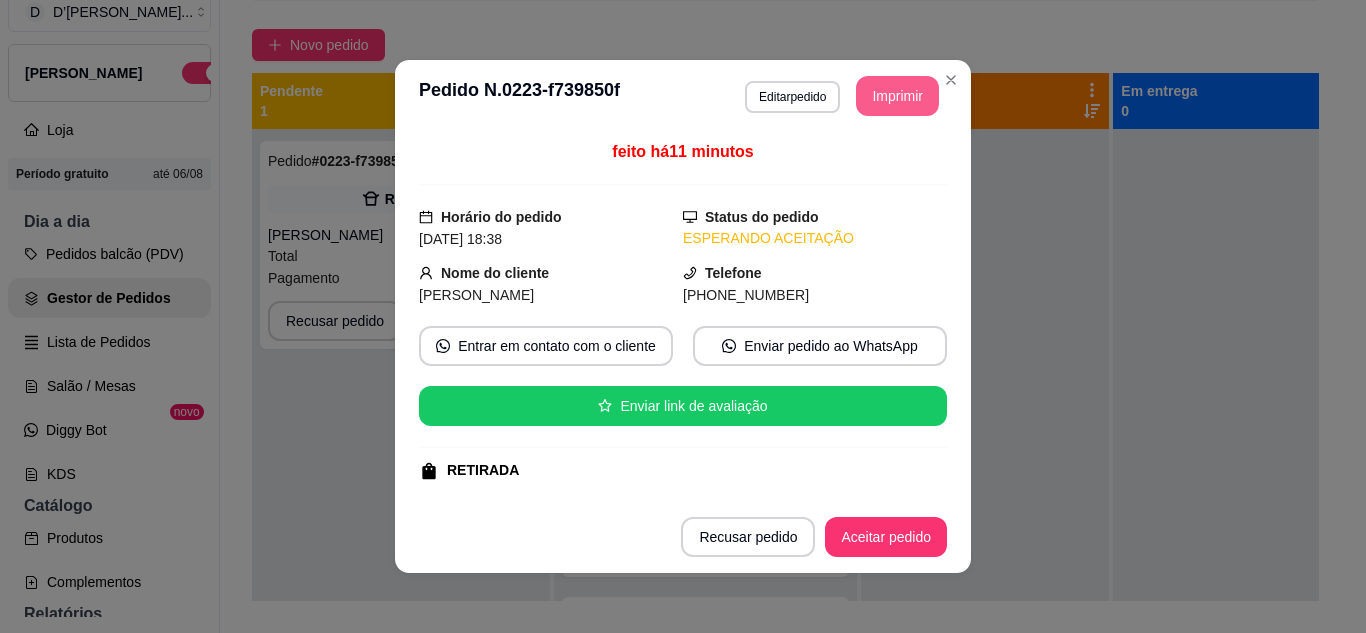 scroll, scrollTop: 0, scrollLeft: 0, axis: both 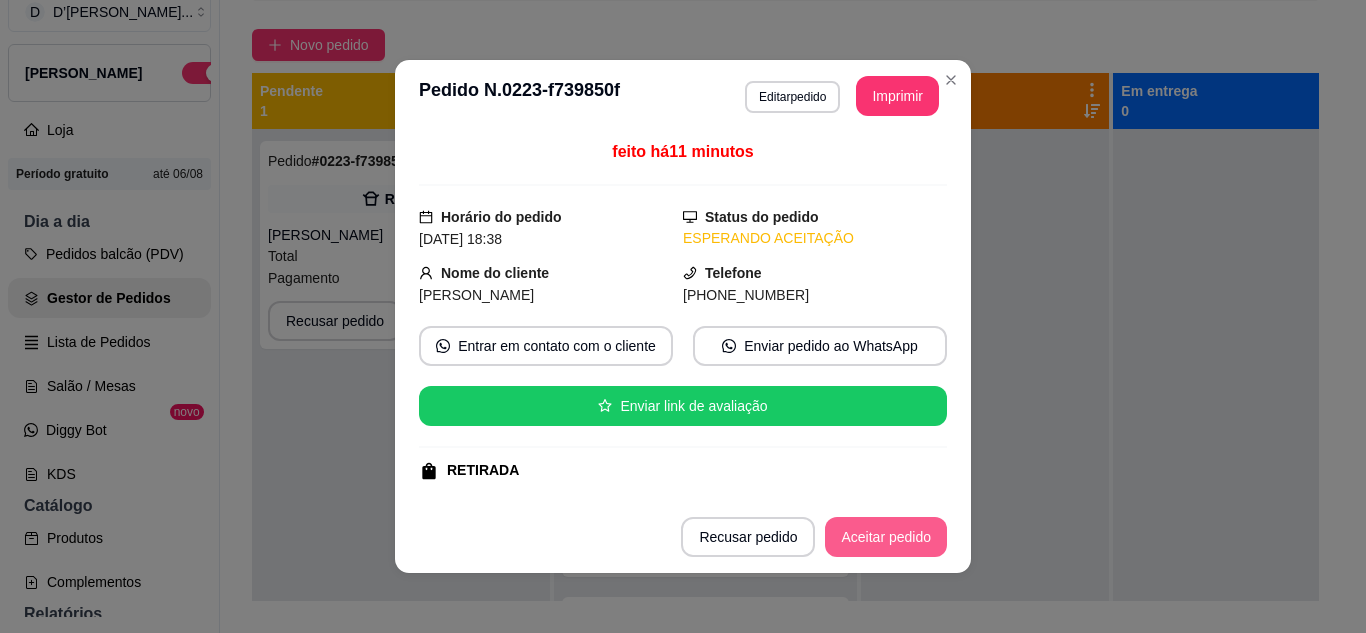 click on "Aceitar pedido" at bounding box center [886, 537] 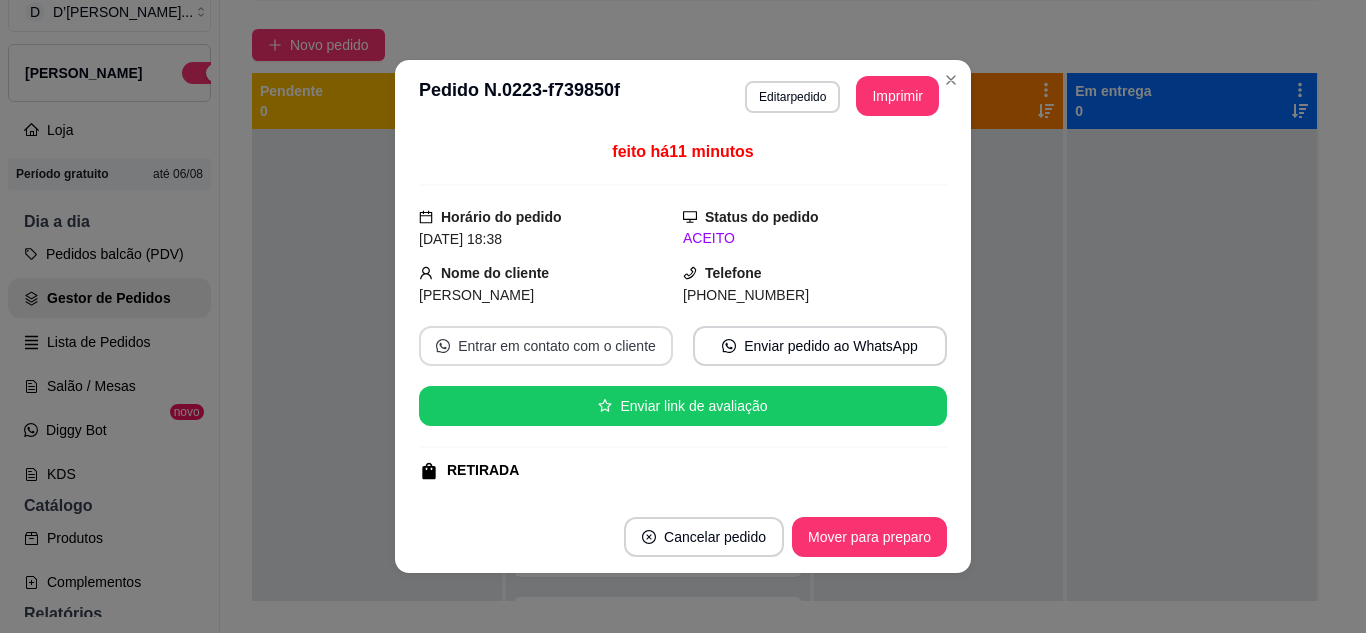 click on "Entrar em contato com o cliente" at bounding box center [546, 346] 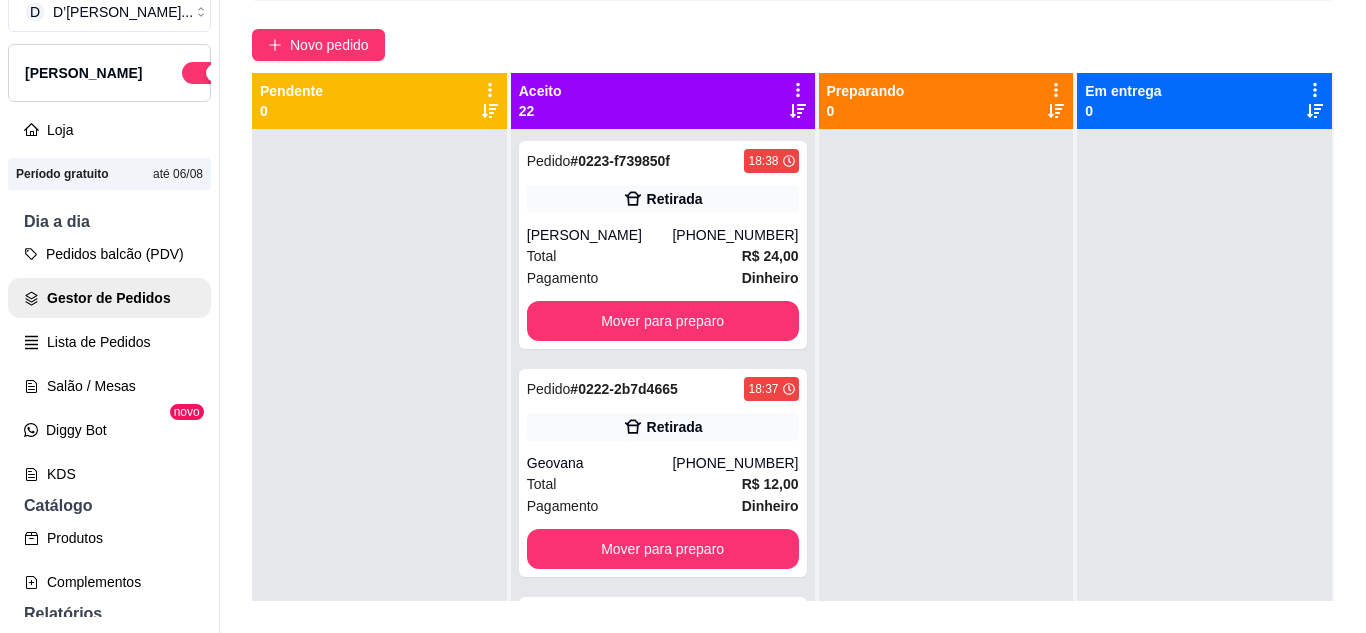 click on "Mover para preparo" at bounding box center [663, 3305] 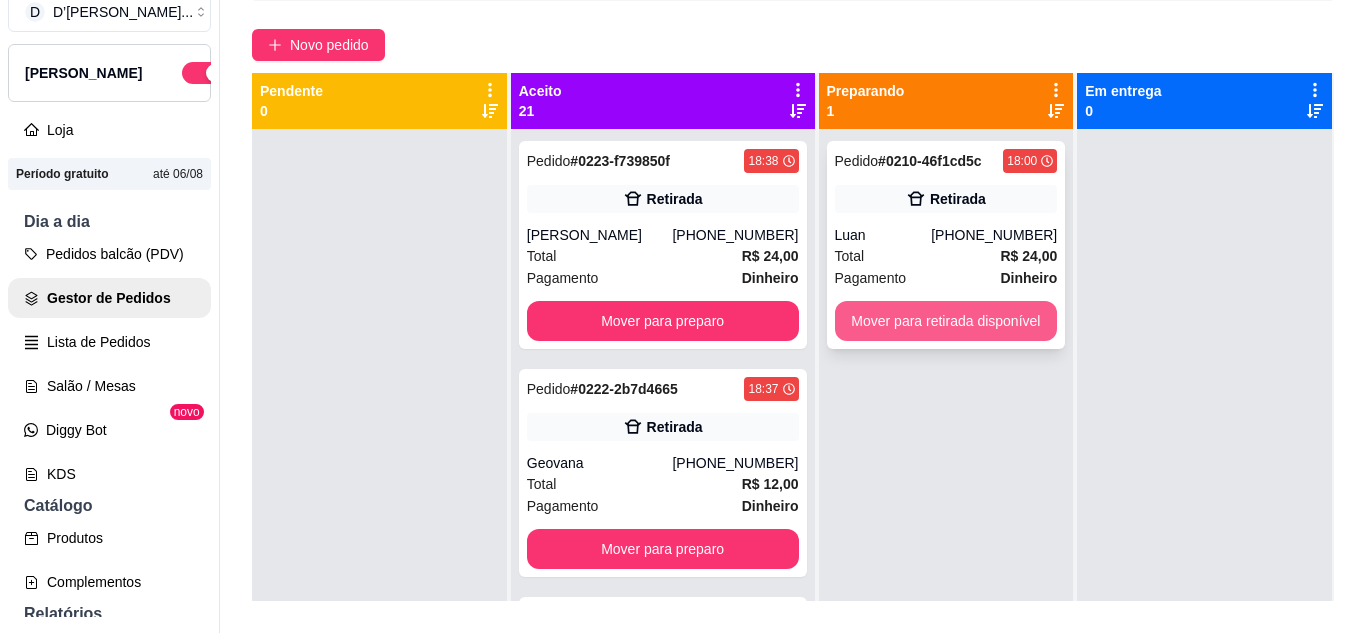 click on "Mover para retirada disponível" at bounding box center [946, 321] 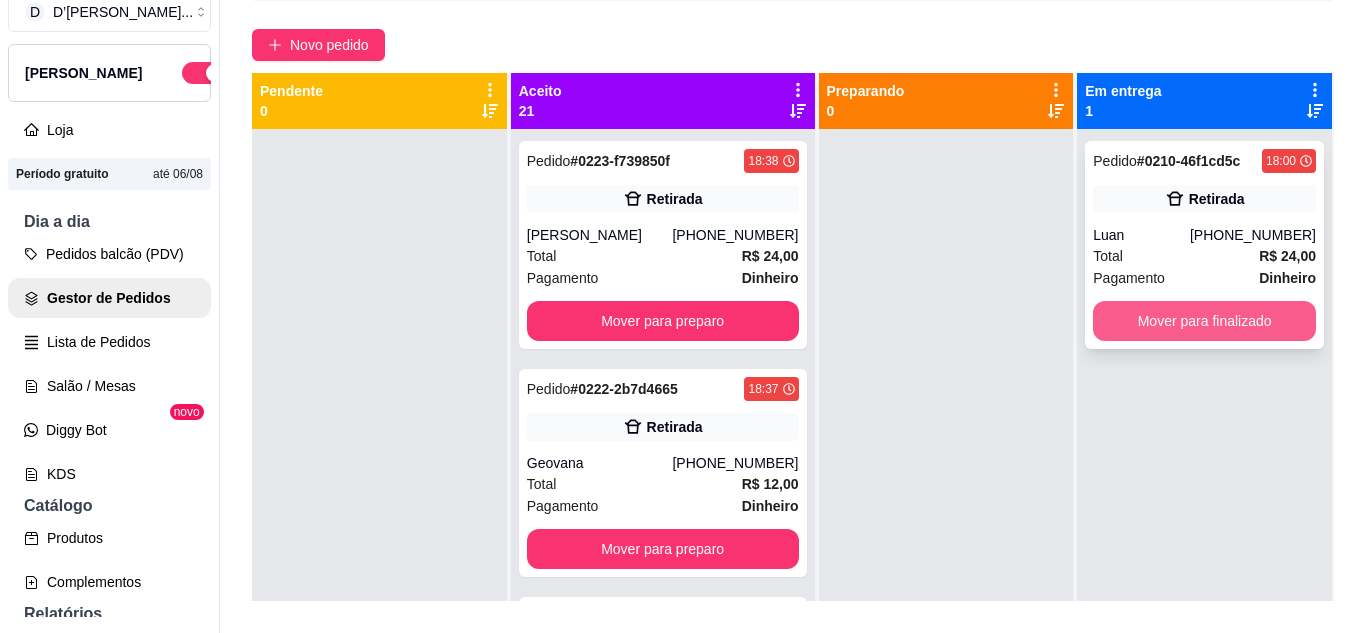 click on "Mover para finalizado" at bounding box center (1204, 321) 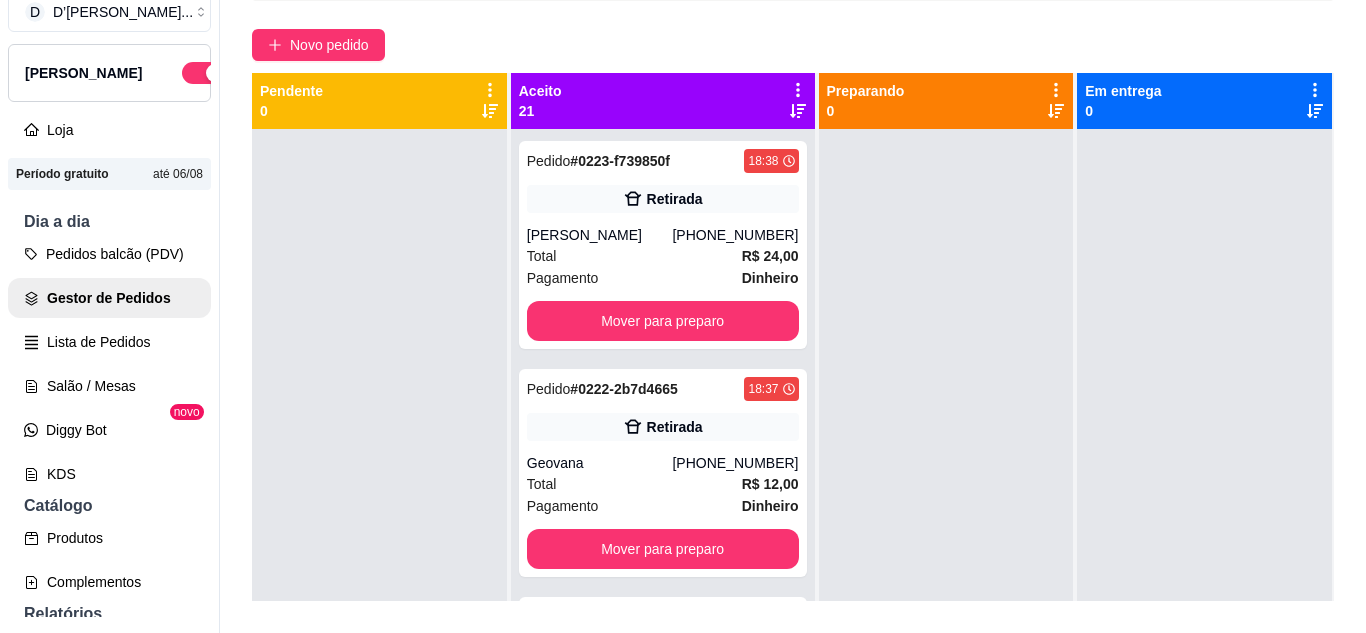 click on "Mover para preparo" at bounding box center (663, 4033) 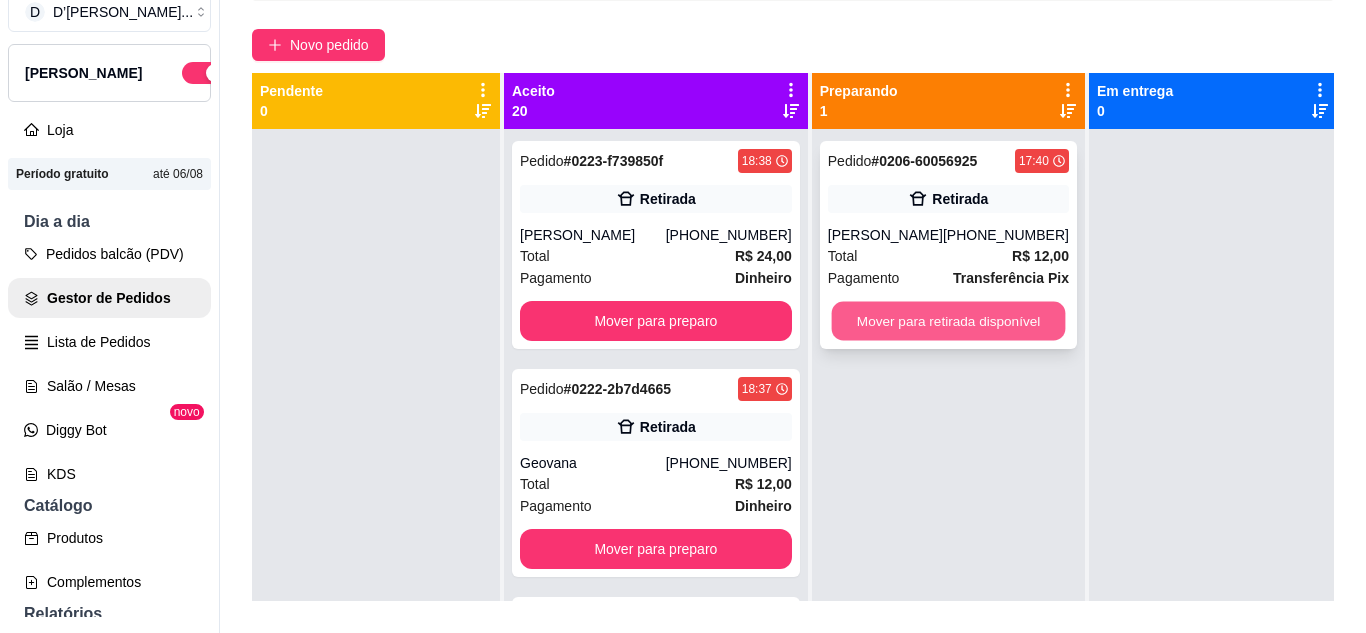 click on "Mover para retirada disponível" at bounding box center [948, 321] 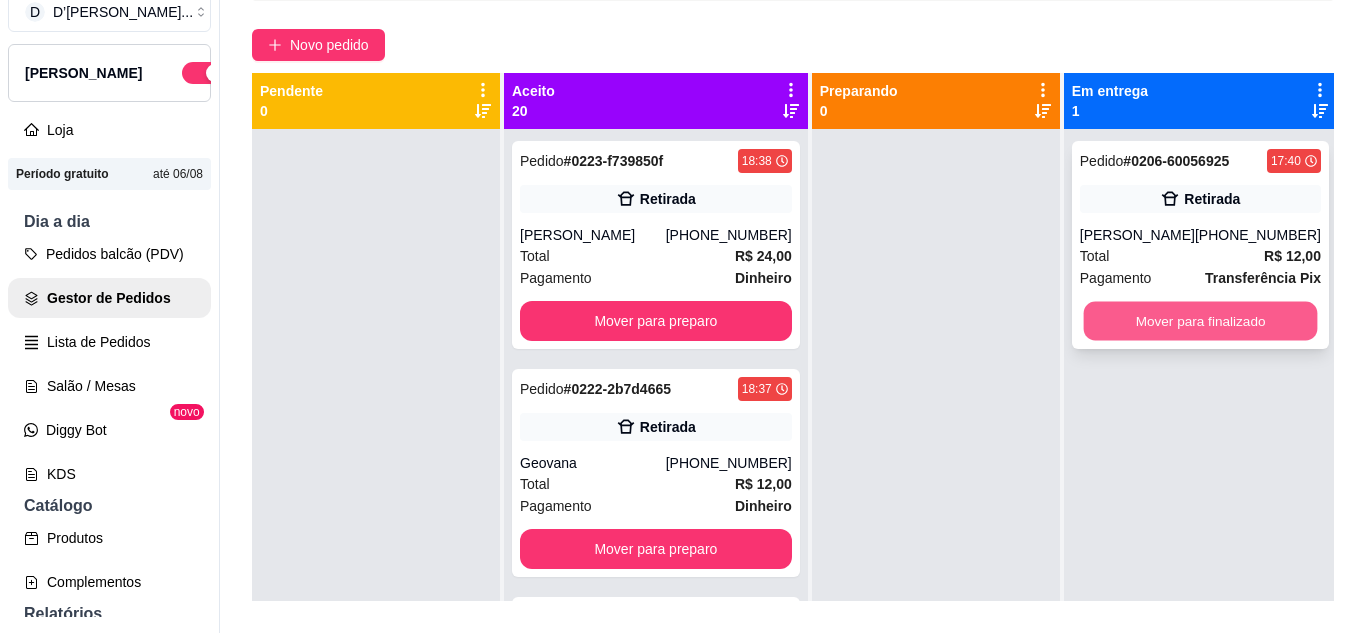 click on "Mover para finalizado" at bounding box center (1200, 321) 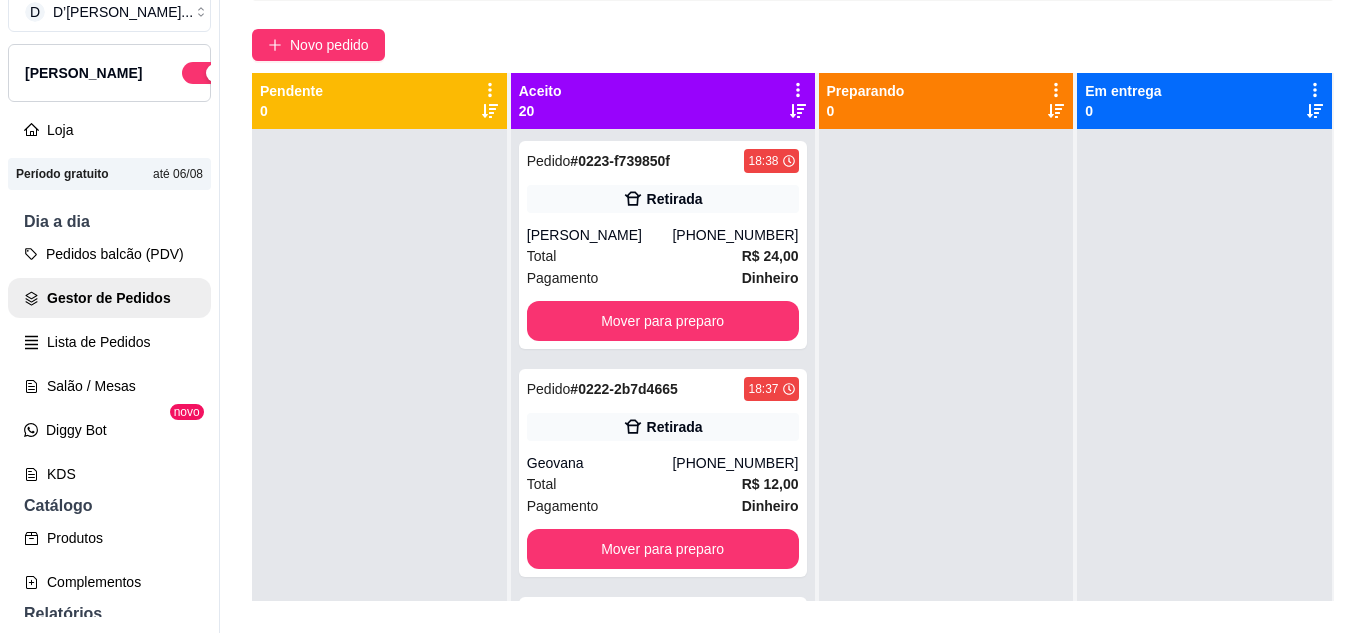 click on "Mover para preparo" at bounding box center [663, 4033] 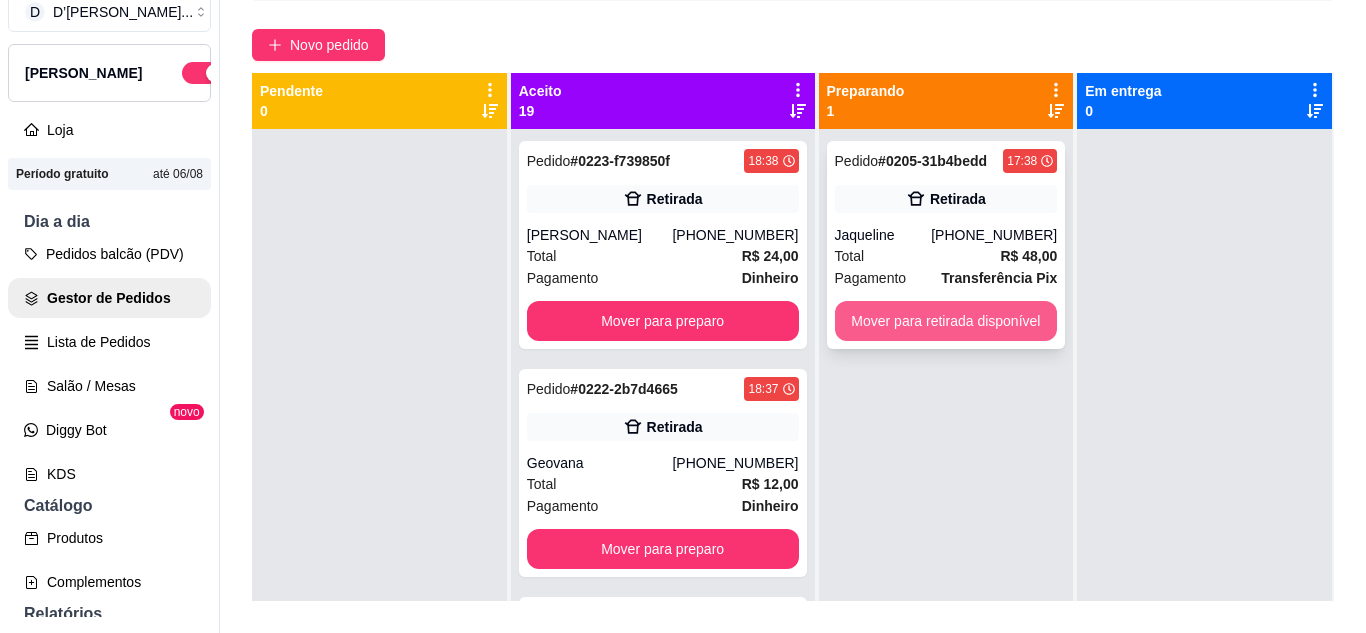 click on "Mover para retirada disponível" at bounding box center [946, 321] 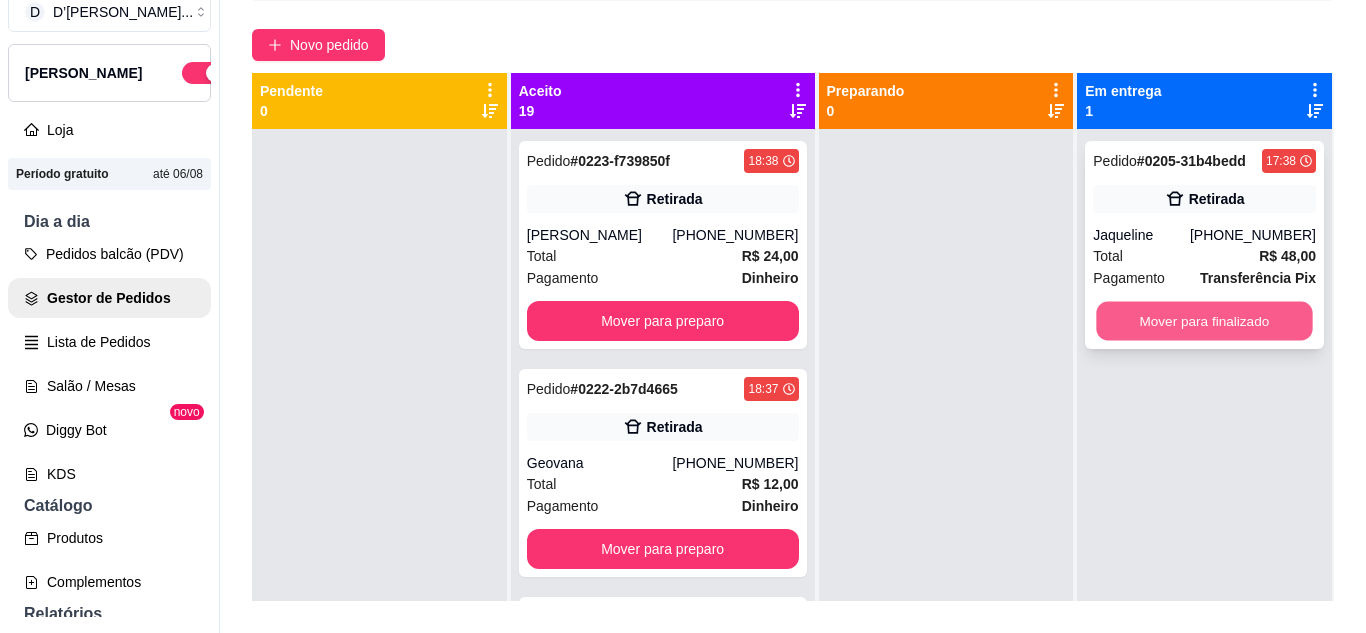 click on "Mover para finalizado" at bounding box center (1205, 321) 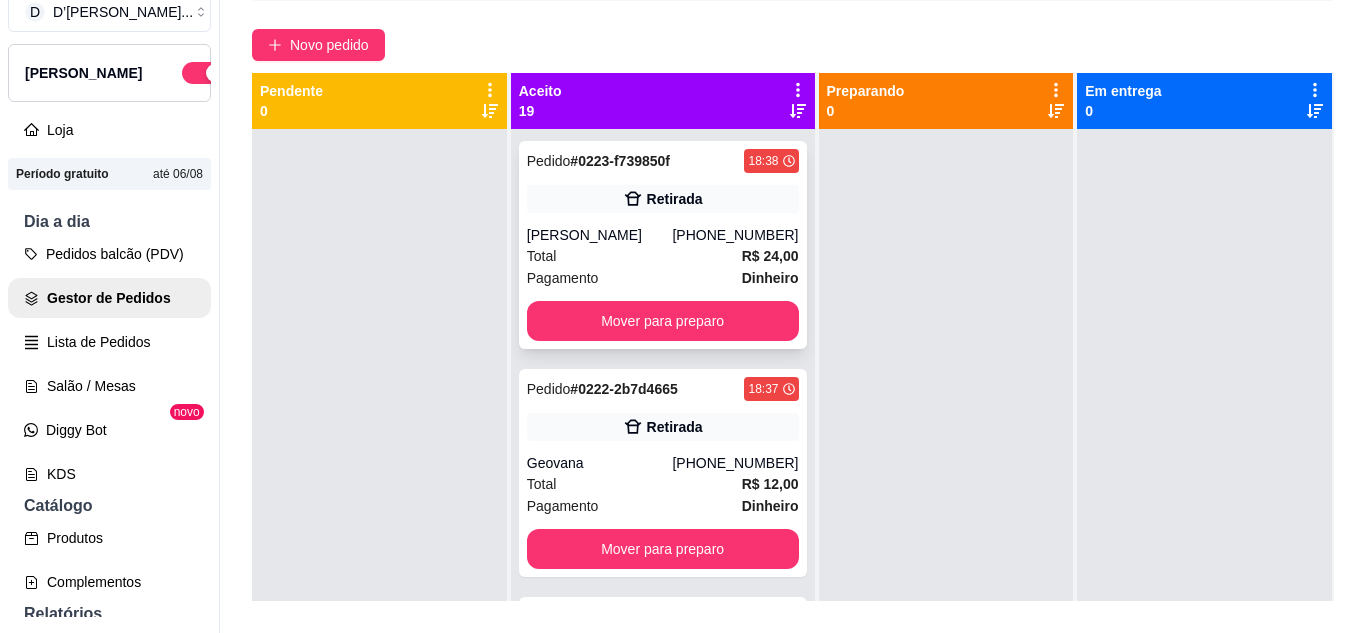 click on "[PHONE_NUMBER]" at bounding box center [735, 235] 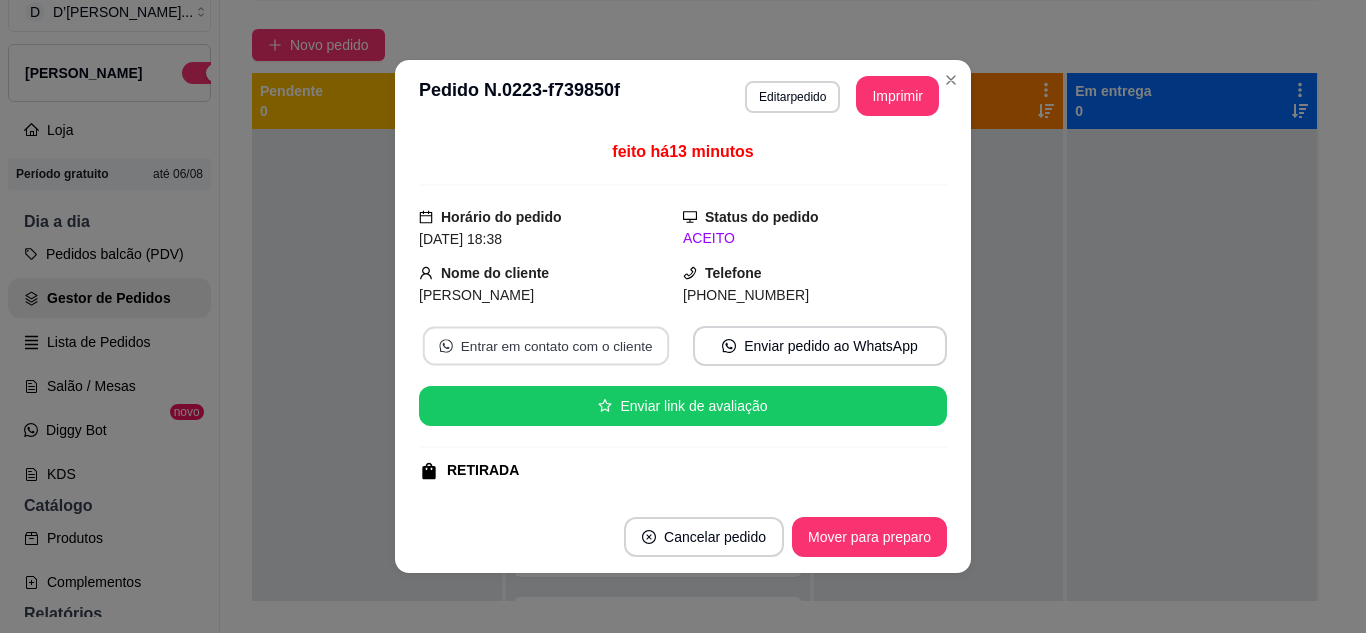 click on "Entrar em contato com o cliente" at bounding box center (546, 346) 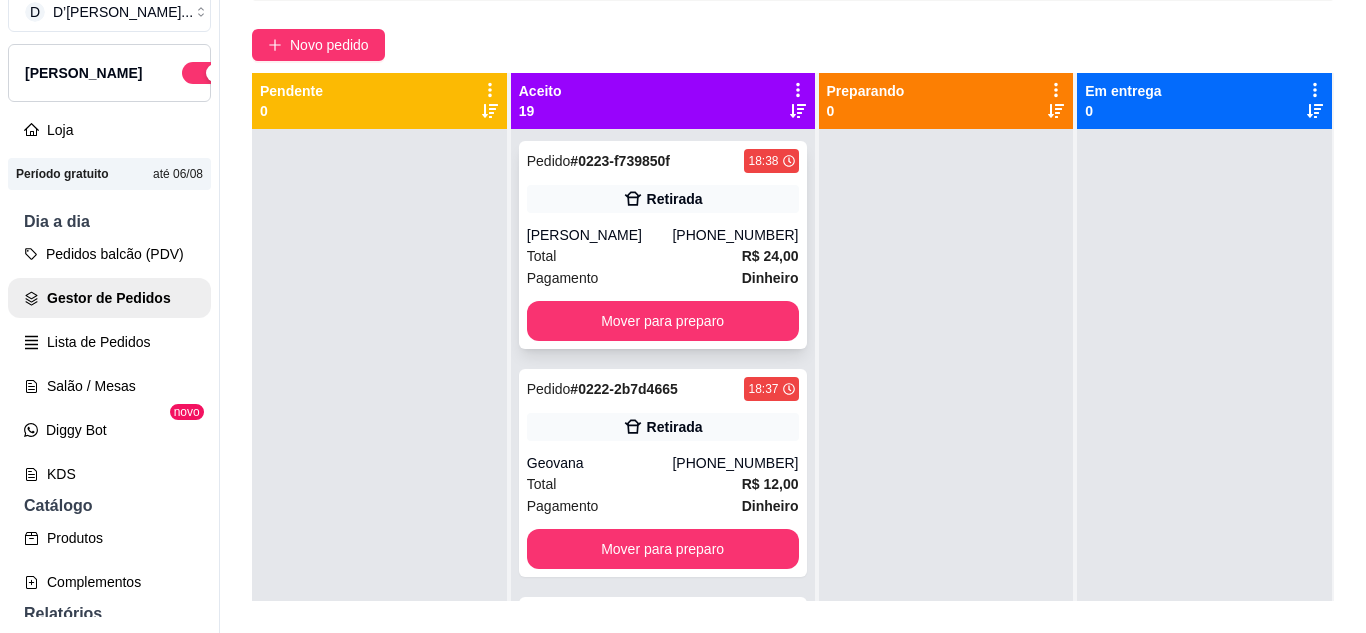 click on "[PHONE_NUMBER]" at bounding box center (735, 235) 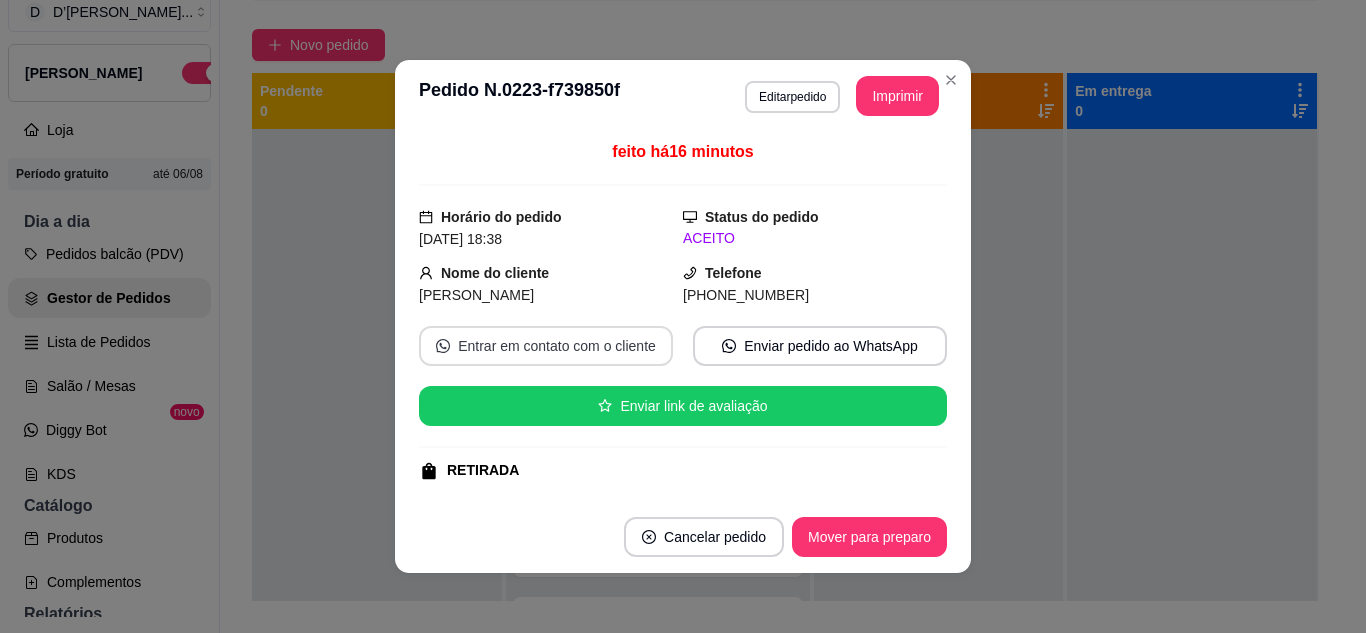 click on "Entrar em contato com o cliente" at bounding box center [546, 346] 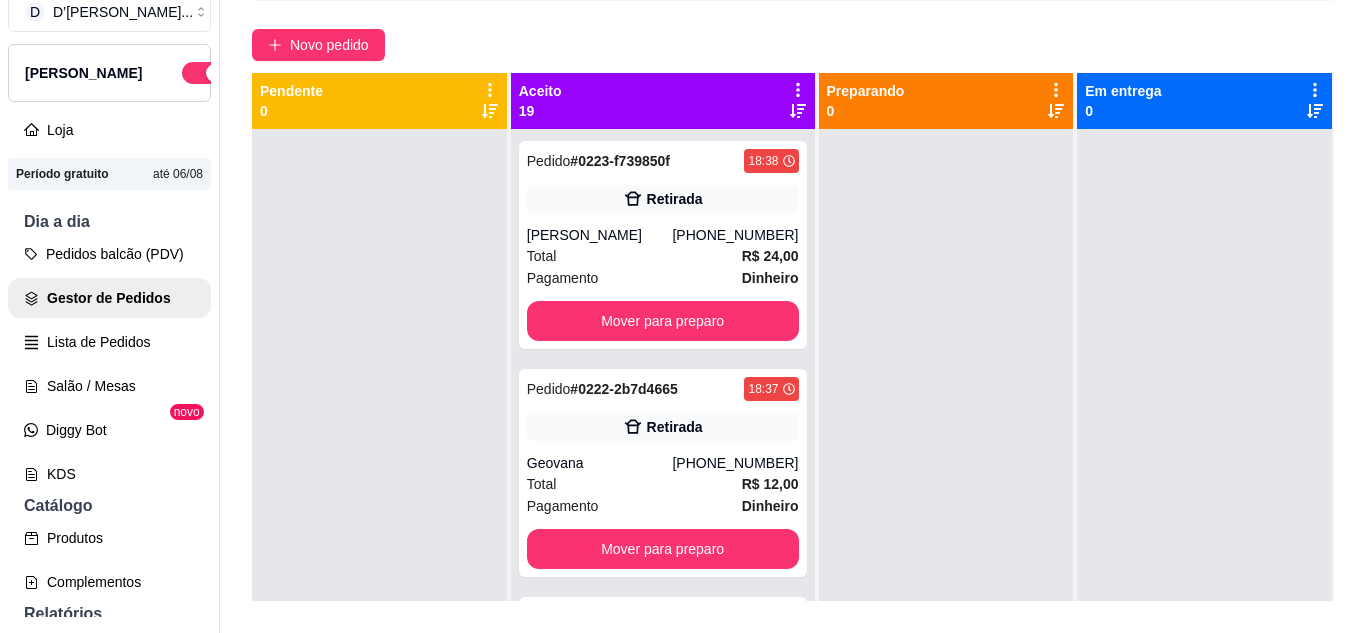 click on "Total R$ 18,00" at bounding box center (663, 3468) 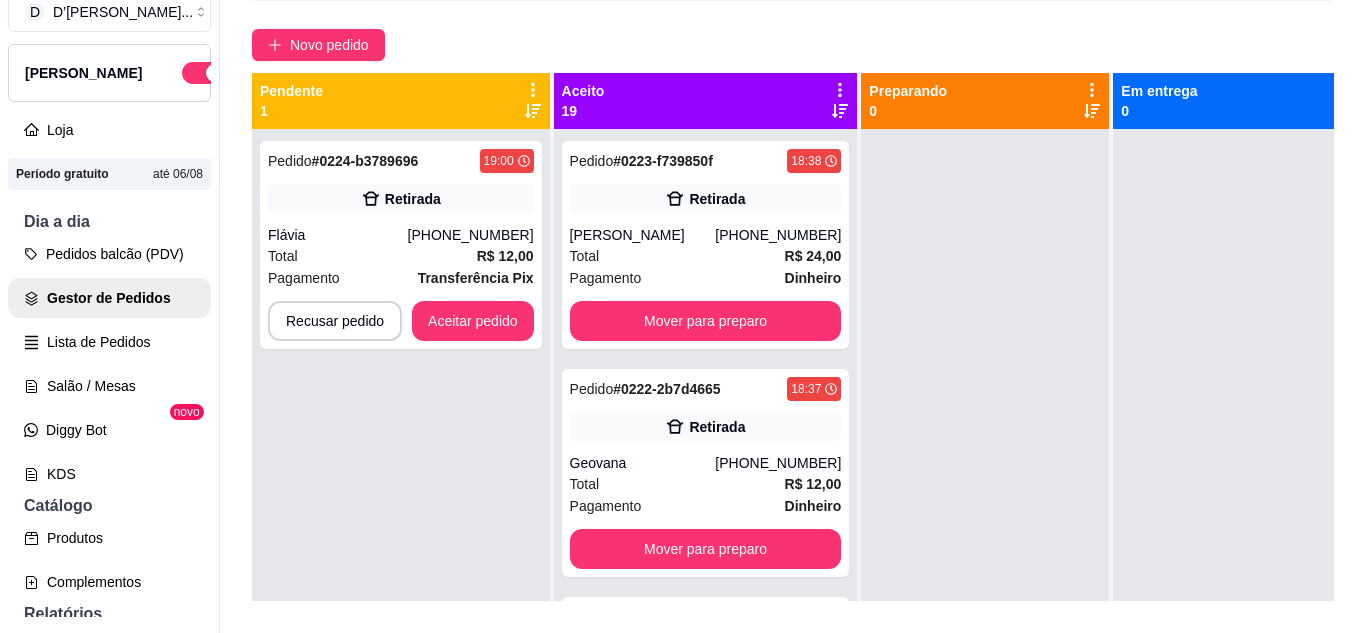 click on "Mover para preparo" at bounding box center (706, 4033) 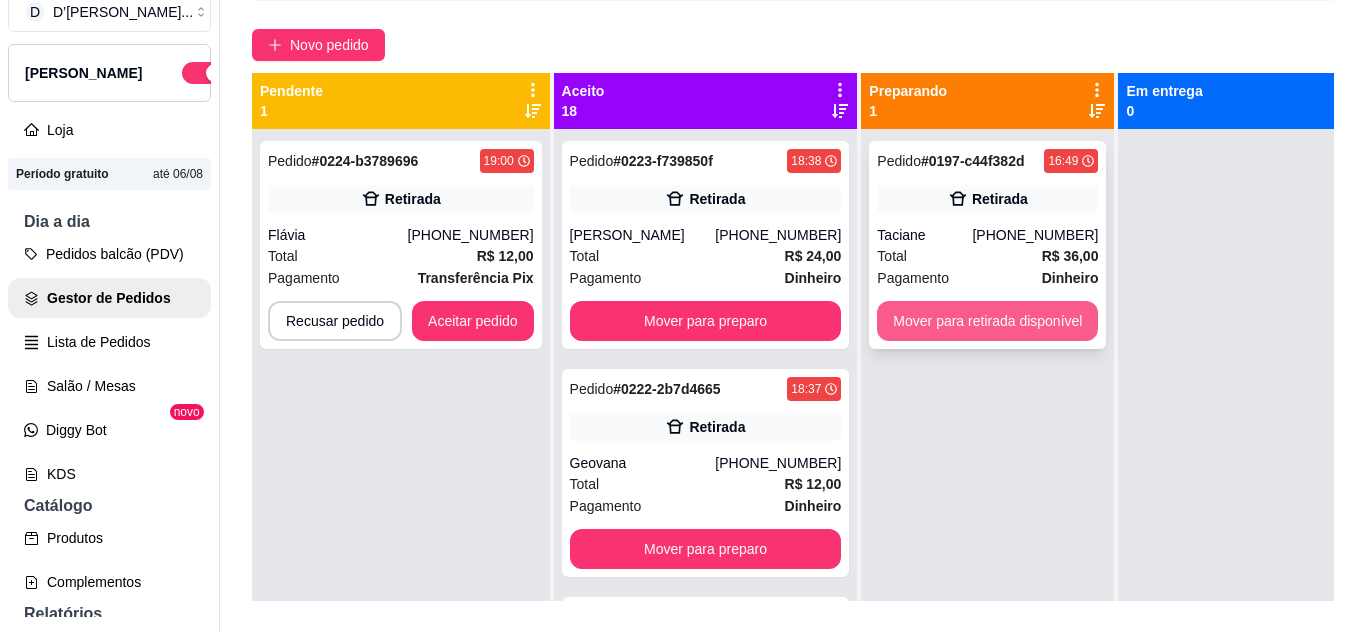click on "Mover para retirada disponível" at bounding box center [987, 321] 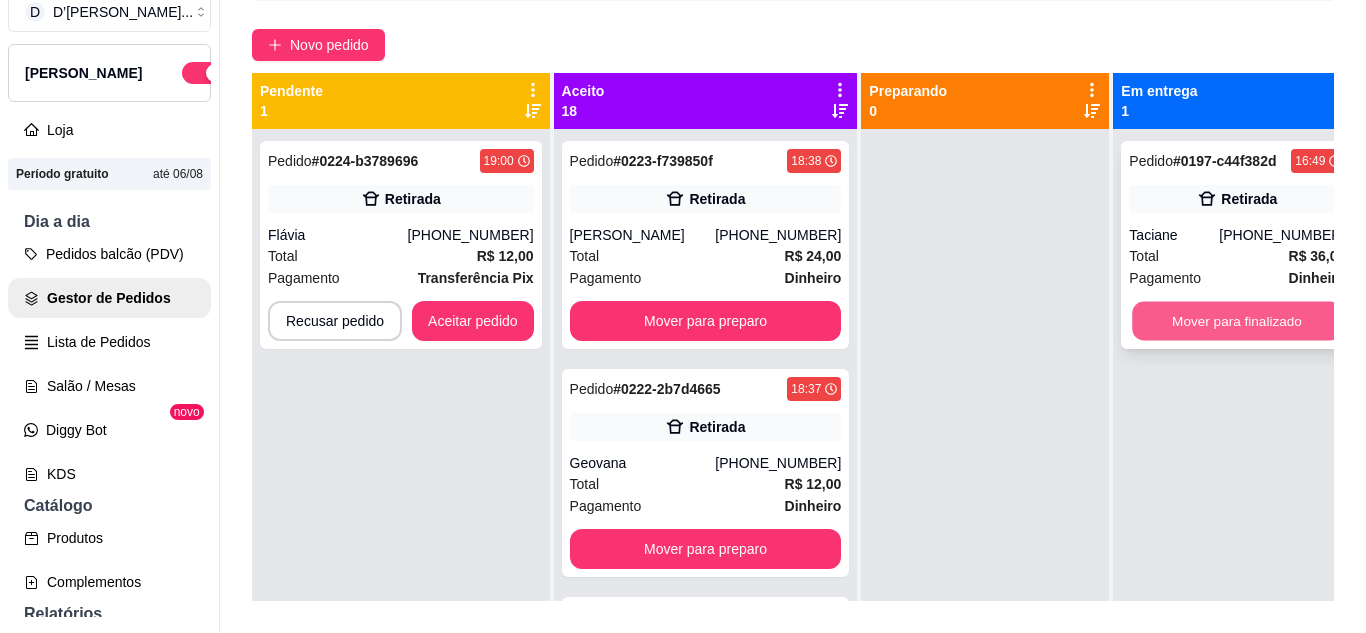 click on "Mover para finalizado" at bounding box center (1238, 321) 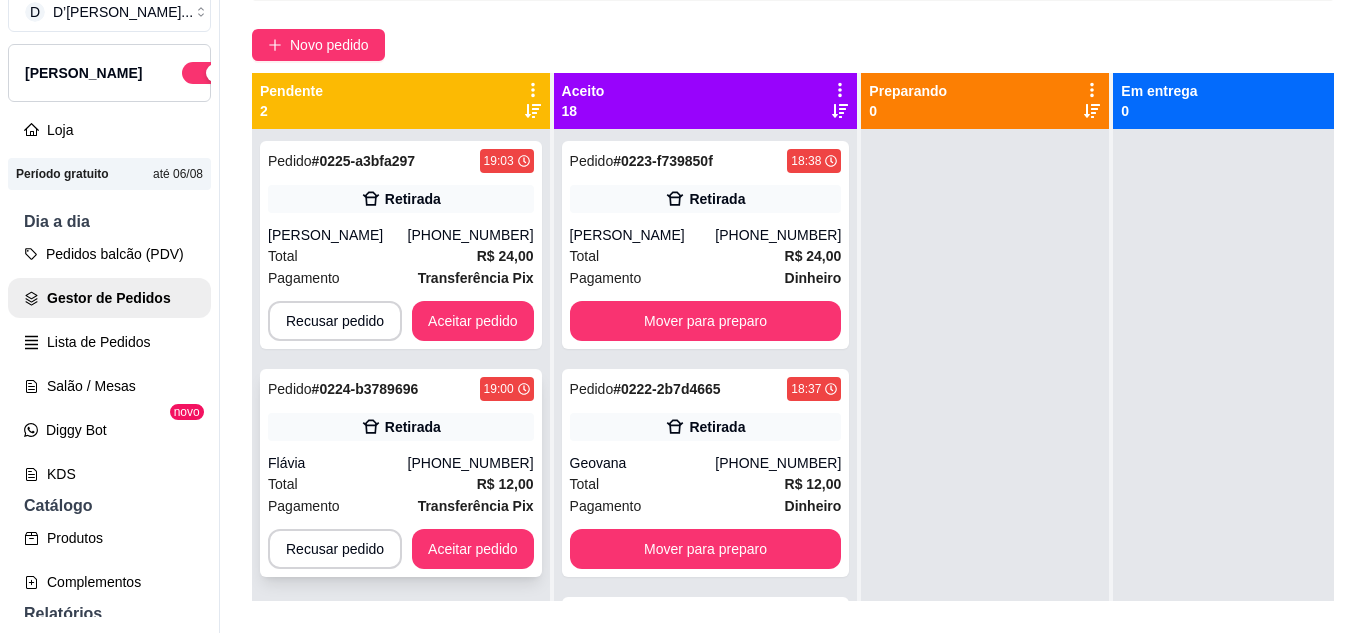 click on "Flávia" at bounding box center [338, 463] 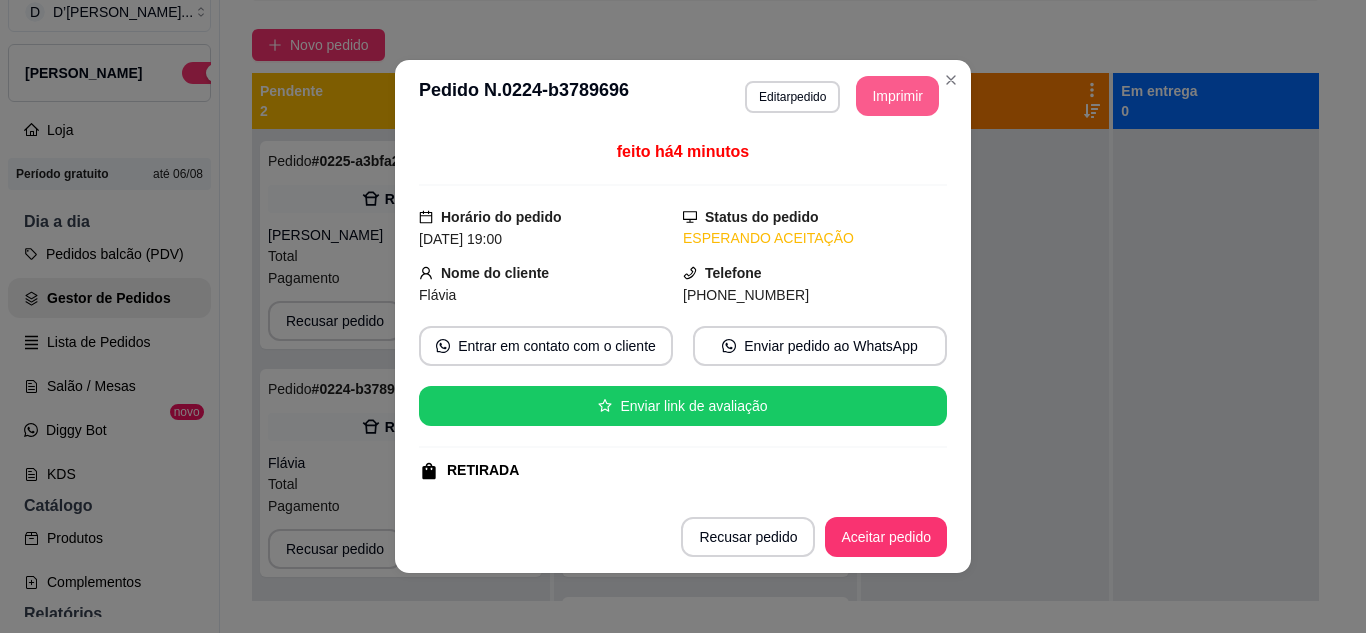 click on "Imprimir" at bounding box center [897, 96] 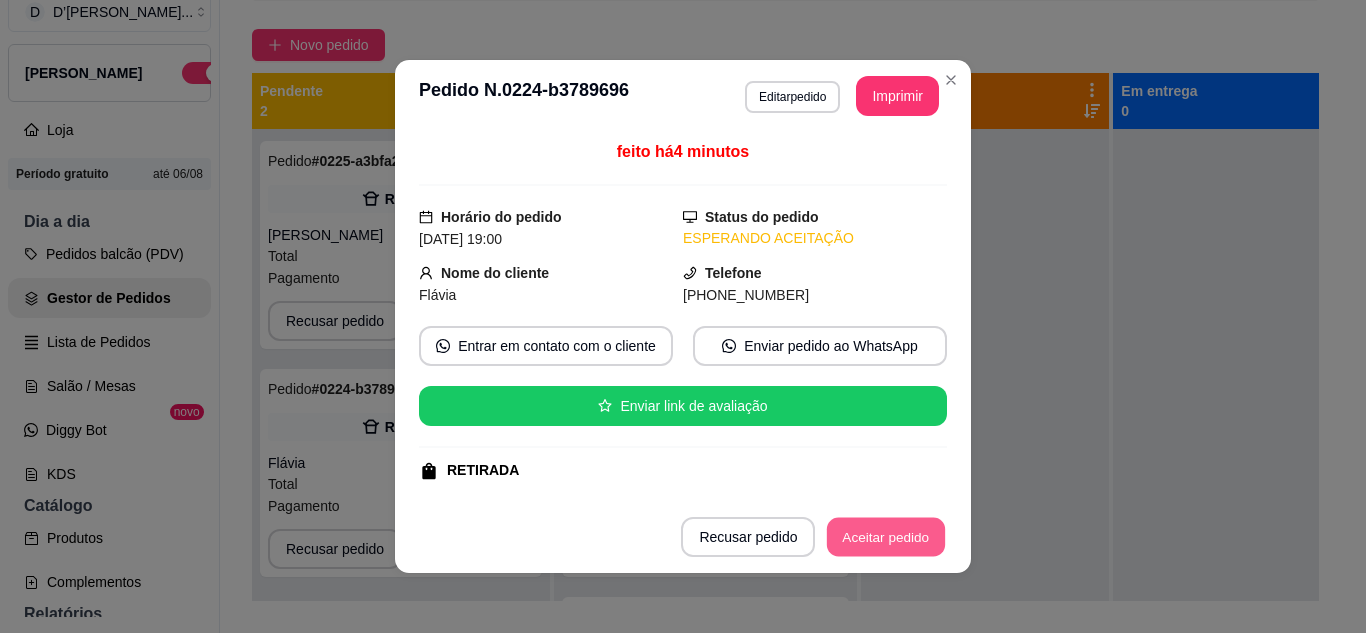 click on "Aceitar pedido" at bounding box center (886, 537) 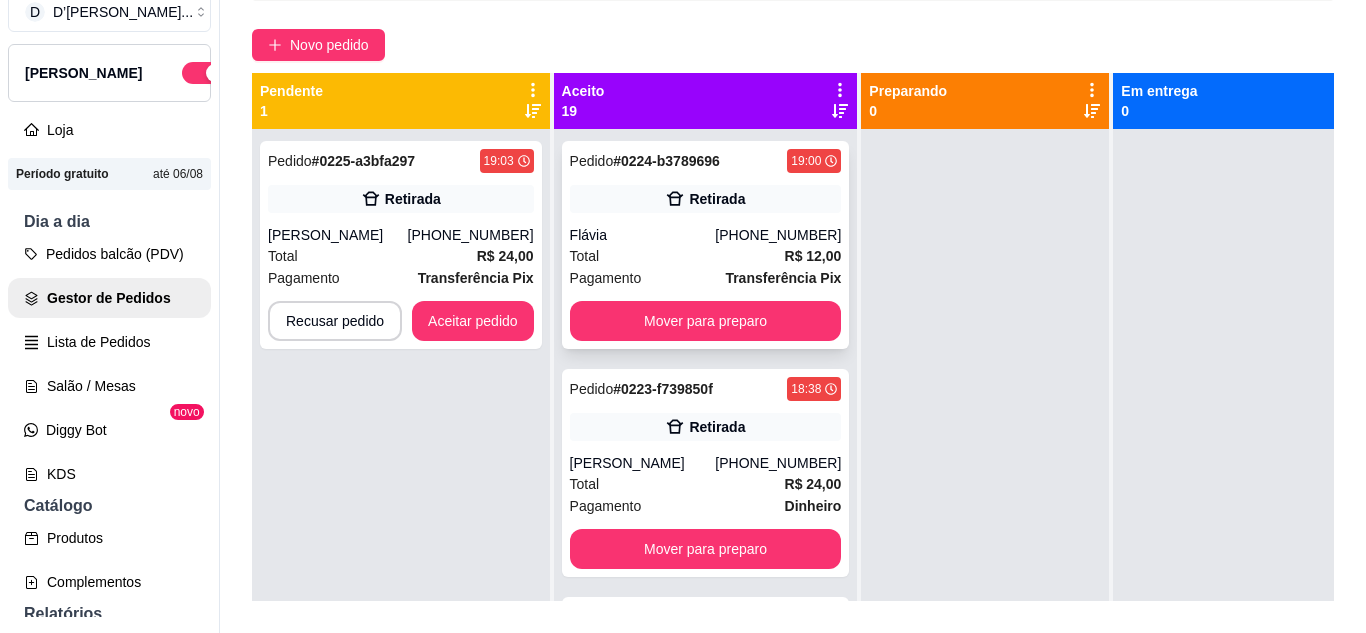 click on "R$ 12,00" at bounding box center [813, 256] 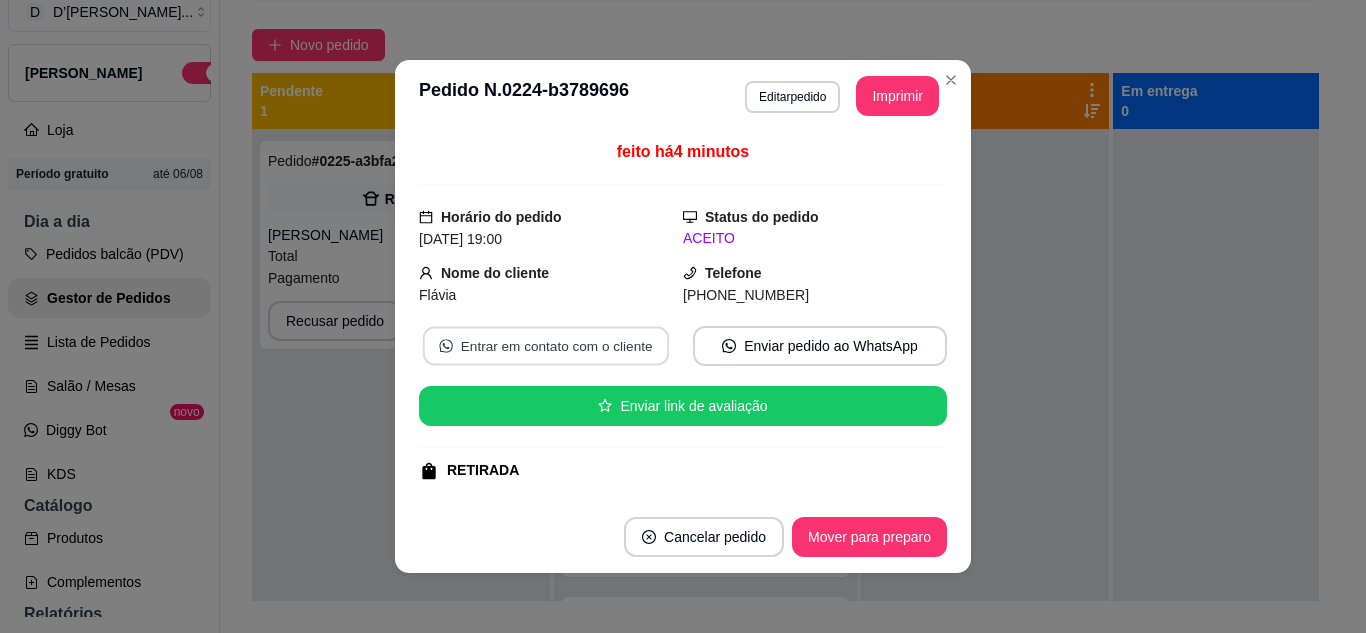click on "Entrar em contato com o cliente" at bounding box center (546, 346) 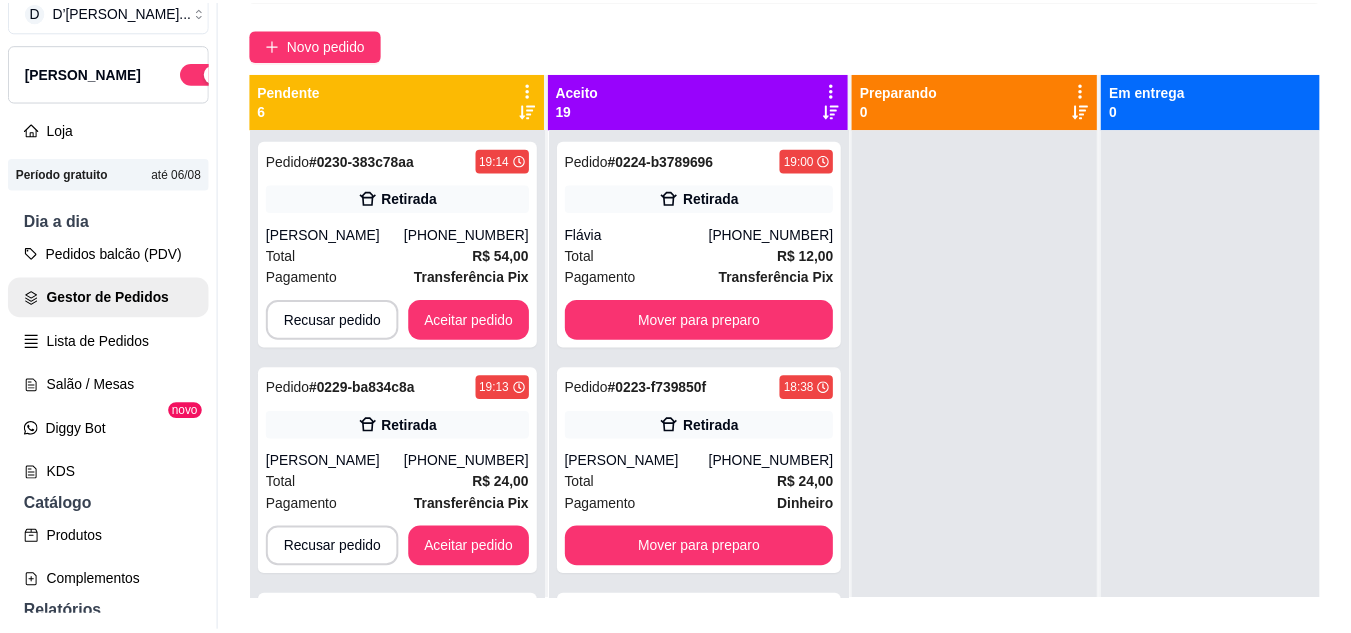 scroll, scrollTop: 0, scrollLeft: 0, axis: both 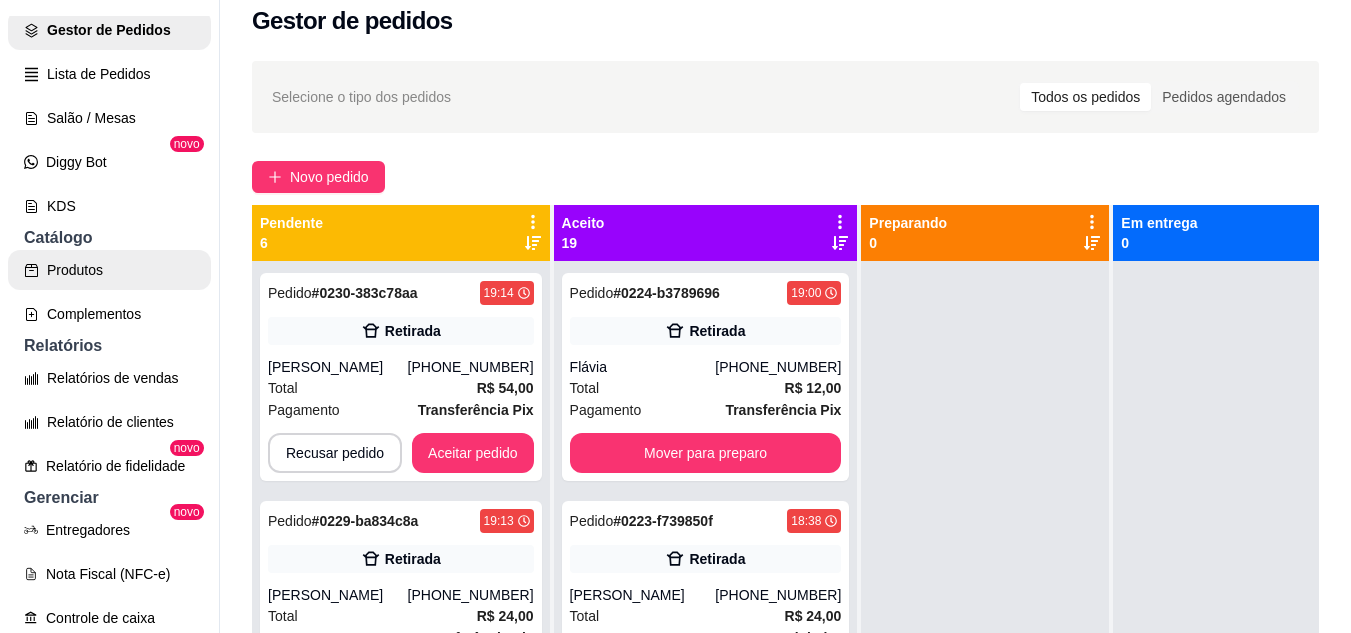 click on "Produtos" at bounding box center [109, 270] 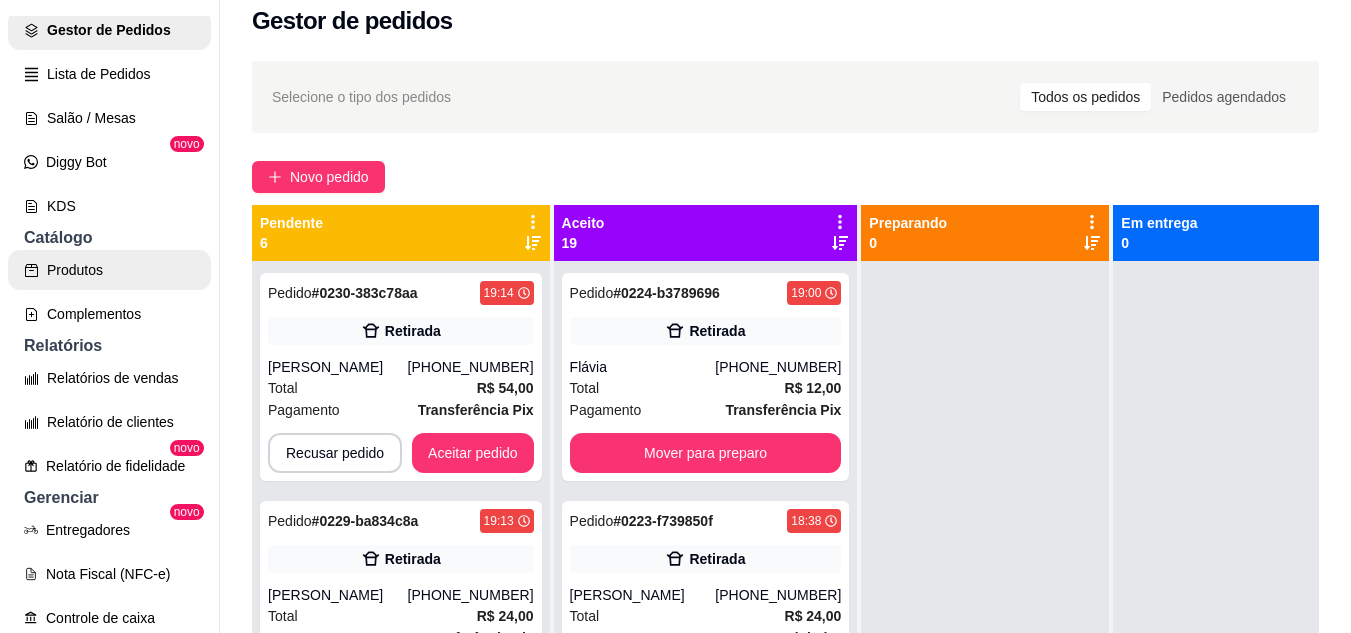 scroll, scrollTop: 0, scrollLeft: 0, axis: both 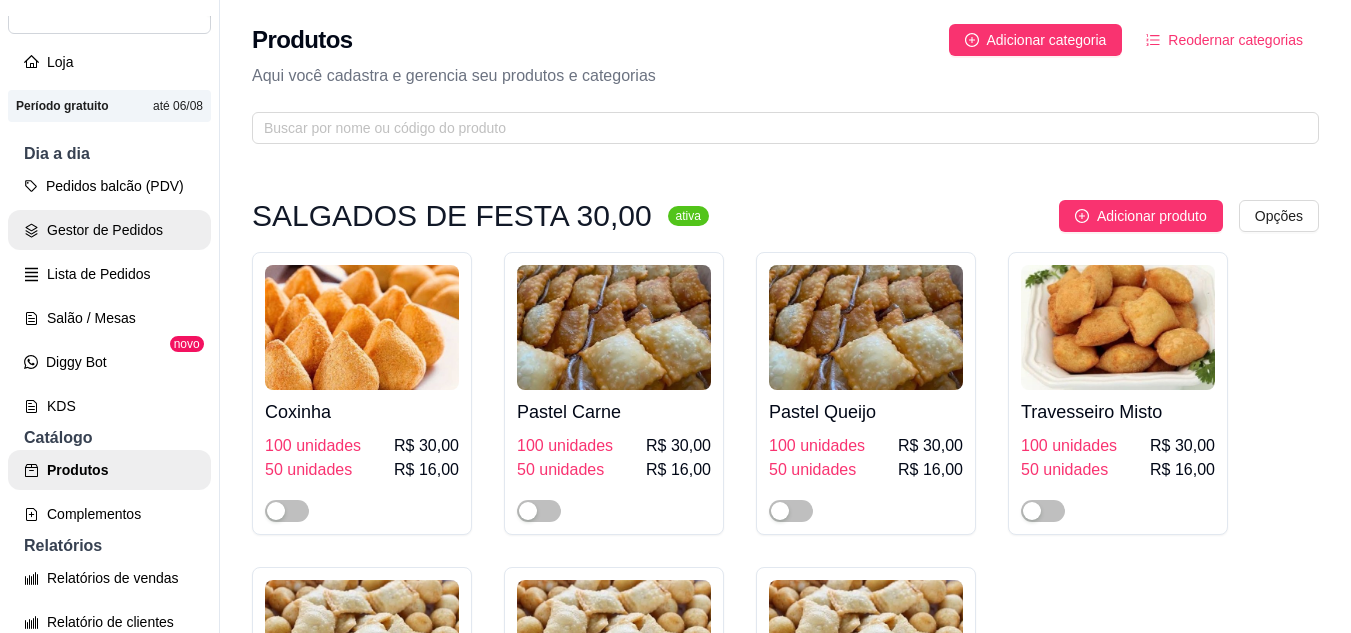 click on "Gestor de Pedidos" at bounding box center [109, 230] 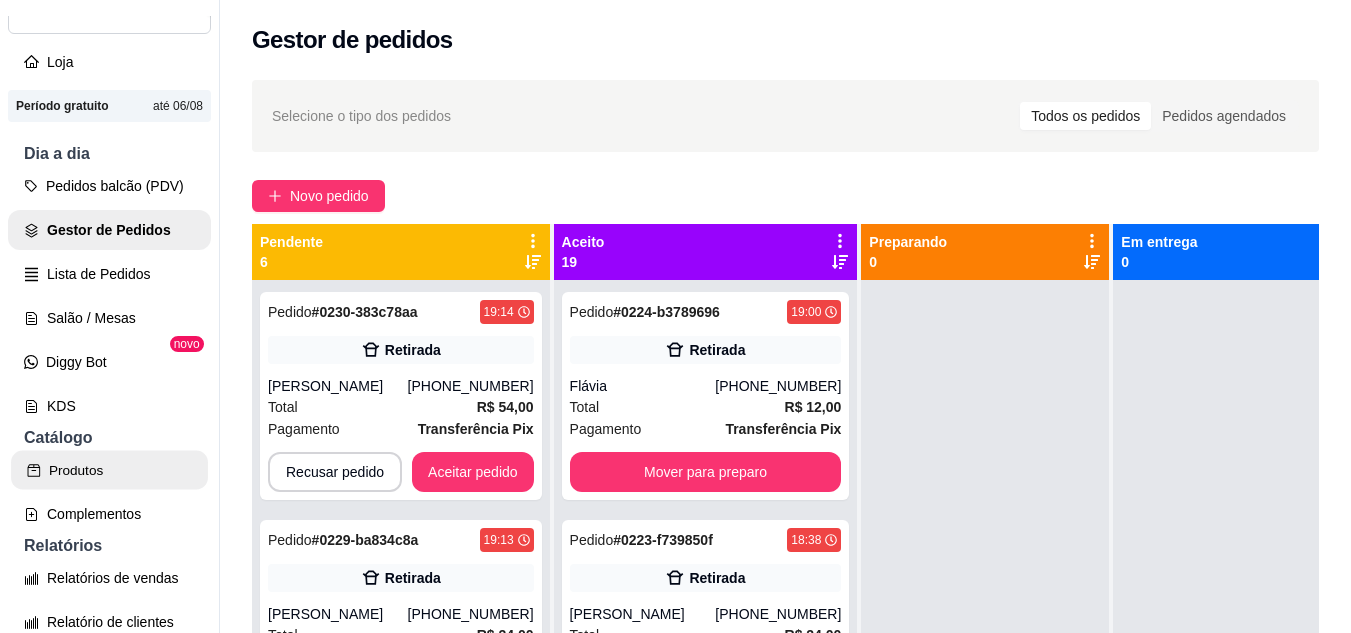 click on "Produtos" at bounding box center [109, 470] 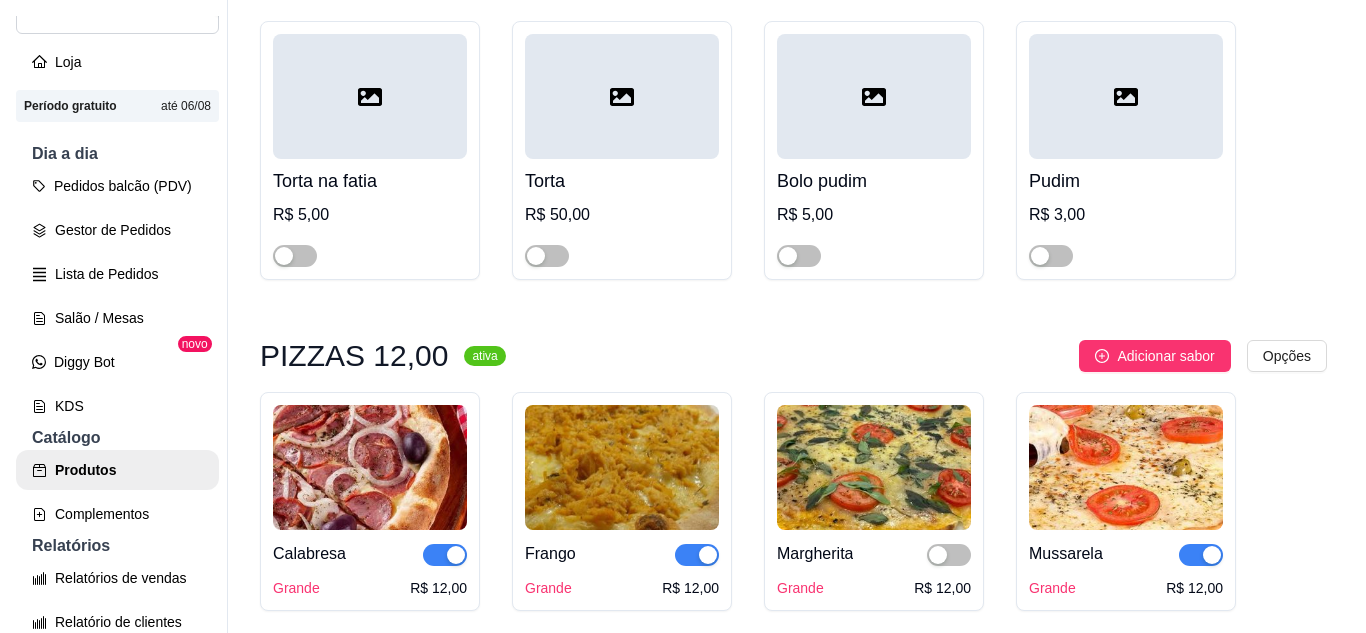 scroll, scrollTop: 3800, scrollLeft: 0, axis: vertical 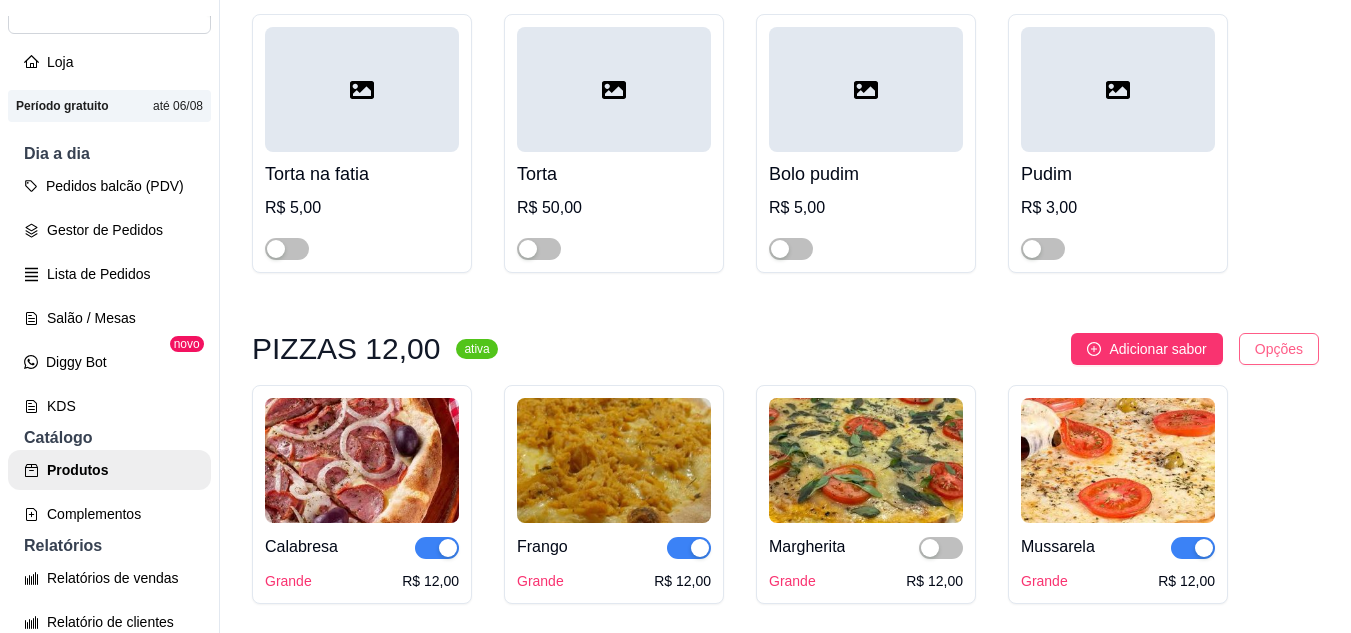 click on "D D’Veras Salga ... Loja Aberta Loja Período gratuito até 06/08   Dia a dia Pedidos balcão (PDV) Gestor de Pedidos Lista de Pedidos Salão / Mesas Diggy Bot novo KDS Catálogo Produtos Complementos Relatórios Relatórios de vendas Relatório de clientes Relatório de fidelidade novo Gerenciar Entregadores novo Nota Fiscal (NFC-e) Controle de caixa Controle de fiado Cupons Clientes Estoque Configurações Diggy Planos Precisa de ajuda? Sair Produtos Adicionar categoria Reodernar categorias Aqui você cadastra e gerencia seu produtos e categorias SALGADOS DE FESTA 30,00 ativa Adicionar produto Opções Coxinha   100 unidades R$ 30,00 50 unidades R$ 16,00 Pastel Carne    100 unidades R$ 30,00 50 unidades  R$ 16,00 Pastel Queijo   100 unidades R$ 30,00 50 unidades R$ 16,00 Travesseiro Misto   100 unidades  R$ 30,00 50 unidades R$ 16,00 50 unidades (coxinha e pastel)   R$ 16,00 50 unidades (coxinha e travesseiro misto)   R$ 16,00 50 unidades (travesseiro misto e pastel)   R$ 16,00 ativa Opções" at bounding box center [675, 316] 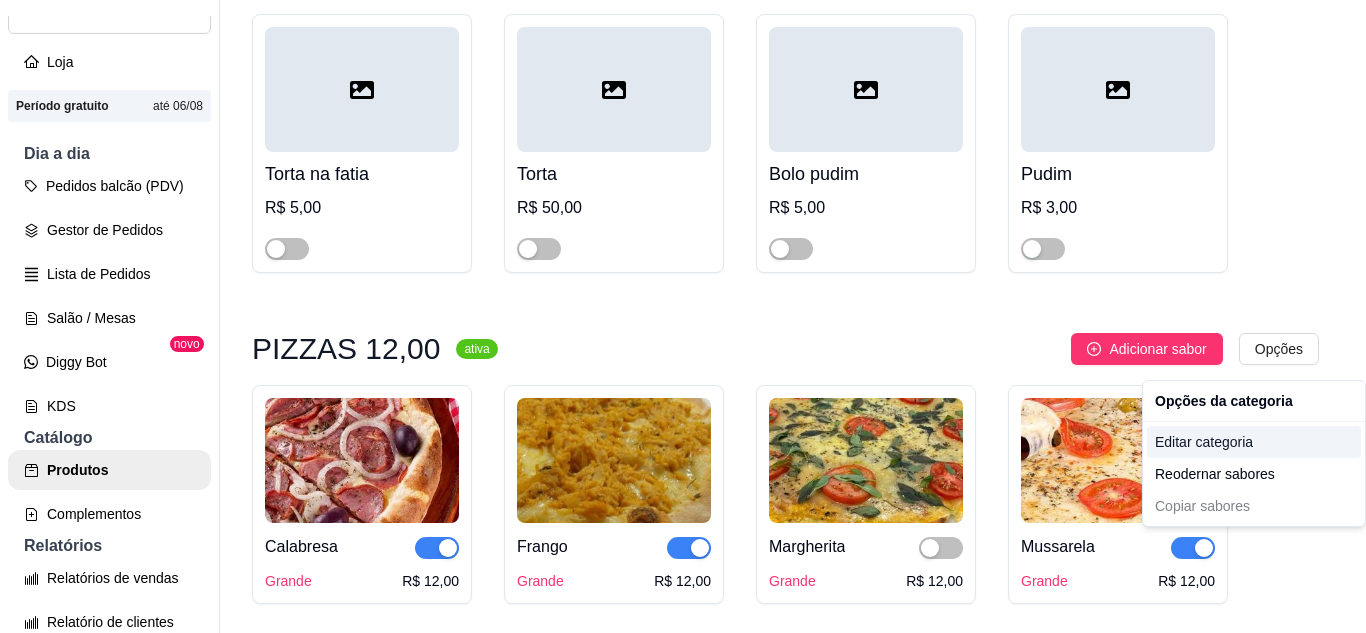 click on "Editar categoria" at bounding box center [1254, 442] 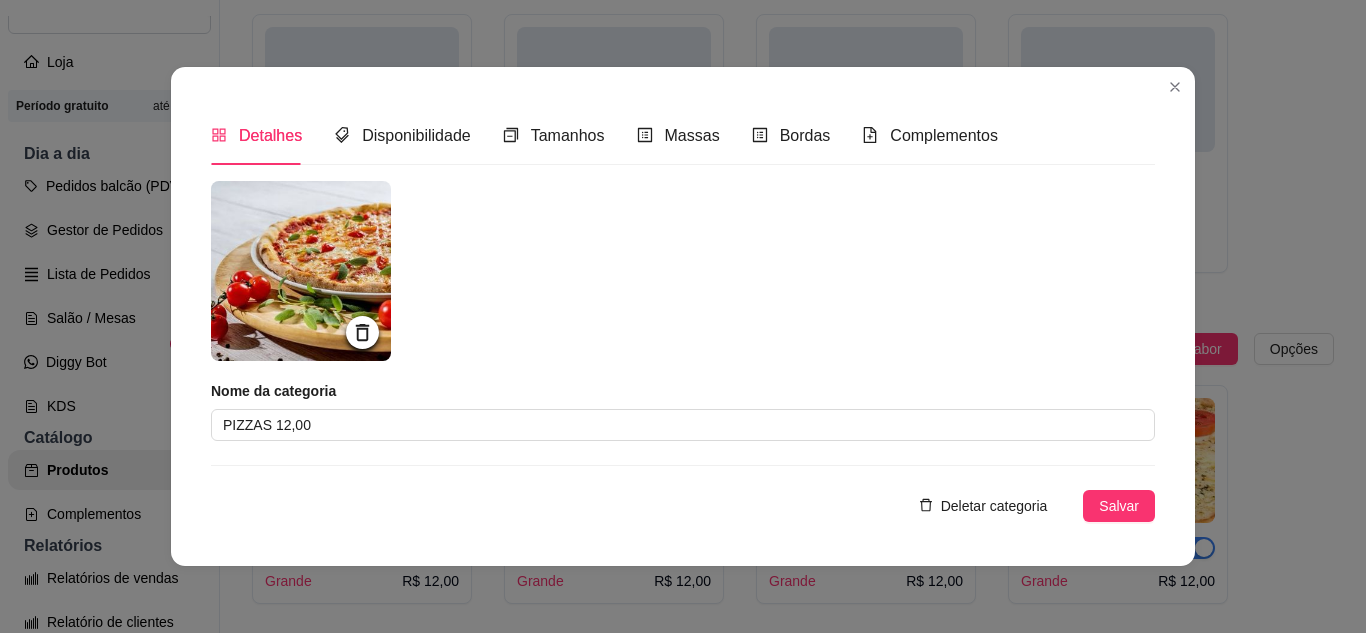click on "Detalhes Disponibilidade Tamanhos Massas Bordas Complementos" at bounding box center [604, 135] 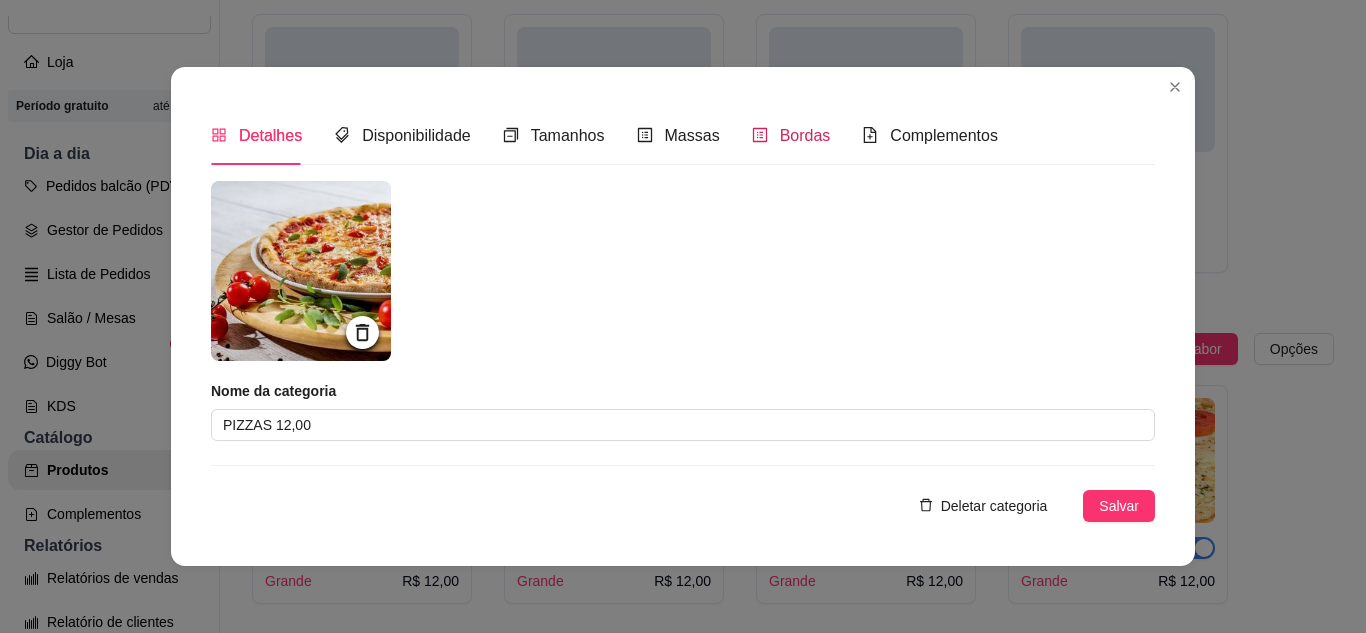 click on "Bordas" at bounding box center (805, 135) 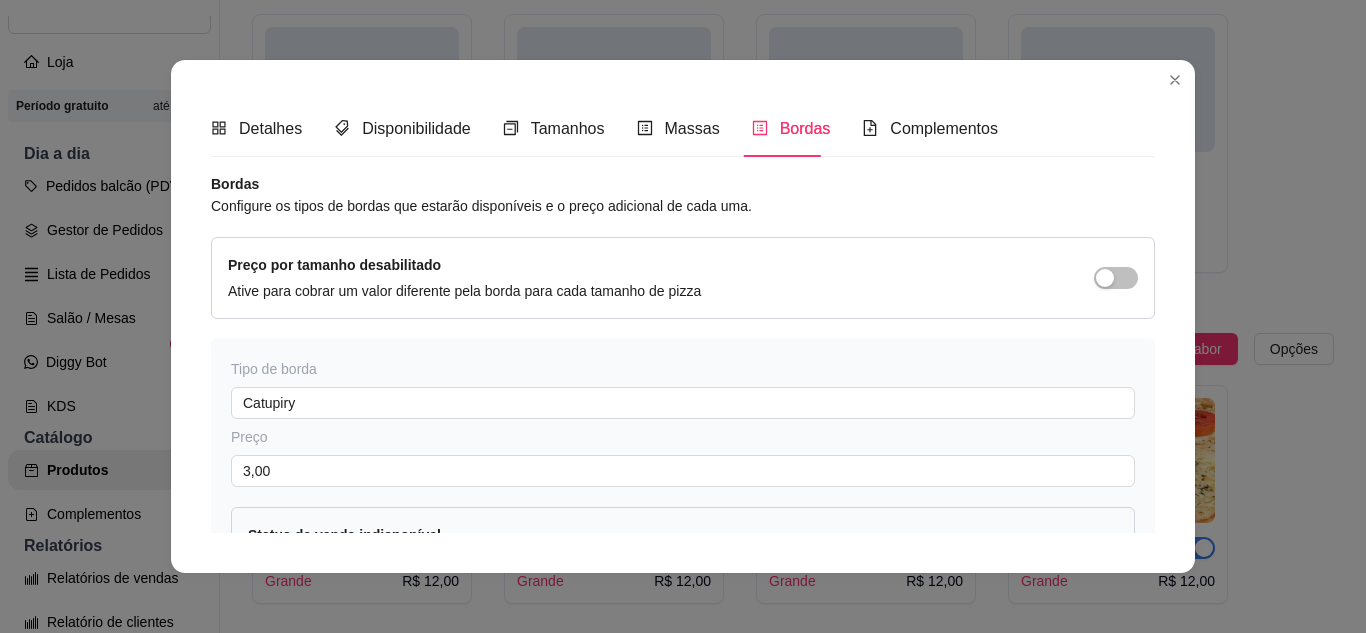 scroll, scrollTop: 281, scrollLeft: 0, axis: vertical 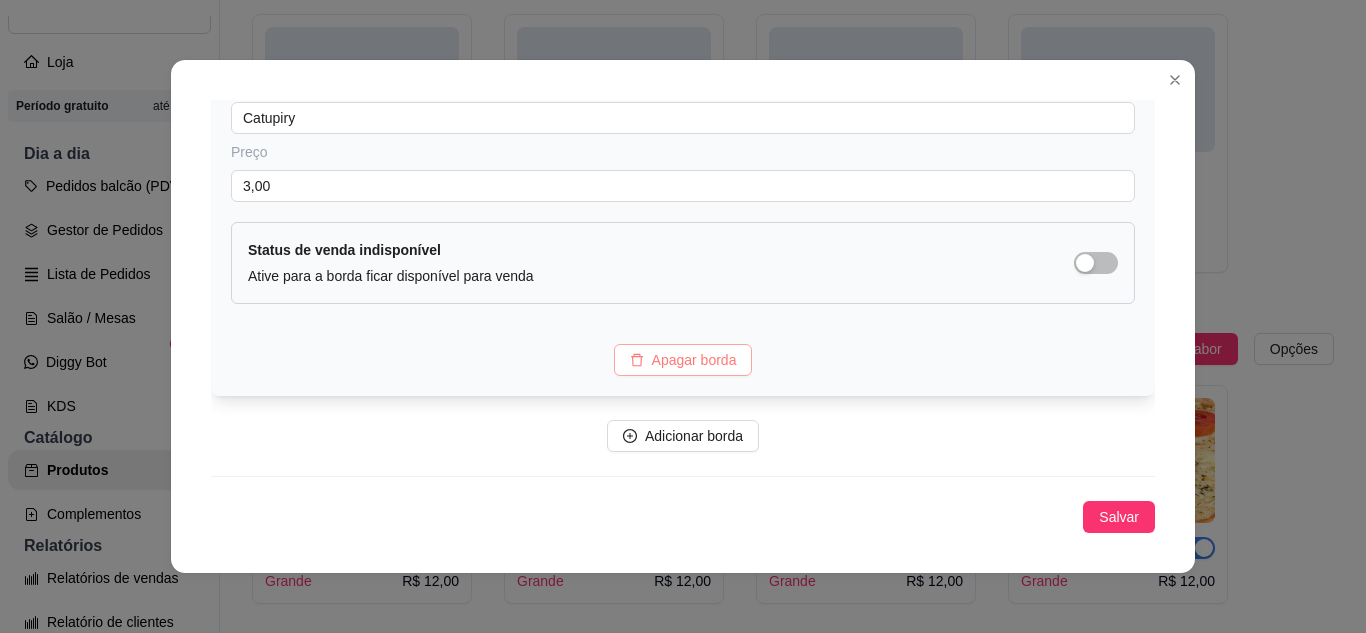 click on "Apagar borda" at bounding box center (694, 360) 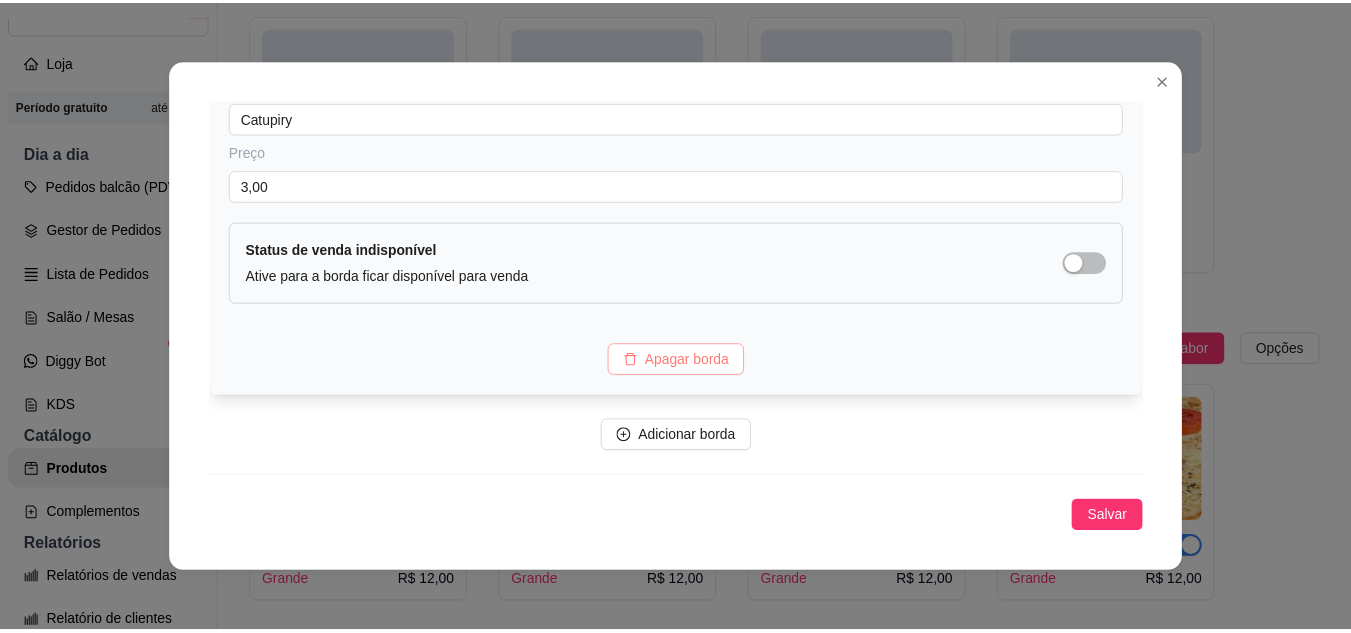 scroll, scrollTop: 0, scrollLeft: 0, axis: both 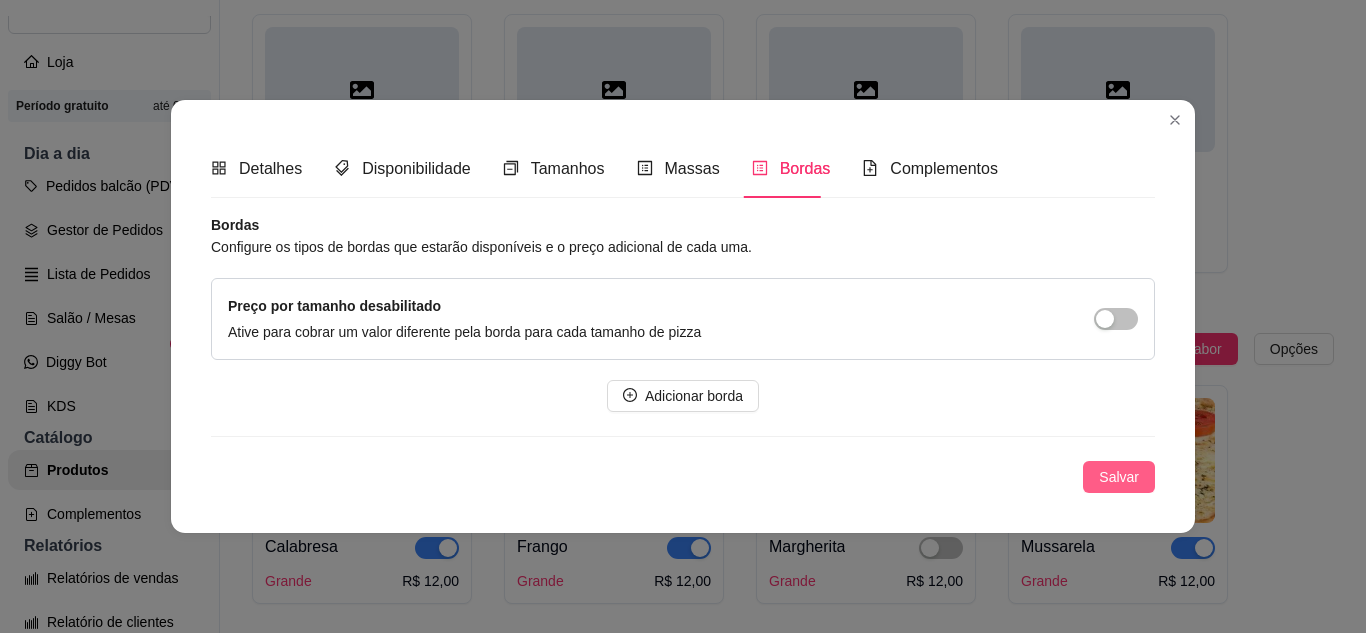 click on "Salvar" at bounding box center (1119, 477) 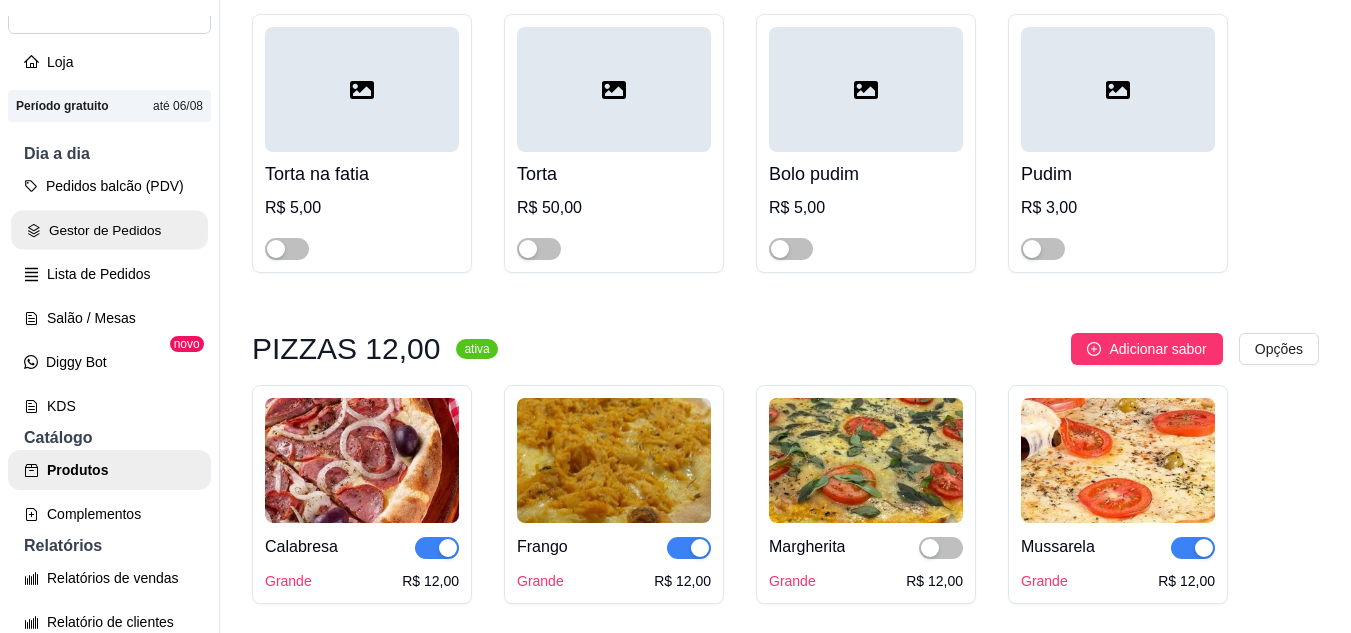 click on "Gestor de Pedidos" at bounding box center (109, 230) 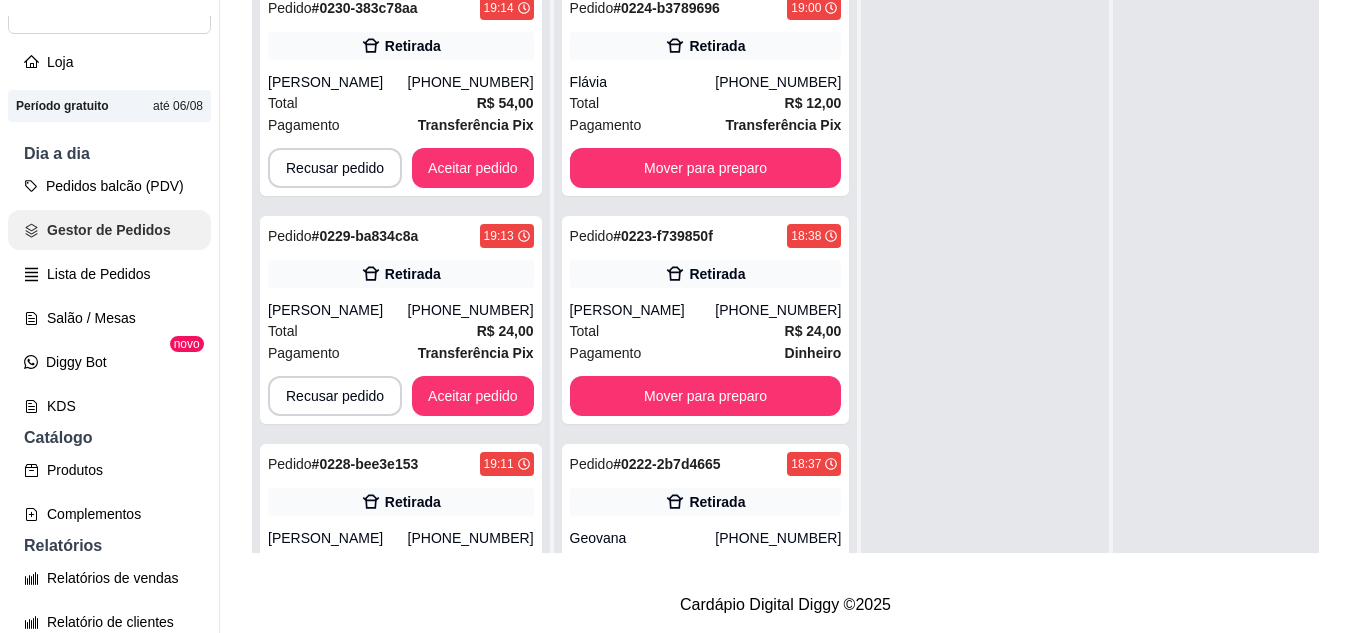 scroll, scrollTop: 0, scrollLeft: 0, axis: both 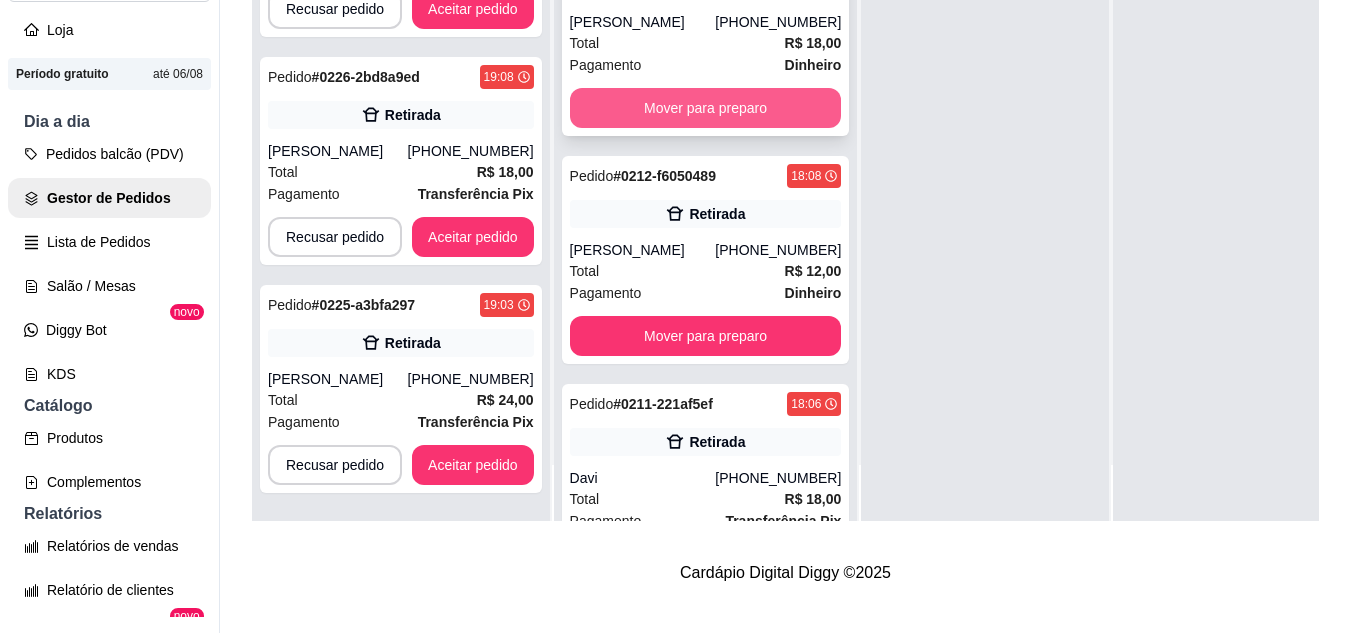 click on "Mover para preparo" at bounding box center (706, 108) 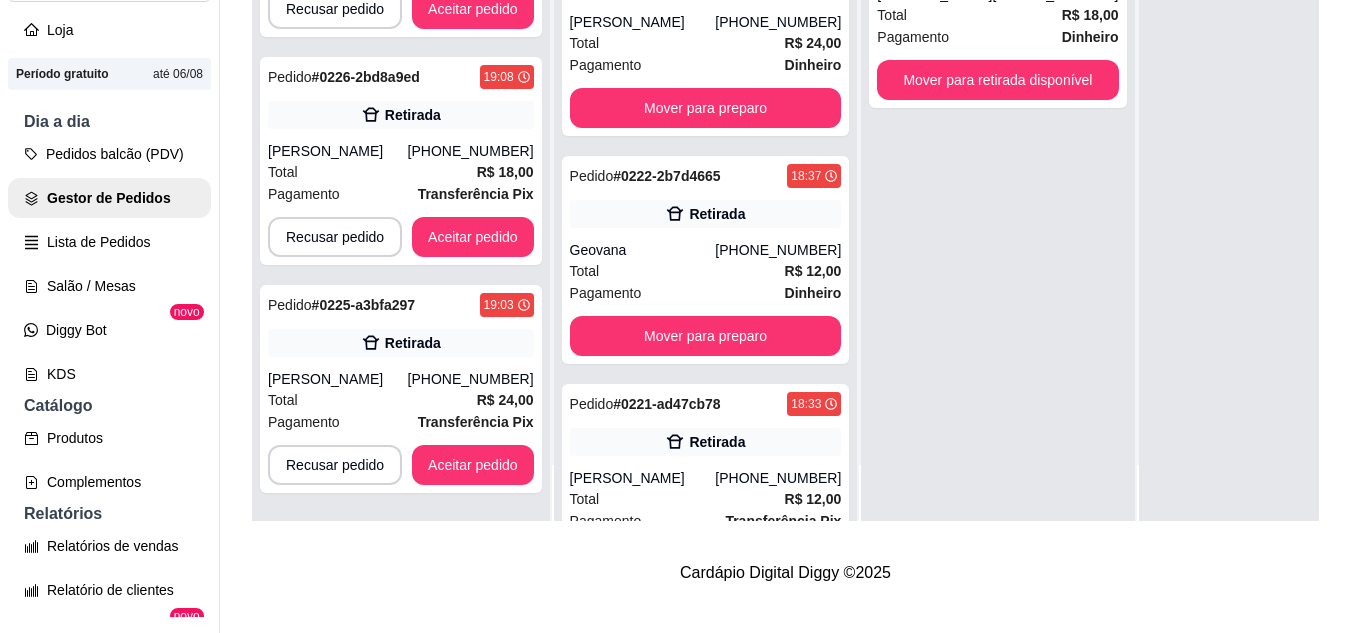 scroll, scrollTop: 0, scrollLeft: 0, axis: both 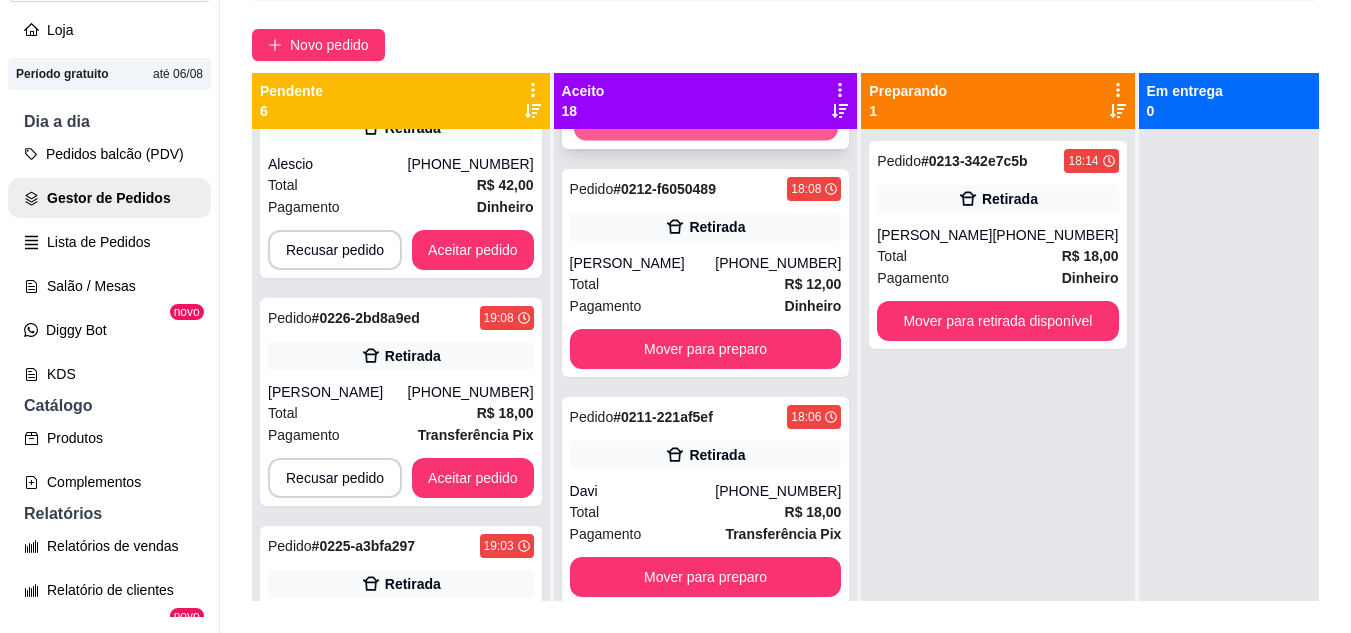 click on "Mover para preparo" at bounding box center [706, 121] 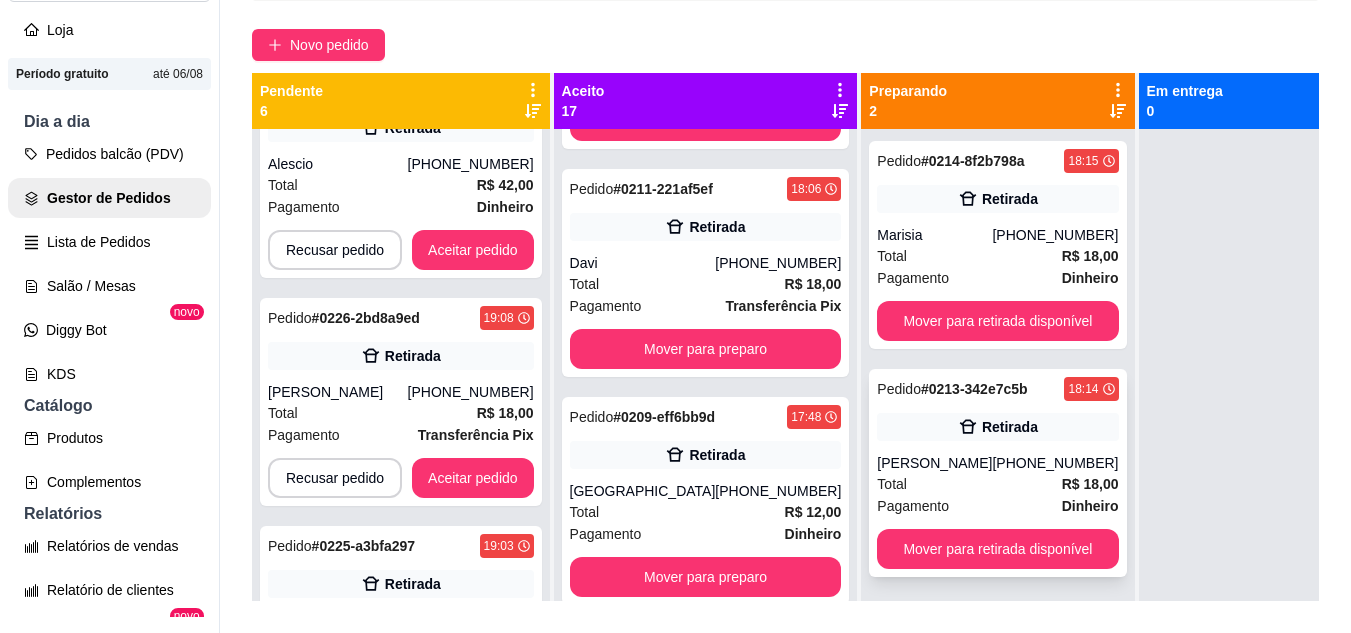 scroll, scrollTop: 2248, scrollLeft: 0, axis: vertical 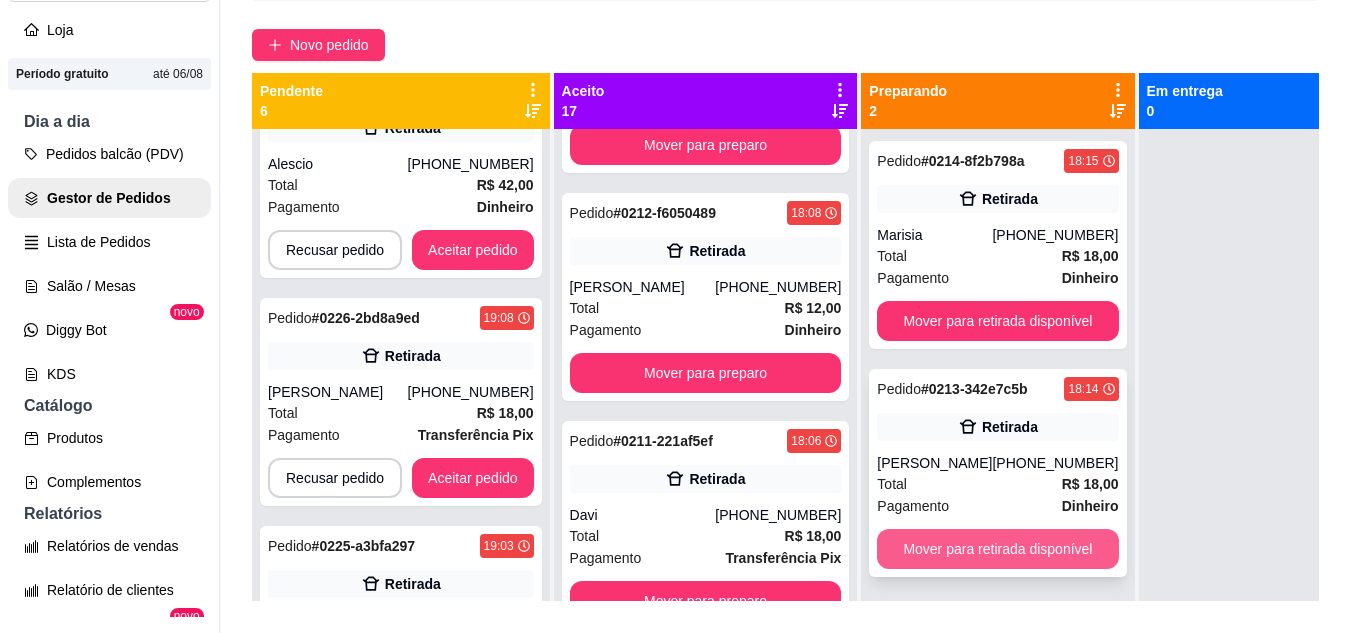 click on "Mover para retirada disponível" at bounding box center [997, 549] 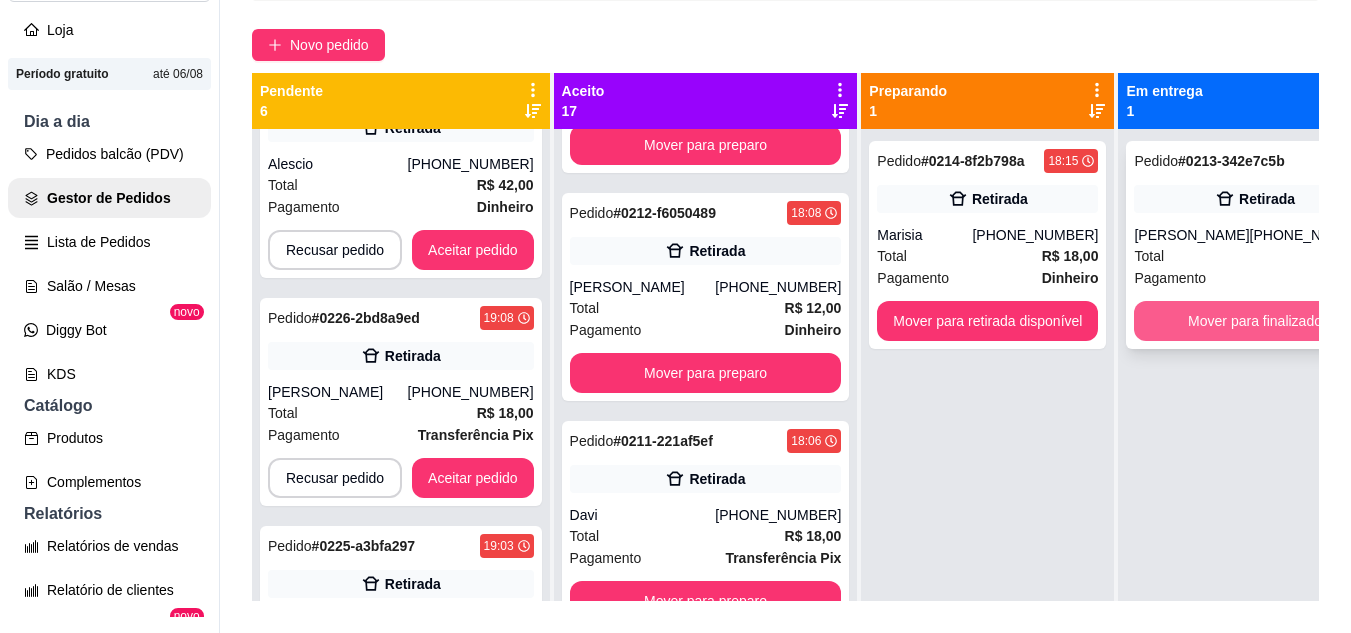 click on "Mover para finalizado" at bounding box center [1254, 321] 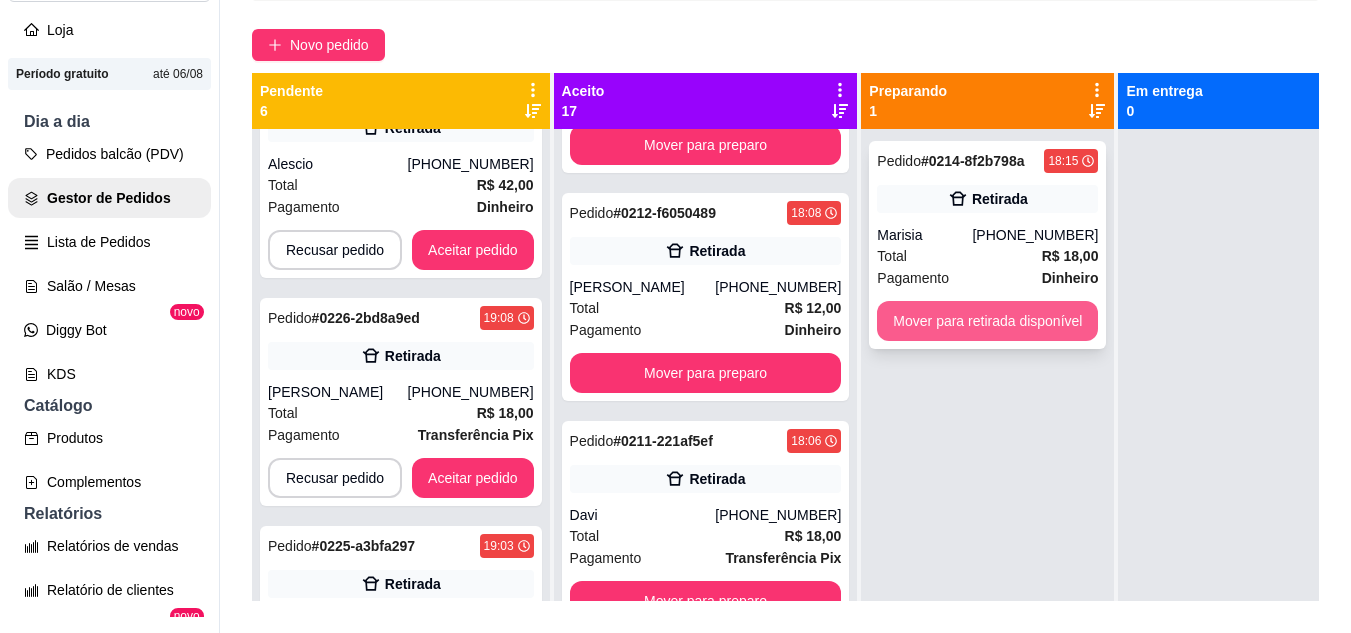 click on "Mover para retirada disponível" at bounding box center [987, 321] 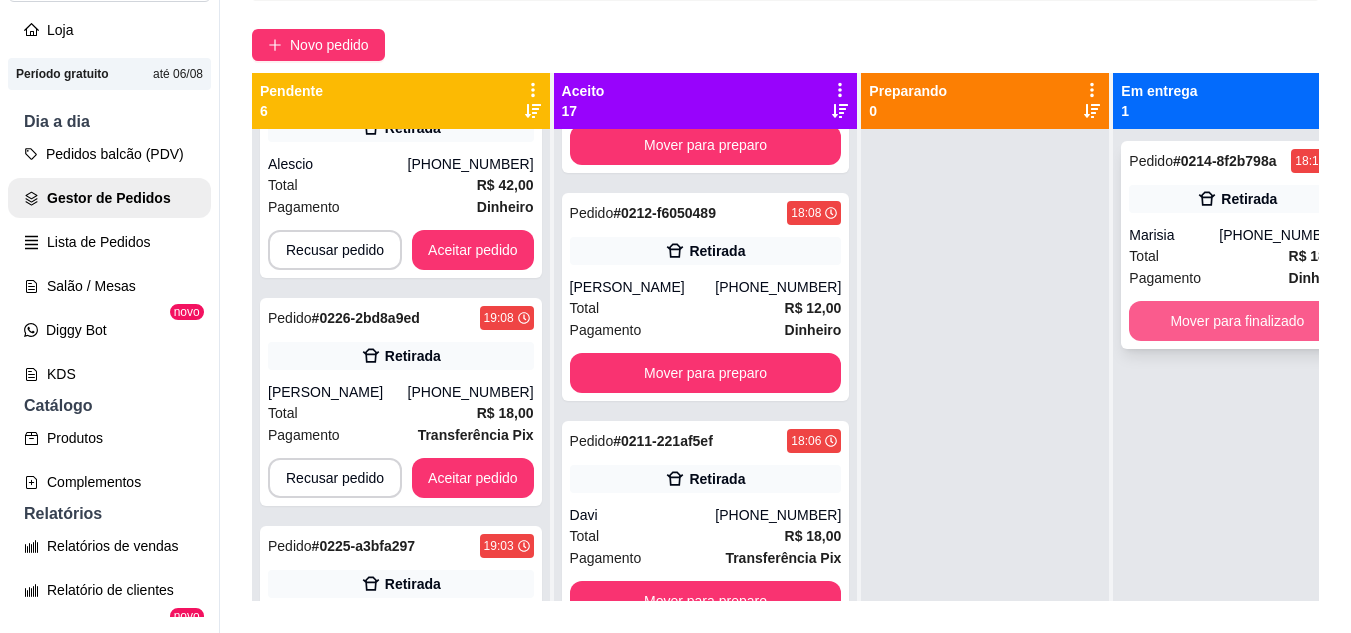 click on "Mover para finalizado" at bounding box center (1237, 321) 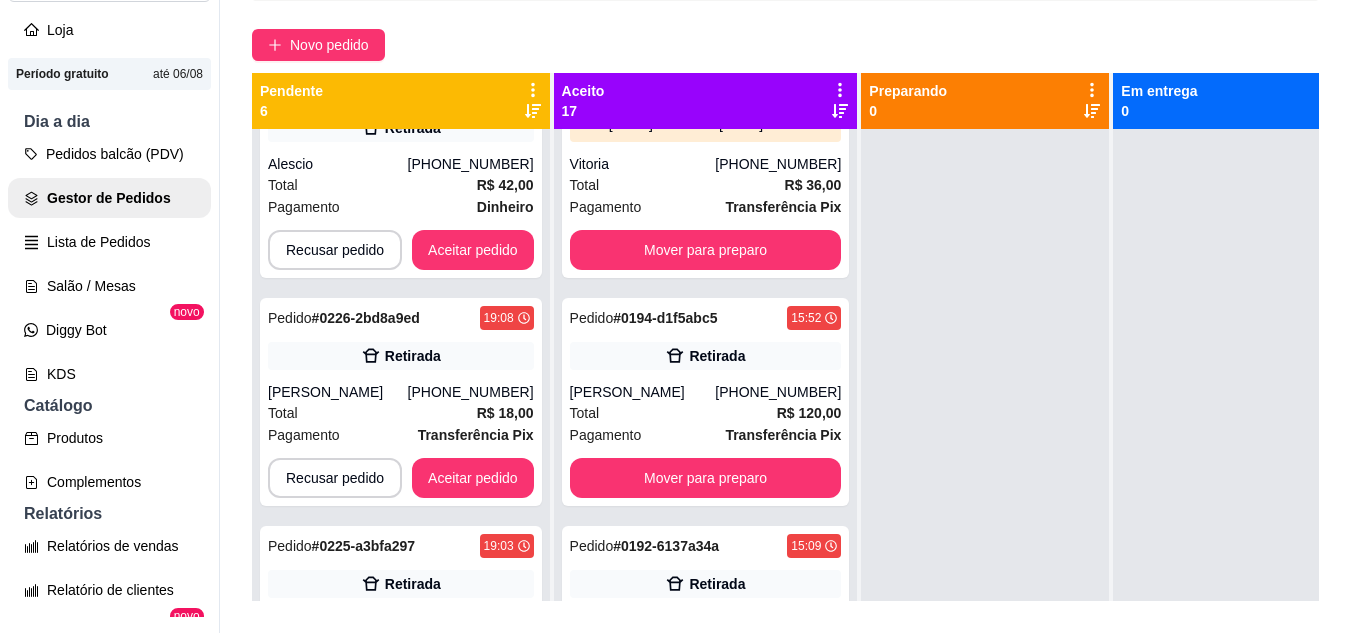 scroll, scrollTop: 3448, scrollLeft: 0, axis: vertical 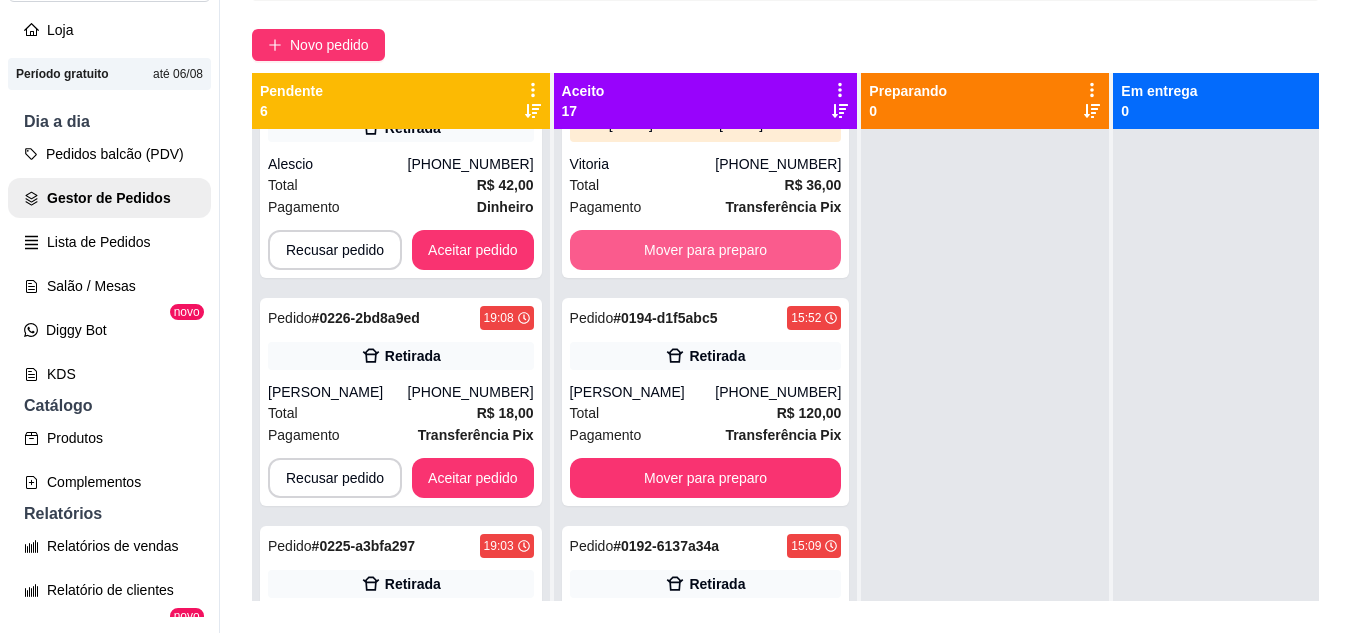 click on "Mover para preparo" at bounding box center (706, 250) 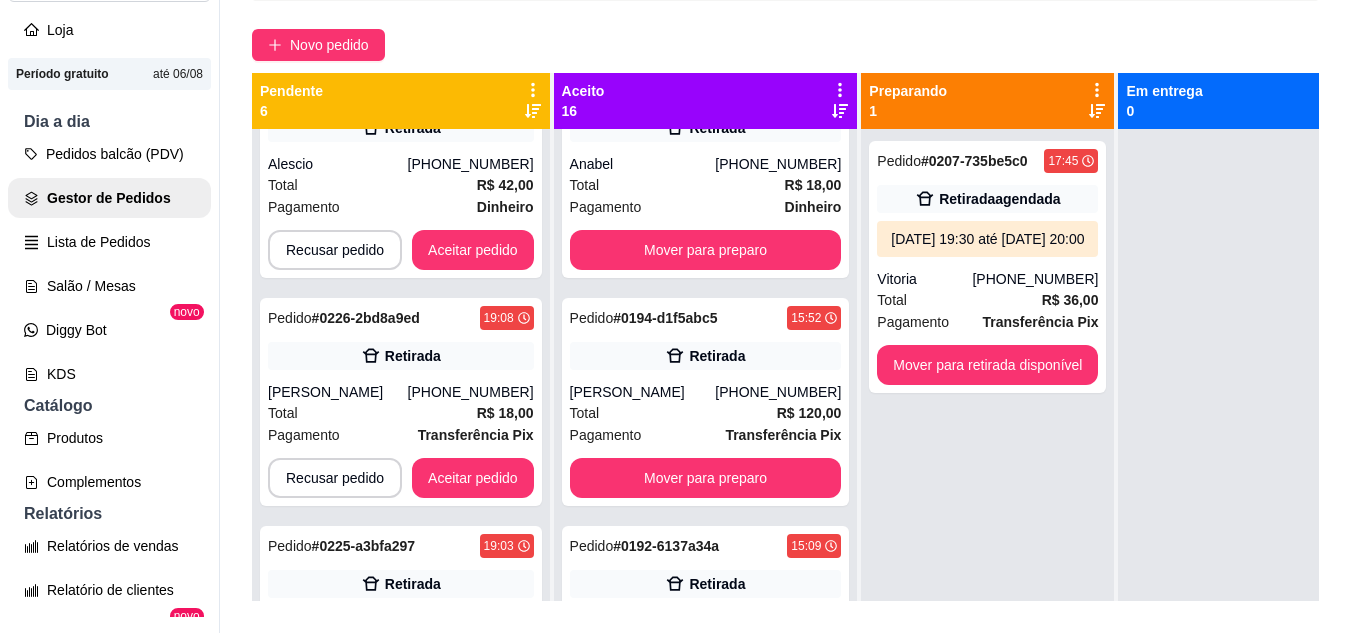 scroll, scrollTop: 3355, scrollLeft: 0, axis: vertical 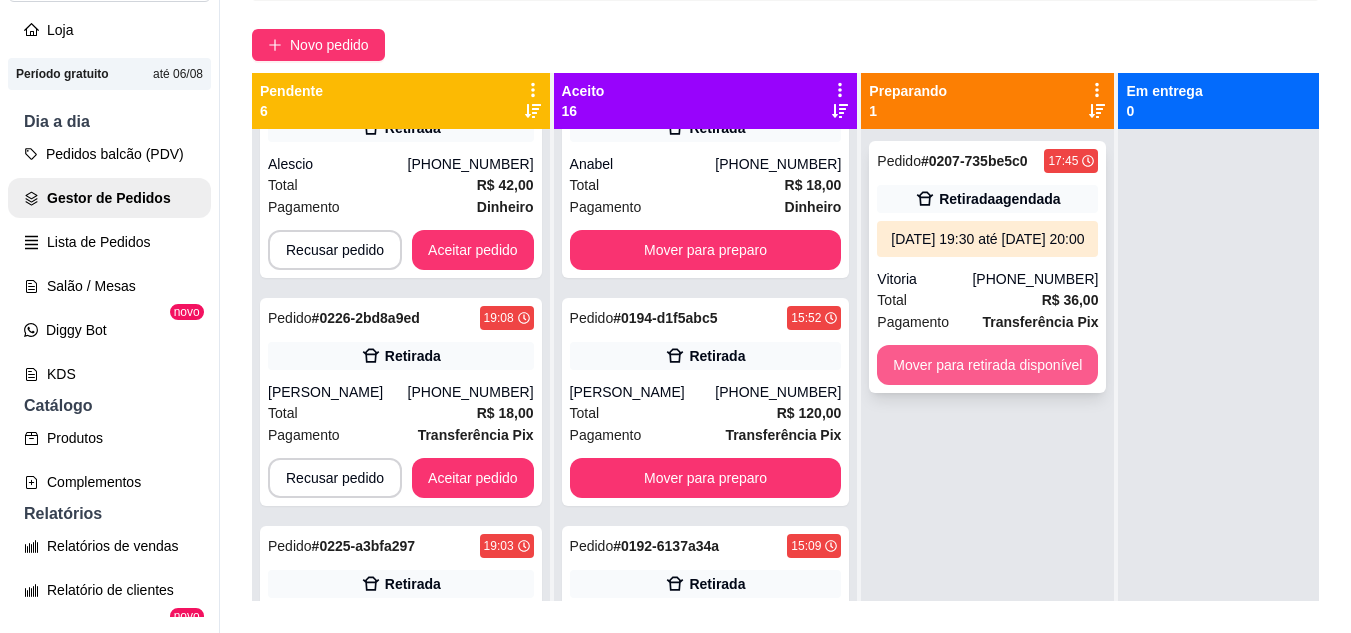 click on "Mover para retirada disponível" at bounding box center (987, 365) 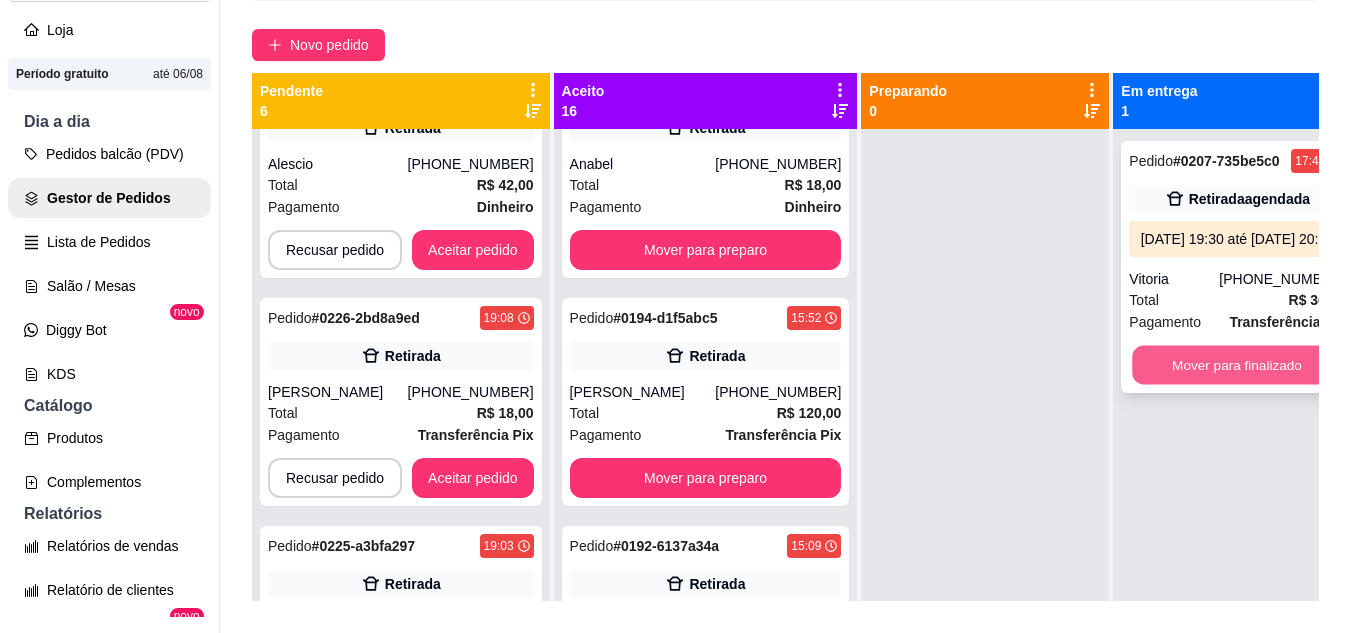 click on "Mover para finalizado" at bounding box center (1238, 365) 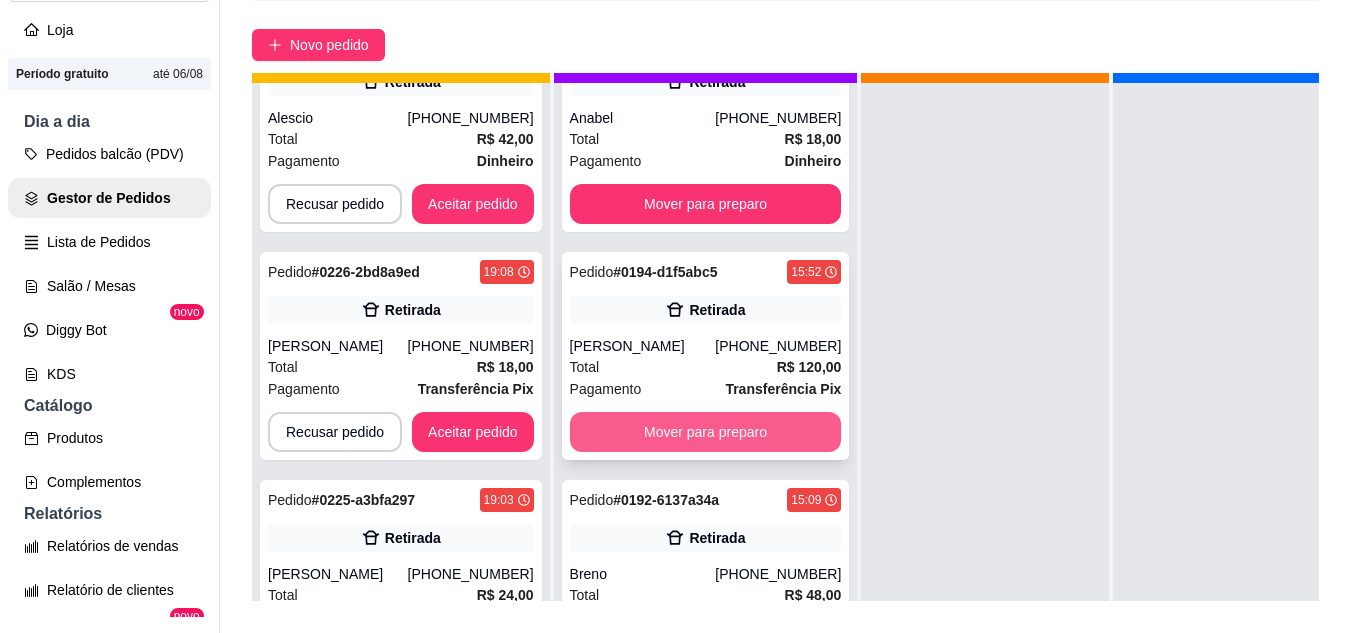 scroll, scrollTop: 71, scrollLeft: 0, axis: vertical 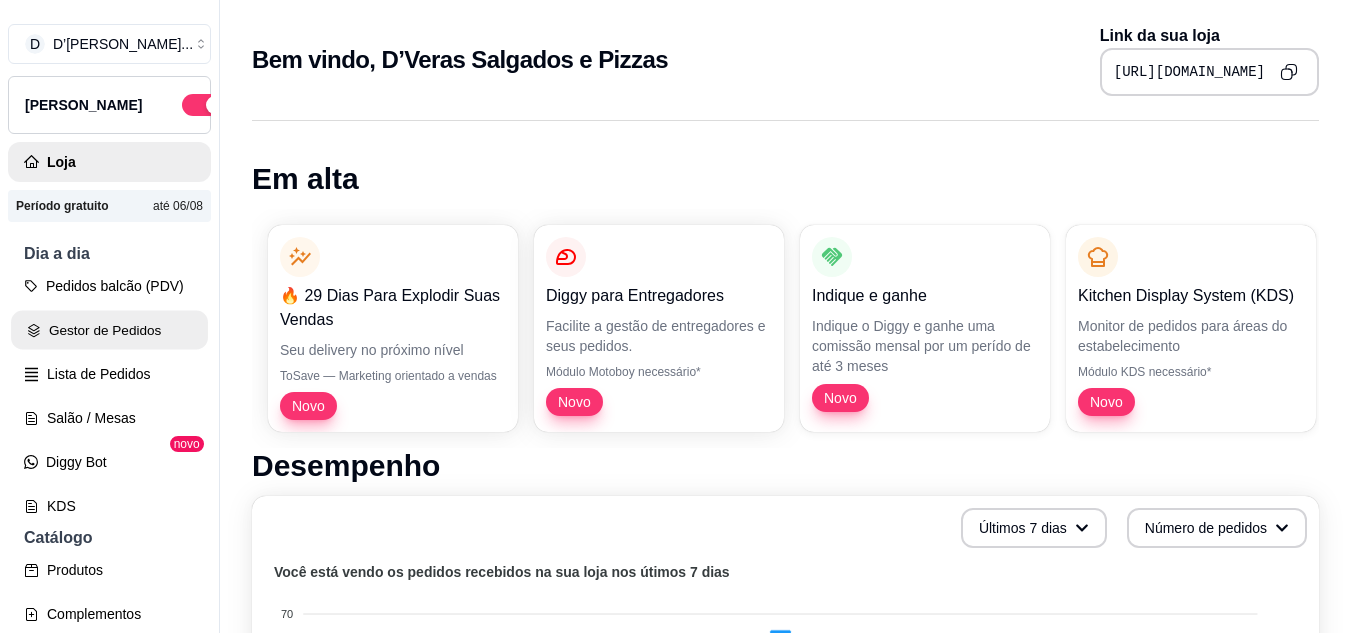 click on "Gestor de Pedidos" at bounding box center [109, 330] 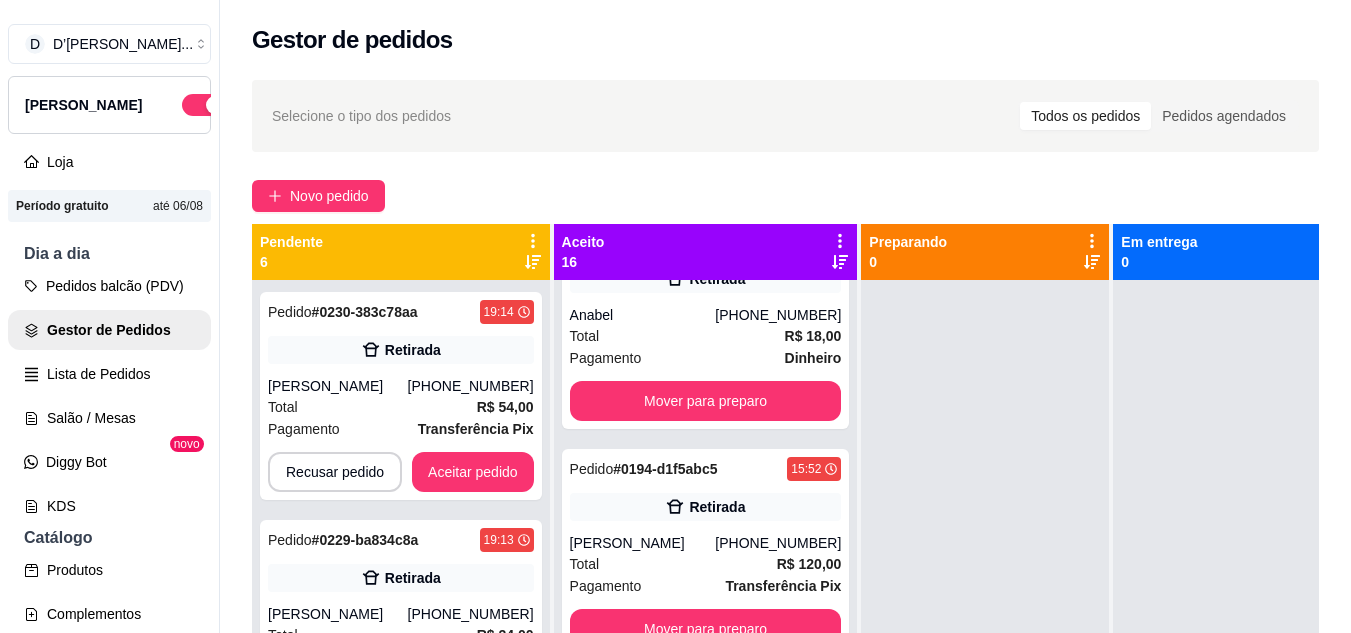 scroll, scrollTop: 3200, scrollLeft: 0, axis: vertical 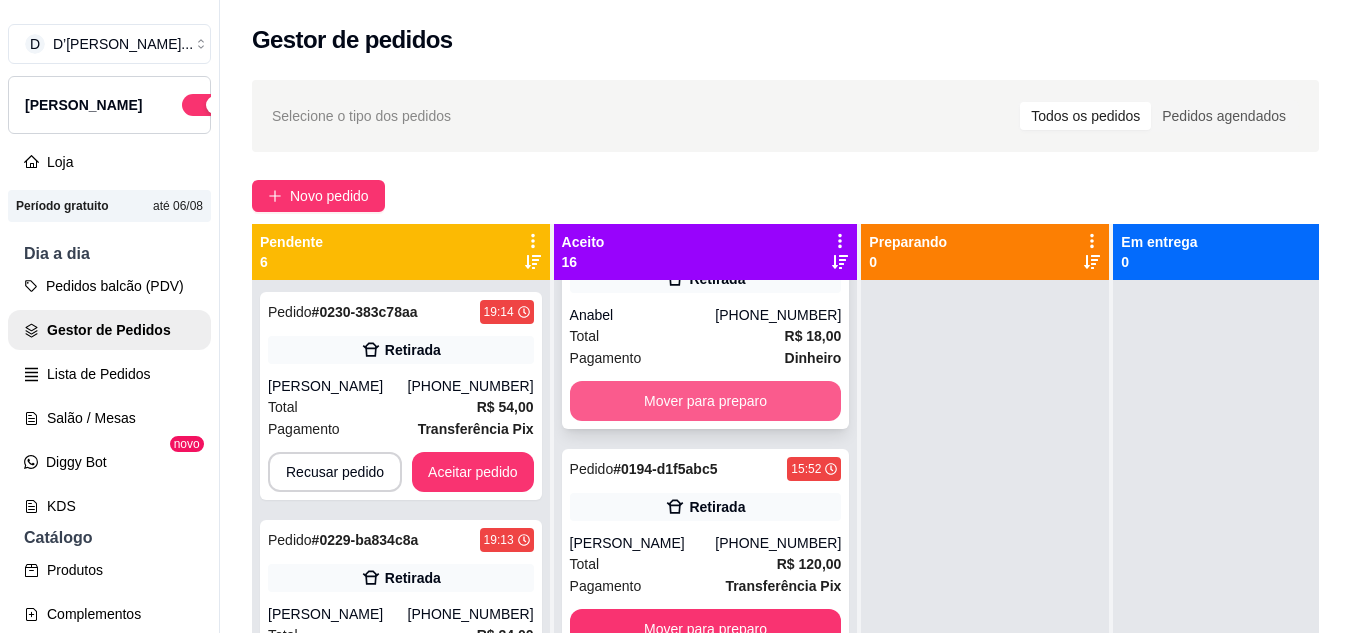 click on "Mover para preparo" at bounding box center [706, 401] 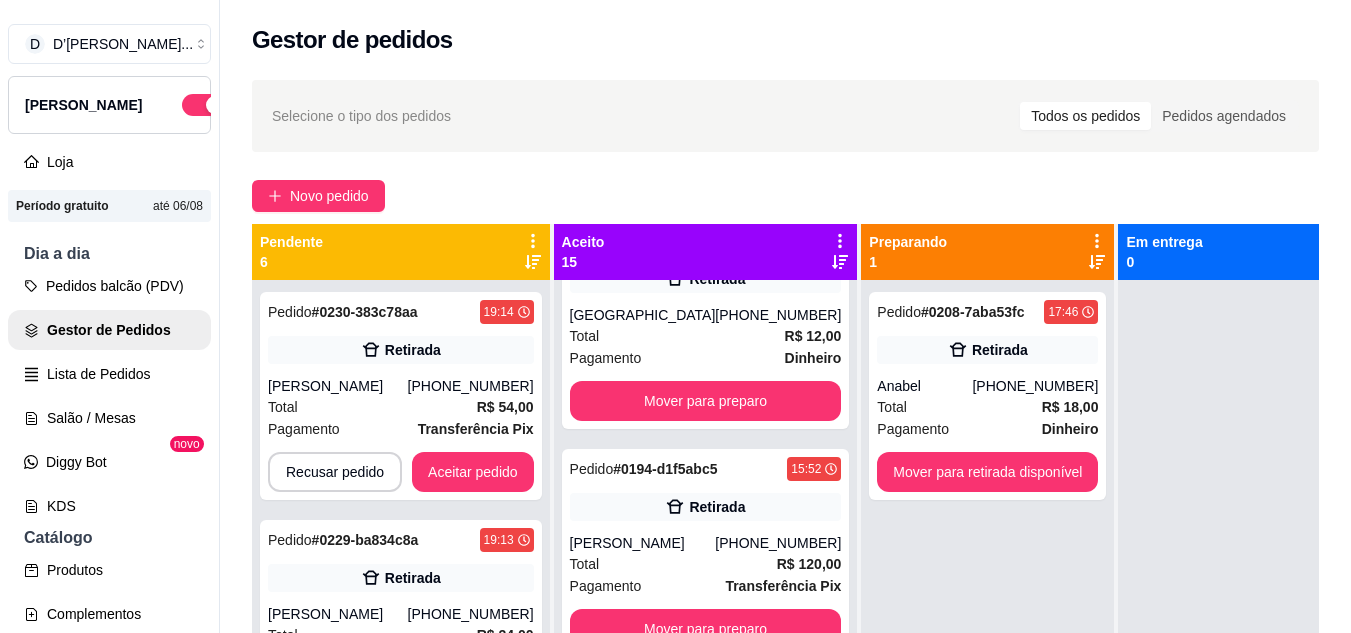 scroll, scrollTop: 3103, scrollLeft: 0, axis: vertical 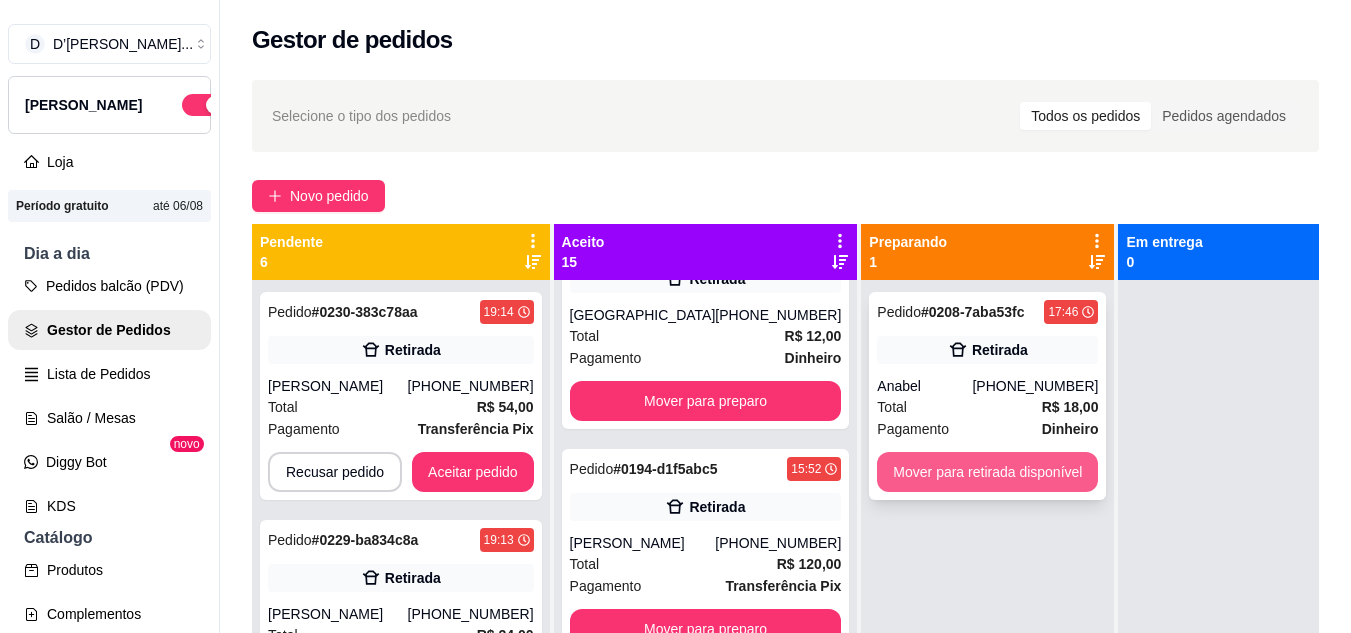 click on "Mover para retirada disponível" at bounding box center (987, 472) 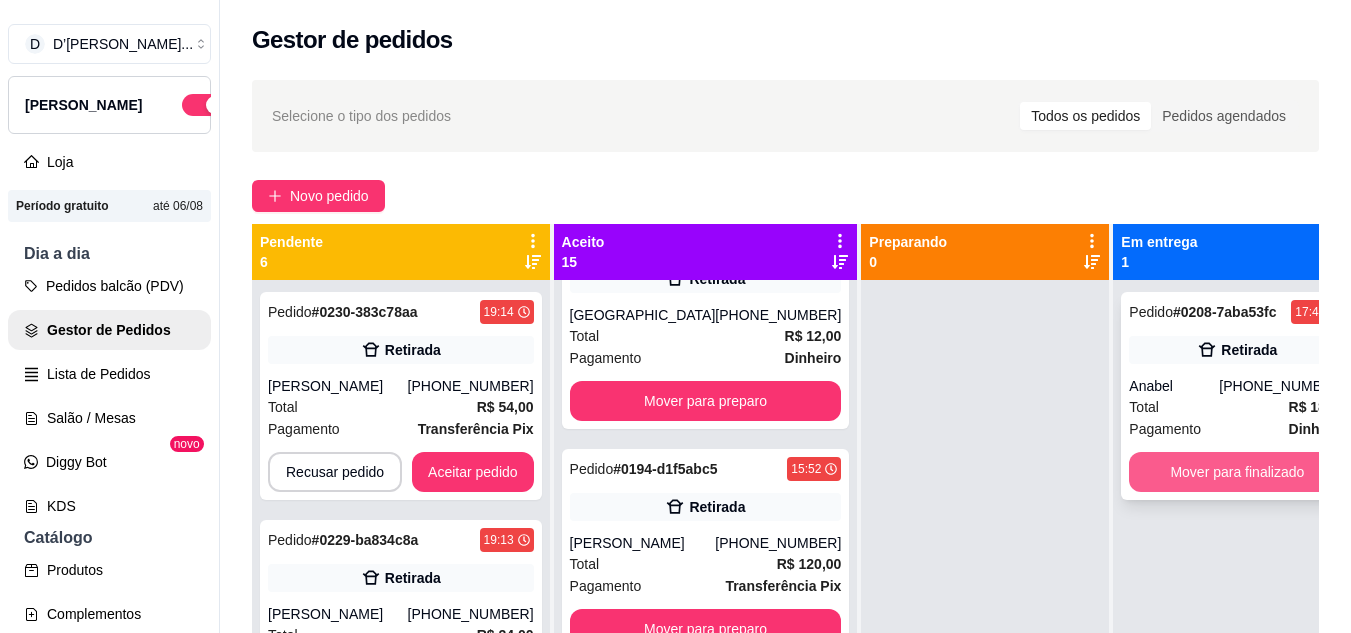 click on "Mover para finalizado" at bounding box center [1237, 472] 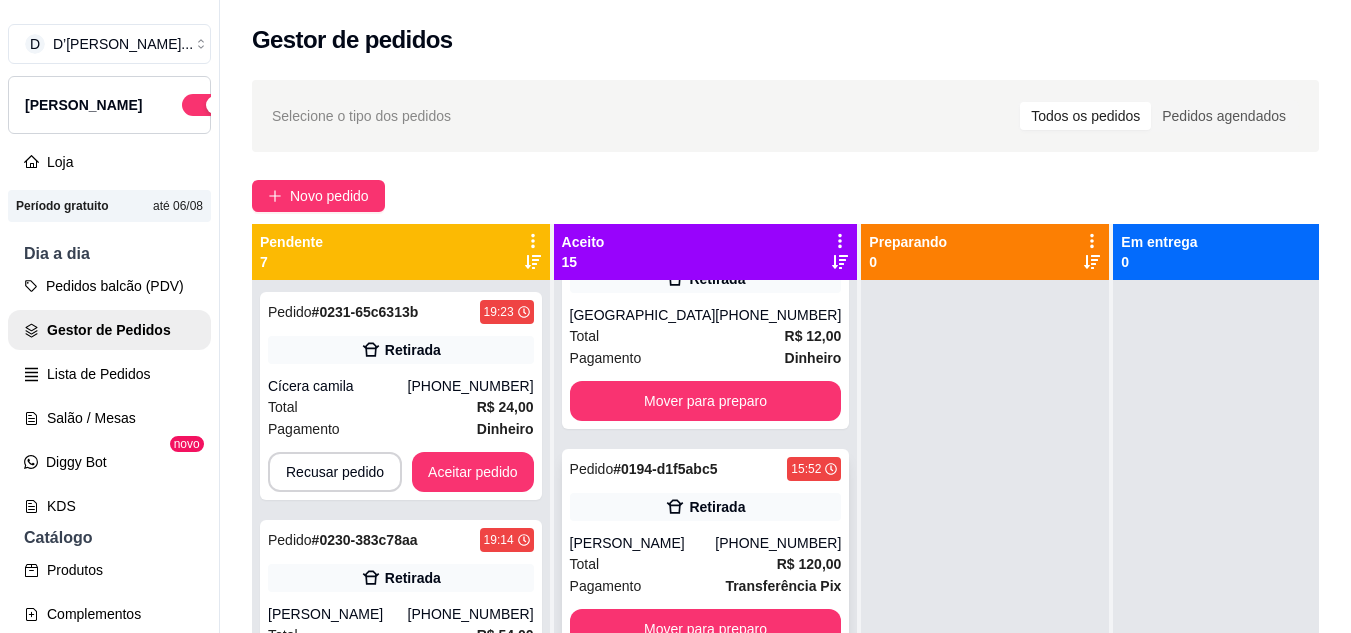 scroll, scrollTop: 71, scrollLeft: 0, axis: vertical 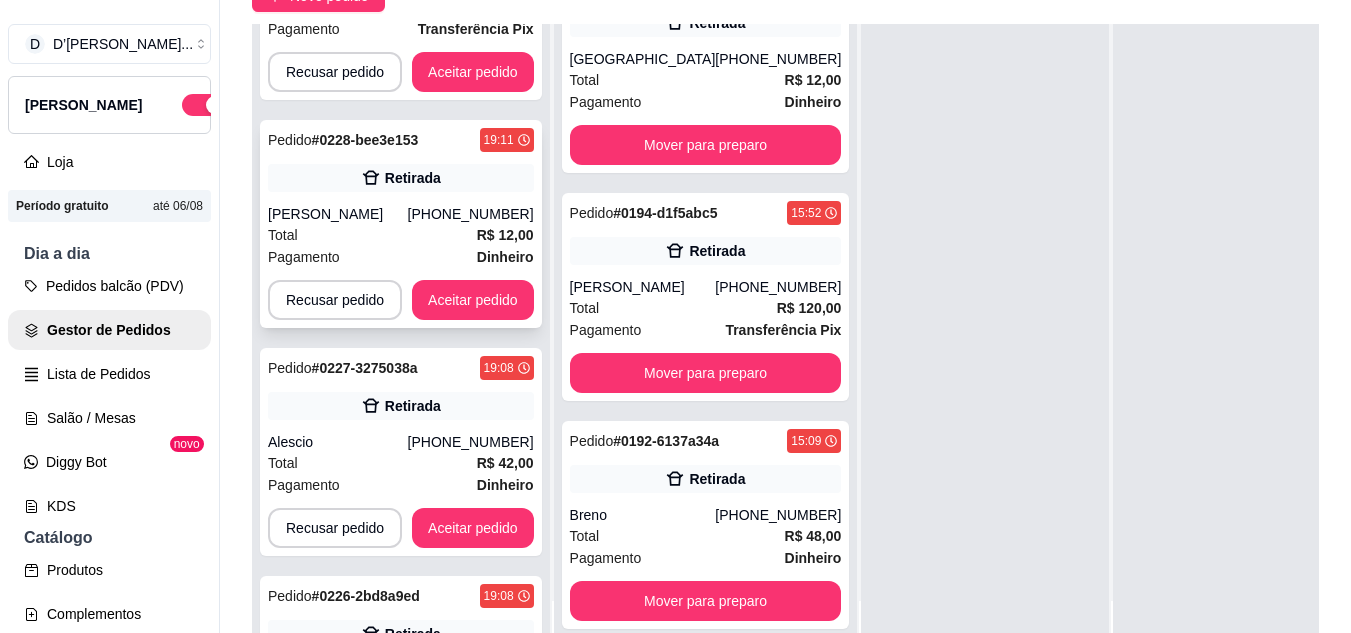 click on "Pagamento Dinheiro" at bounding box center (401, 257) 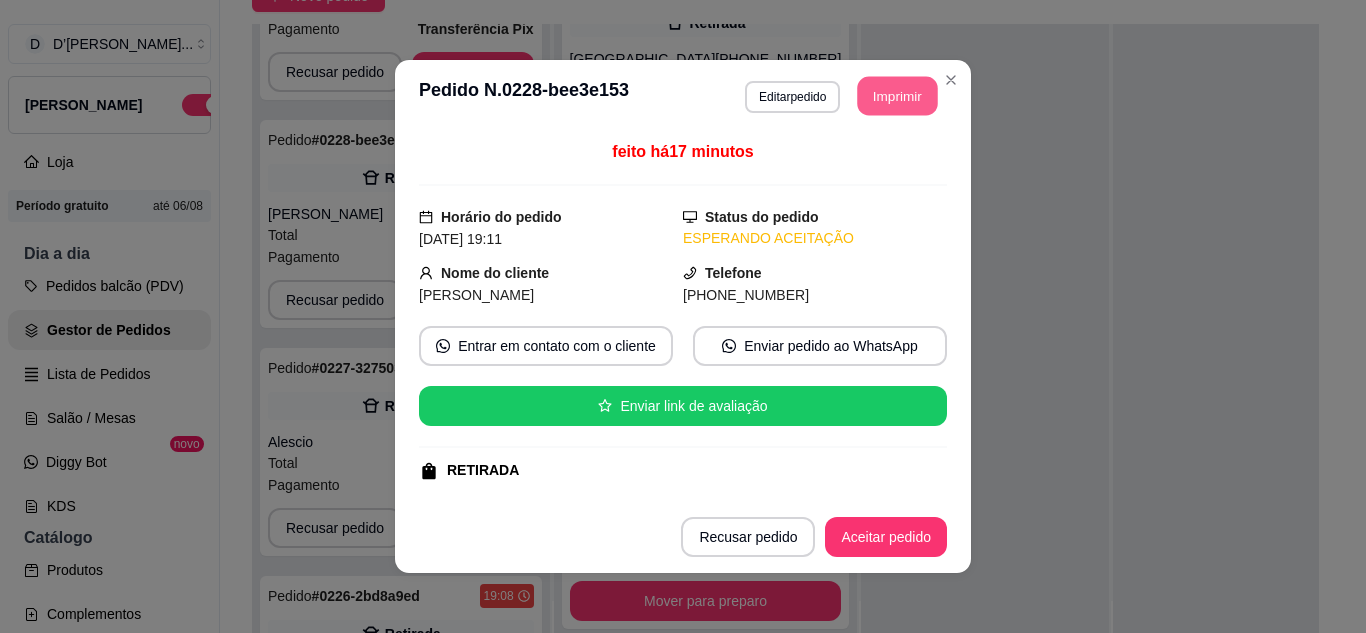 click on "Imprimir" at bounding box center (898, 96) 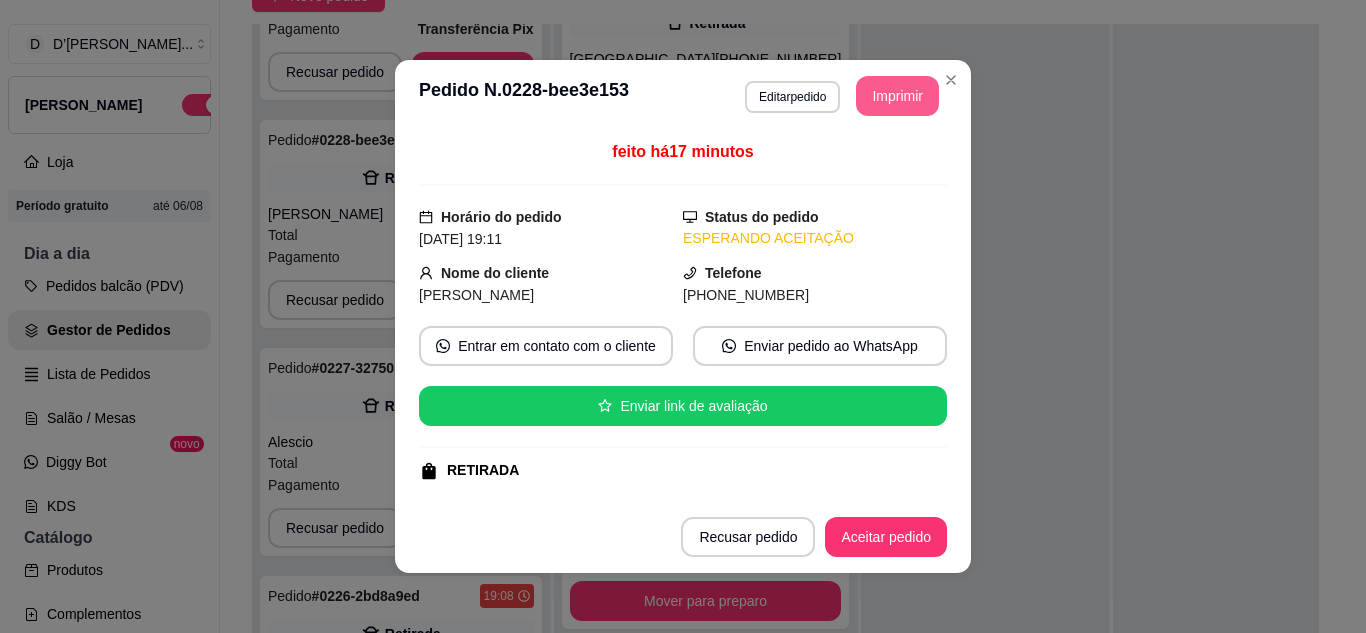 scroll, scrollTop: 0, scrollLeft: 0, axis: both 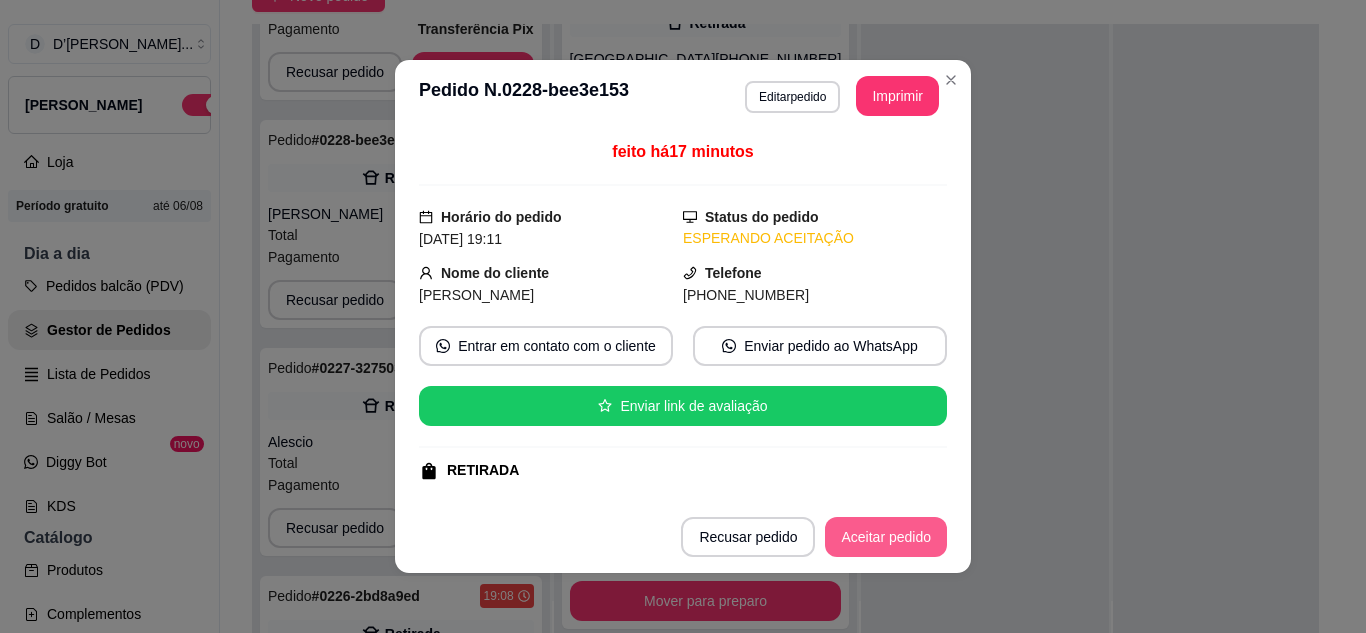 click on "Aceitar pedido" at bounding box center [886, 537] 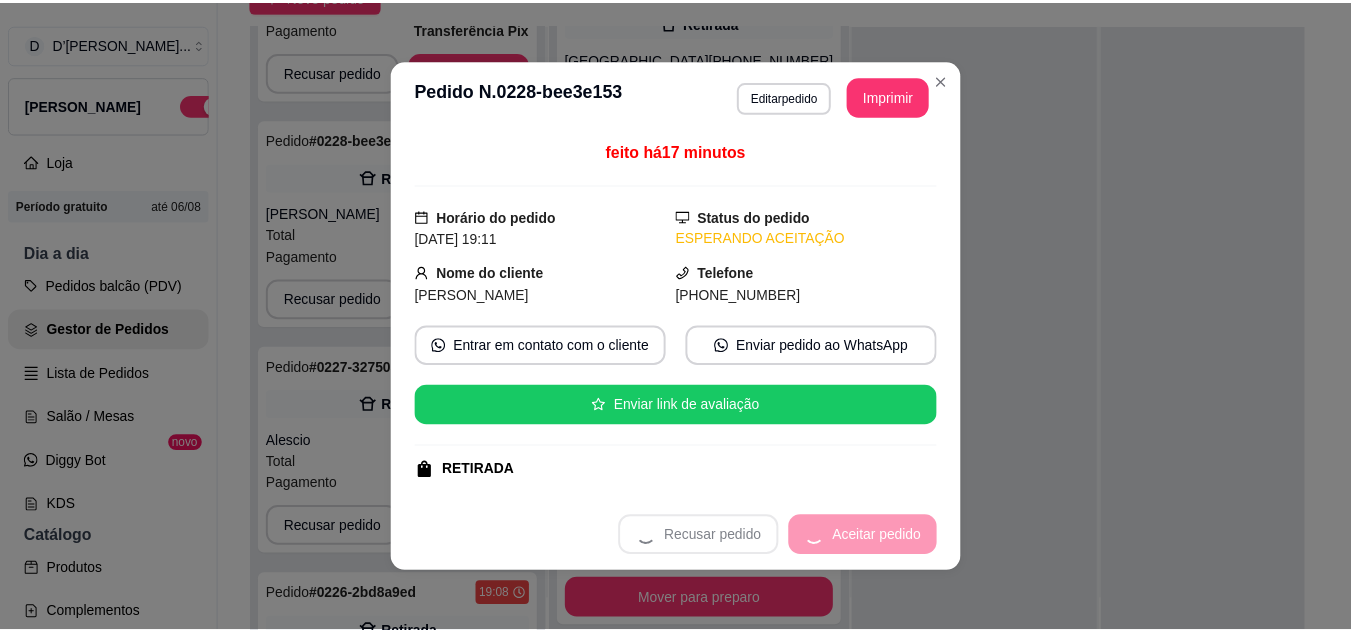 scroll, scrollTop: 3355, scrollLeft: 0, axis: vertical 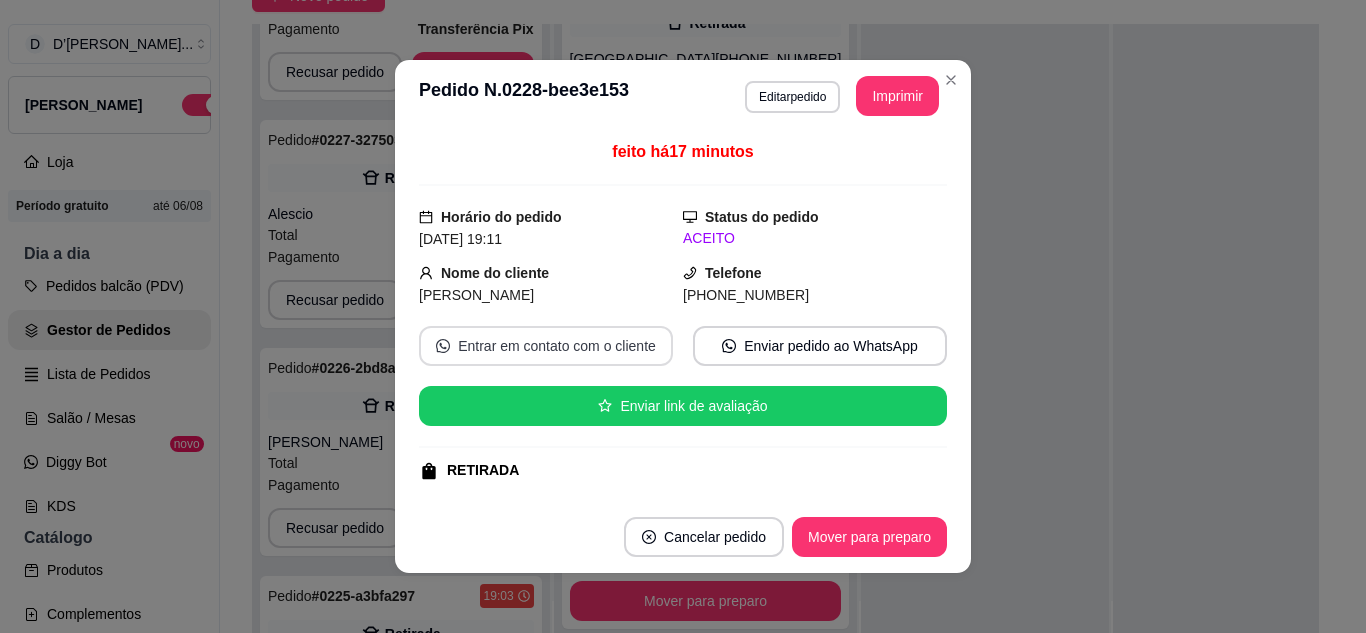click on "Entrar em contato com o cliente" at bounding box center (546, 346) 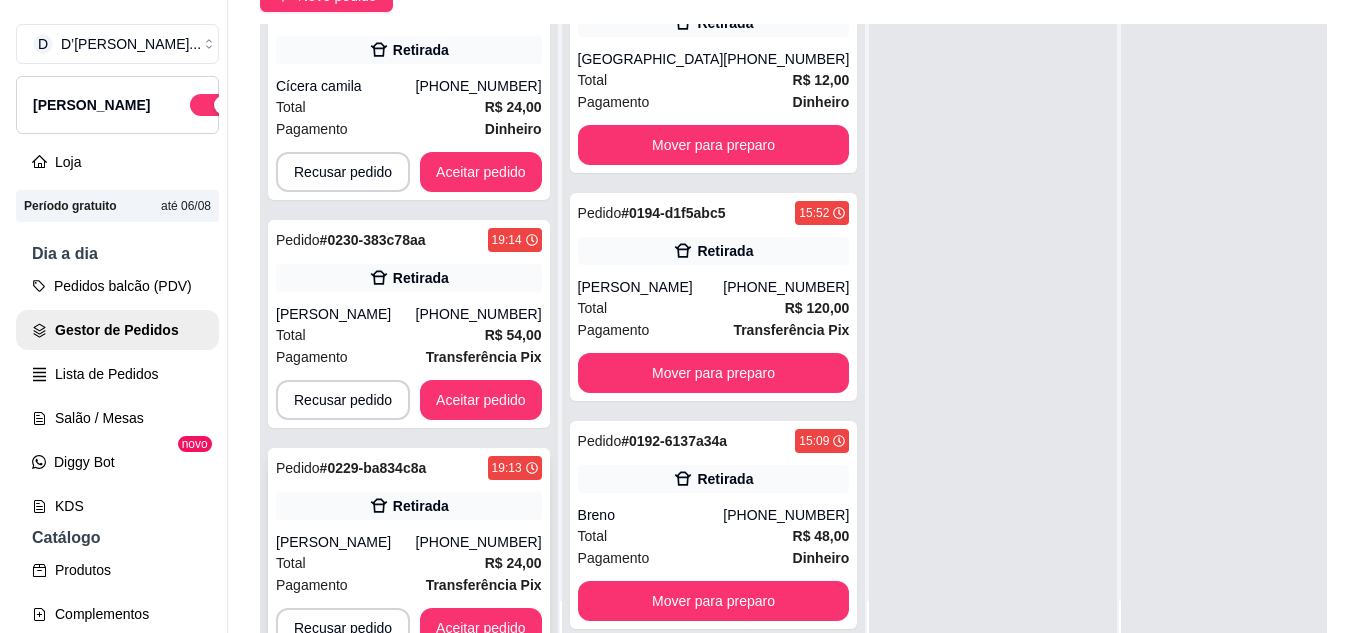 scroll, scrollTop: 728, scrollLeft: 0, axis: vertical 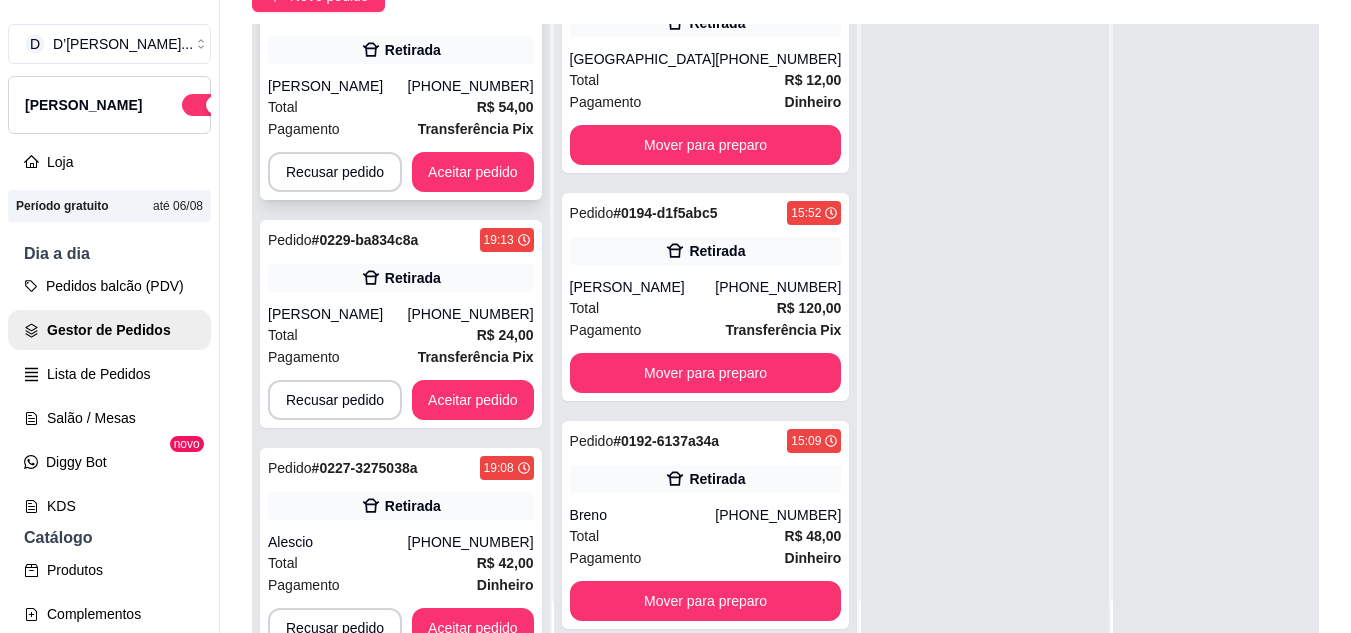 click on "[PERSON_NAME]" at bounding box center (338, 86) 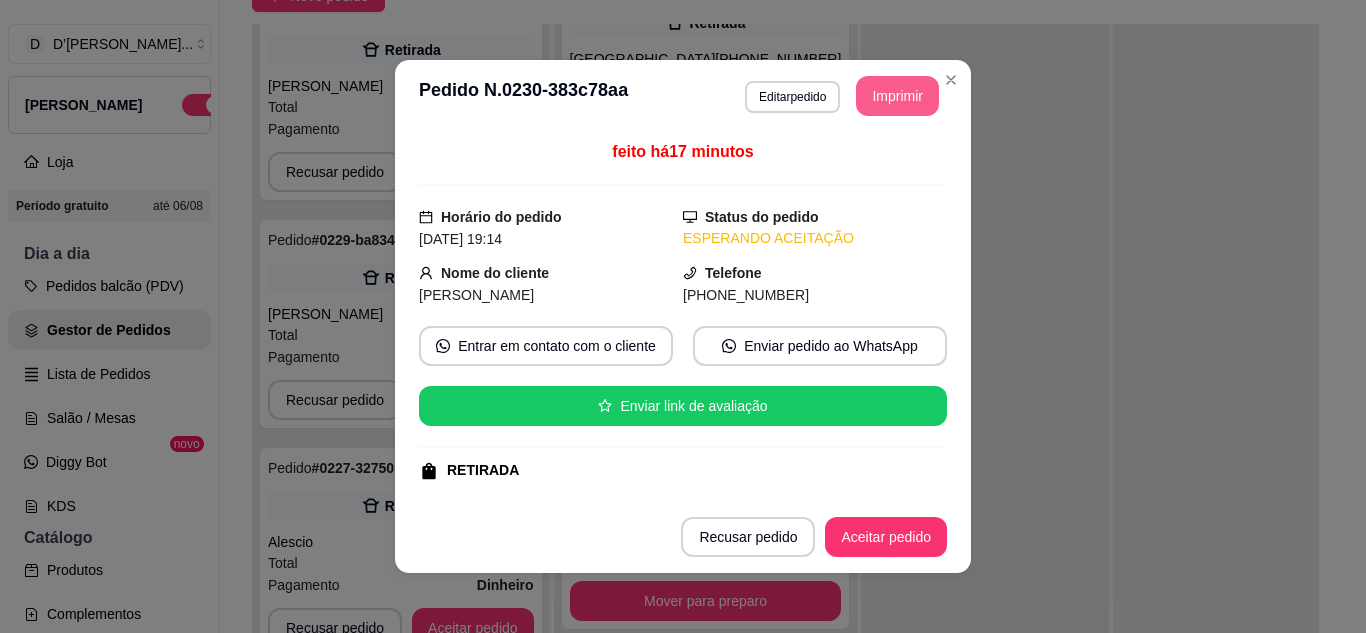 click on "Imprimir" at bounding box center [897, 96] 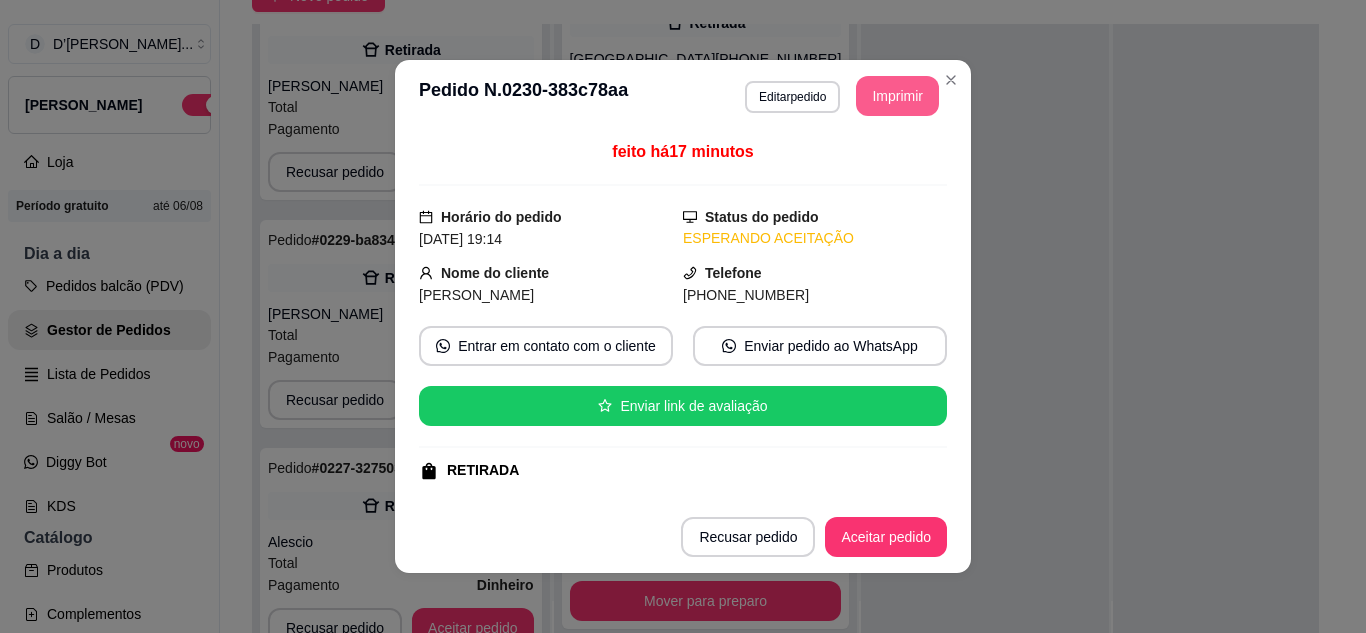 scroll, scrollTop: 0, scrollLeft: 0, axis: both 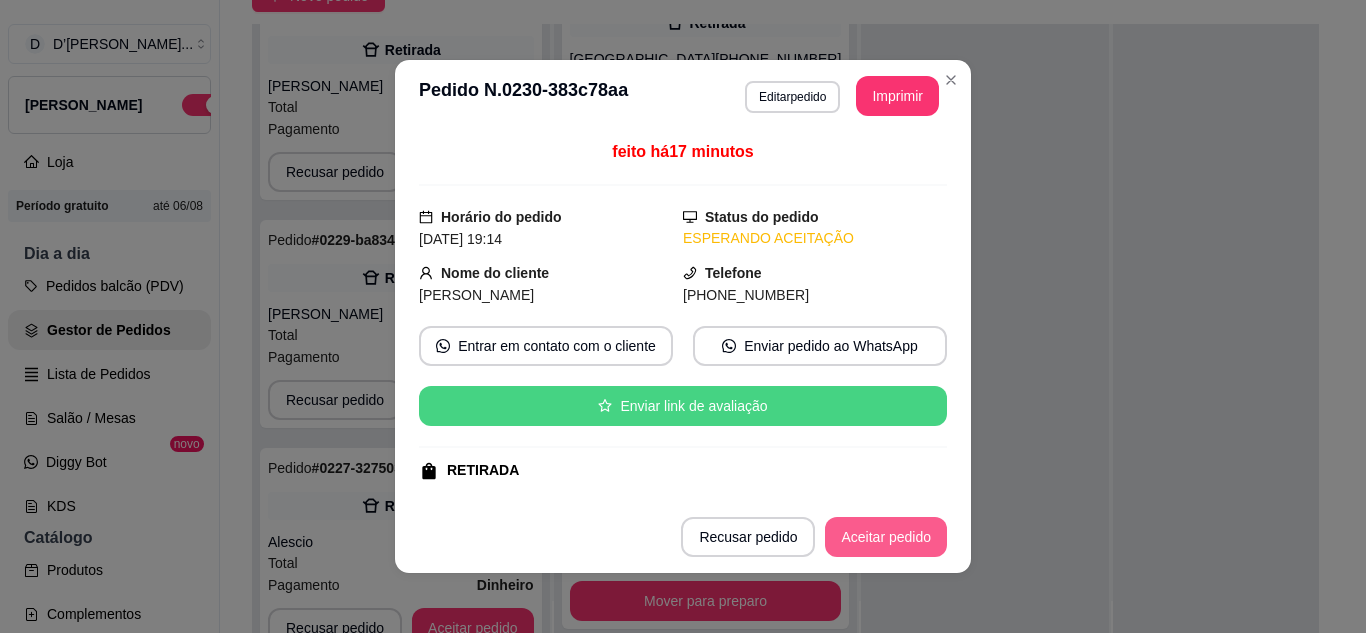 click on "Aceitar pedido" at bounding box center [886, 537] 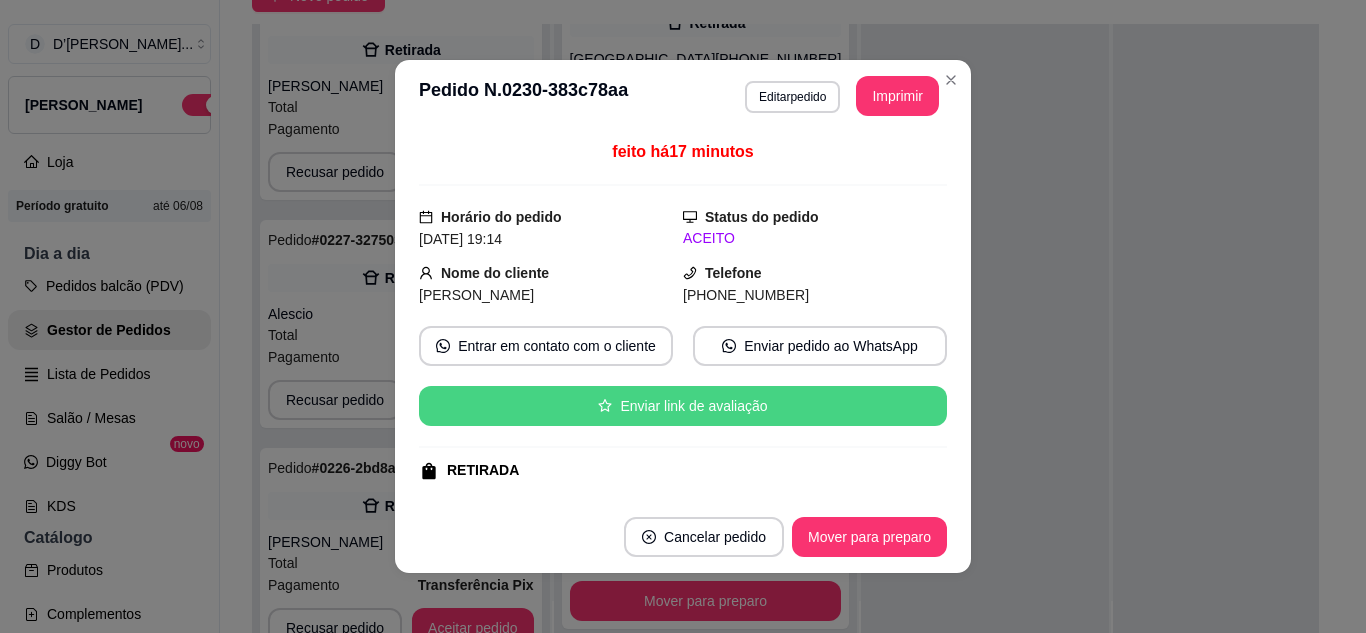 scroll, scrollTop: 0, scrollLeft: 0, axis: both 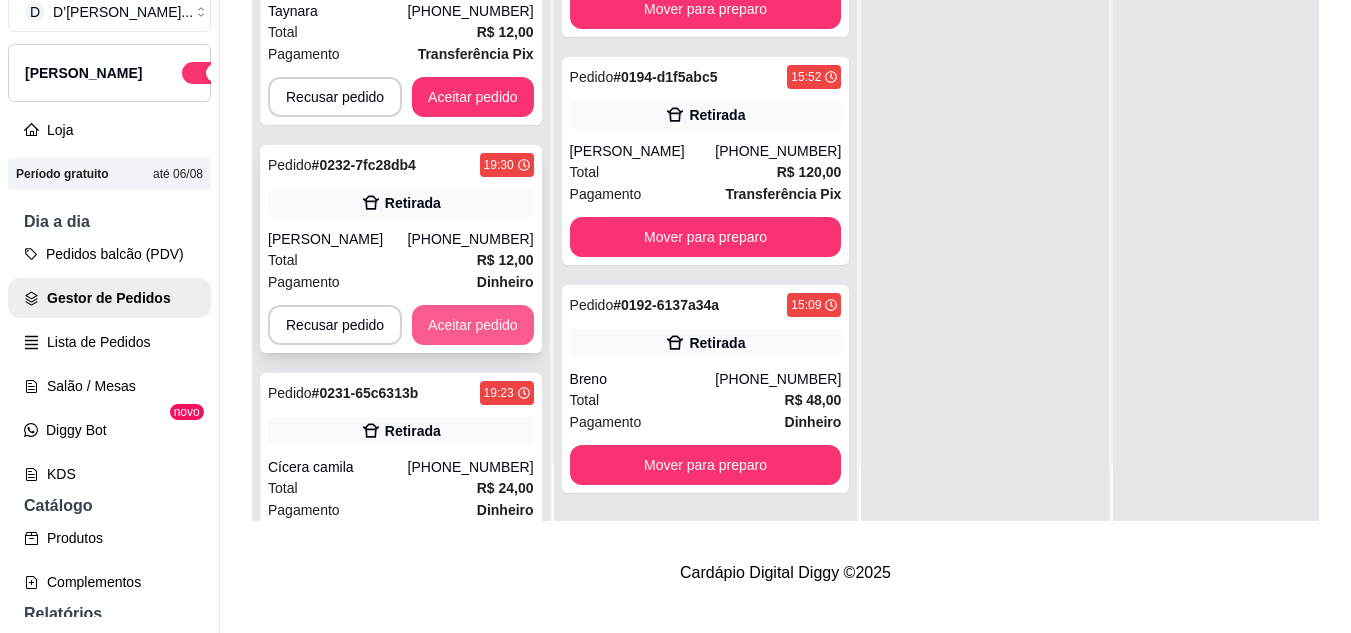 click on "Aceitar pedido" at bounding box center (473, 325) 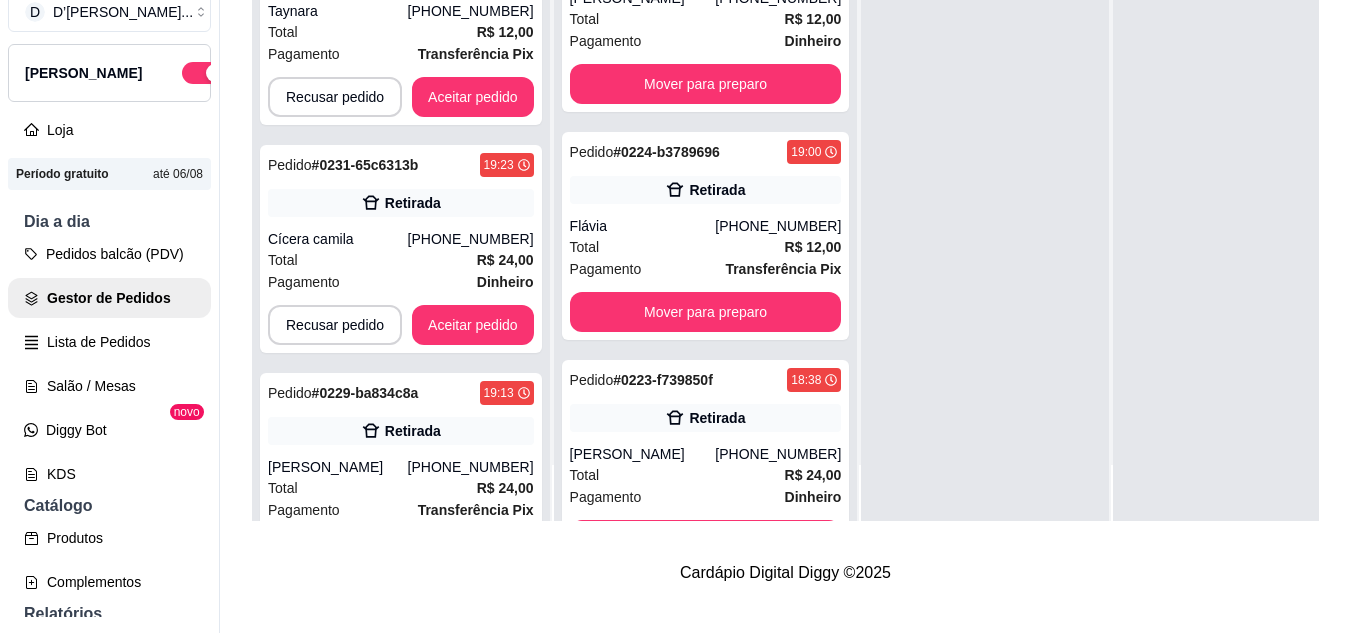 scroll, scrollTop: 0, scrollLeft: 0, axis: both 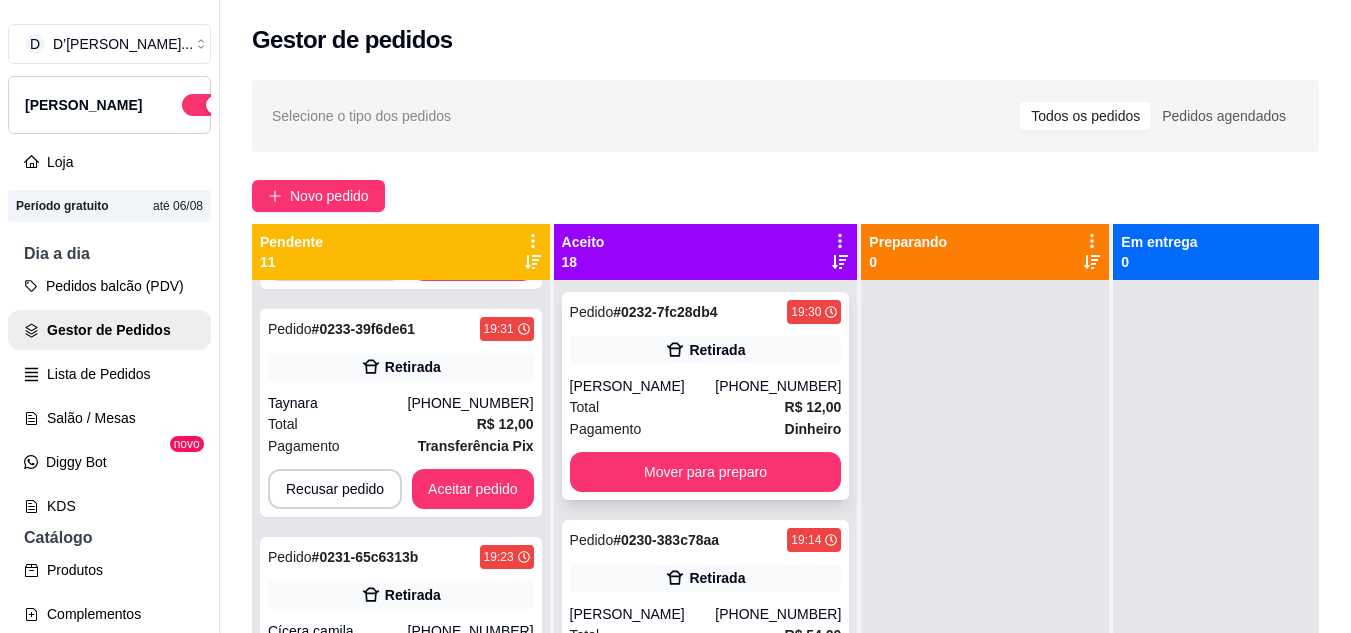 click on "Total R$ 12,00" at bounding box center (706, 407) 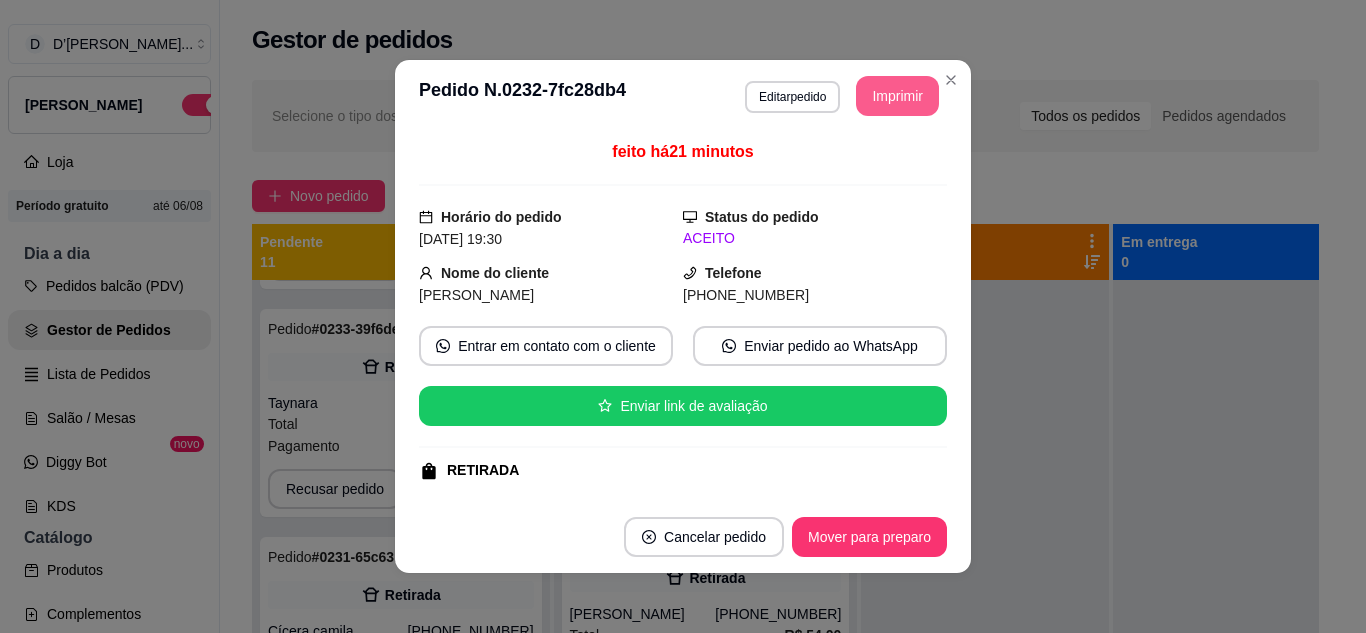 click on "Imprimir" at bounding box center (897, 96) 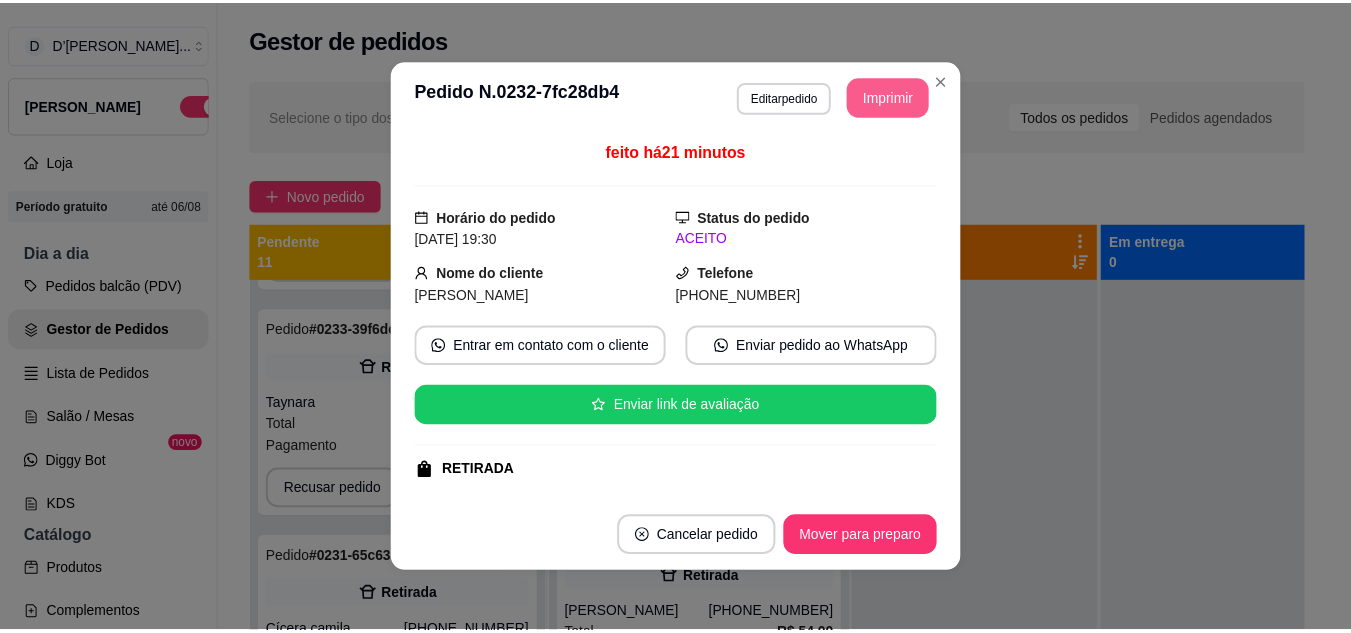 scroll, scrollTop: 0, scrollLeft: 0, axis: both 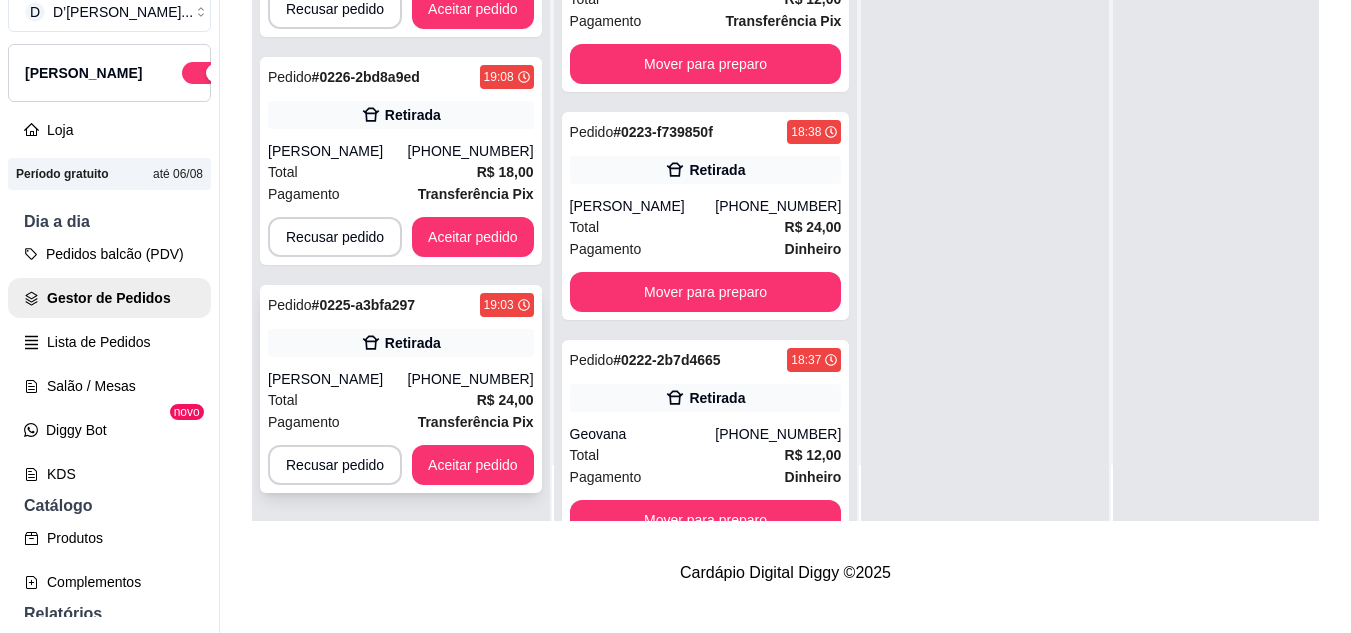 click on "Pedido  # 0225-a3bfa297 19:03 Retirada Luciana  [PHONE_NUMBER] Total R$ 24,00 Pagamento Transferência Pix Recusar pedido Aceitar pedido" at bounding box center (401, 389) 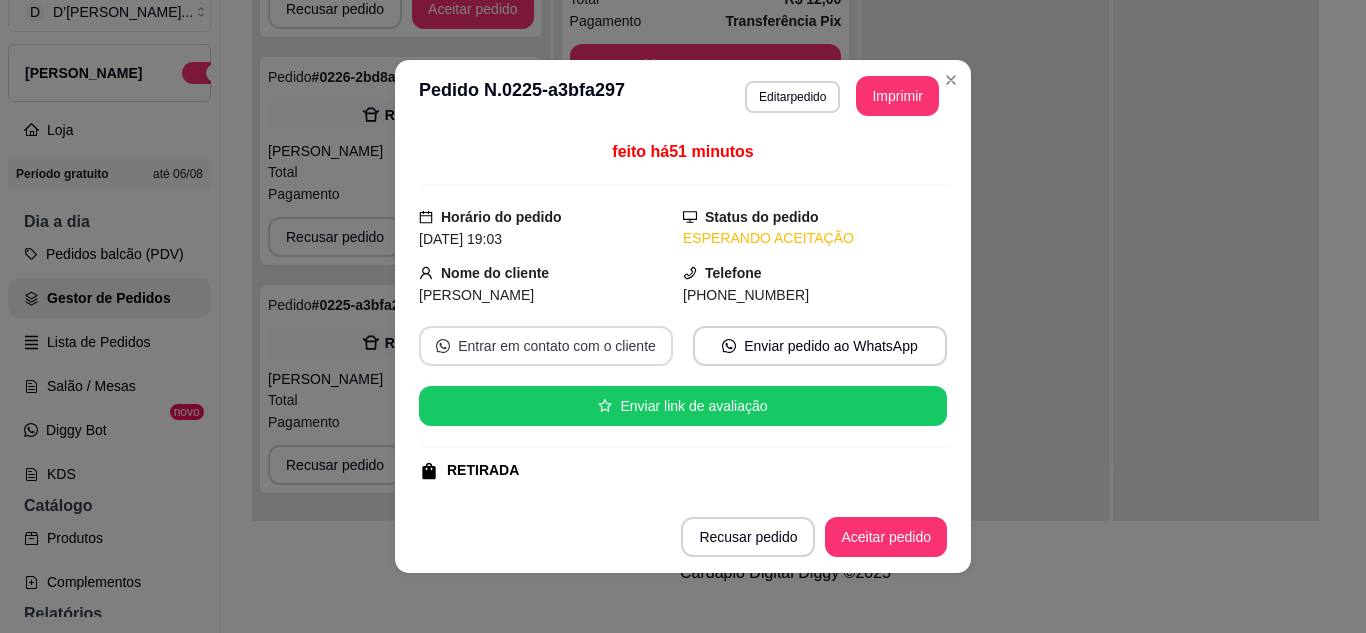 click on "Entrar em contato com o cliente" at bounding box center [546, 346] 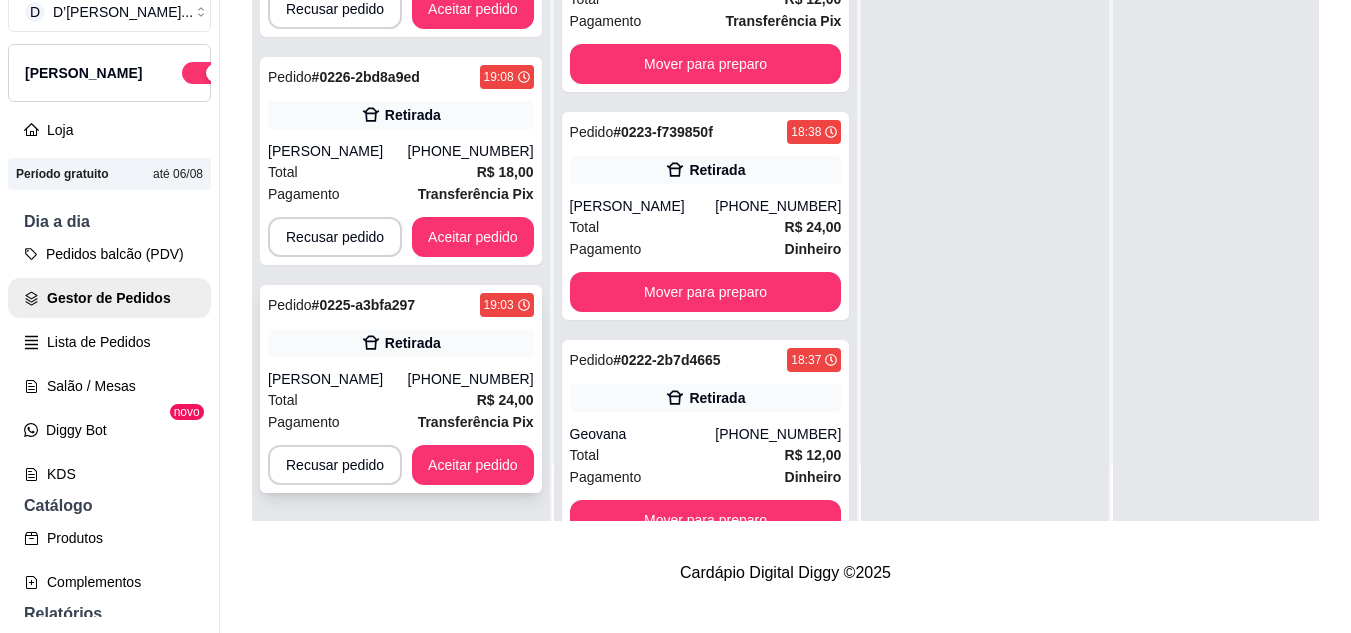 click on "[PERSON_NAME]" at bounding box center (338, 379) 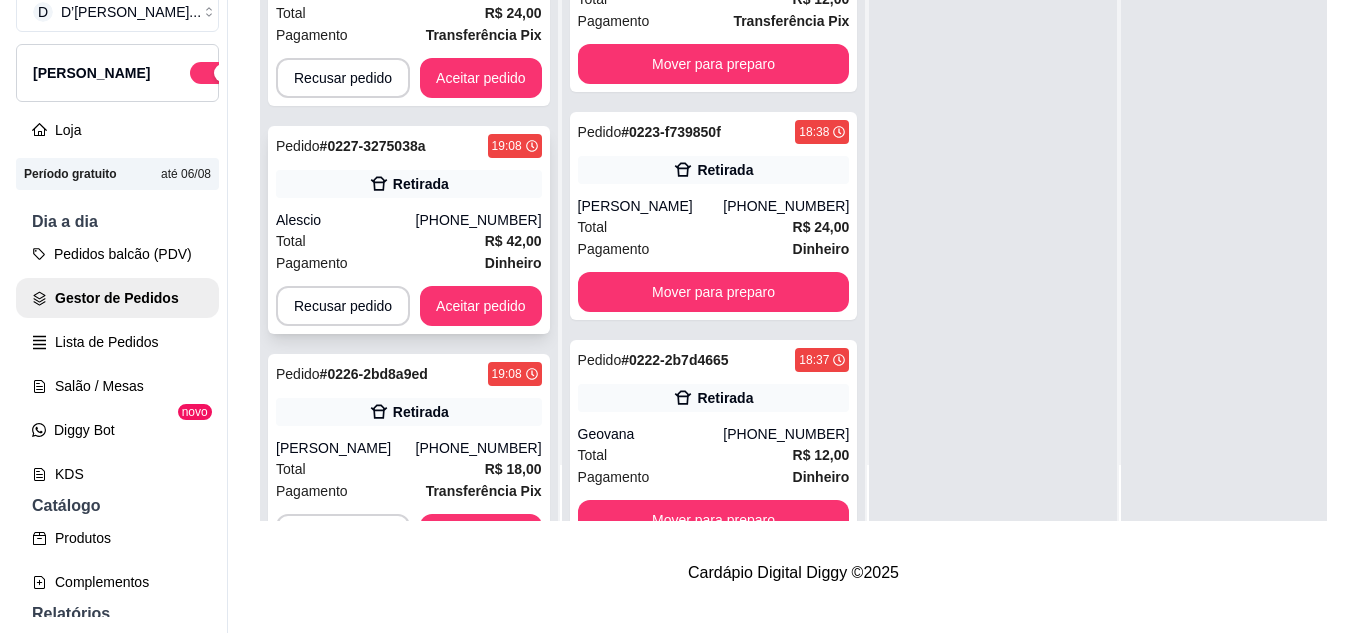 scroll, scrollTop: 1595, scrollLeft: 0, axis: vertical 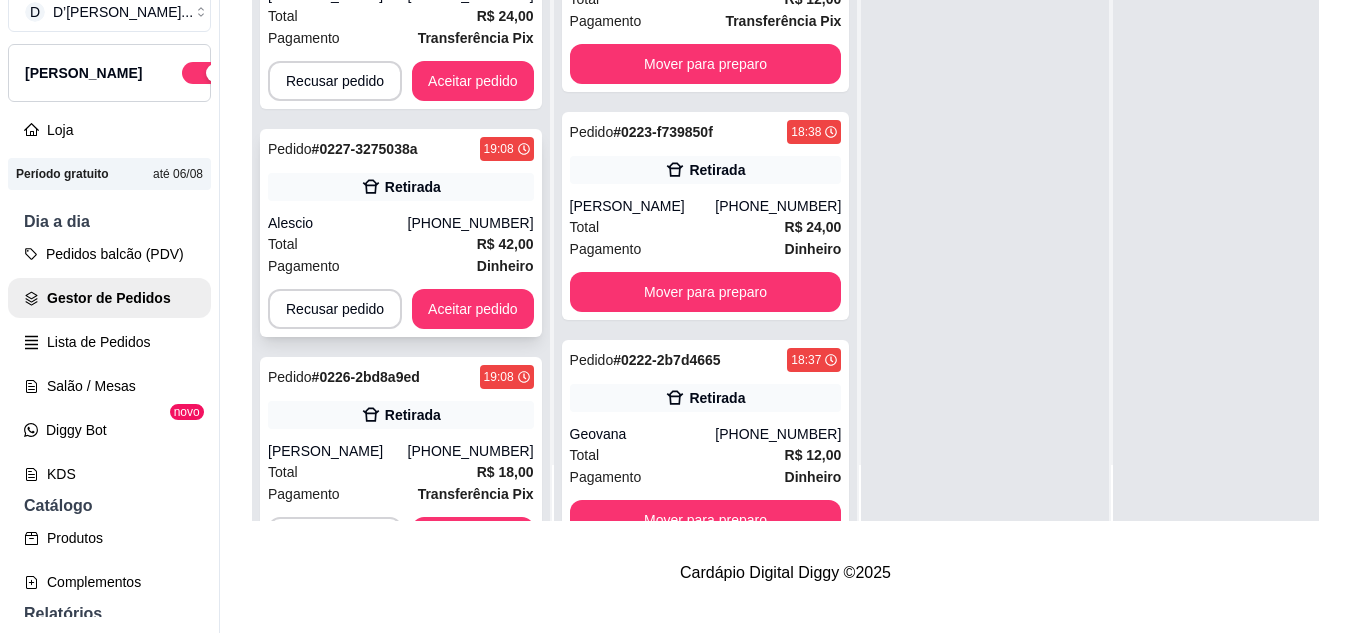 click on "R$ 42,00" at bounding box center (505, 244) 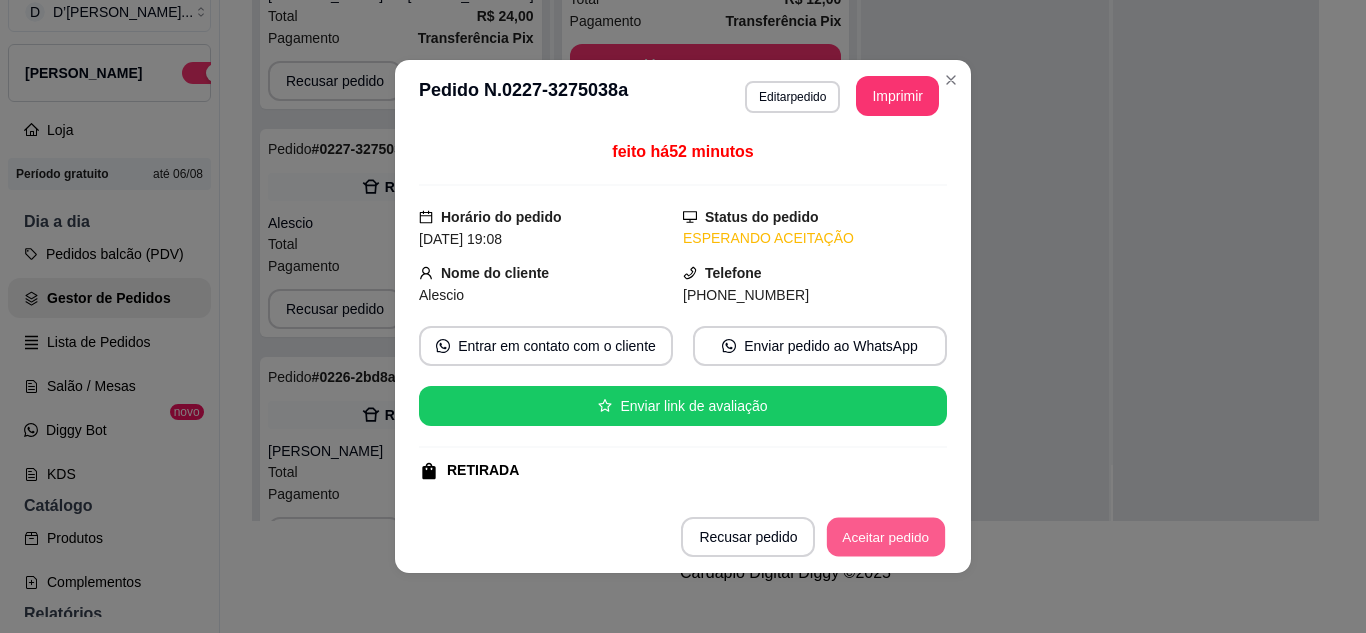 click on "Aceitar pedido" at bounding box center [886, 537] 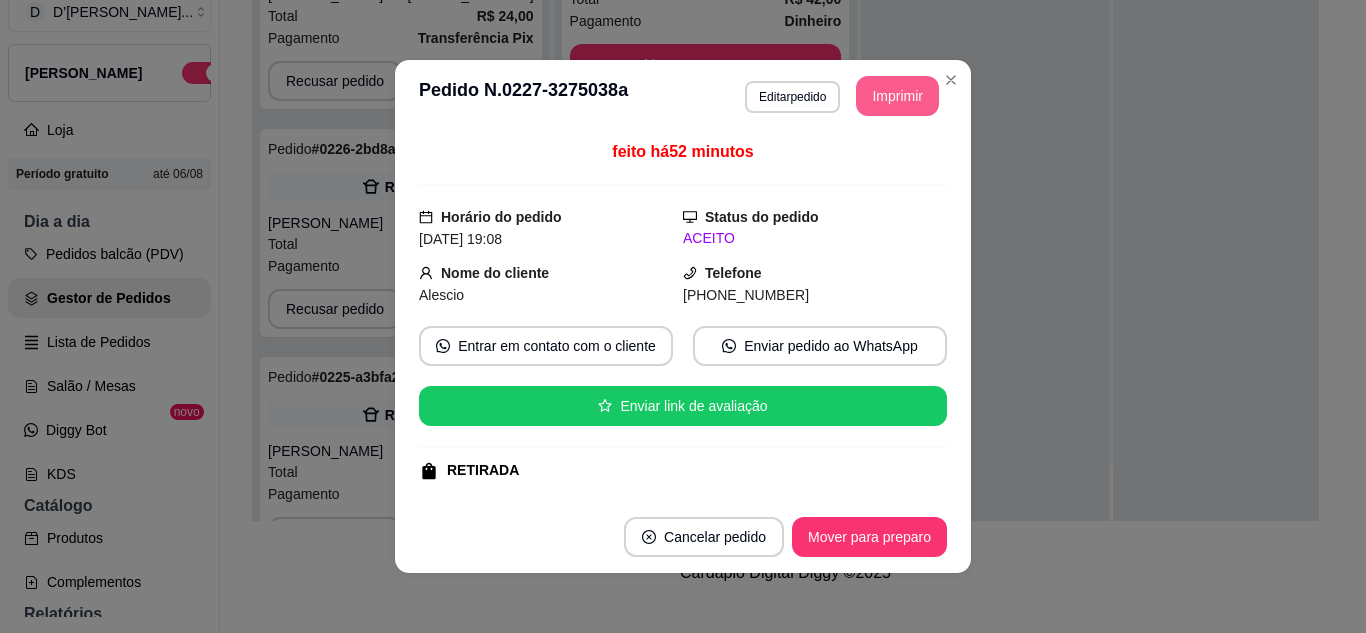 click on "Imprimir" at bounding box center [897, 96] 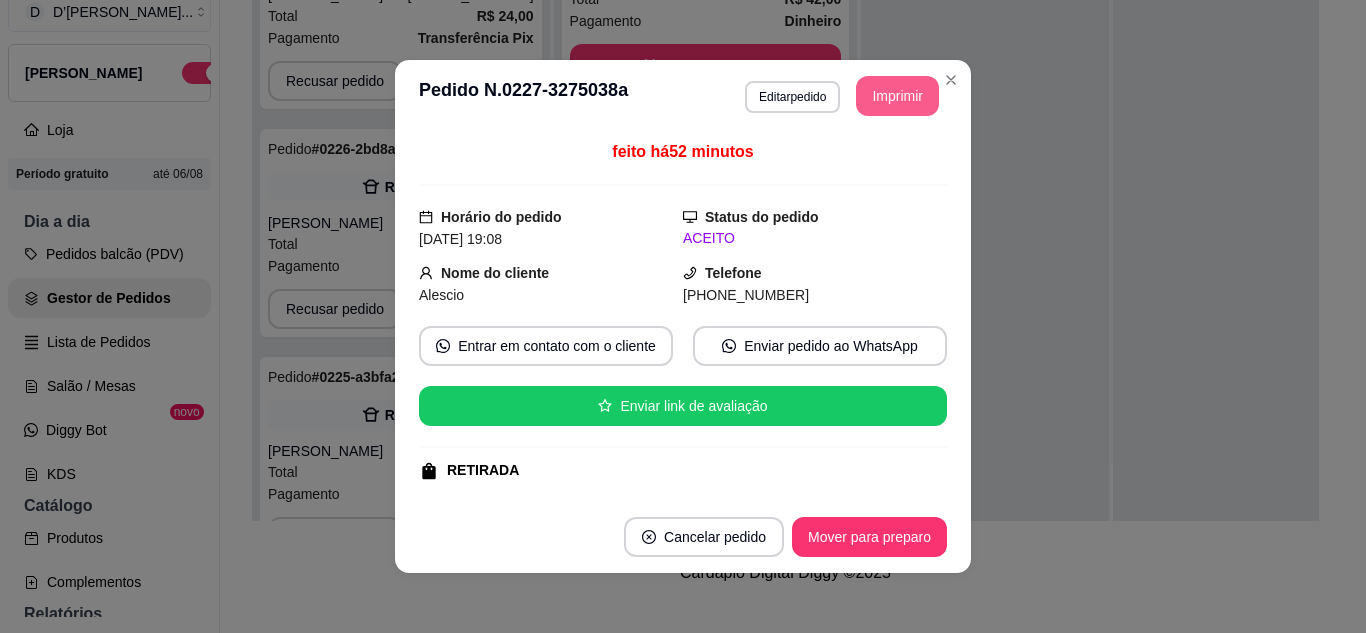 scroll, scrollTop: 0, scrollLeft: 0, axis: both 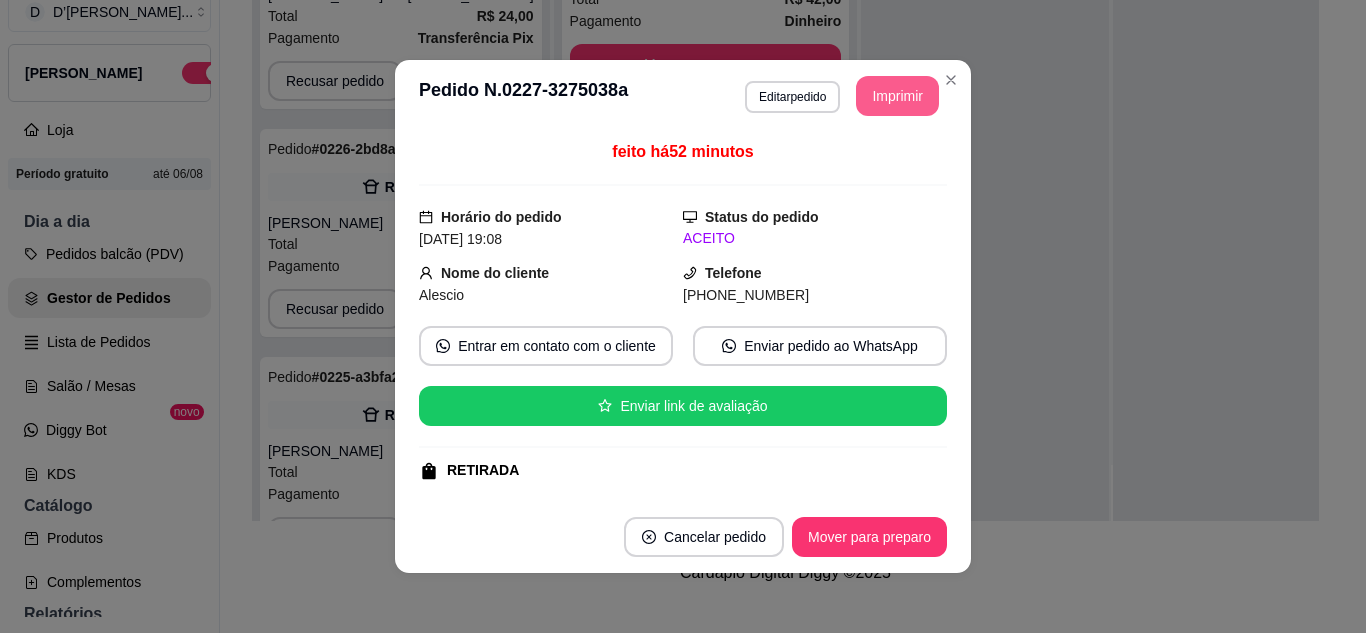 click on "Imprimir" at bounding box center (897, 96) 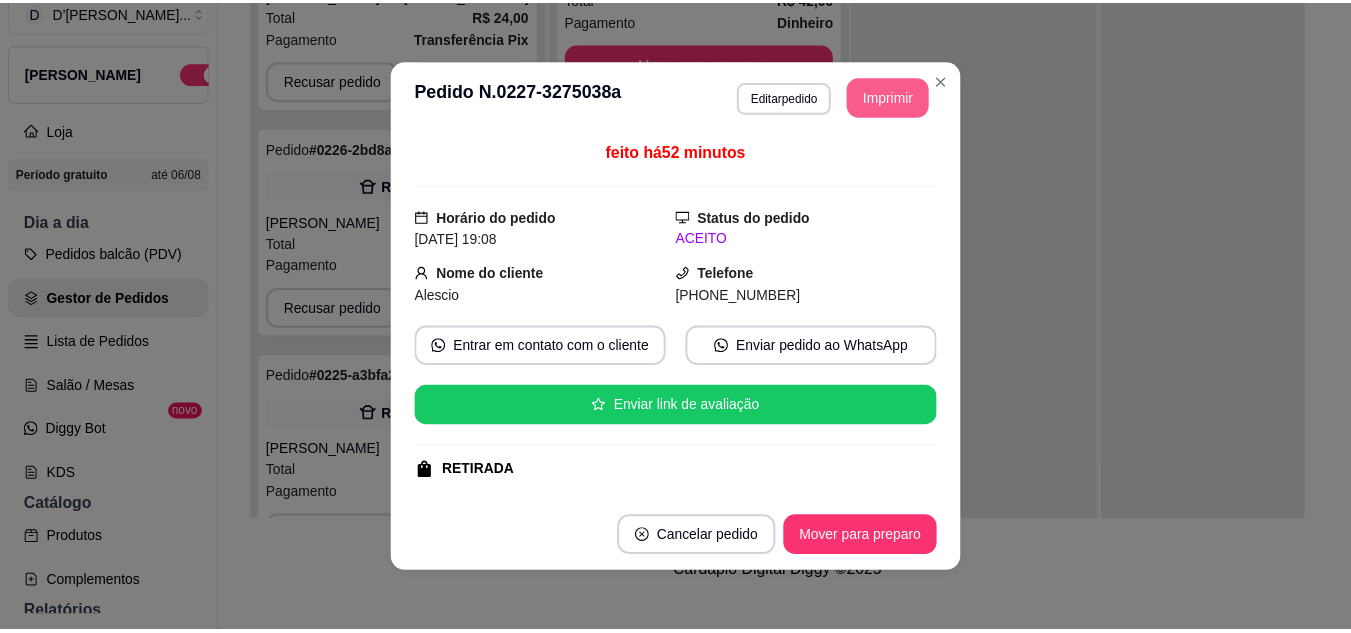 scroll, scrollTop: 0, scrollLeft: 0, axis: both 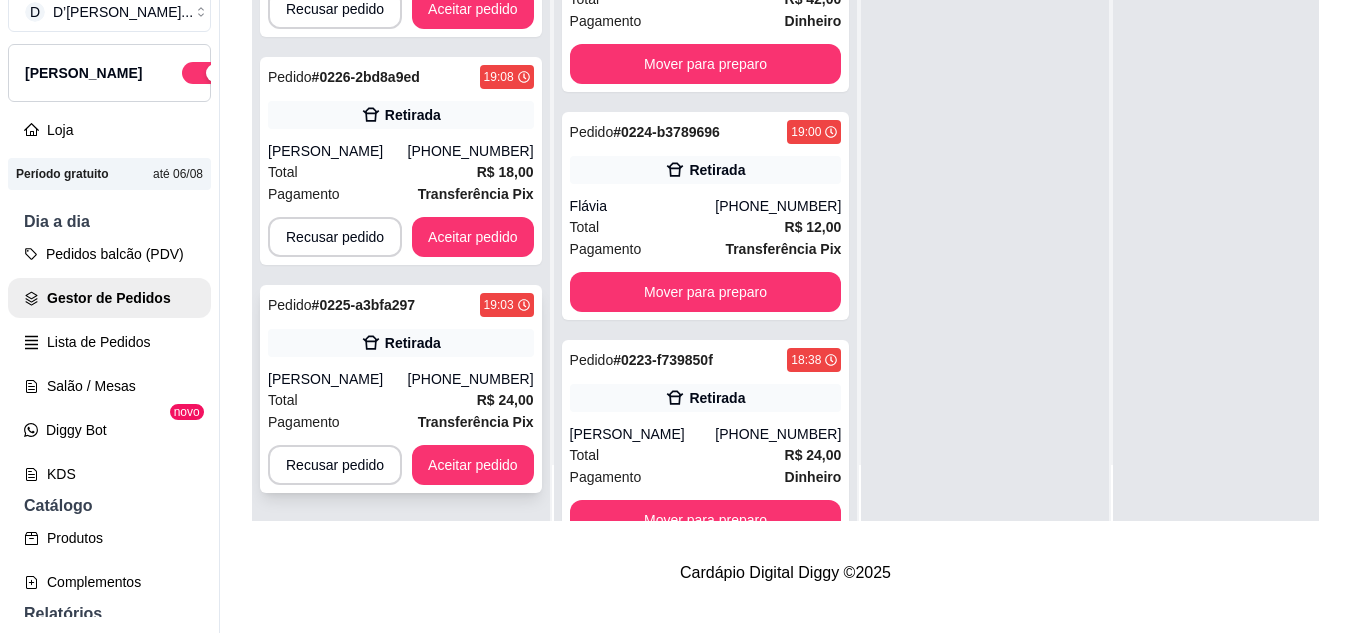 click on "Total R$ 24,00" at bounding box center [401, 400] 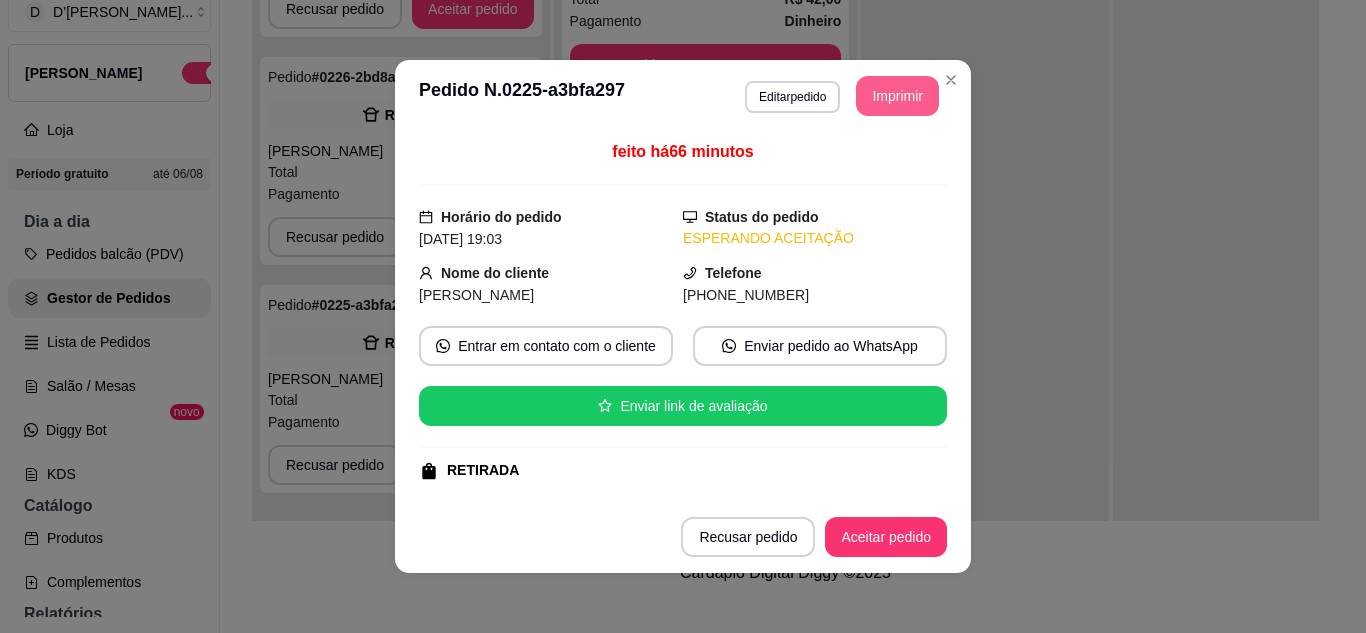 click on "Imprimir" at bounding box center [897, 96] 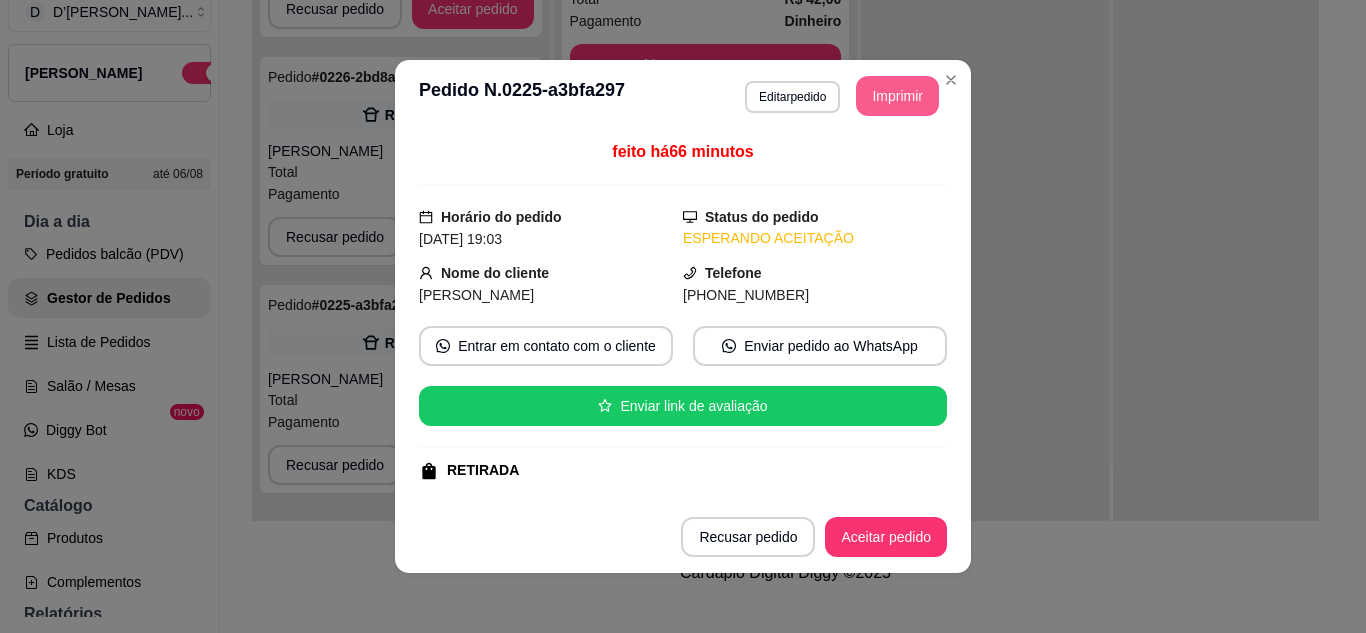 scroll, scrollTop: 0, scrollLeft: 0, axis: both 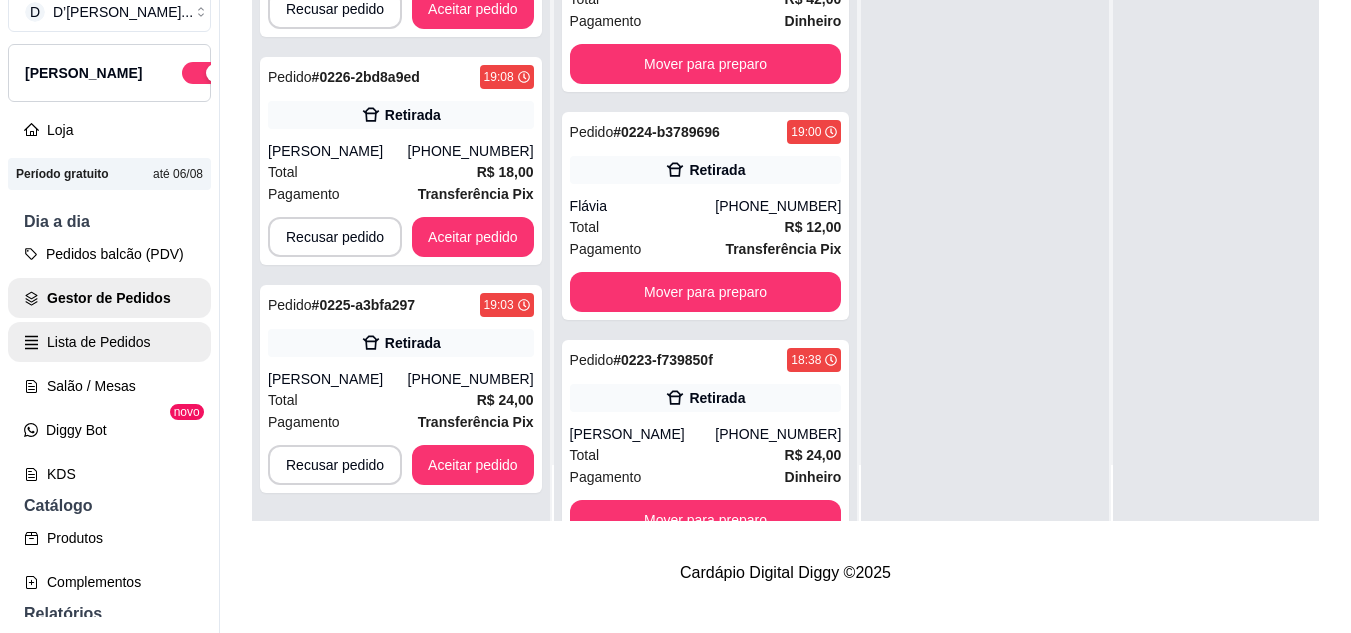 click on "Lista de Pedidos" at bounding box center (109, 342) 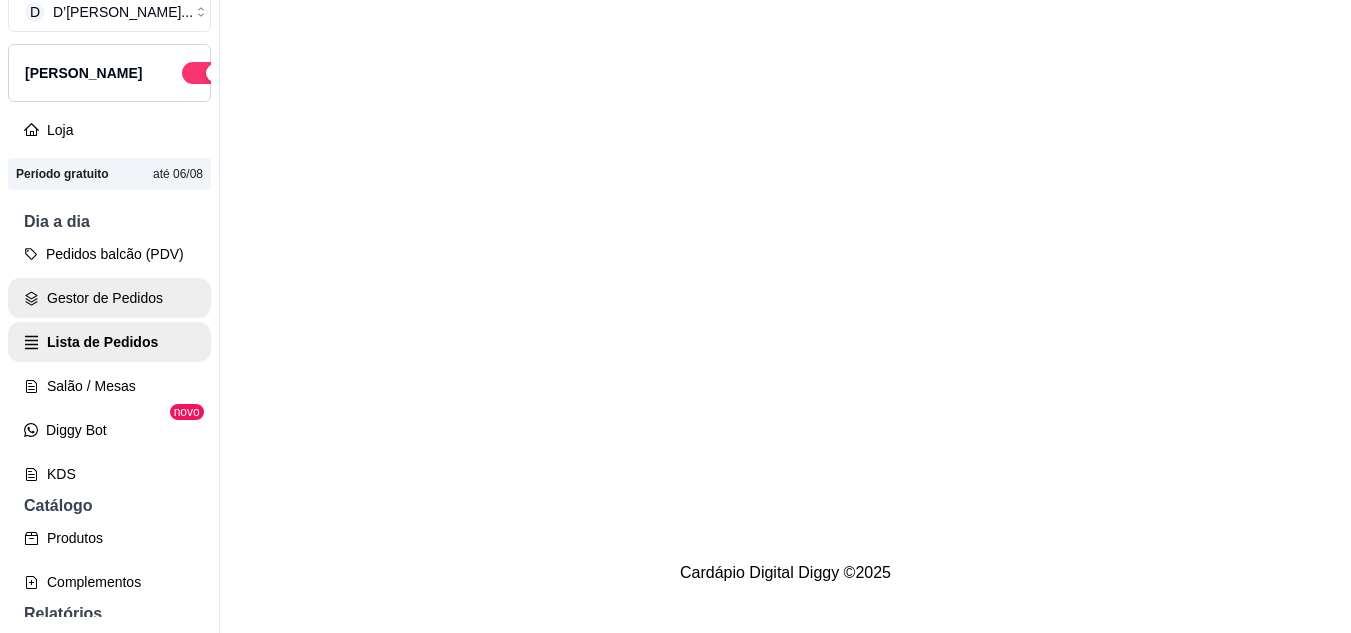 scroll, scrollTop: 0, scrollLeft: 0, axis: both 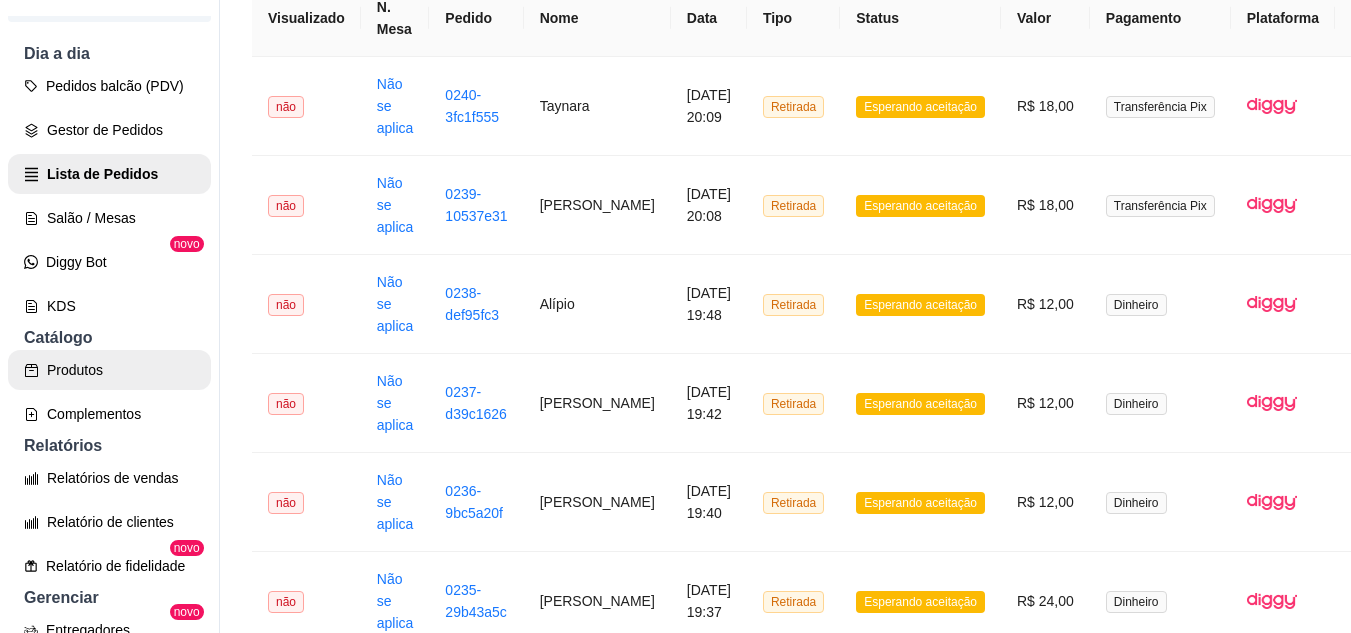 click on "Produtos" at bounding box center (109, 370) 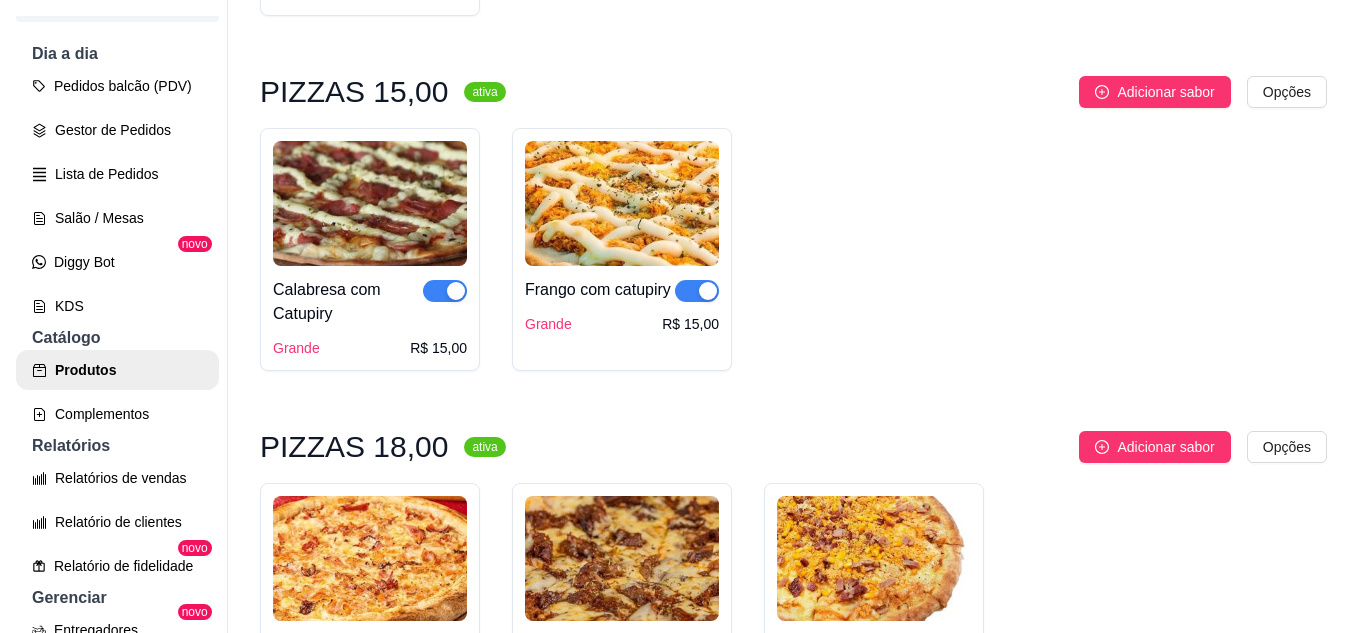 scroll, scrollTop: 4637, scrollLeft: 0, axis: vertical 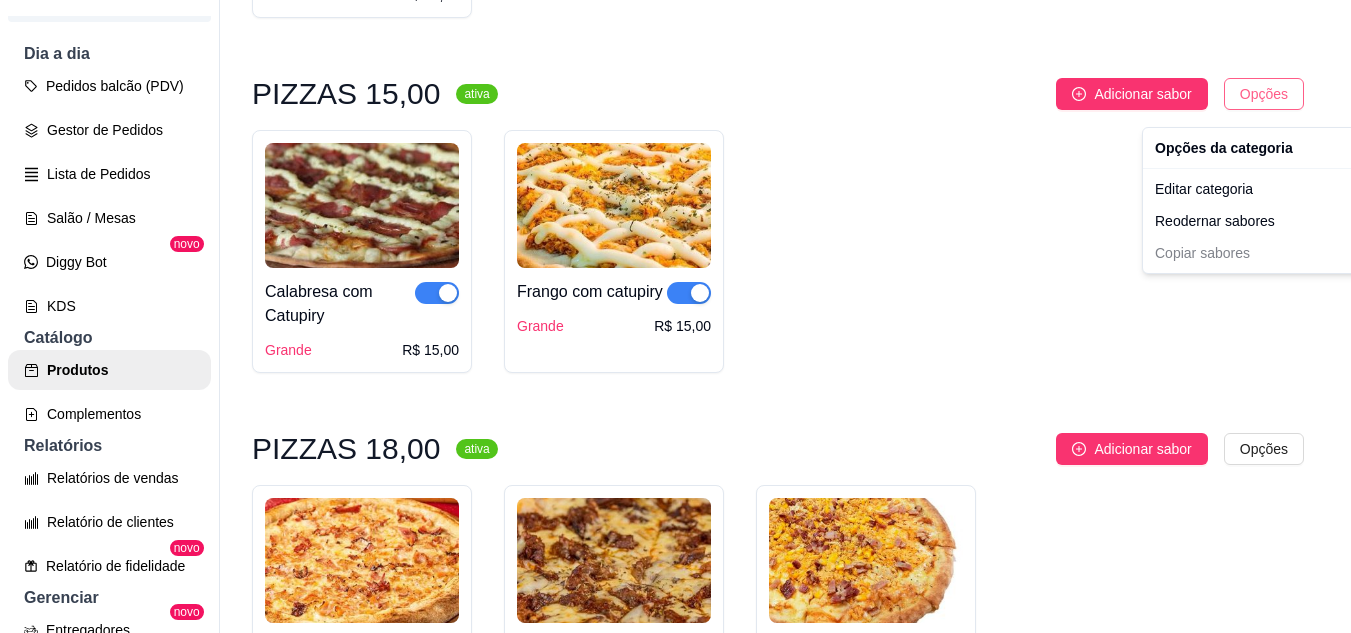 click on "D D’Veras Salga ... Loja Aberta Loja Período gratuito até 06/08   Dia a dia Pedidos balcão (PDV) Gestor de Pedidos Lista de Pedidos Salão / Mesas Diggy Bot novo KDS Catálogo Produtos Complementos Relatórios Relatórios de vendas Relatório de clientes Relatório de fidelidade novo Gerenciar Entregadores novo Nota Fiscal (NFC-e) Controle de caixa Controle de fiado Cupons Clientes Estoque Configurações Diggy Planos Precisa de ajuda? Sair Produtos Adicionar categoria Reodernar categorias Aqui você cadastra e gerencia seu produtos e categorias SALGADOS DE FESTA 30,00 ativa Adicionar produto Opções Coxinha   100 unidades R$ 30,00 50 unidades R$ 16,00 Pastel Carne    100 unidades R$ 30,00 50 unidades  R$ 16,00 Pastel Queijo   100 unidades R$ 30,00 50 unidades R$ 16,00 Travesseiro Misto   100 unidades  R$ 30,00 50 unidades R$ 16,00 50 unidades (coxinha e pastel)   R$ 16,00 50 unidades (coxinha e travesseiro misto)   R$ 16,00 50 unidades (travesseiro misto e pastel)   R$ 16,00 ativa Opções" at bounding box center (675, 316) 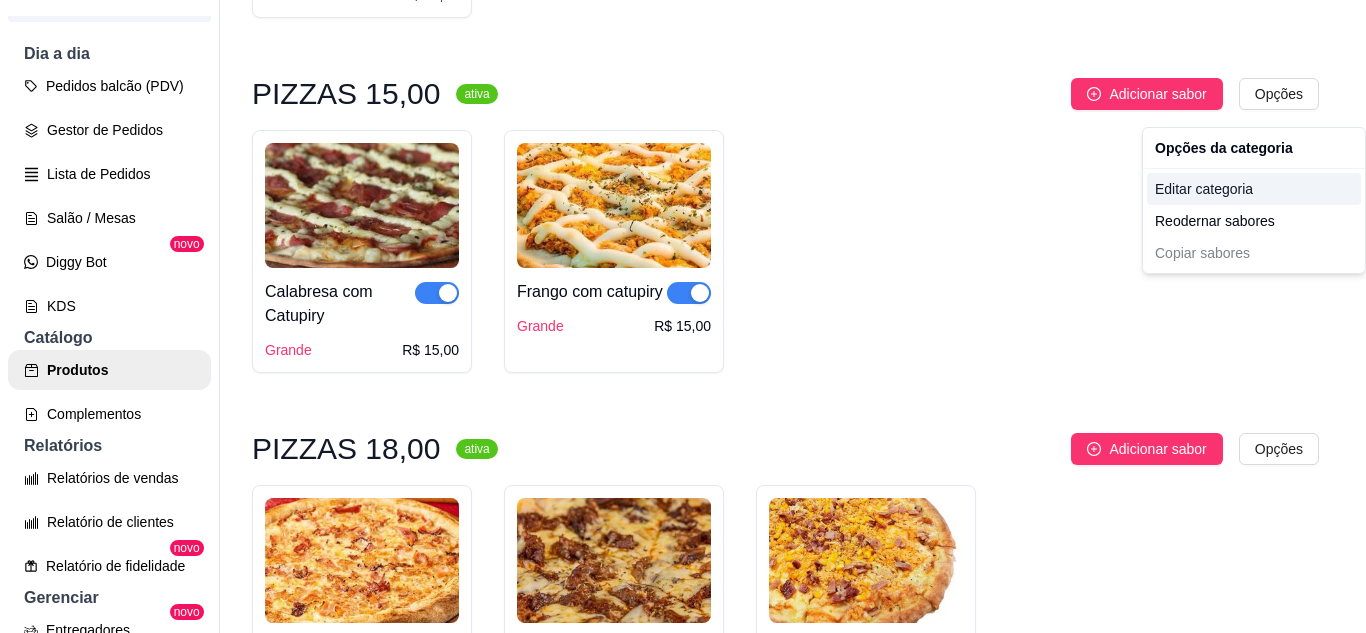 click on "Editar categoria" at bounding box center [1254, 189] 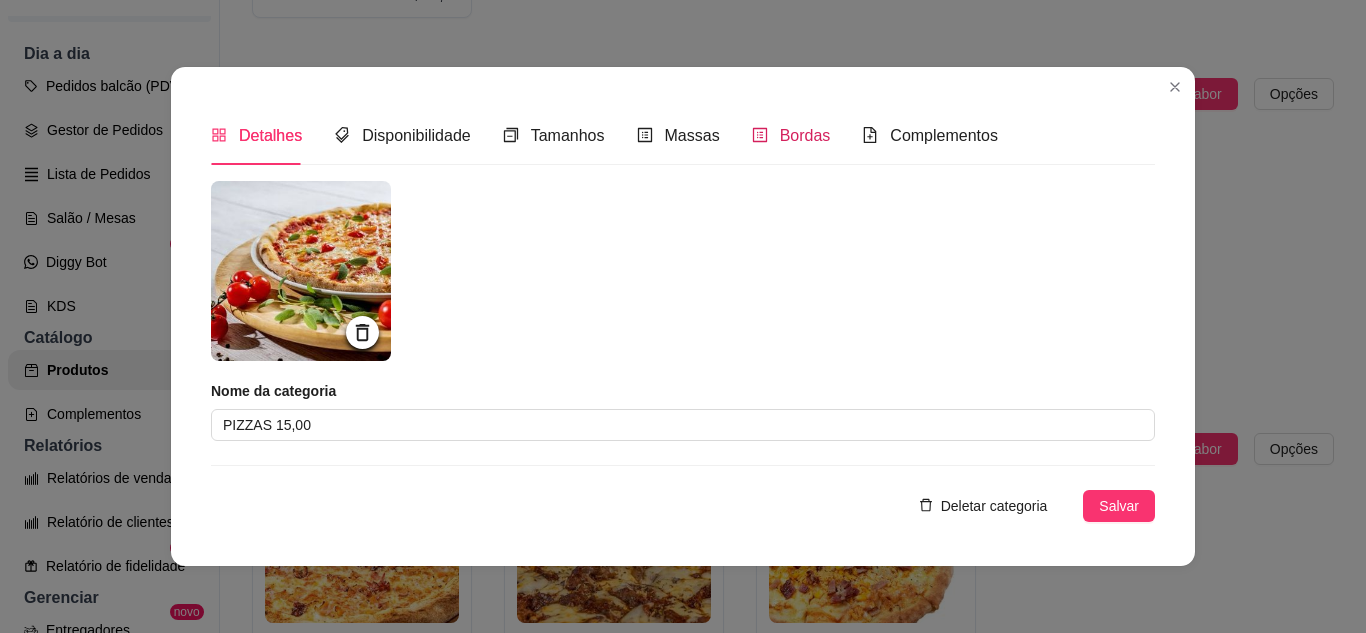 click on "Bordas" at bounding box center (805, 135) 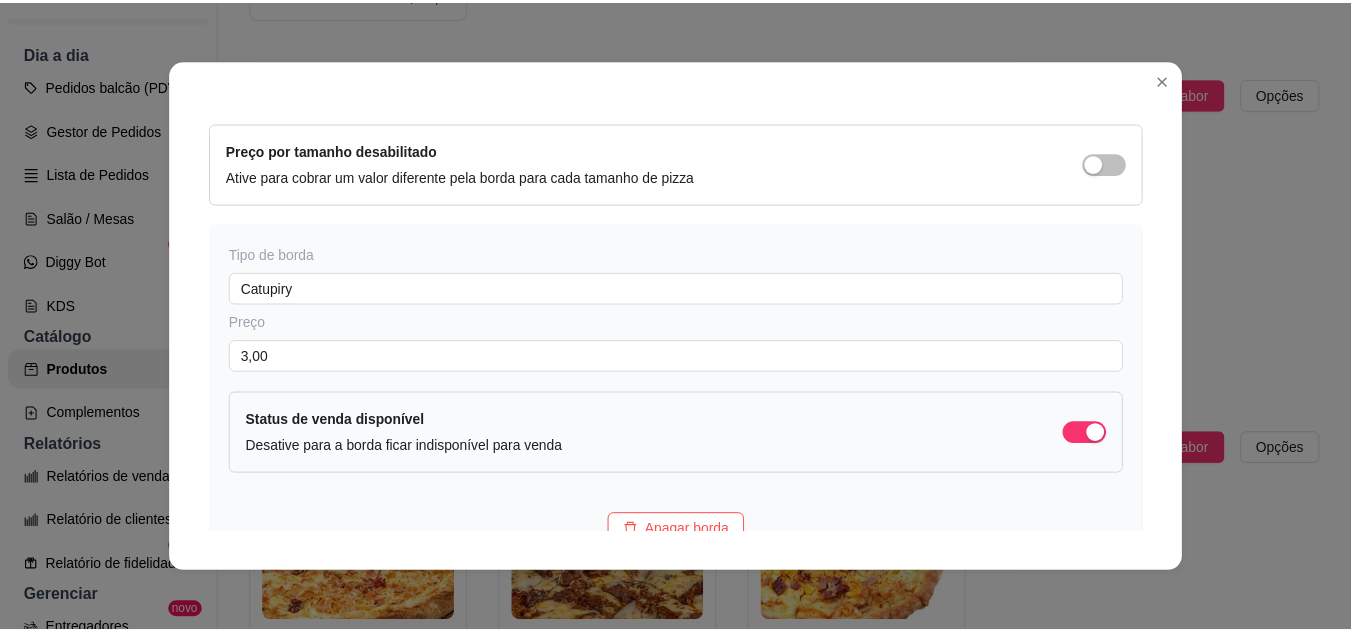 scroll, scrollTop: 281, scrollLeft: 0, axis: vertical 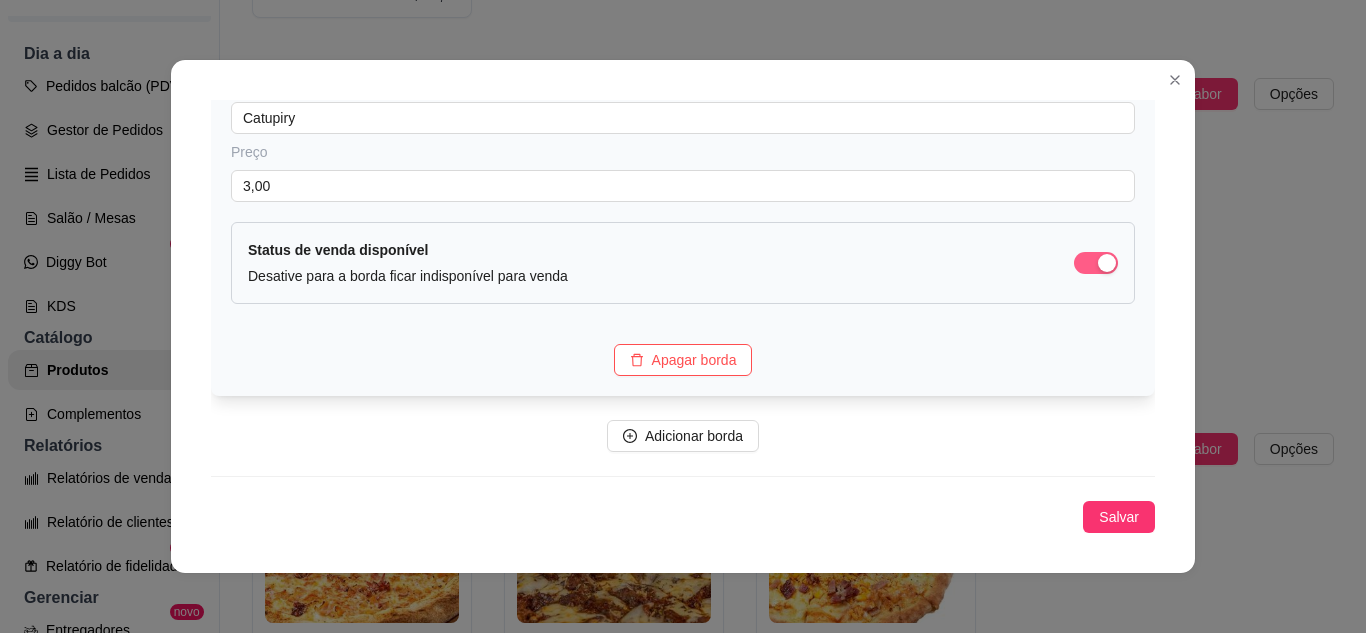click at bounding box center [1107, 263] 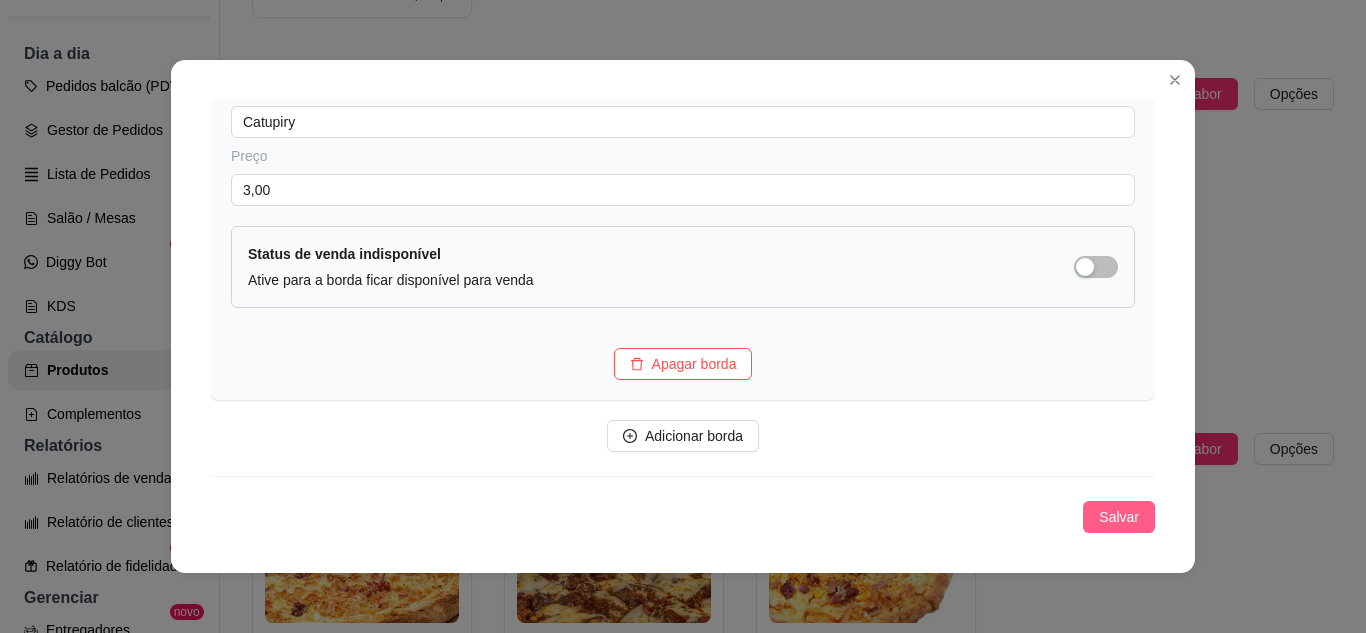 click on "Salvar" at bounding box center (1119, 517) 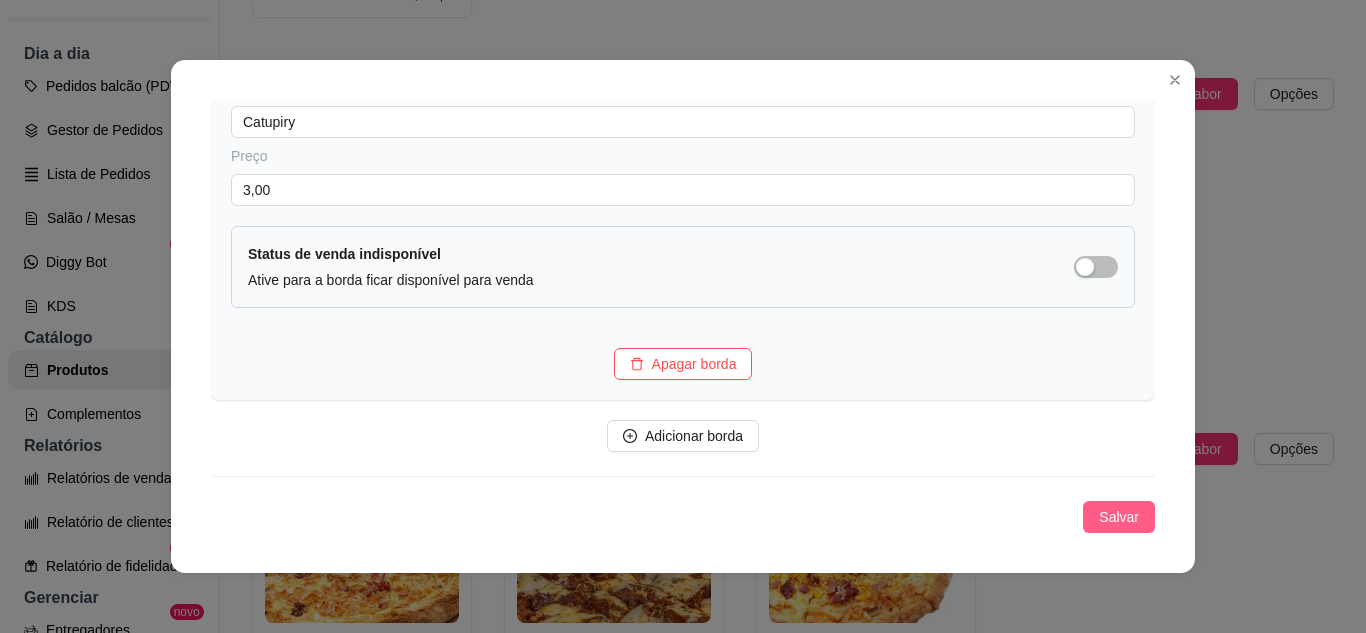 click on "Salvar" at bounding box center (1119, 517) 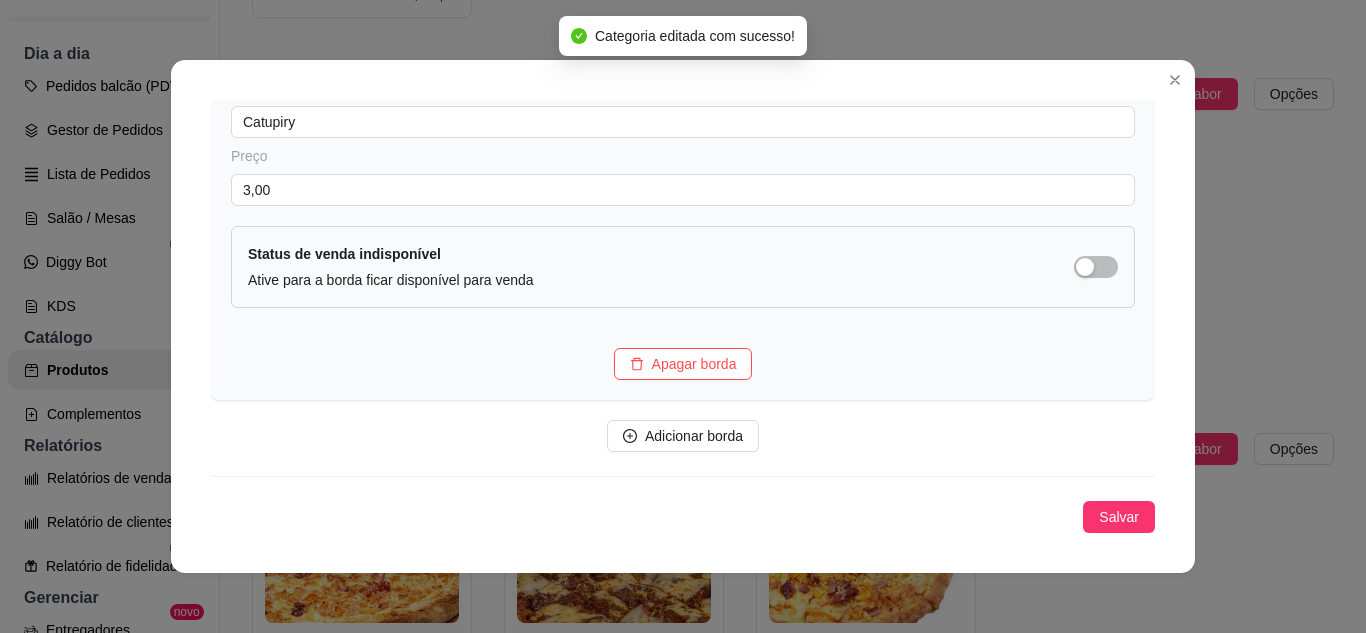 click on "Detalhes Disponibilidade Tamanhos Massas Bordas Complementos Nome da categoria PIZZAS 15,00 Deletar categoria Salvar Bordas Configure os tipos de bordas que estarão disponíveis e o preço adicional de cada uma. Preço por tamanho desabilitado Ative para cobrar um valor diferente pela borda para cada tamanho de pizza Tipo de borda Catupiry Preço 3,00 Status de venda indisponível Ative para a borda ficar disponível para venda Apagar borda Adicionar borda Salvar" at bounding box center (683, 316) 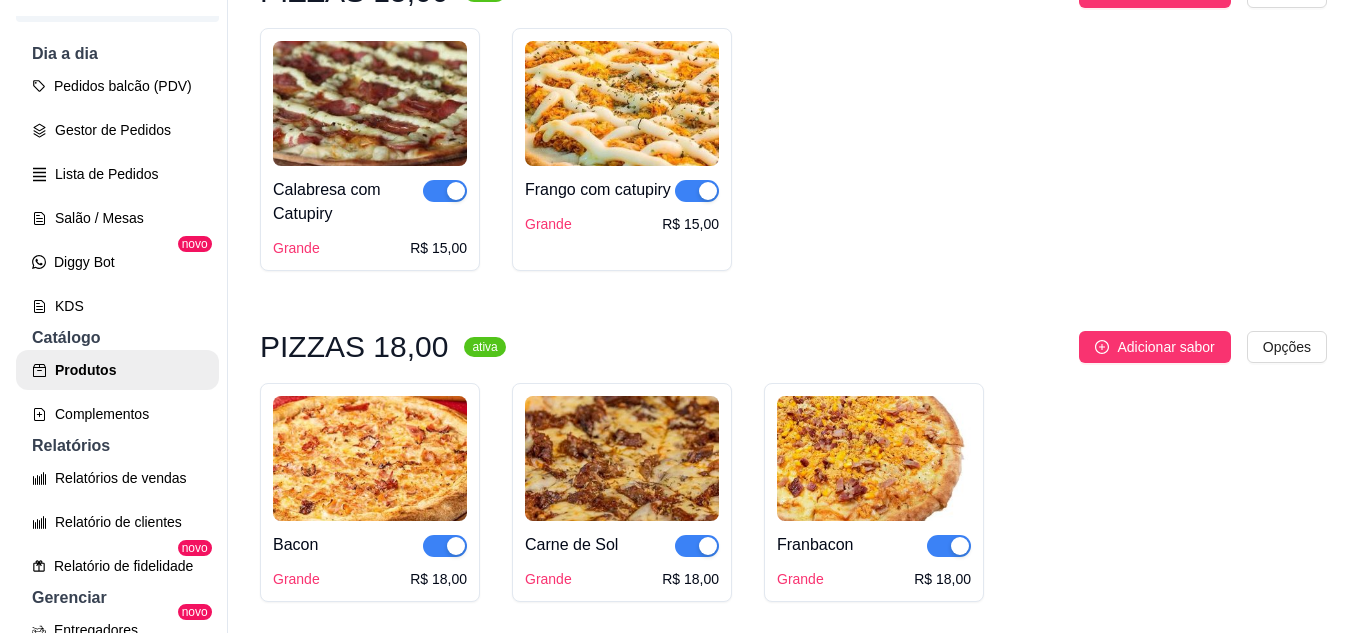 scroll, scrollTop: 4837, scrollLeft: 0, axis: vertical 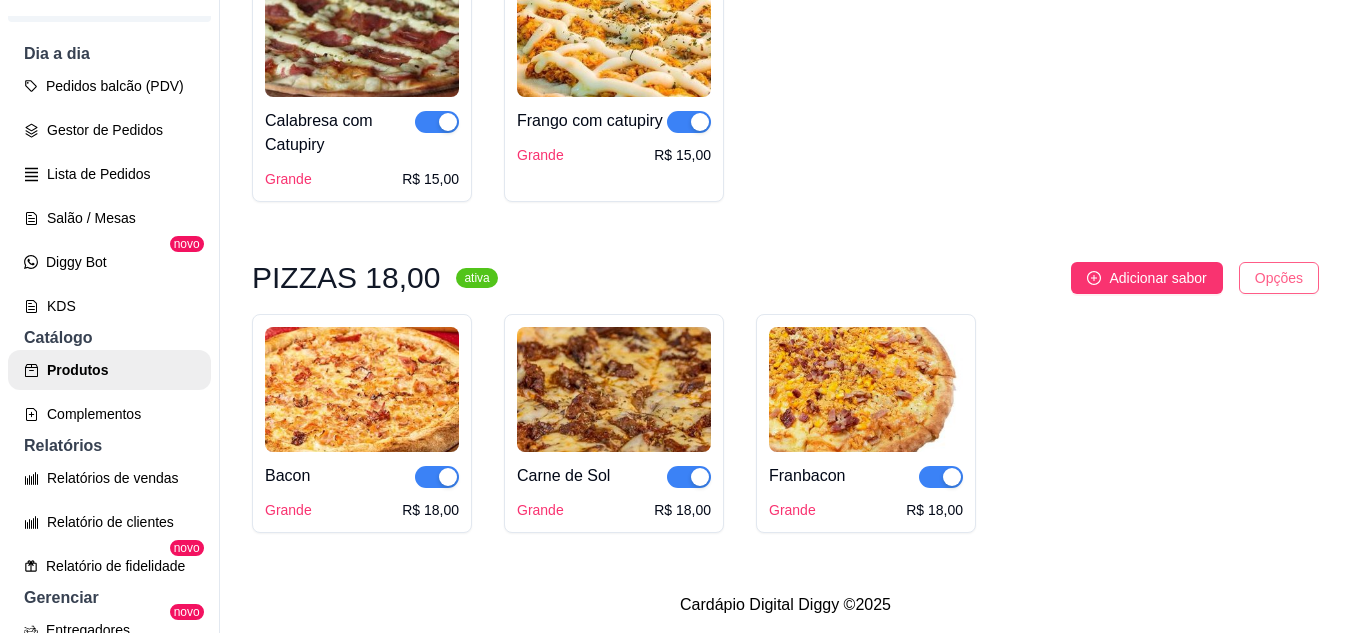 click on "D D’Veras Salga ... Loja Aberta Loja Período gratuito até 06/08   Dia a dia Pedidos balcão (PDV) Gestor de Pedidos Lista de Pedidos Salão / Mesas Diggy Bot novo KDS Catálogo Produtos Complementos Relatórios Relatórios de vendas Relatório de clientes Relatório de fidelidade novo Gerenciar Entregadores novo Nota Fiscal (NFC-e) Controle de caixa Controle de fiado Cupons Clientes Estoque Configurações Diggy Planos Precisa de ajuda? Sair Produtos Adicionar categoria Reodernar categorias Aqui você cadastra e gerencia seu produtos e categorias SALGADOS DE FESTA 30,00 ativa Adicionar produto Opções Coxinha   100 unidades R$ 30,00 50 unidades R$ 16,00 Pastel Carne    100 unidades R$ 30,00 50 unidades  R$ 16,00 Pastel Queijo   100 unidades R$ 30,00 50 unidades R$ 16,00 Travesseiro Misto   100 unidades  R$ 30,00 50 unidades R$ 16,00 50 unidades (coxinha e pastel)   R$ 16,00 50 unidades (coxinha e travesseiro misto)   R$ 16,00 50 unidades (travesseiro misto e pastel)   R$ 16,00 ativa Opções" at bounding box center (675, 316) 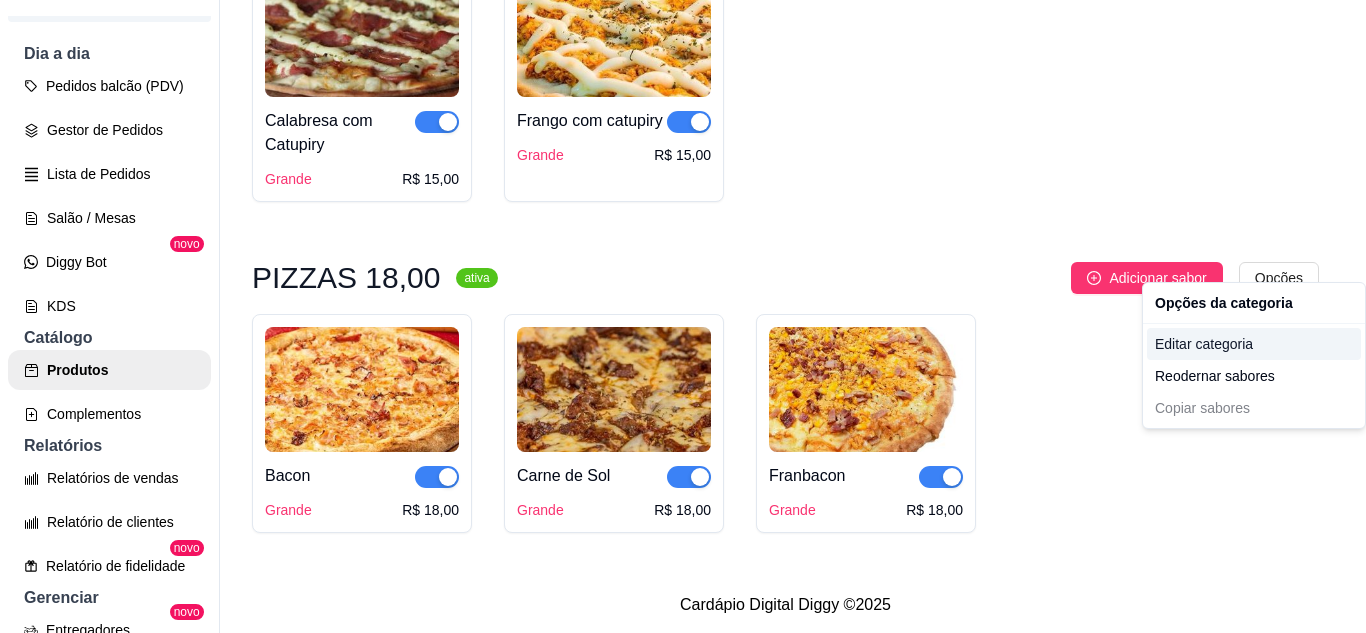 click on "Editar categoria" at bounding box center [1254, 344] 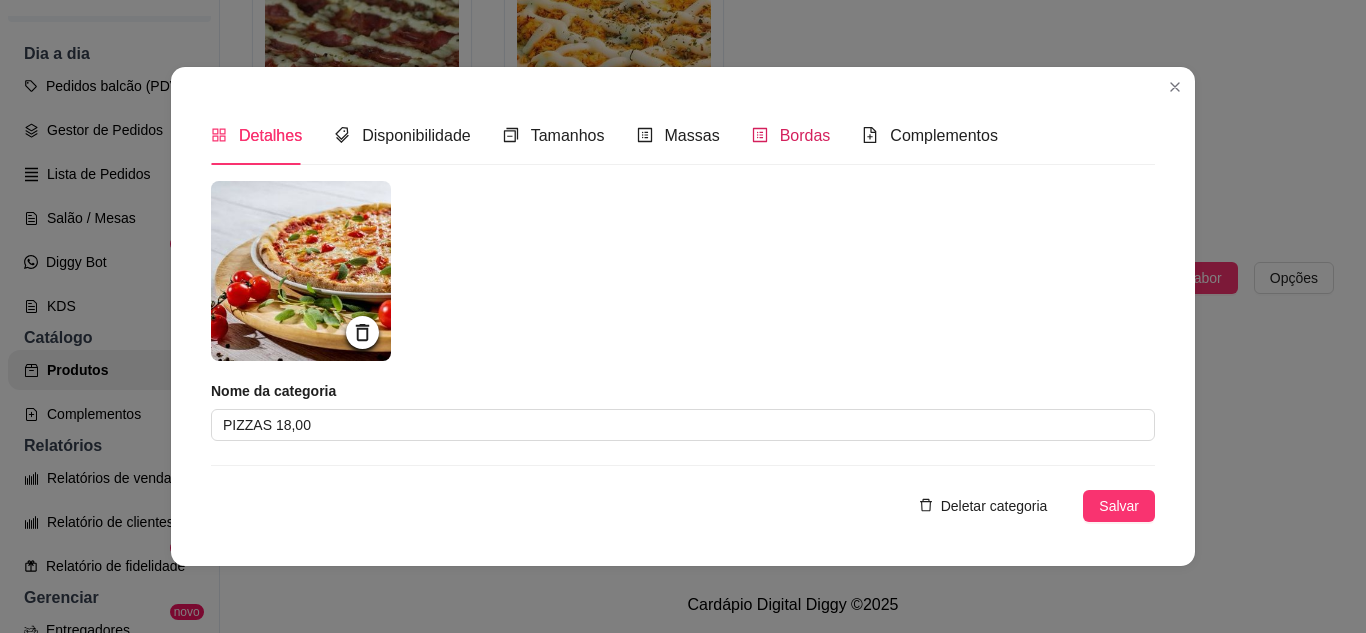 click on "Bordas" at bounding box center (805, 135) 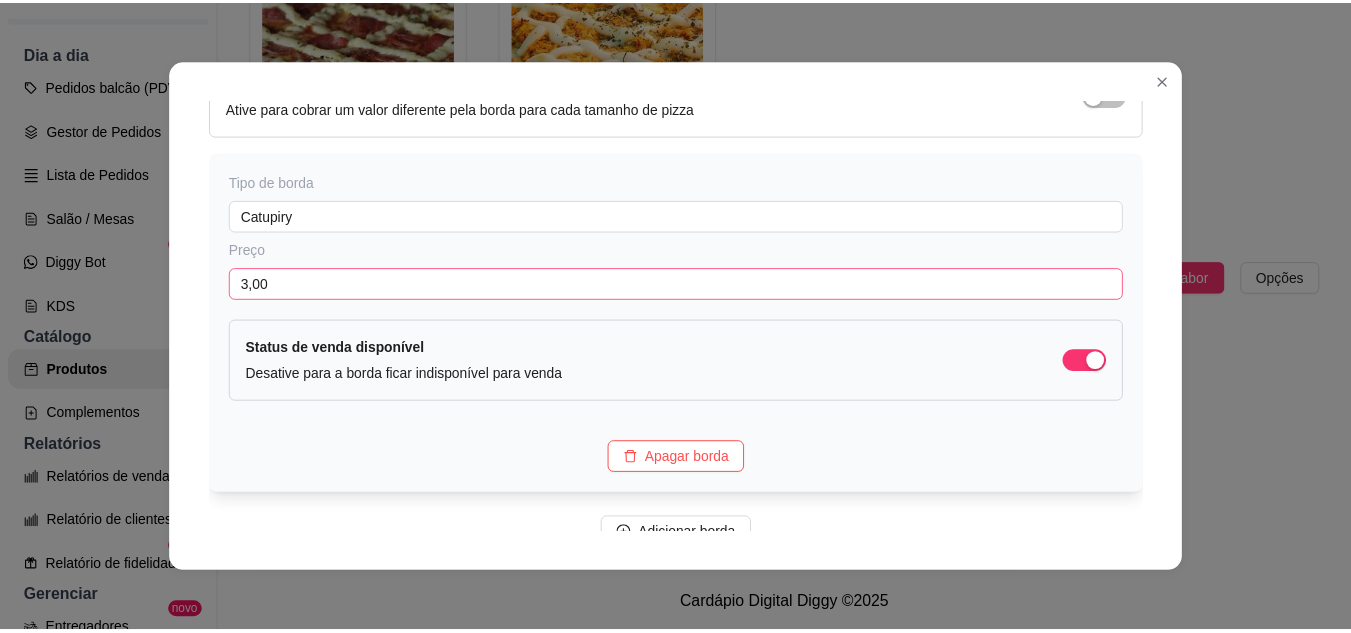 scroll, scrollTop: 281, scrollLeft: 0, axis: vertical 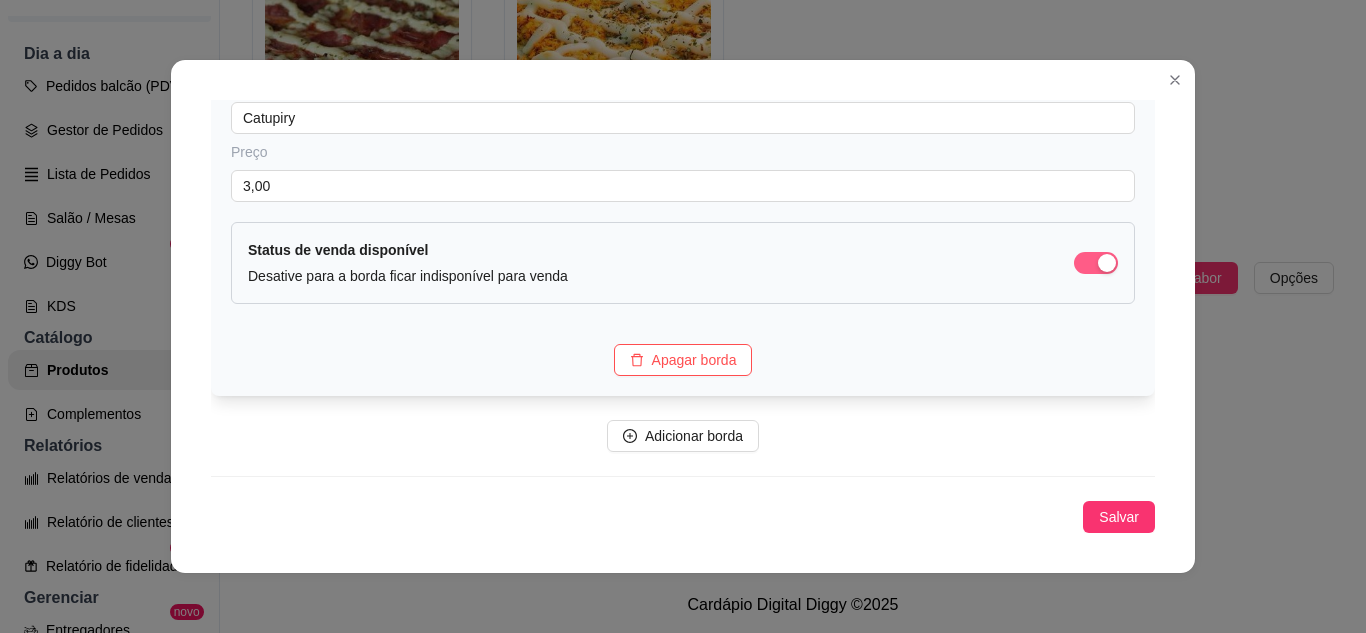 click at bounding box center (1107, 263) 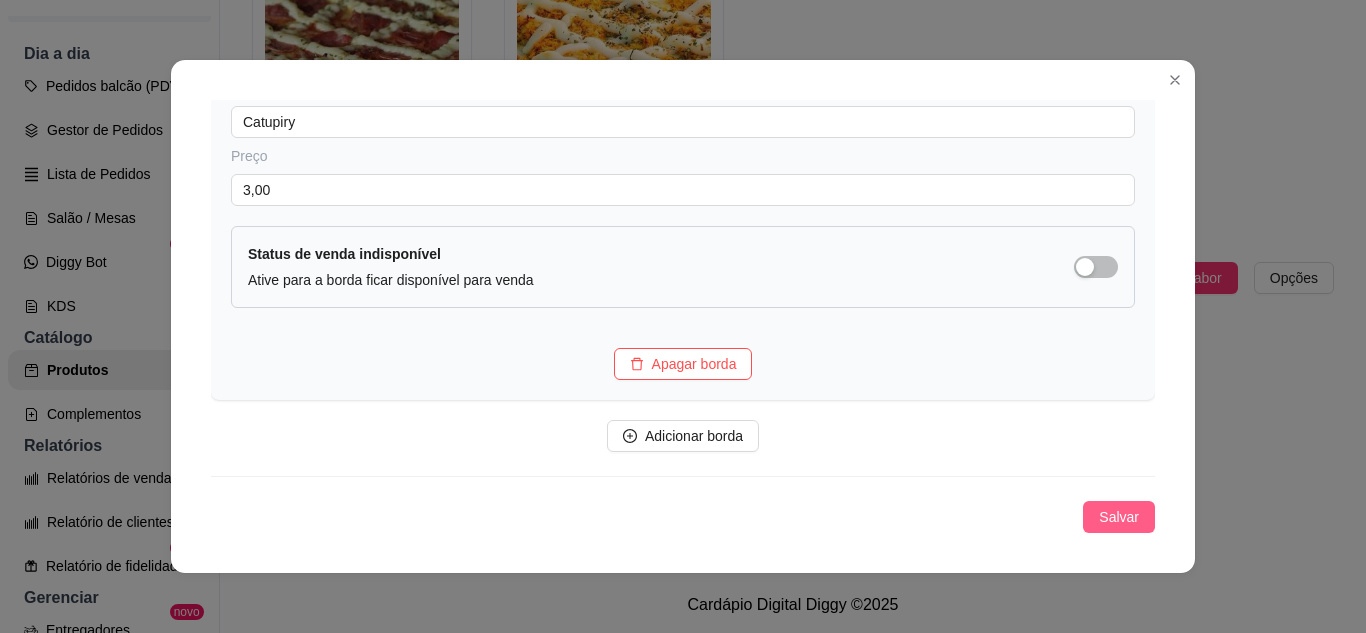 click on "Salvar" at bounding box center [1119, 517] 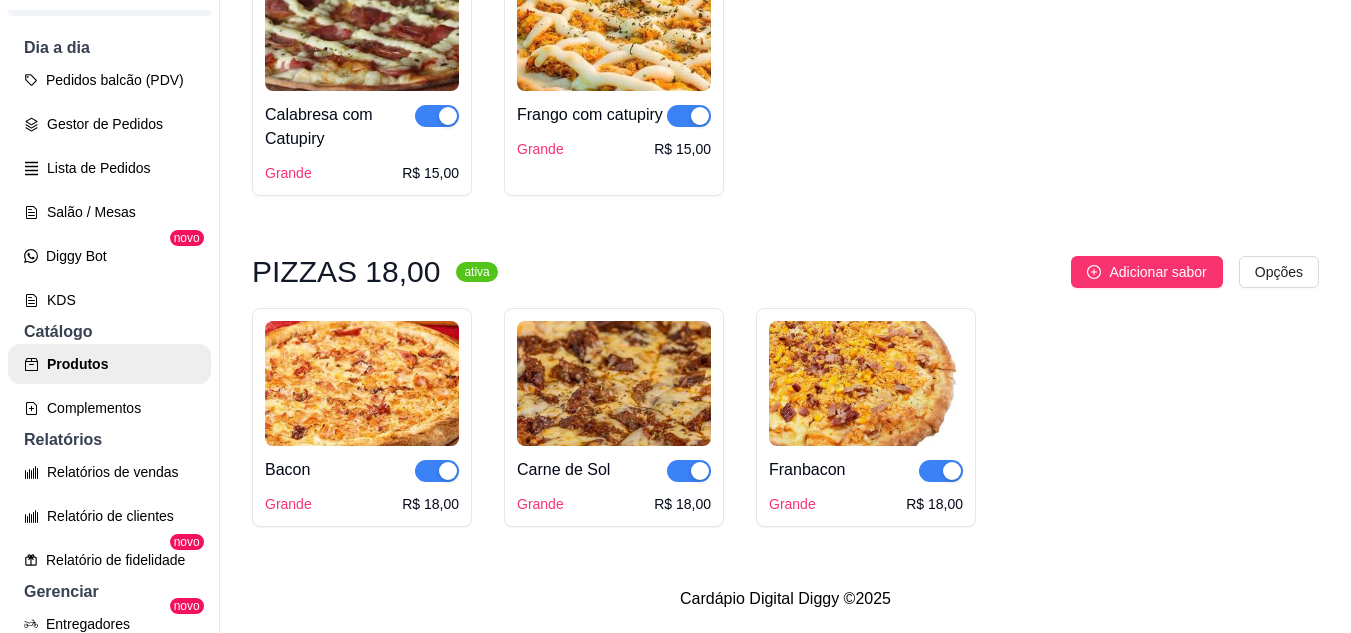 scroll, scrollTop: 0, scrollLeft: 0, axis: both 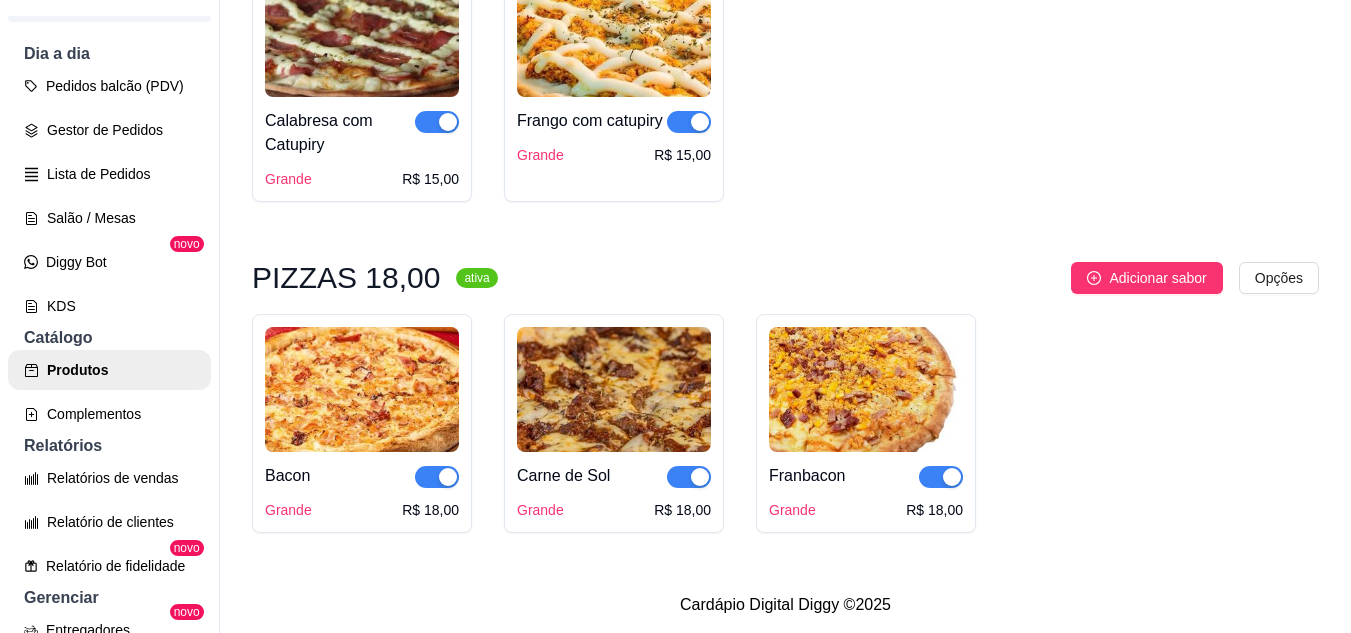 click at bounding box center (689, 476) 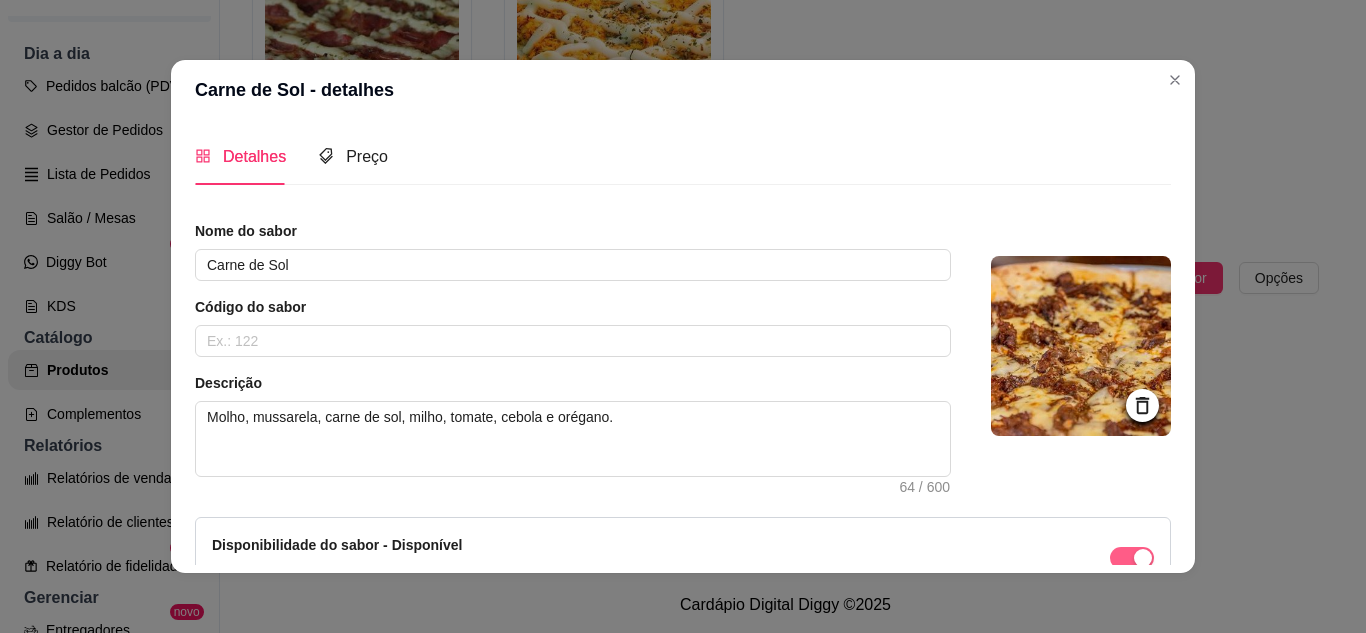 click at bounding box center (1132, 558) 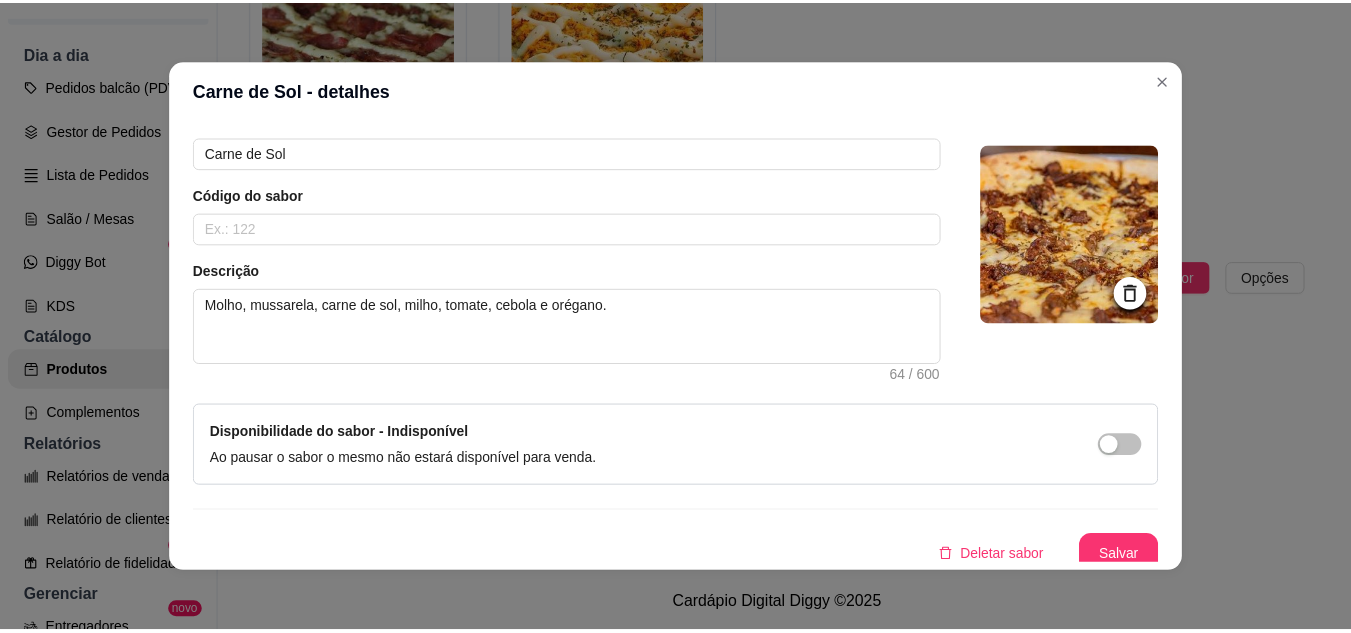 scroll, scrollTop: 123, scrollLeft: 0, axis: vertical 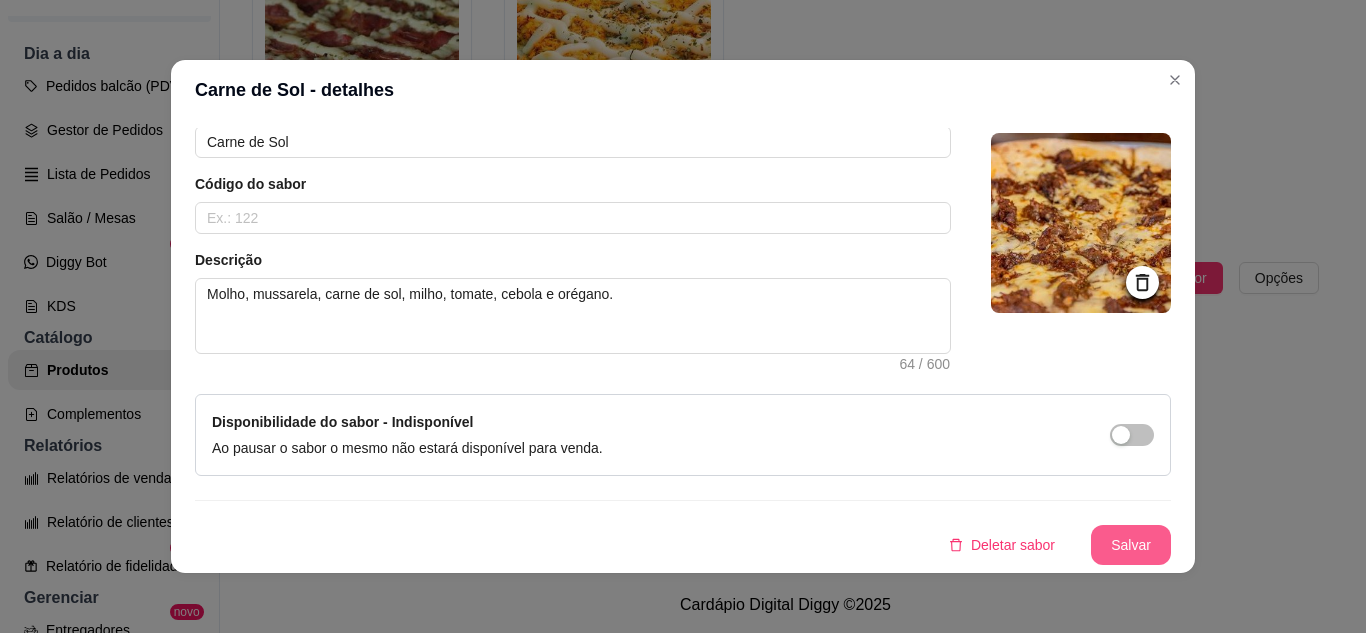 click on "Salvar" at bounding box center [1131, 545] 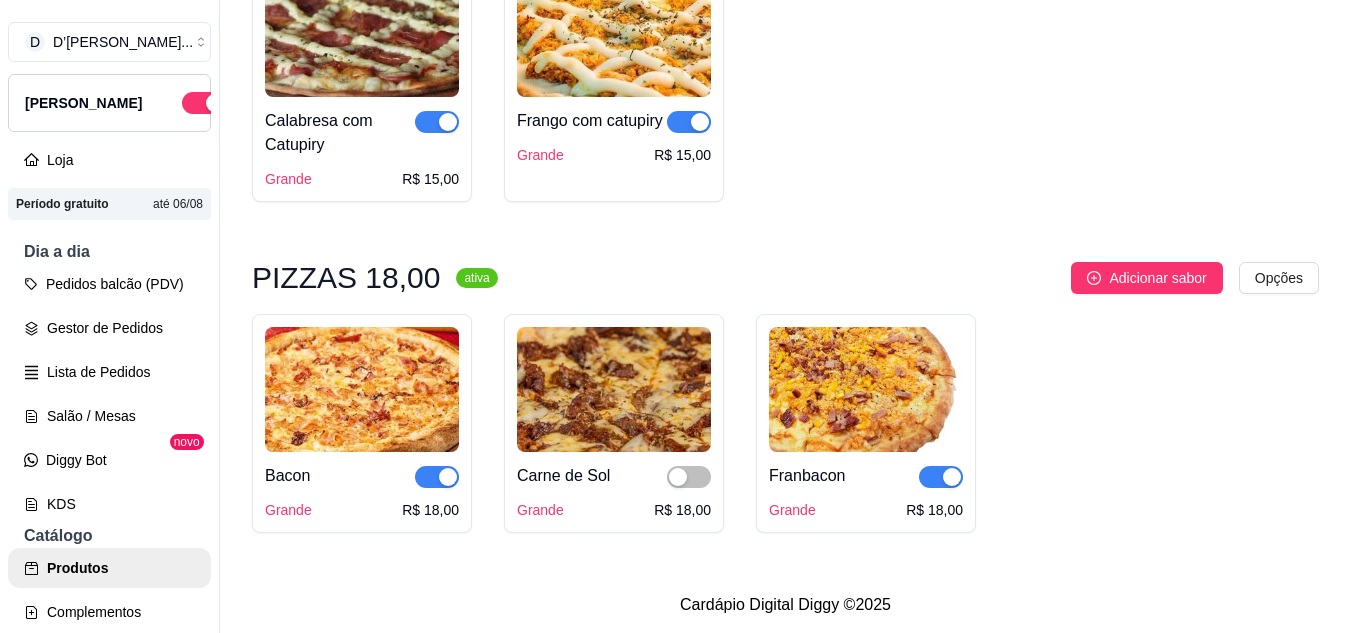 scroll, scrollTop: 0, scrollLeft: 0, axis: both 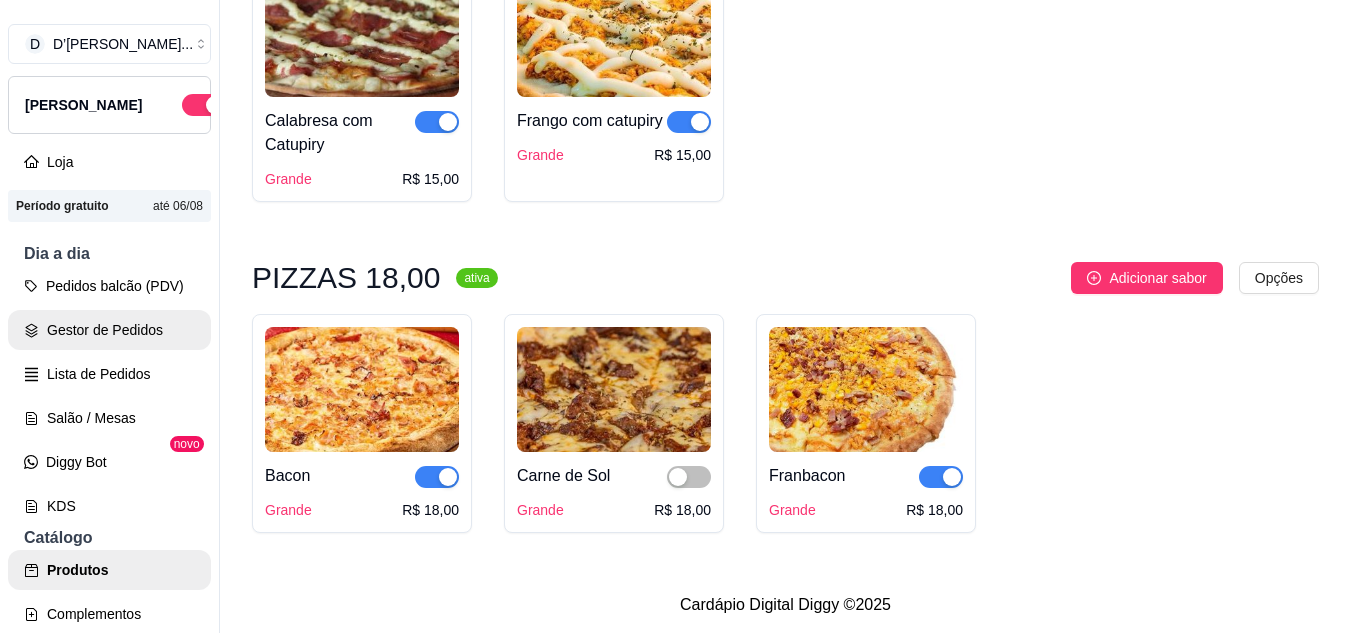 click on "Gestor de Pedidos" at bounding box center (109, 330) 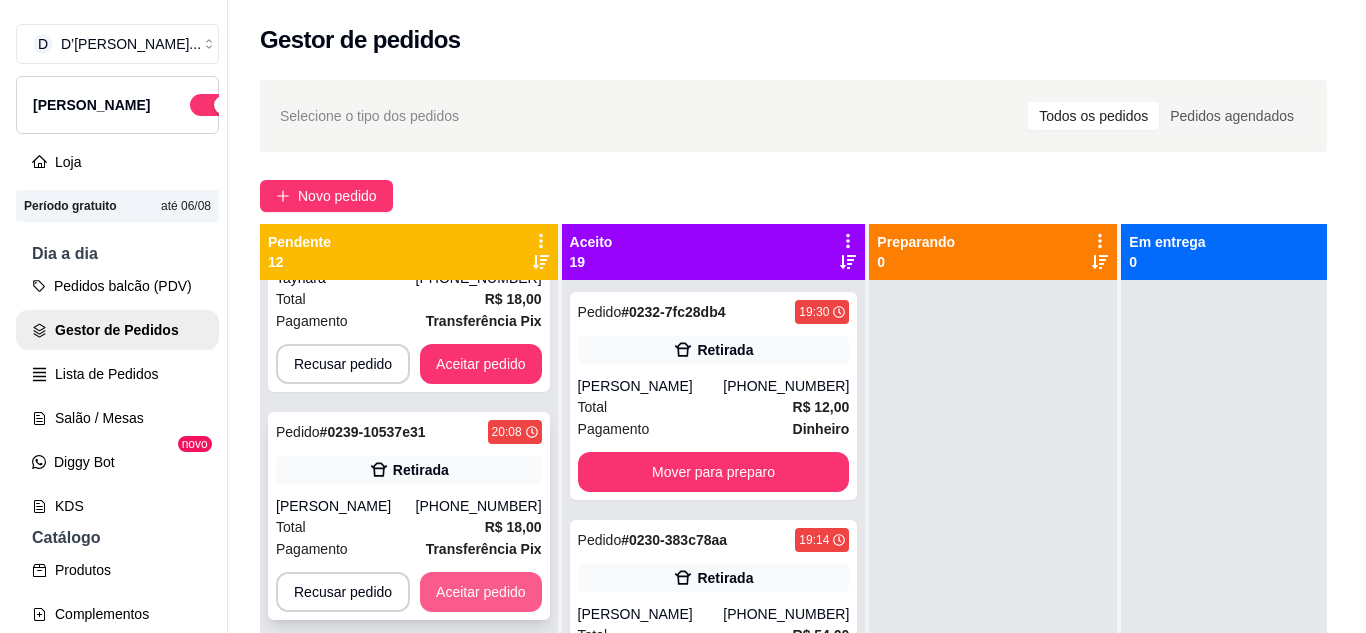 scroll, scrollTop: 100, scrollLeft: 0, axis: vertical 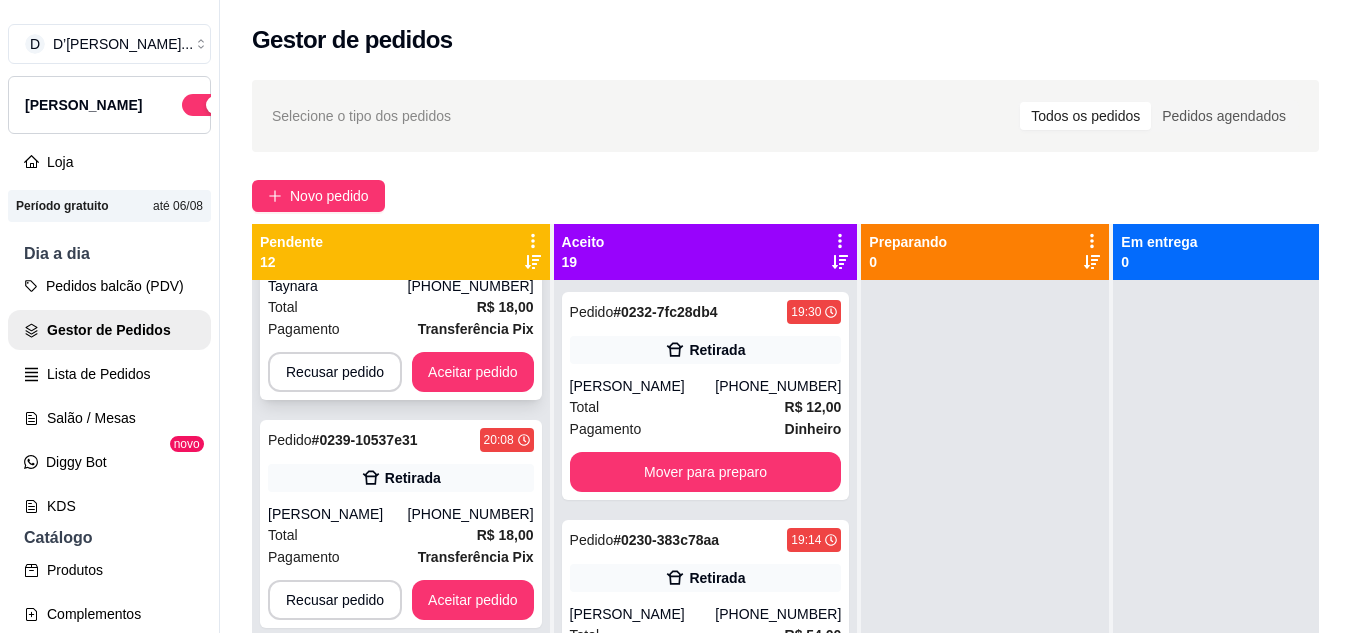 click on "R$ 18,00" at bounding box center [505, 307] 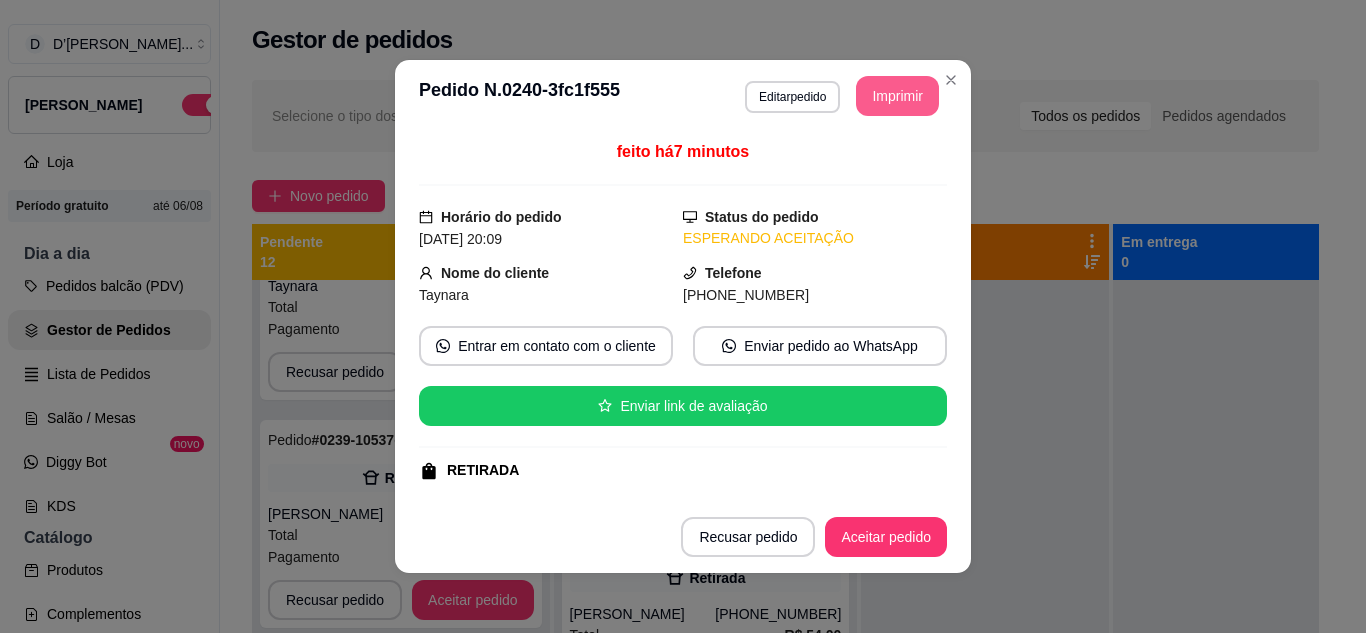 click on "Imprimir" at bounding box center (897, 96) 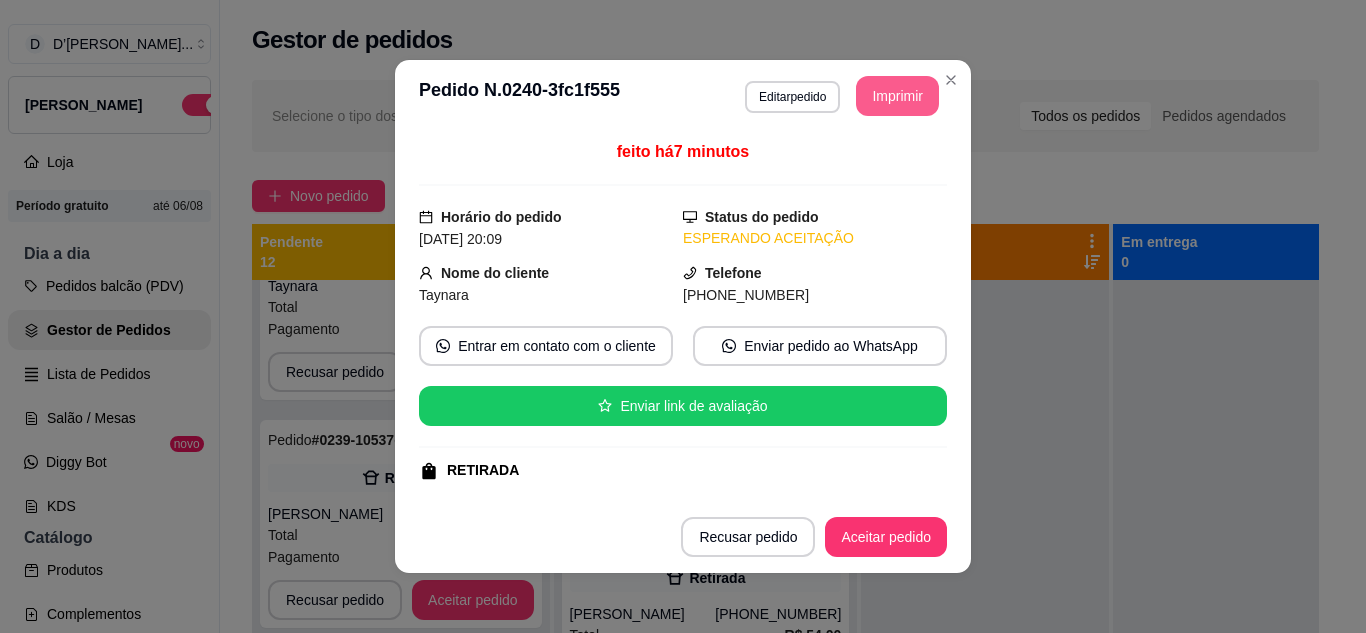 scroll, scrollTop: 0, scrollLeft: 0, axis: both 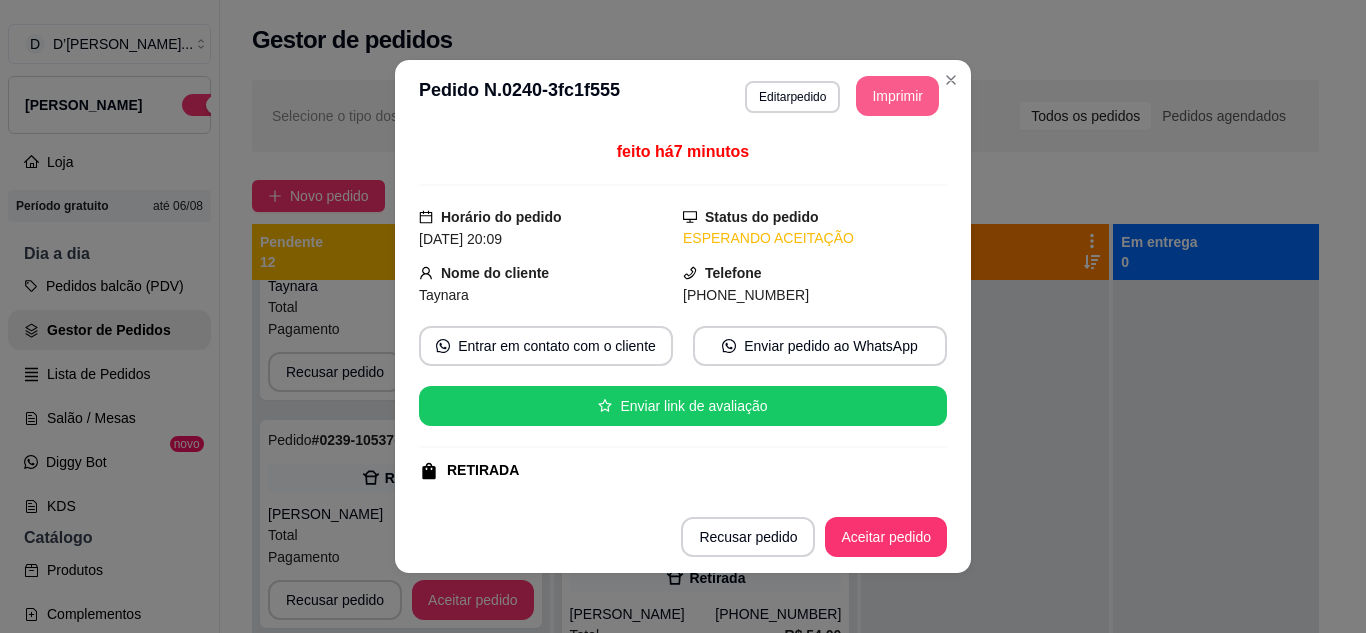 click on "Imprimir" at bounding box center [897, 96] 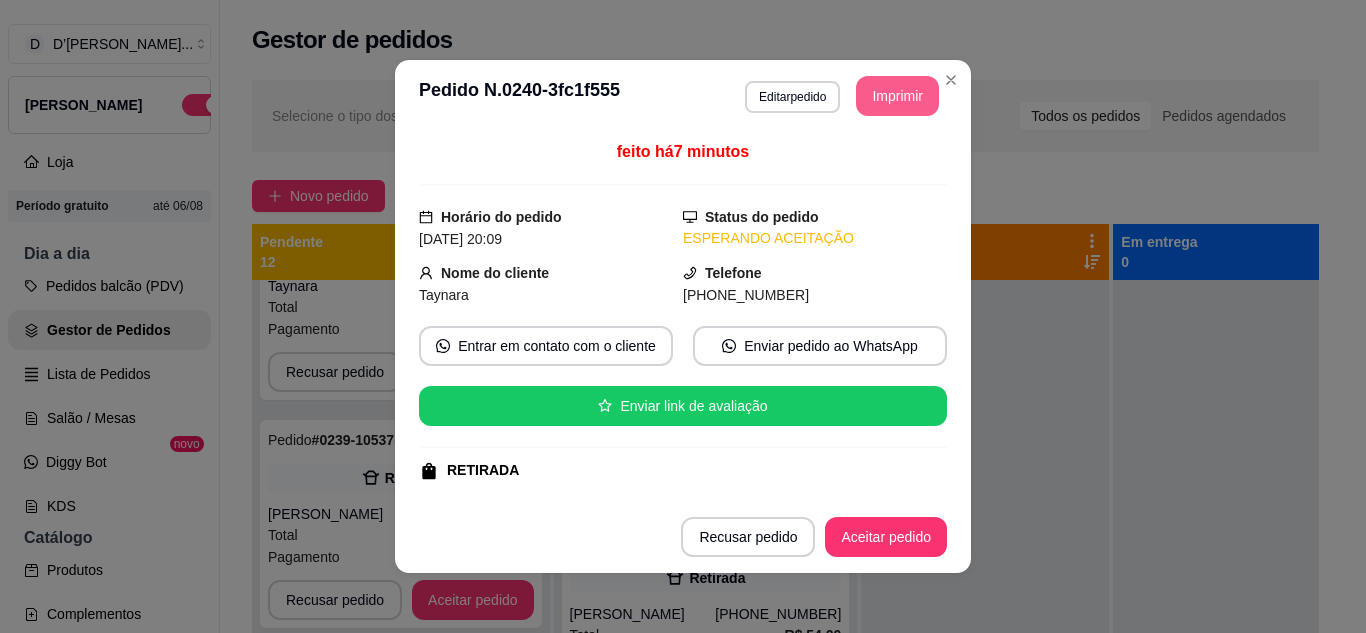 scroll, scrollTop: 0, scrollLeft: 0, axis: both 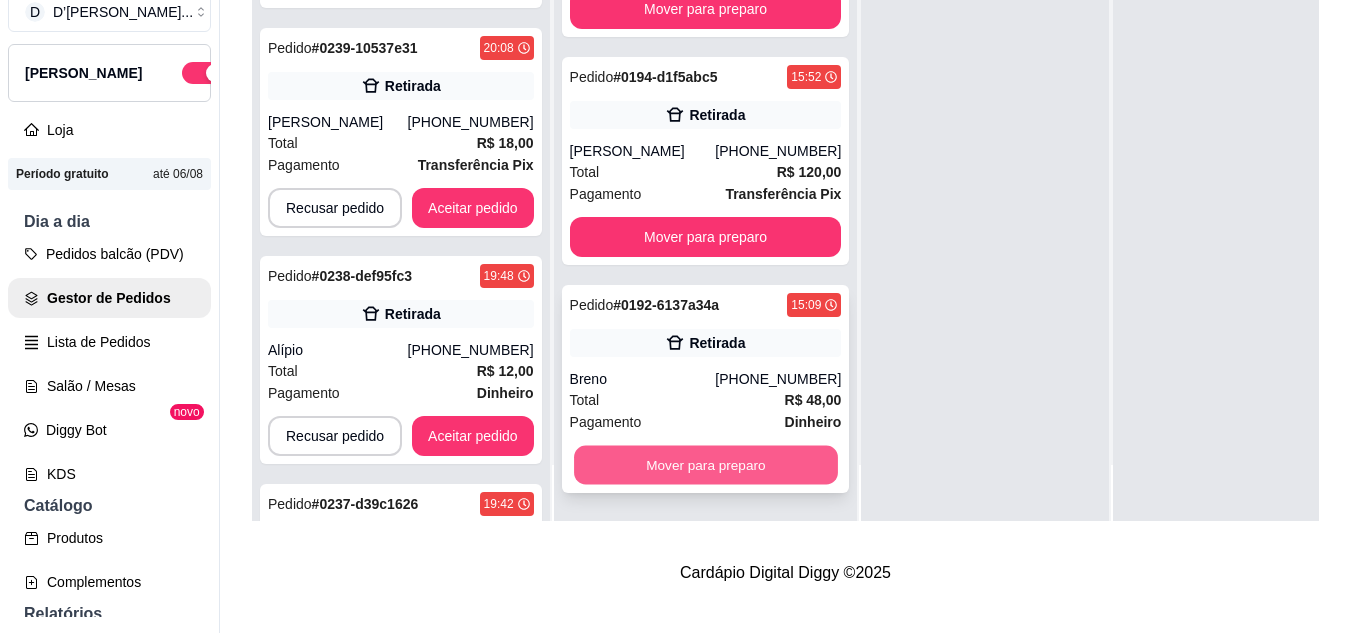 click on "Mover para preparo" at bounding box center [706, 465] 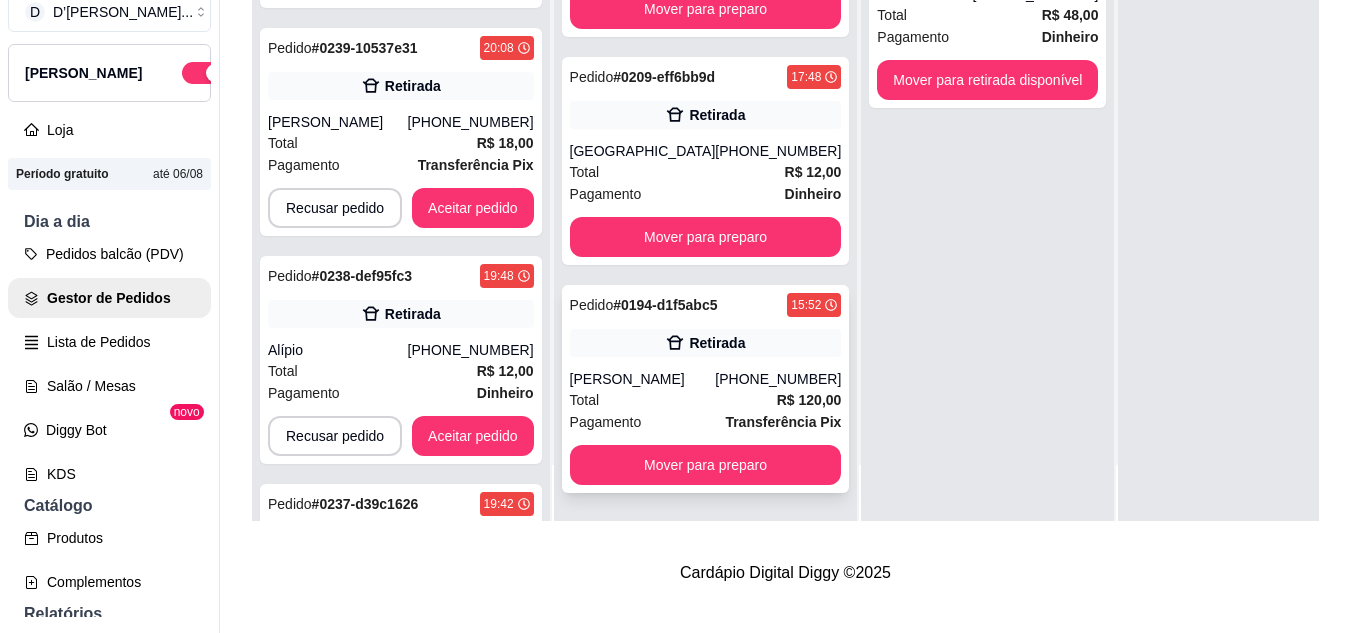 scroll, scrollTop: 3859, scrollLeft: 0, axis: vertical 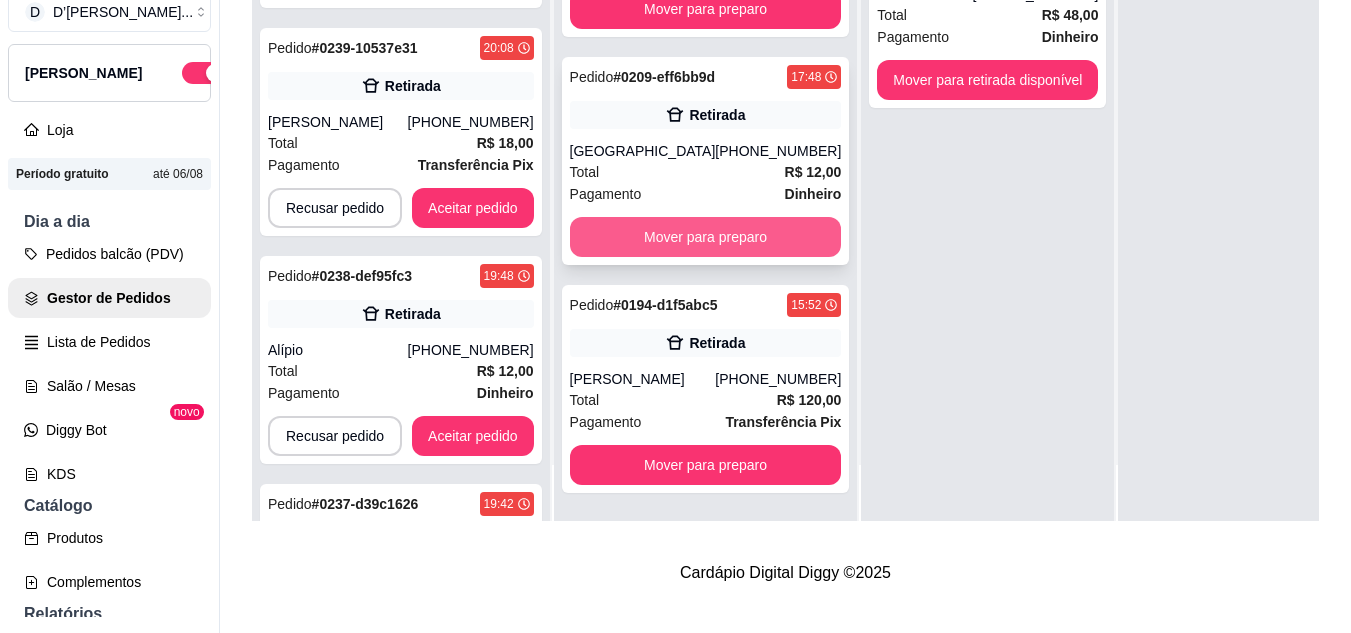 click on "Mover para preparo" at bounding box center [706, 237] 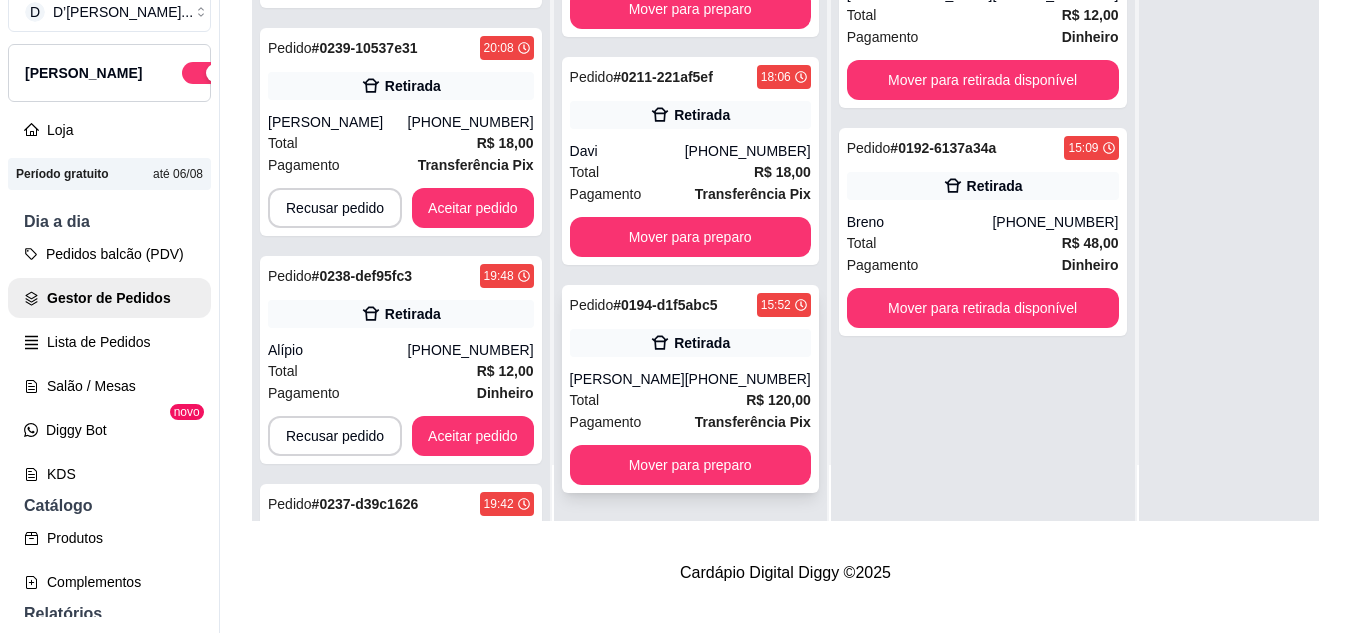 scroll, scrollTop: 3607, scrollLeft: 0, axis: vertical 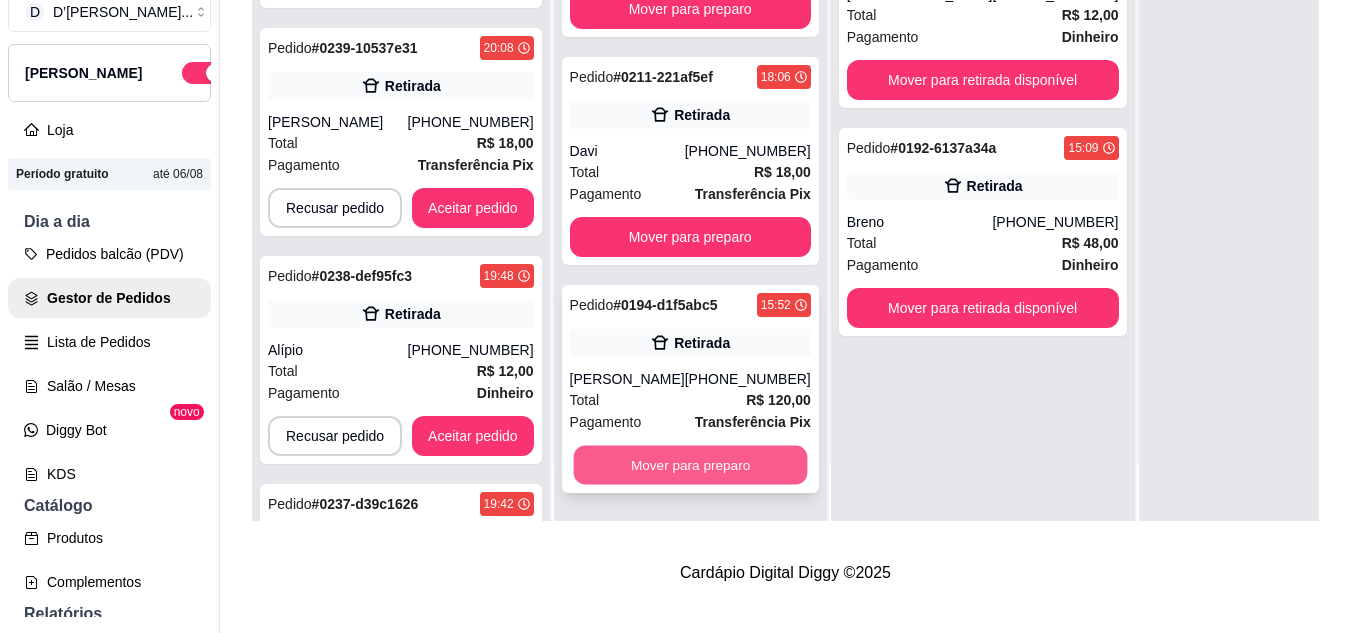 click on "Mover para preparo" at bounding box center [690, 465] 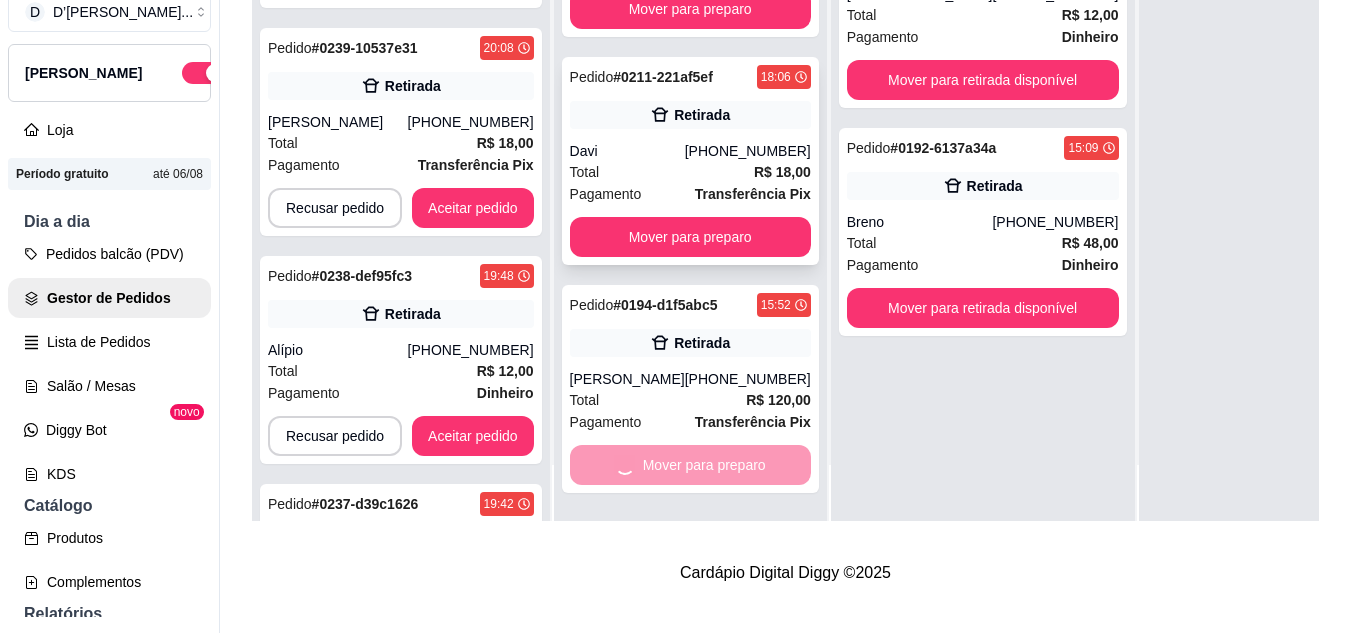 scroll, scrollTop: 3379, scrollLeft: 0, axis: vertical 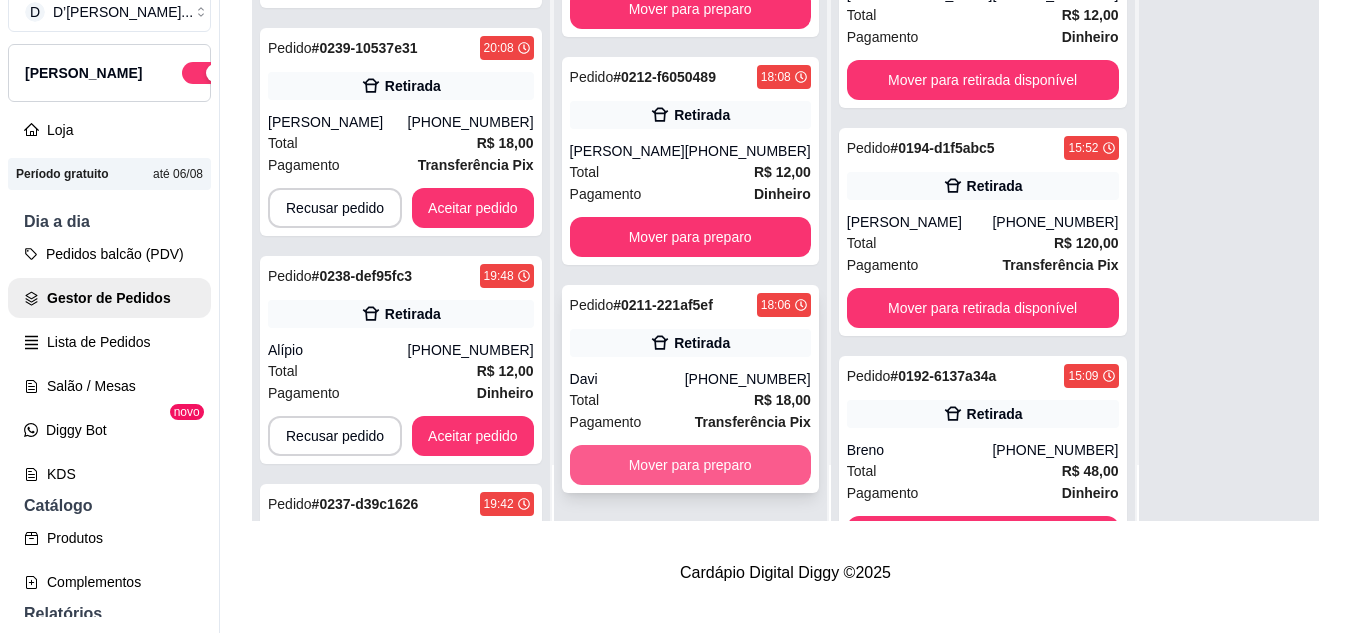 click on "Mover para preparo" at bounding box center (690, 465) 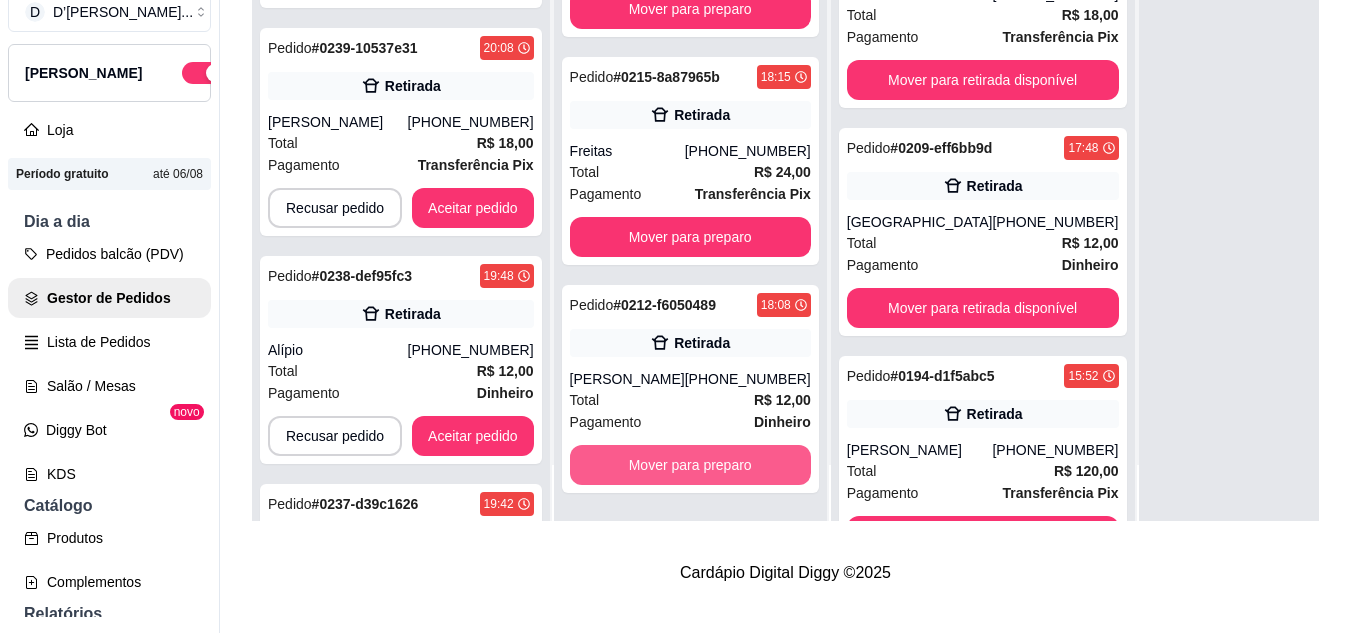 click on "Mover para preparo" at bounding box center (690, 465) 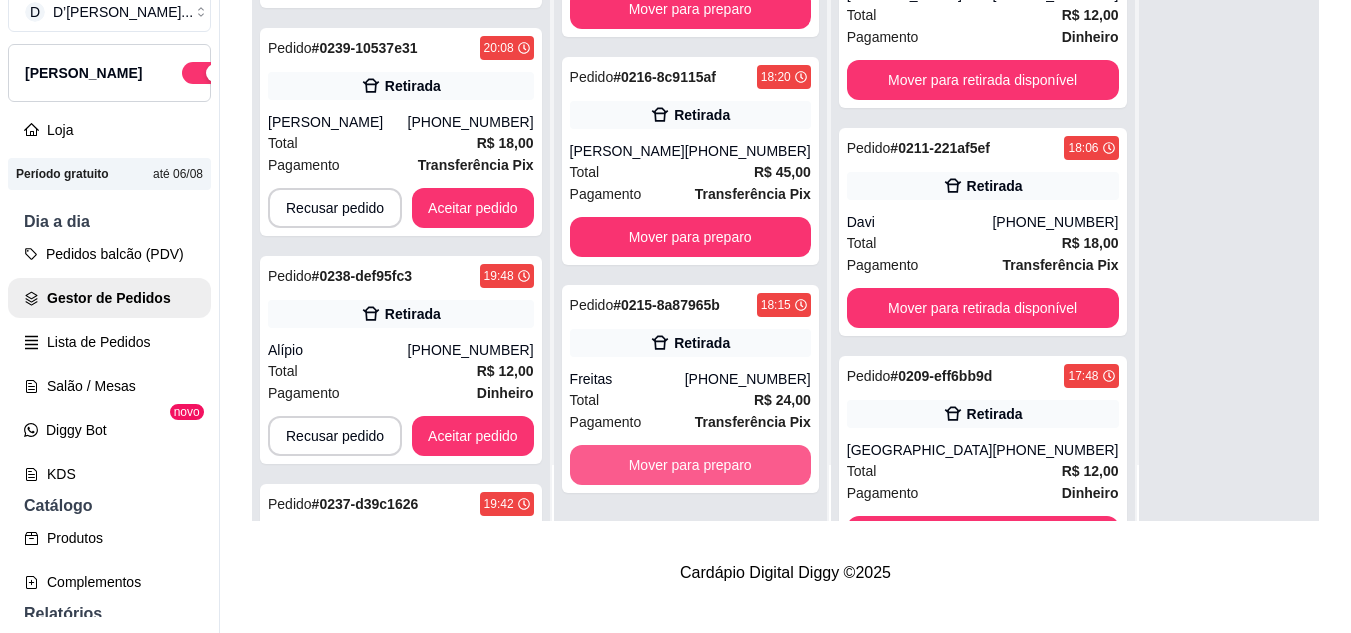 scroll, scrollTop: 2859, scrollLeft: 0, axis: vertical 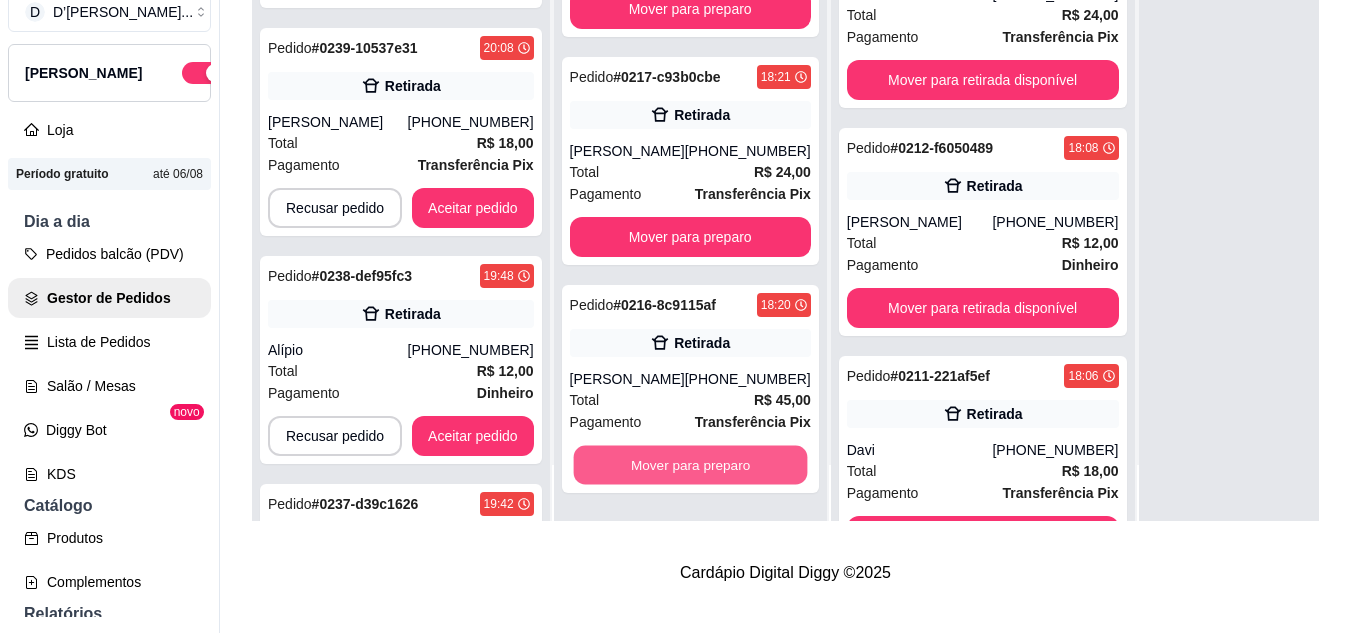 click on "Mover para preparo" at bounding box center (690, 465) 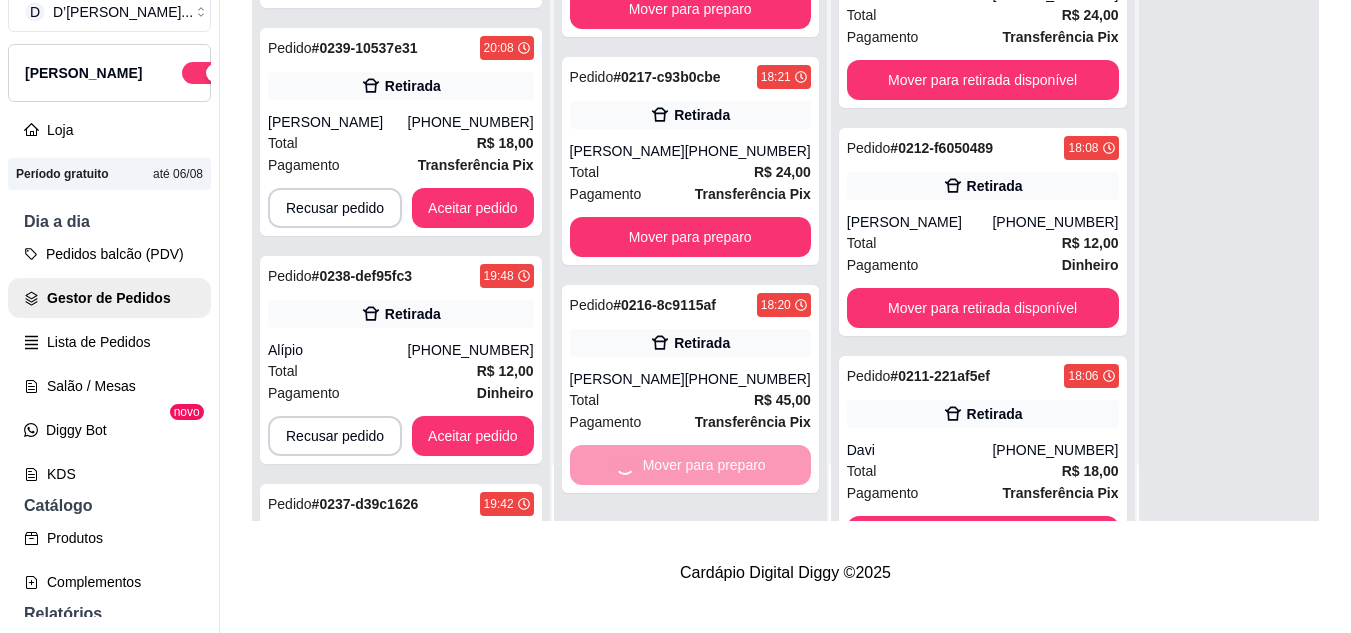 scroll, scrollTop: 2359, scrollLeft: 0, axis: vertical 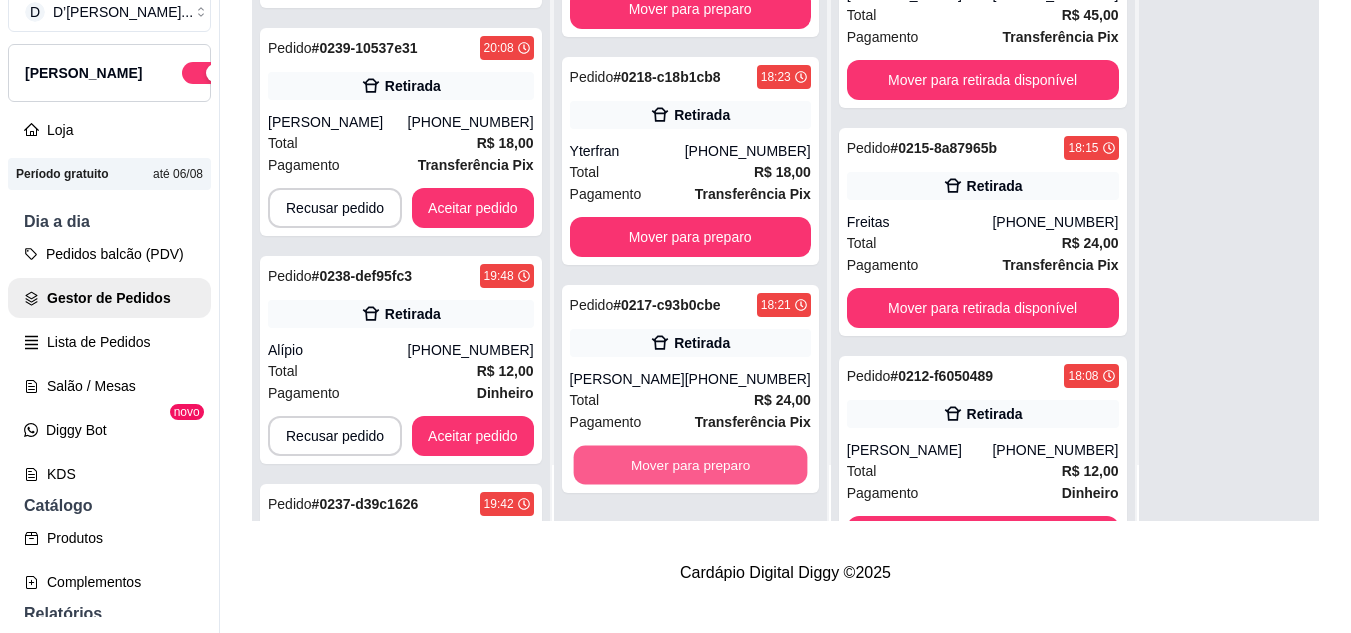 click on "Mover para preparo" at bounding box center (690, 465) 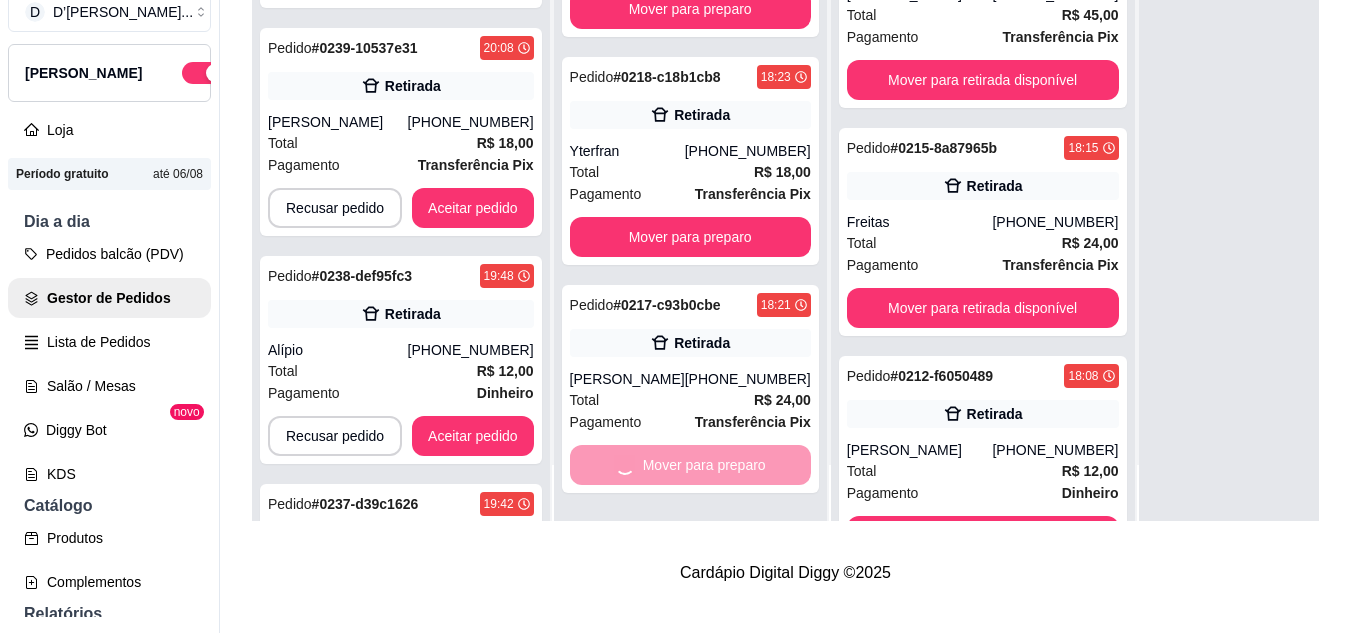 scroll, scrollTop: 2107, scrollLeft: 0, axis: vertical 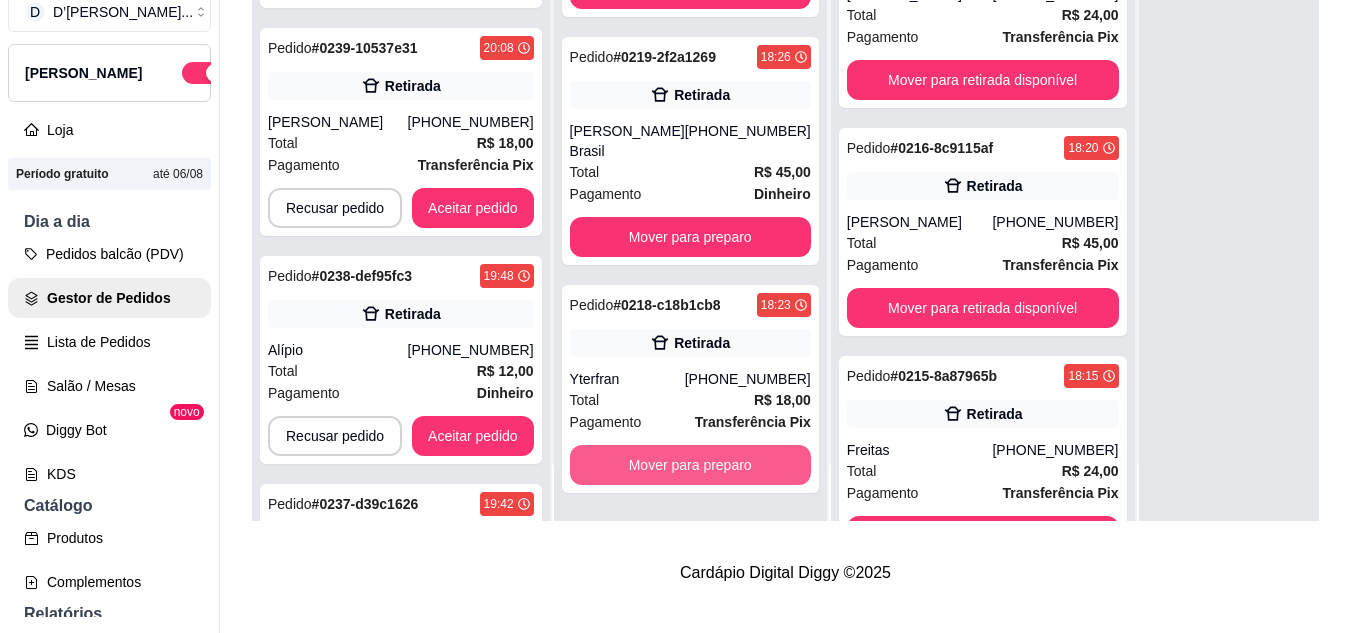 click on "Mover para preparo" at bounding box center [690, 465] 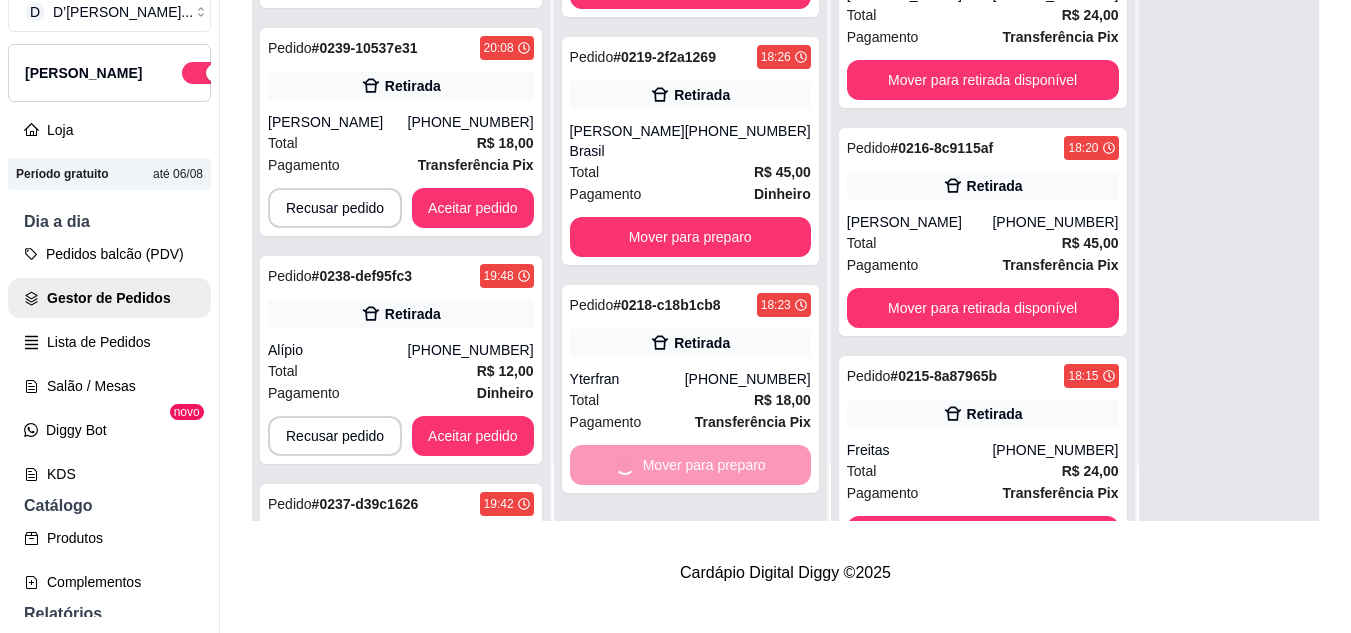 scroll, scrollTop: 1879, scrollLeft: 0, axis: vertical 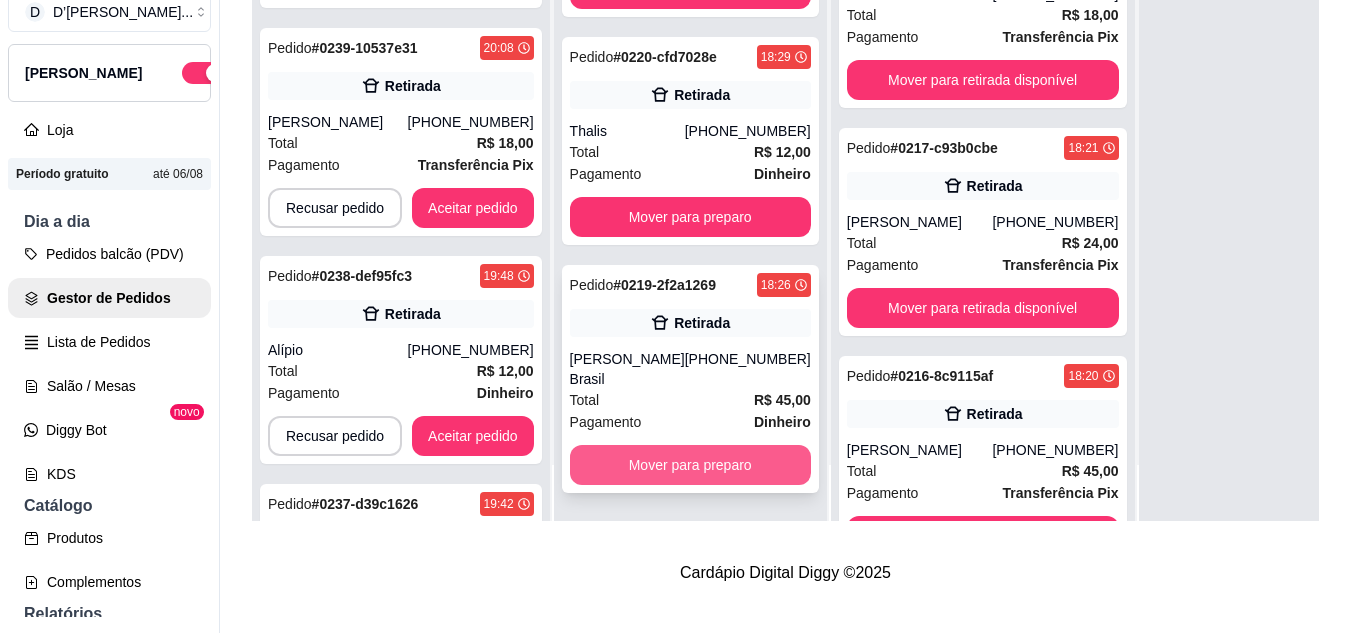 click on "Mover para preparo" at bounding box center [690, 465] 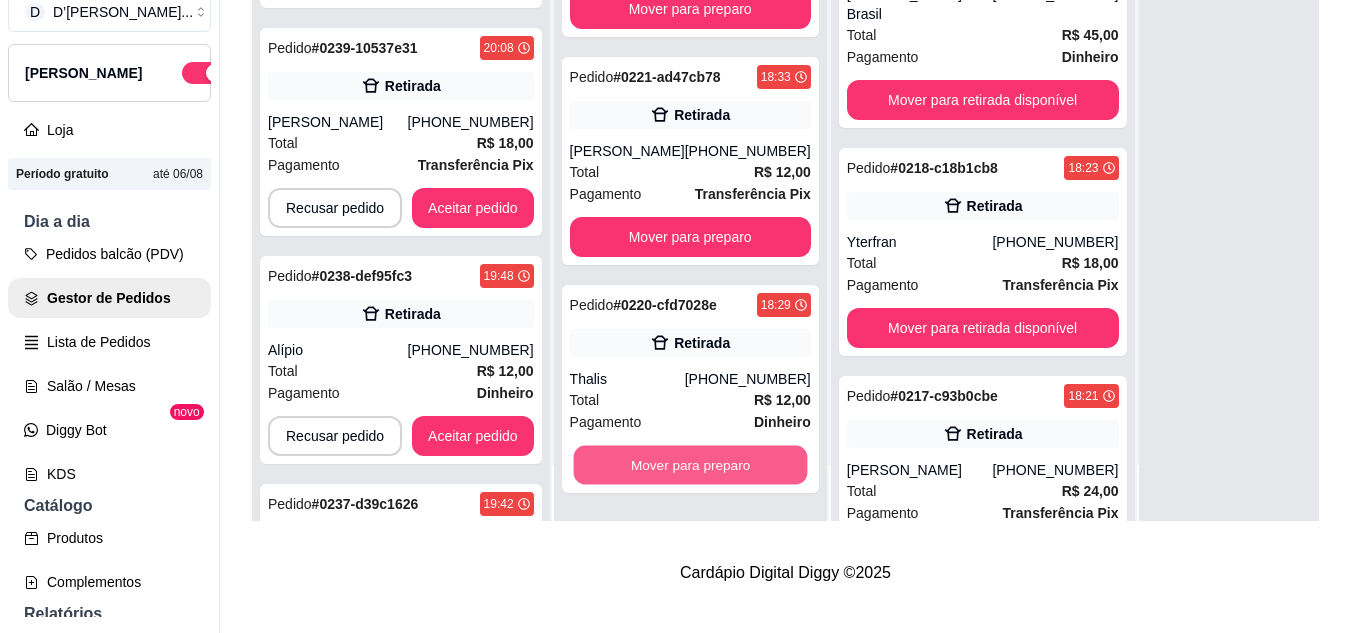 click on "Mover para preparo" at bounding box center [690, 465] 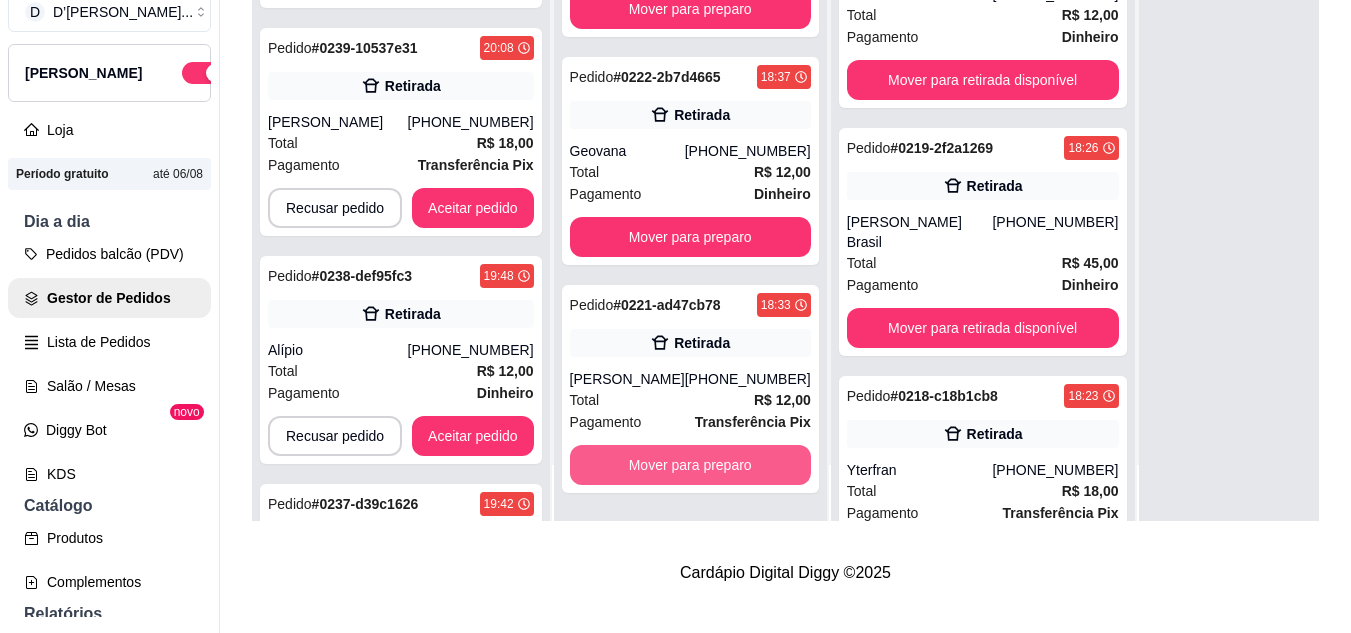 click on "Mover para preparo" at bounding box center (690, 465) 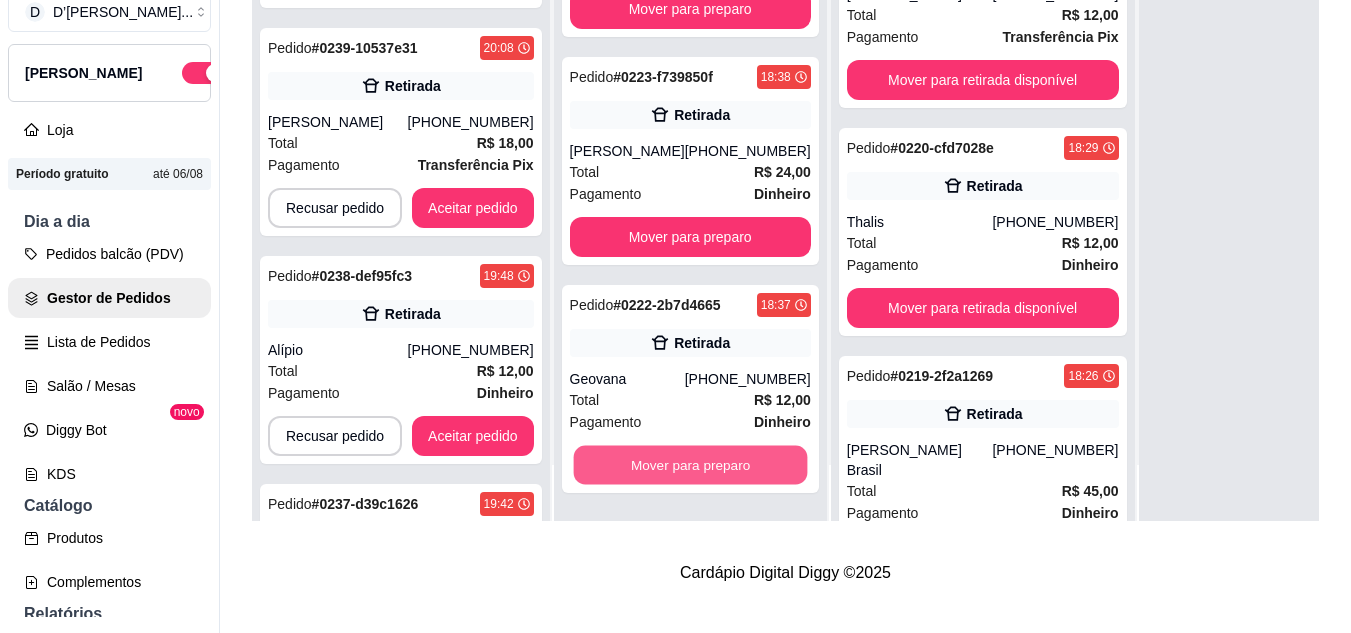 click on "Mover para preparo" at bounding box center (690, 465) 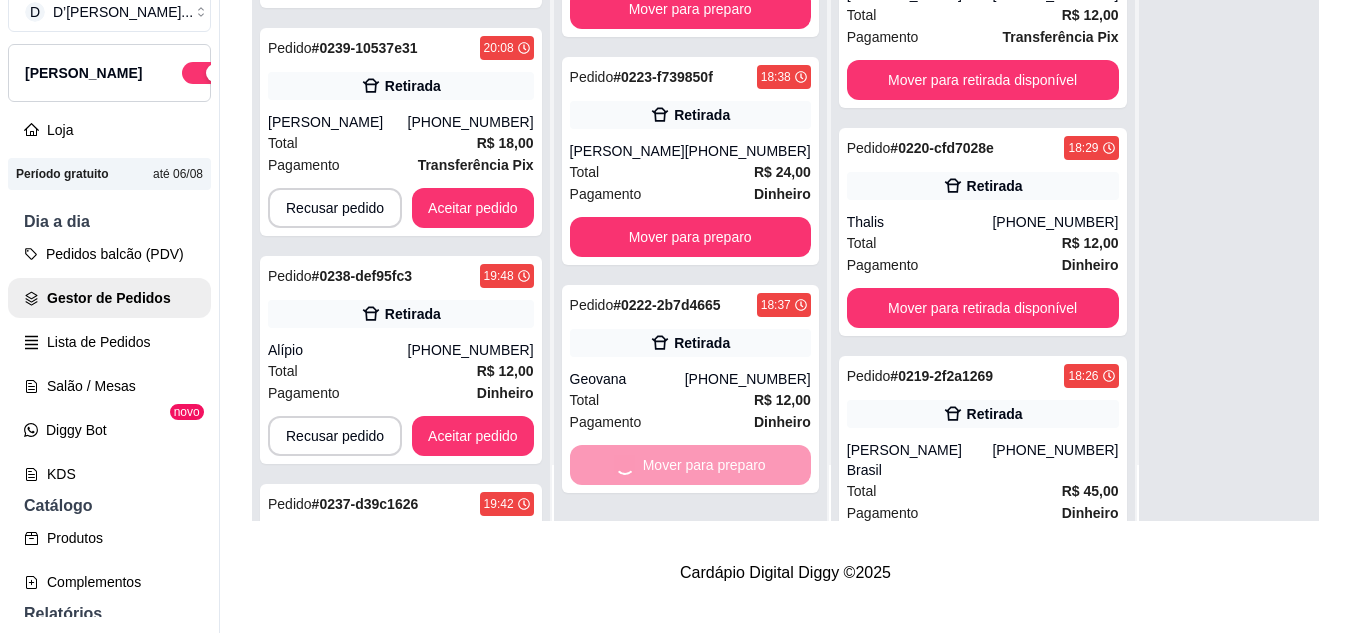 scroll, scrollTop: 875, scrollLeft: 0, axis: vertical 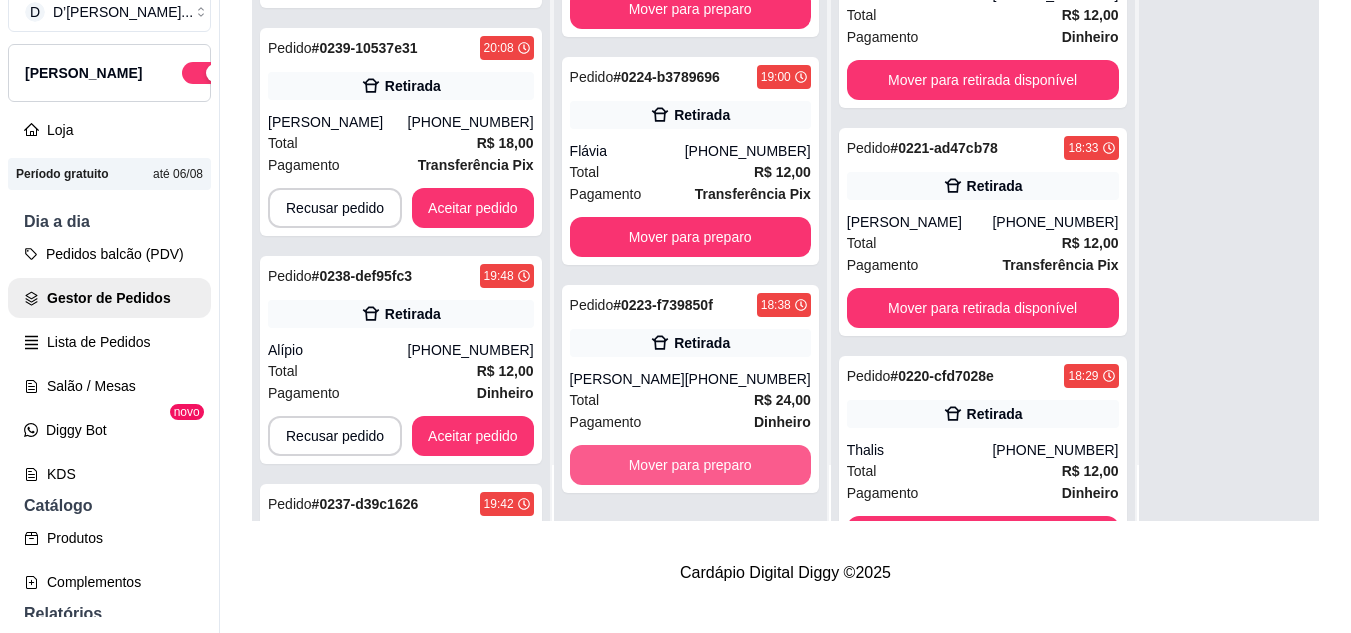 click on "Mover para preparo" at bounding box center (690, 465) 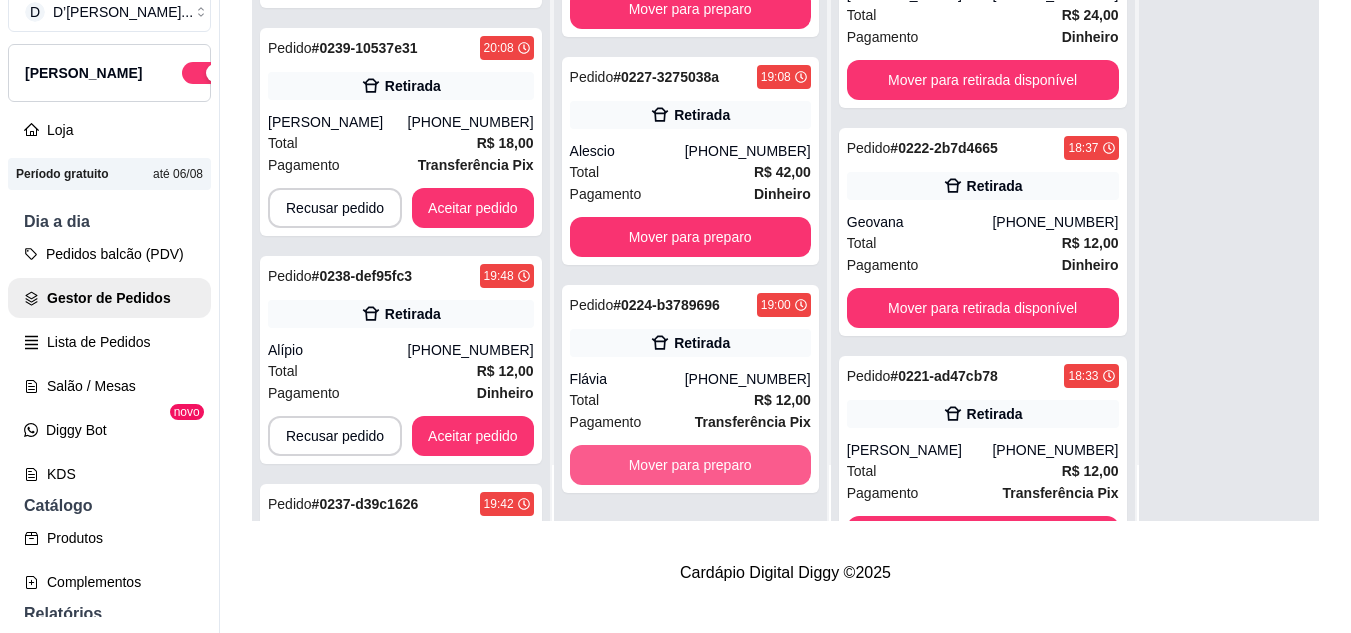 click on "Mover para preparo" at bounding box center (690, 465) 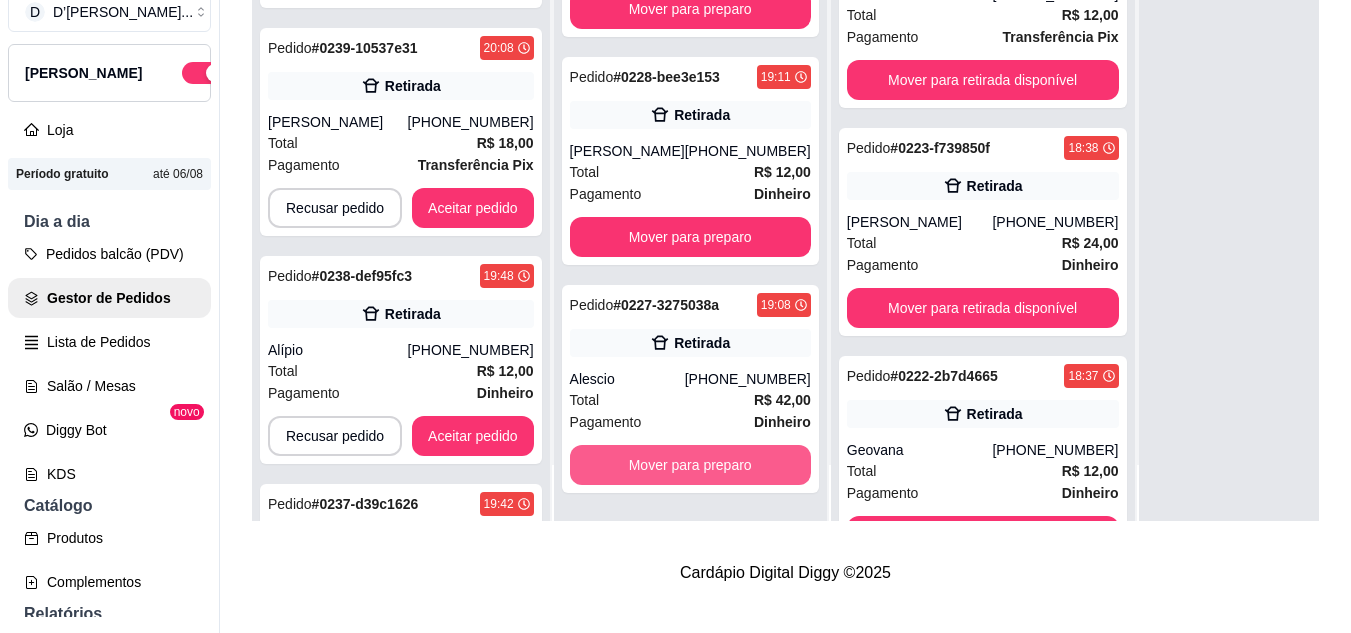 click on "Mover para preparo" at bounding box center (690, 465) 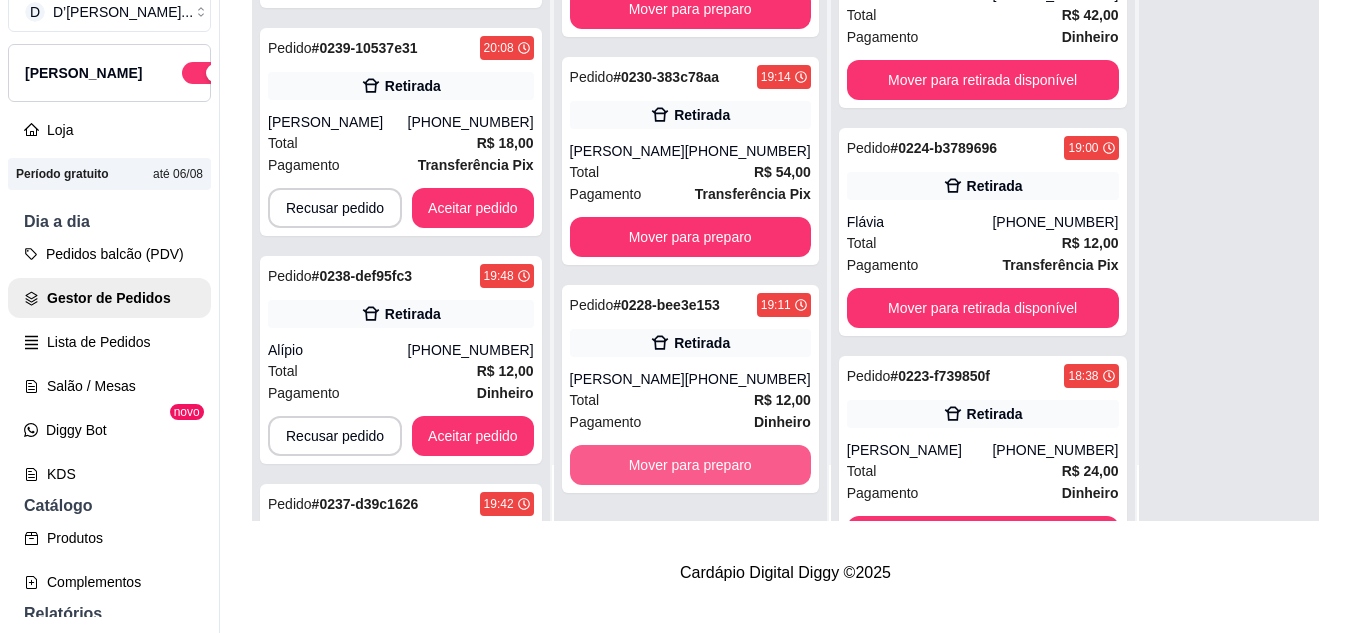 scroll, scrollTop: 143, scrollLeft: 0, axis: vertical 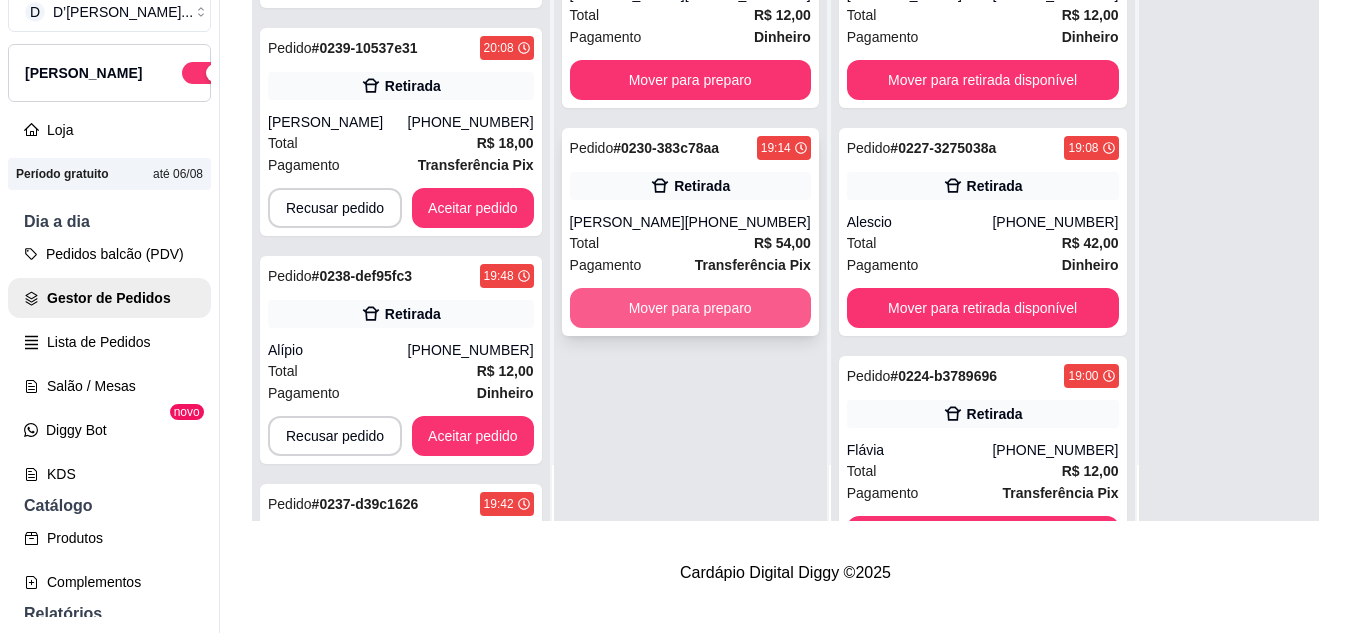 click on "Mover para preparo" at bounding box center (690, 308) 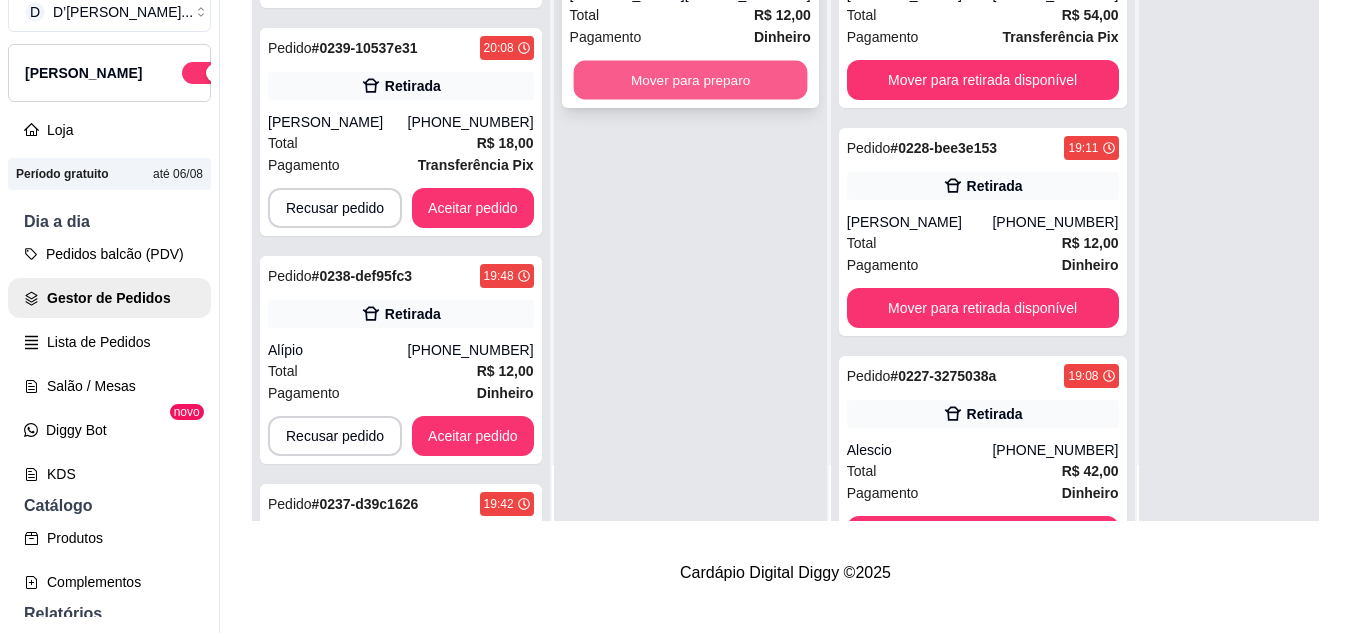 click on "Mover para preparo" at bounding box center [690, 80] 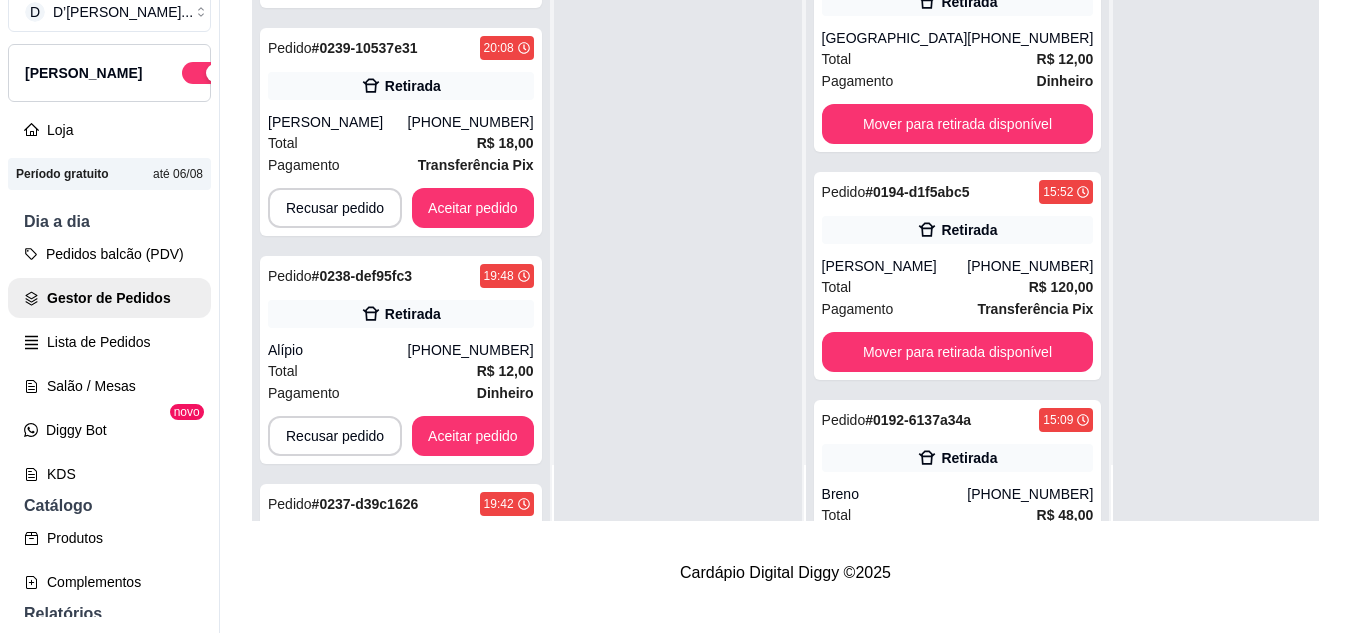 scroll, scrollTop: 3779, scrollLeft: 0, axis: vertical 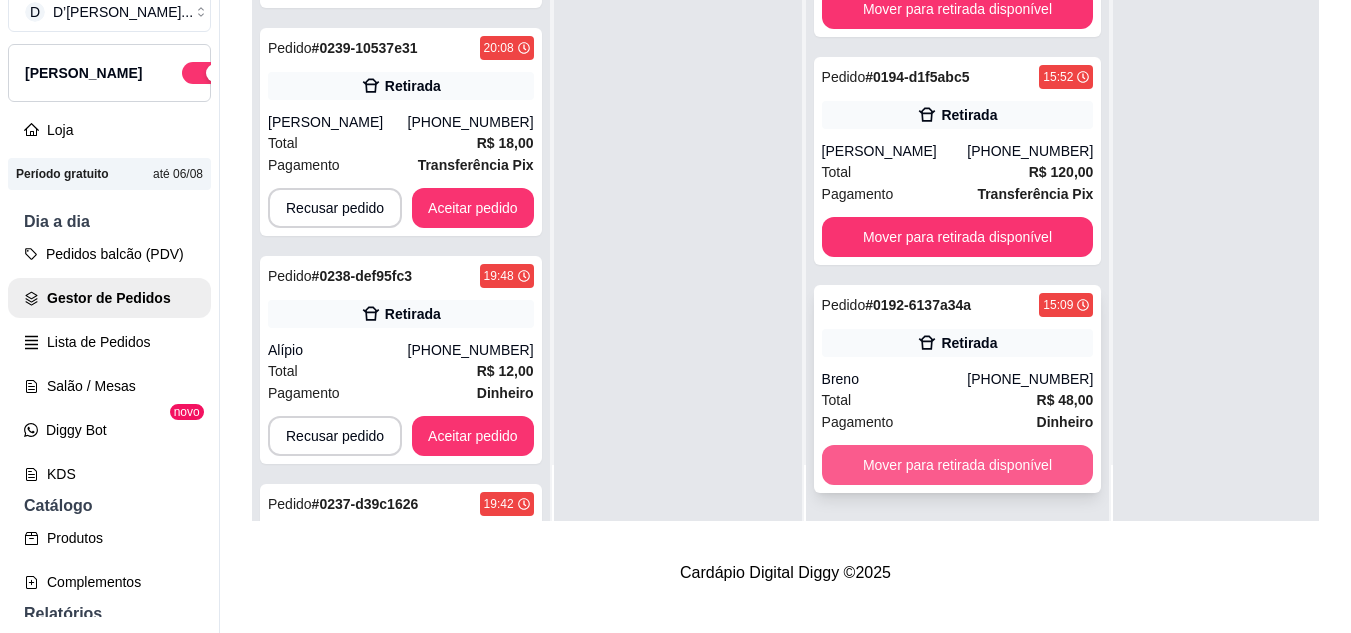 click on "Mover para retirada disponível" at bounding box center [958, 465] 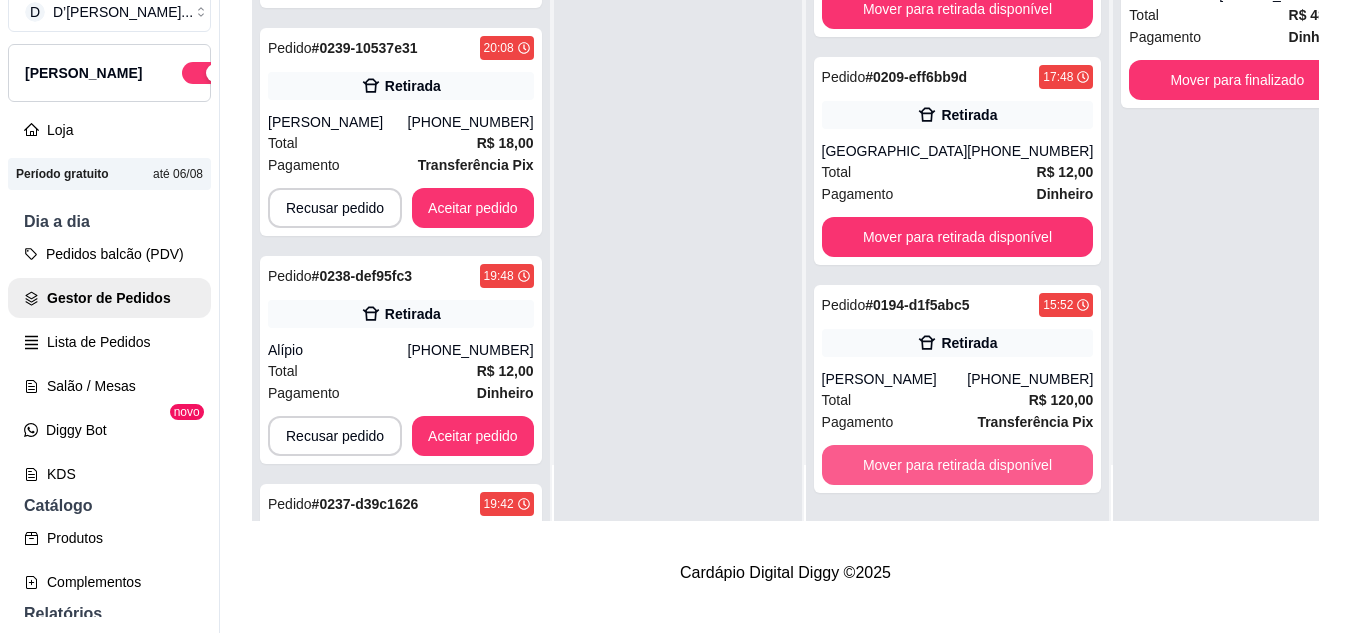 click on "Mover para retirada disponível" at bounding box center [958, 465] 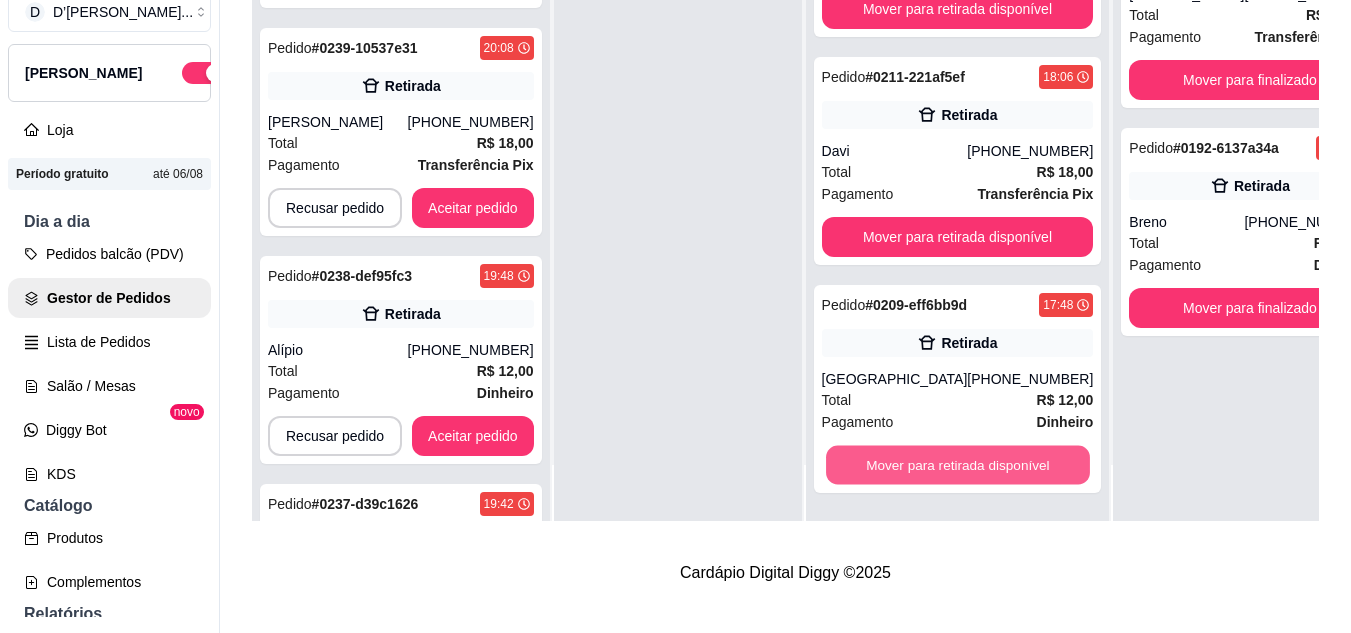 click on "Mover para retirada disponível" at bounding box center (958, 465) 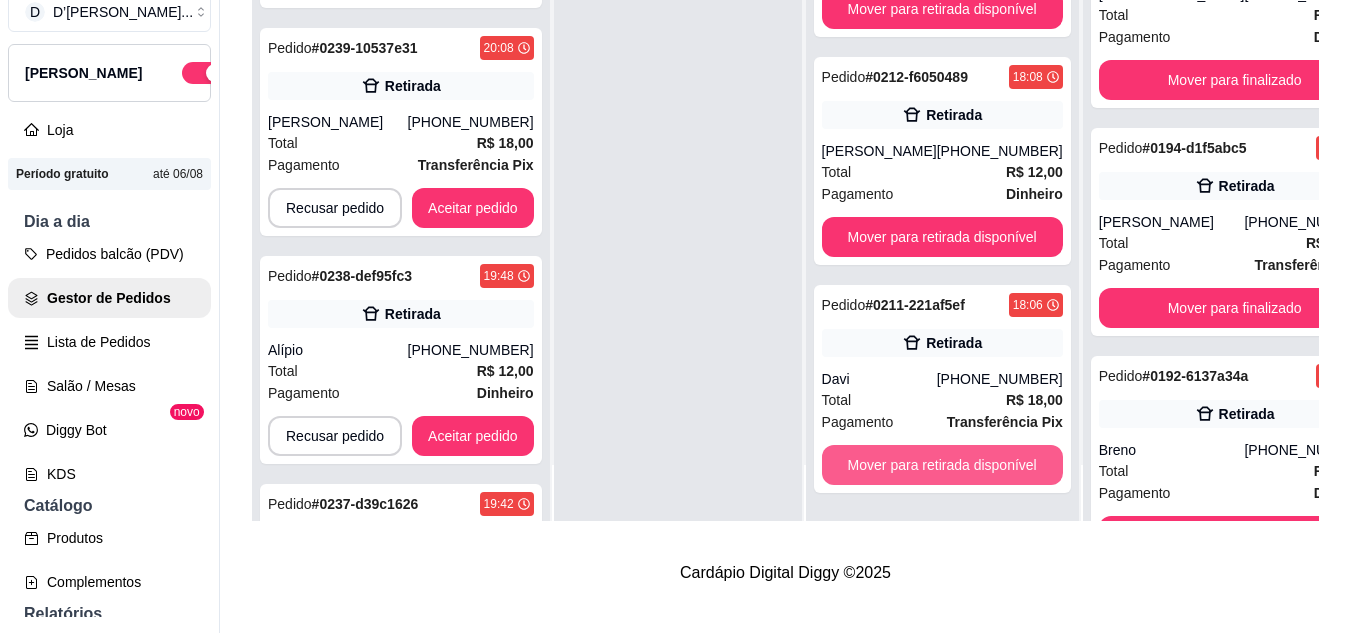 click on "Mover para retirada disponível" at bounding box center (942, 465) 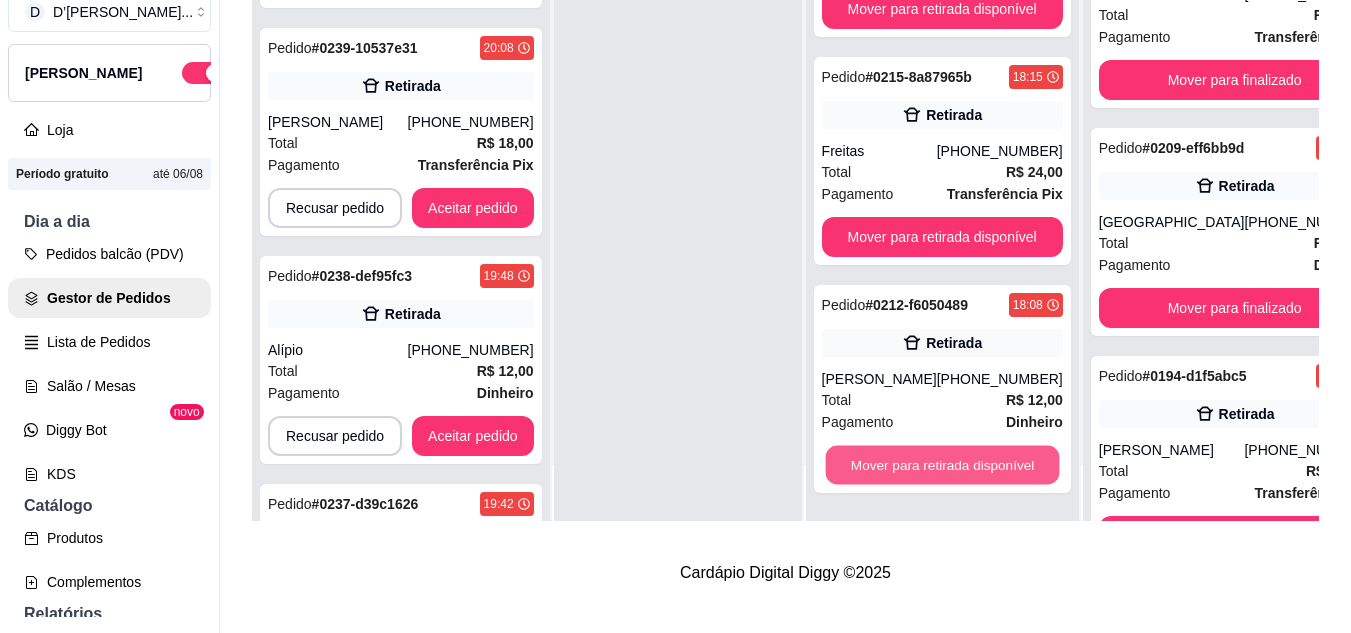 click on "Mover para retirada disponível" at bounding box center (942, 465) 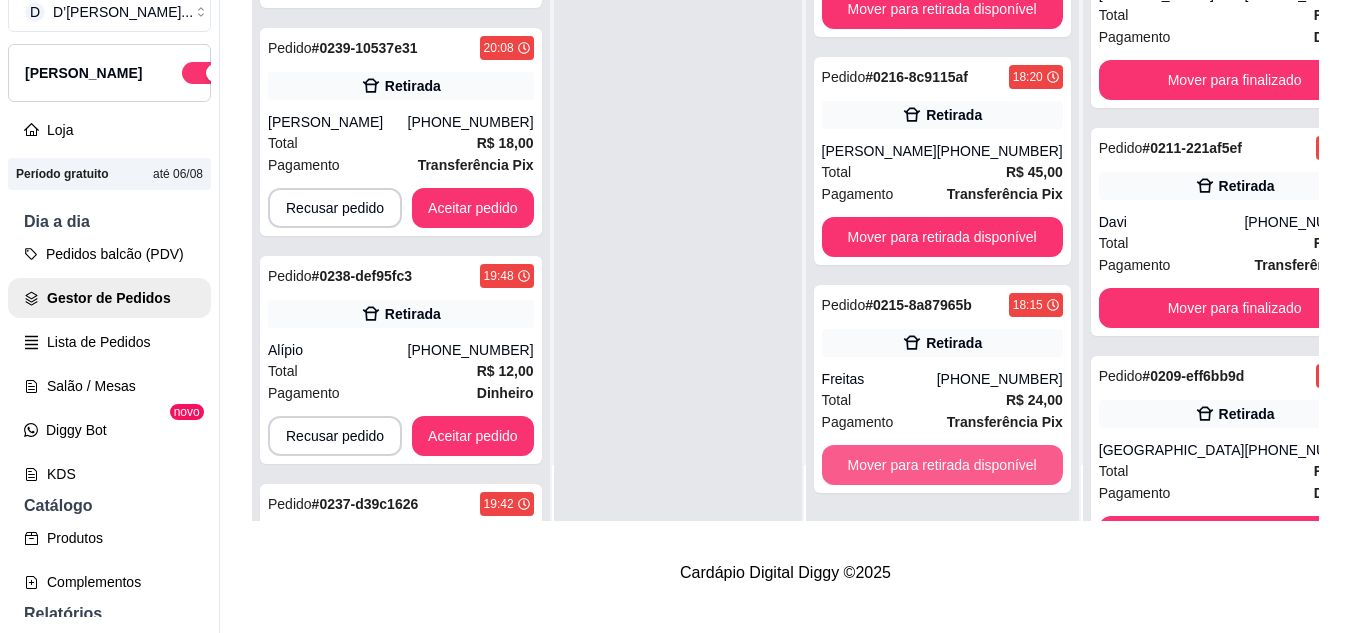 click on "Mover para retirada disponível" at bounding box center [942, 465] 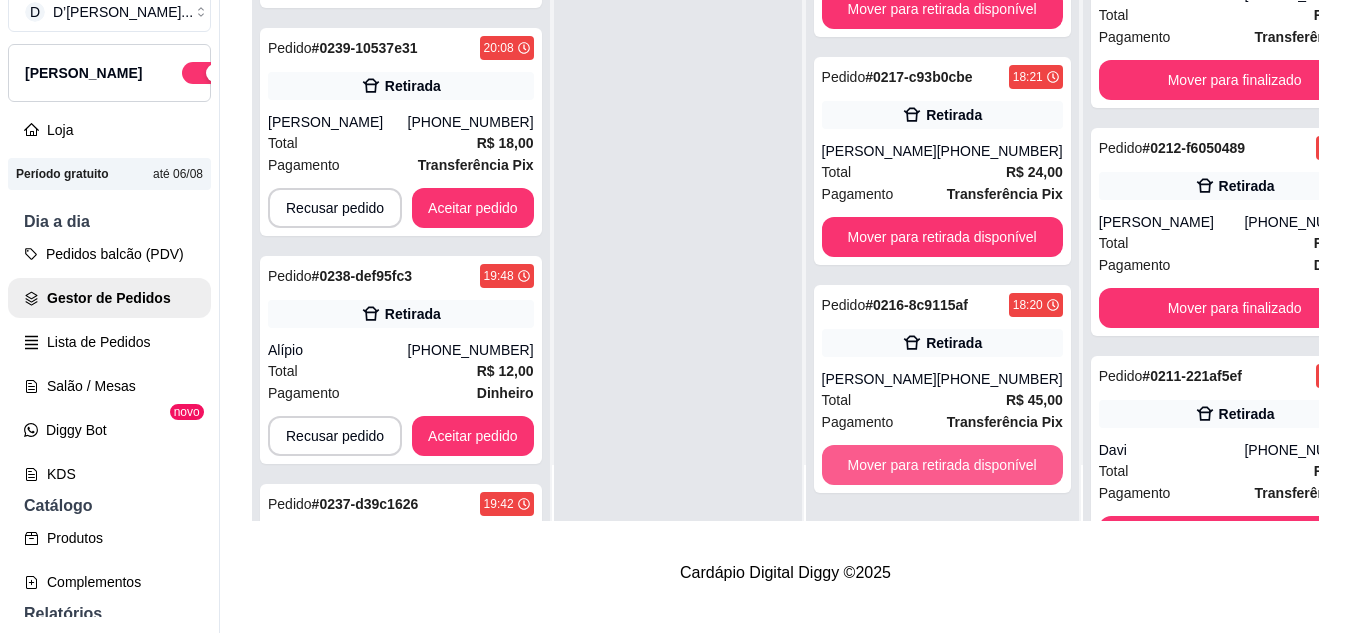 click on "Mover para retirada disponível" at bounding box center (942, 465) 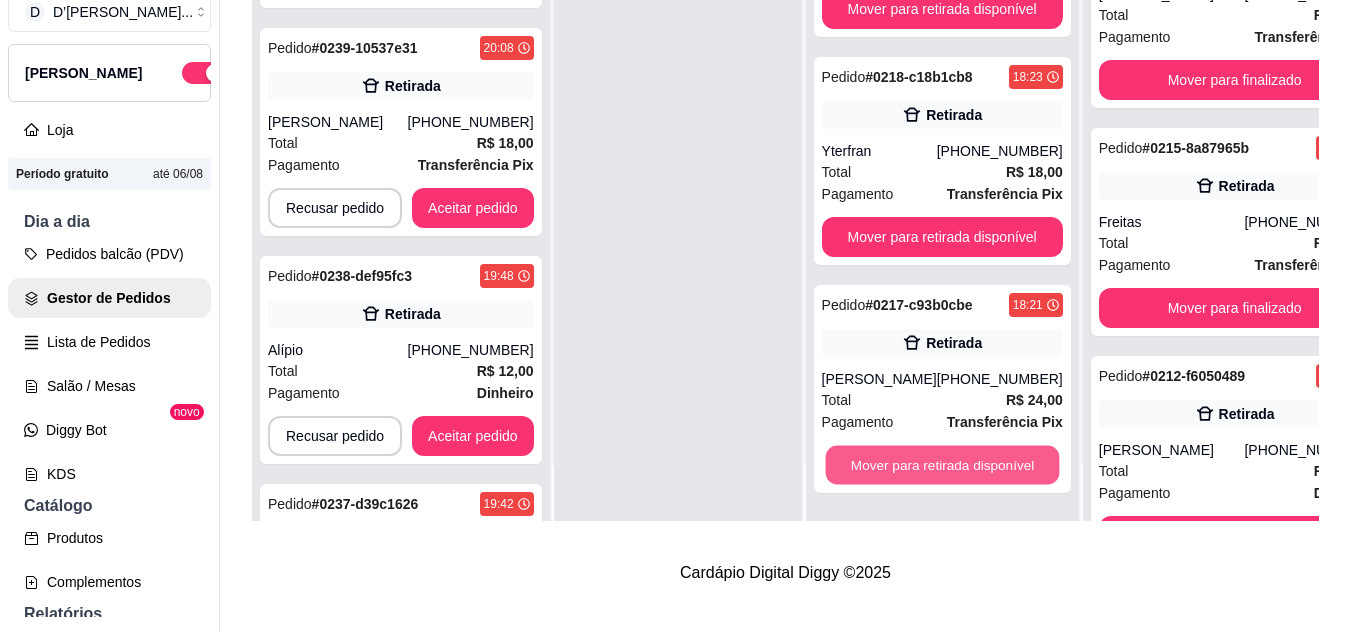 click on "Mover para retirada disponível" at bounding box center (942, 465) 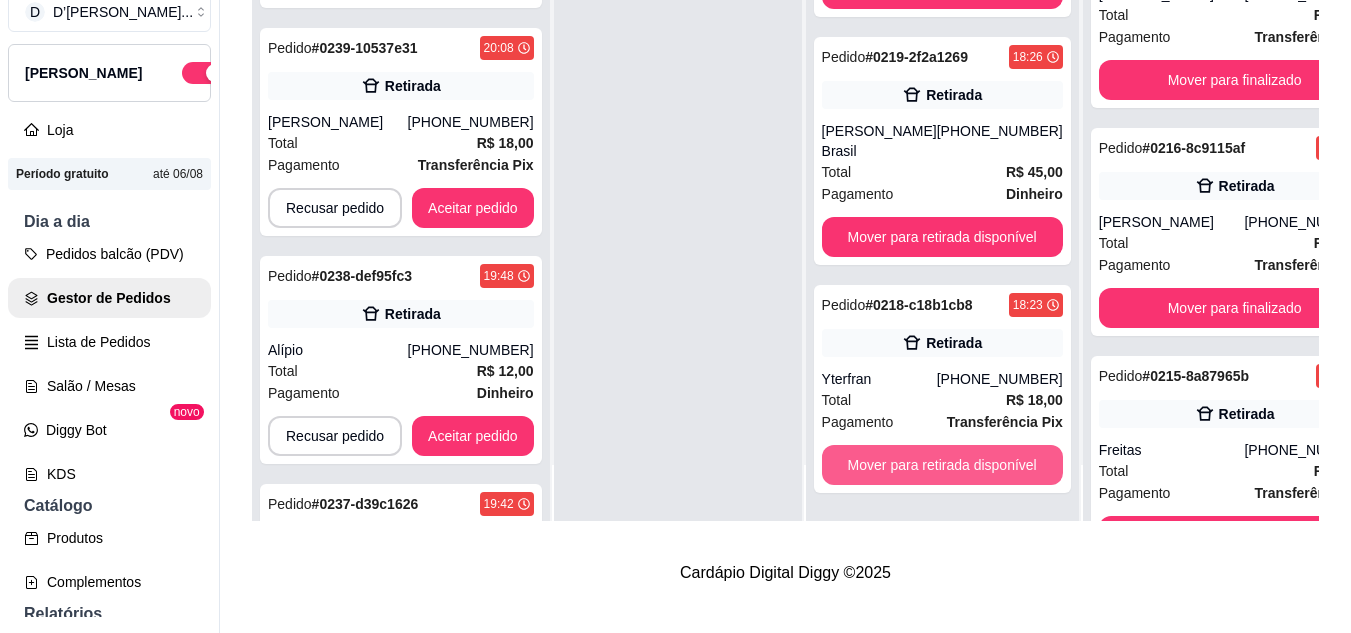 click on "Mover para retirada disponível" at bounding box center [942, 465] 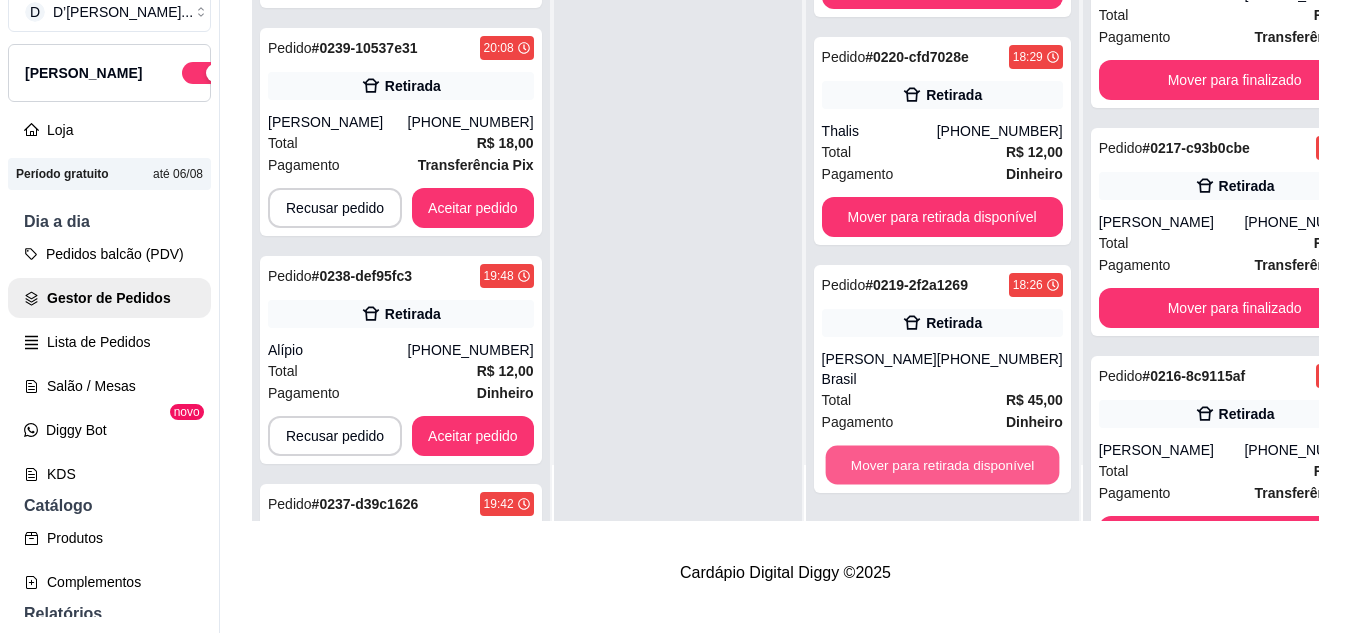 click on "Mover para retirada disponível" at bounding box center [942, 465] 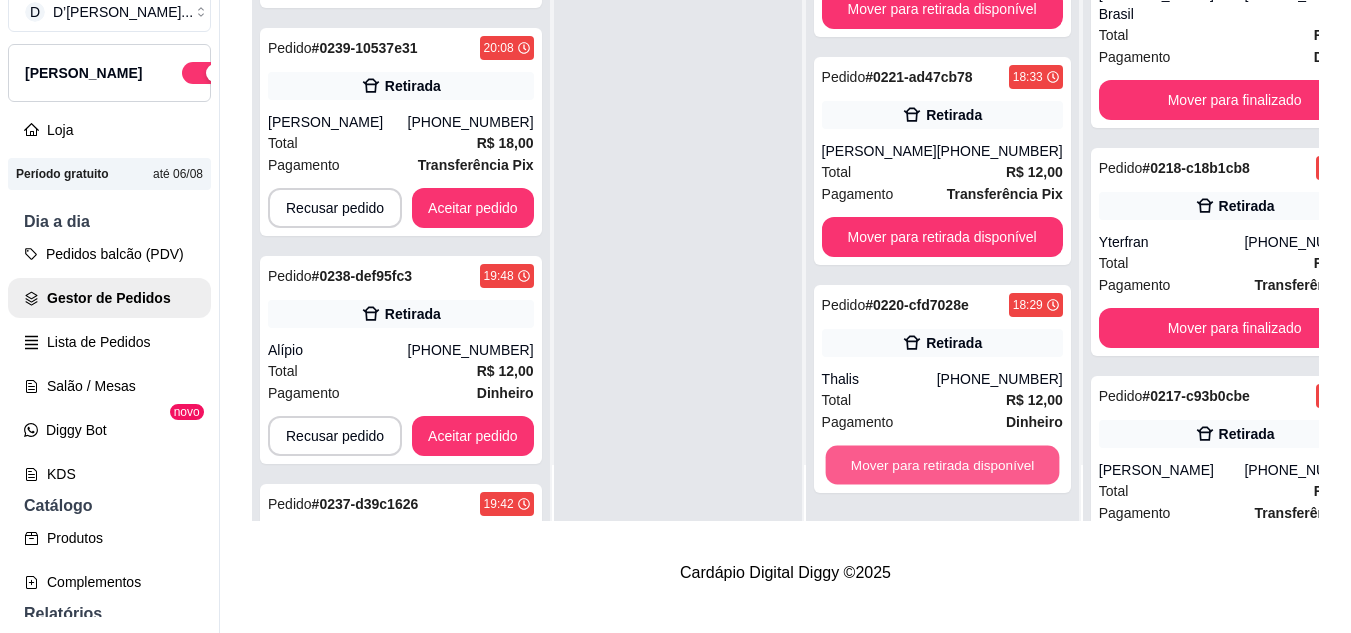 click on "Mover para retirada disponível" at bounding box center (942, 465) 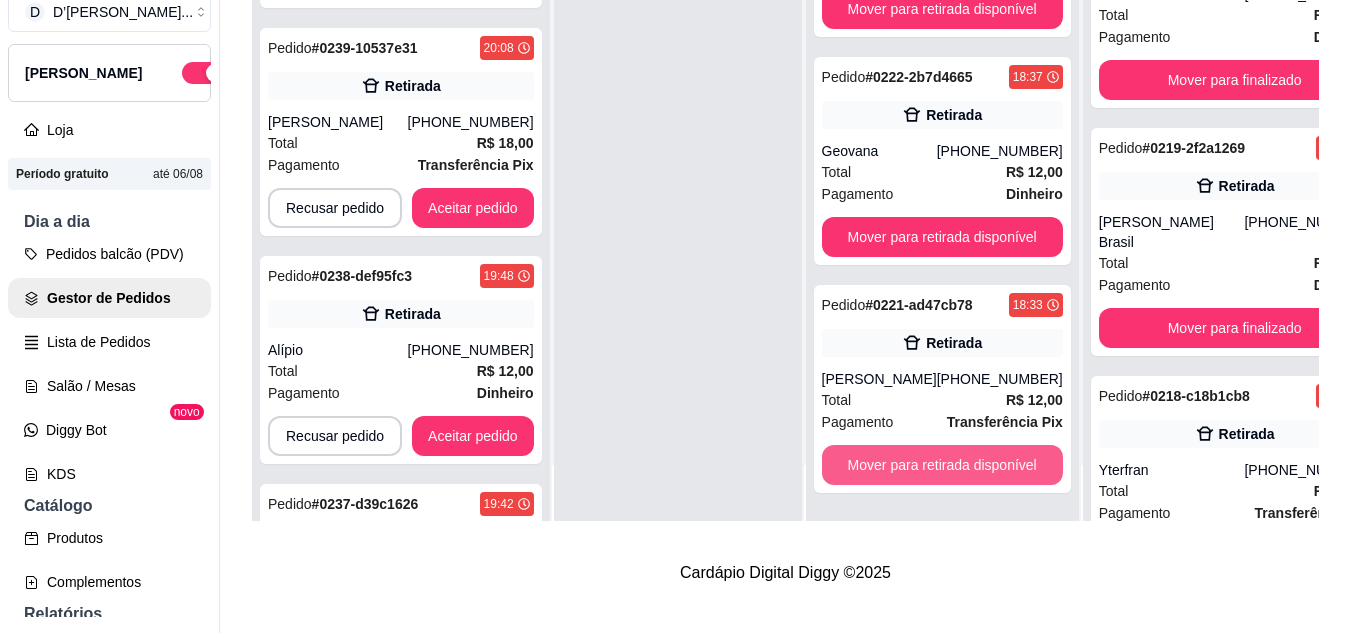 click on "Mover para retirada disponível" at bounding box center [942, 465] 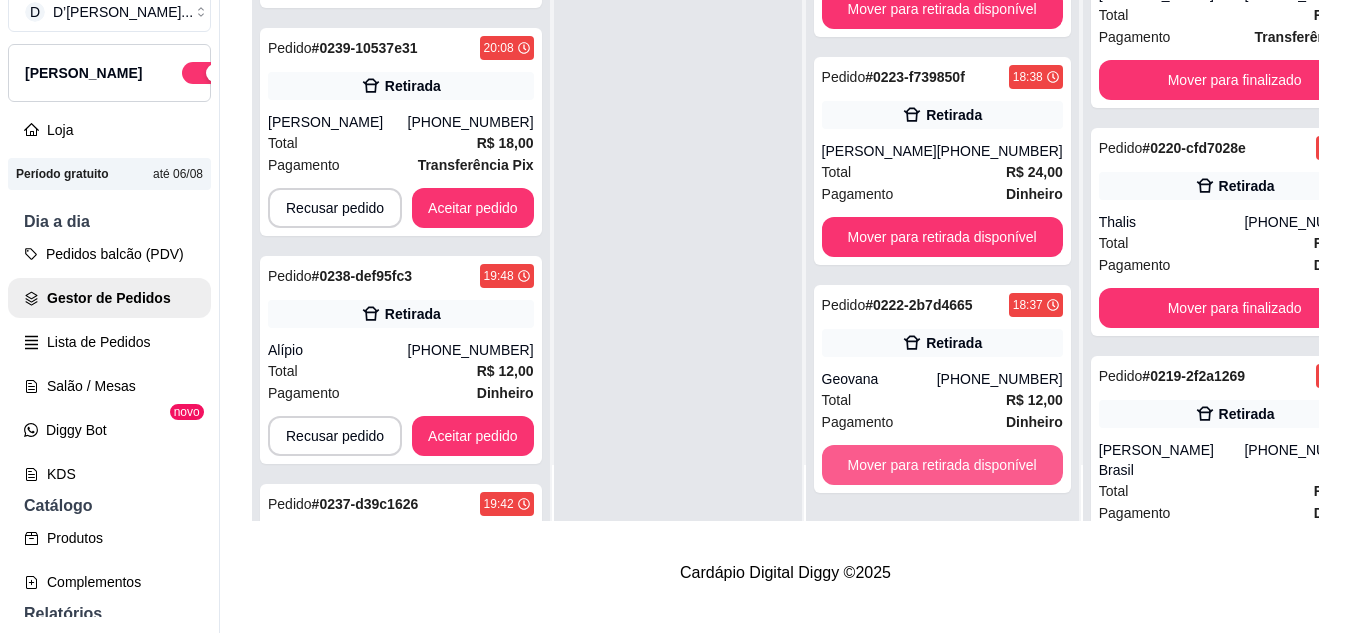click on "Mover para retirada disponível" at bounding box center (942, 465) 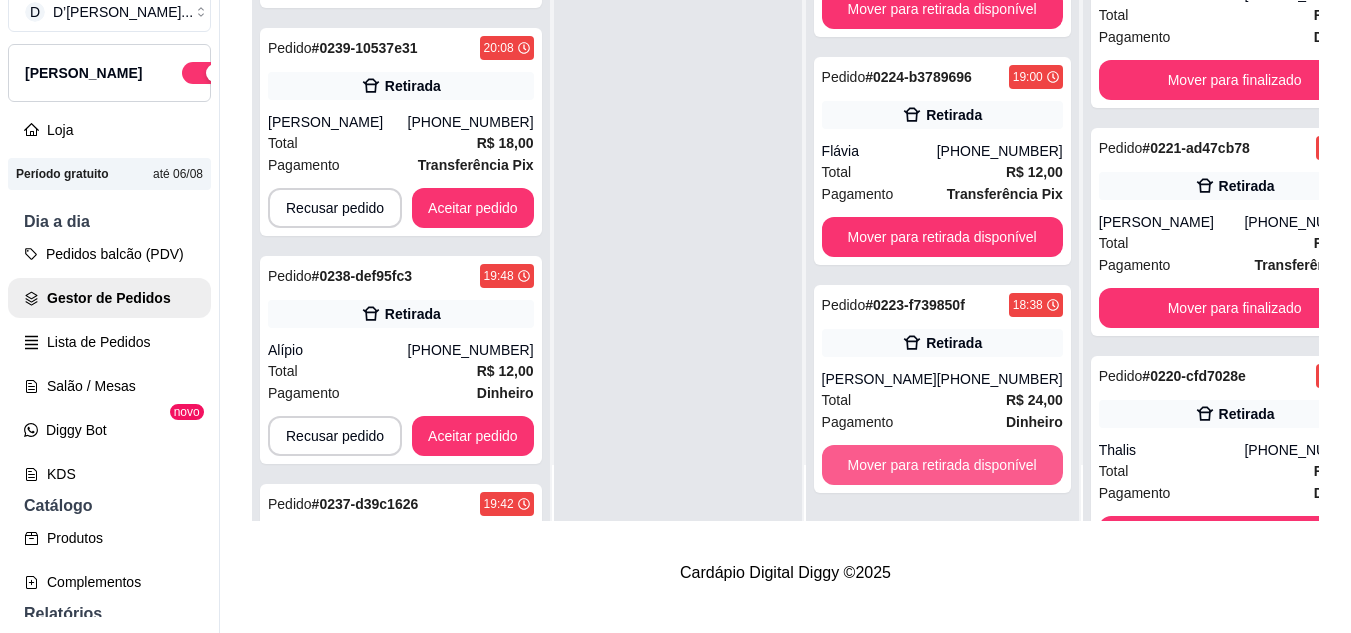 click on "Mover para retirada disponível" at bounding box center [942, 465] 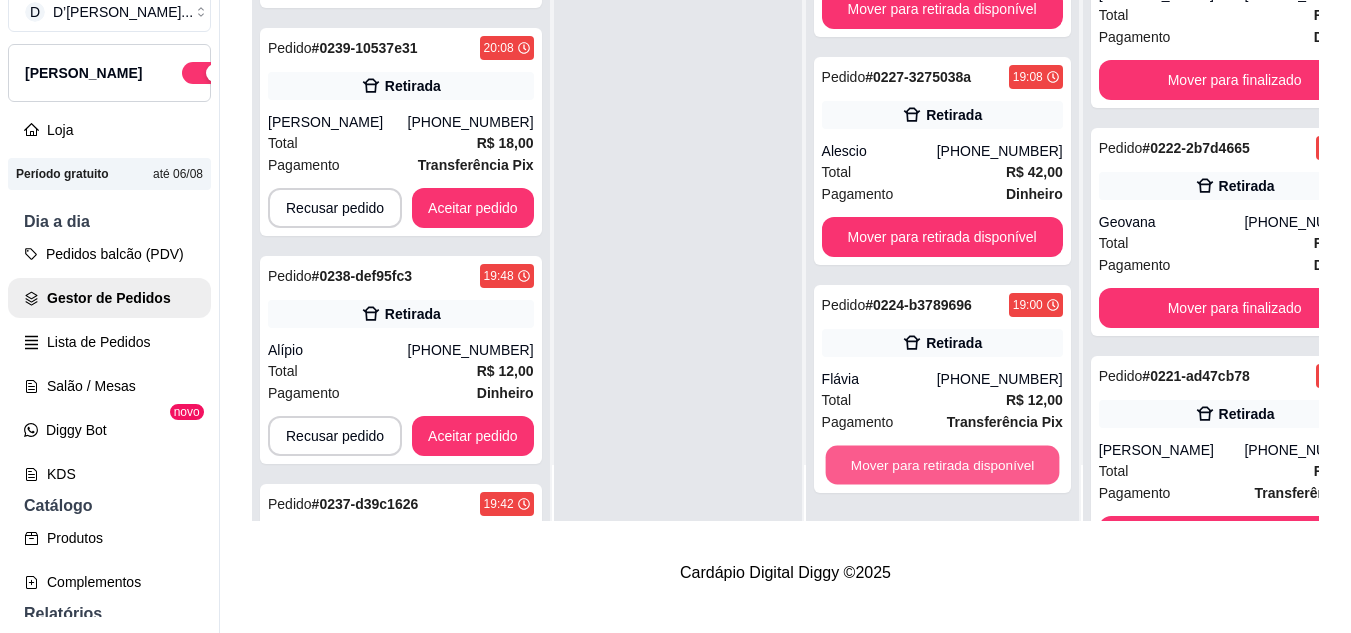 click on "Mover para retirada disponível" at bounding box center (942, 465) 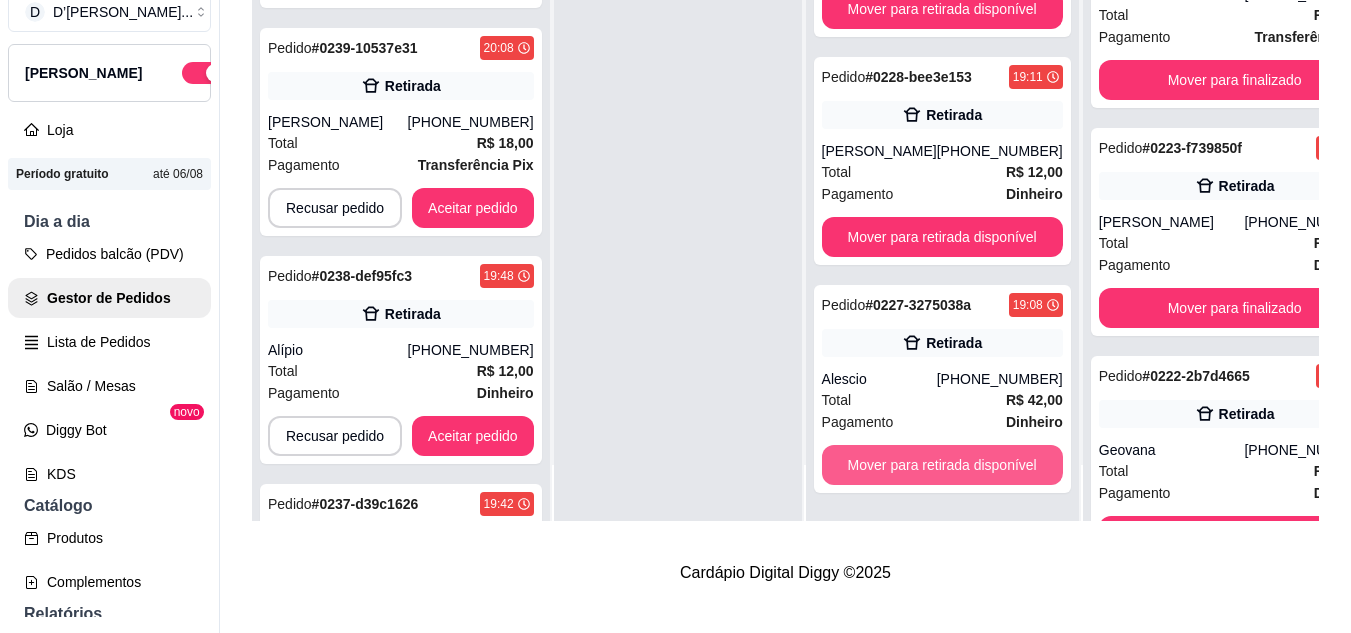 click on "Mover para retirada disponível" at bounding box center [942, 465] 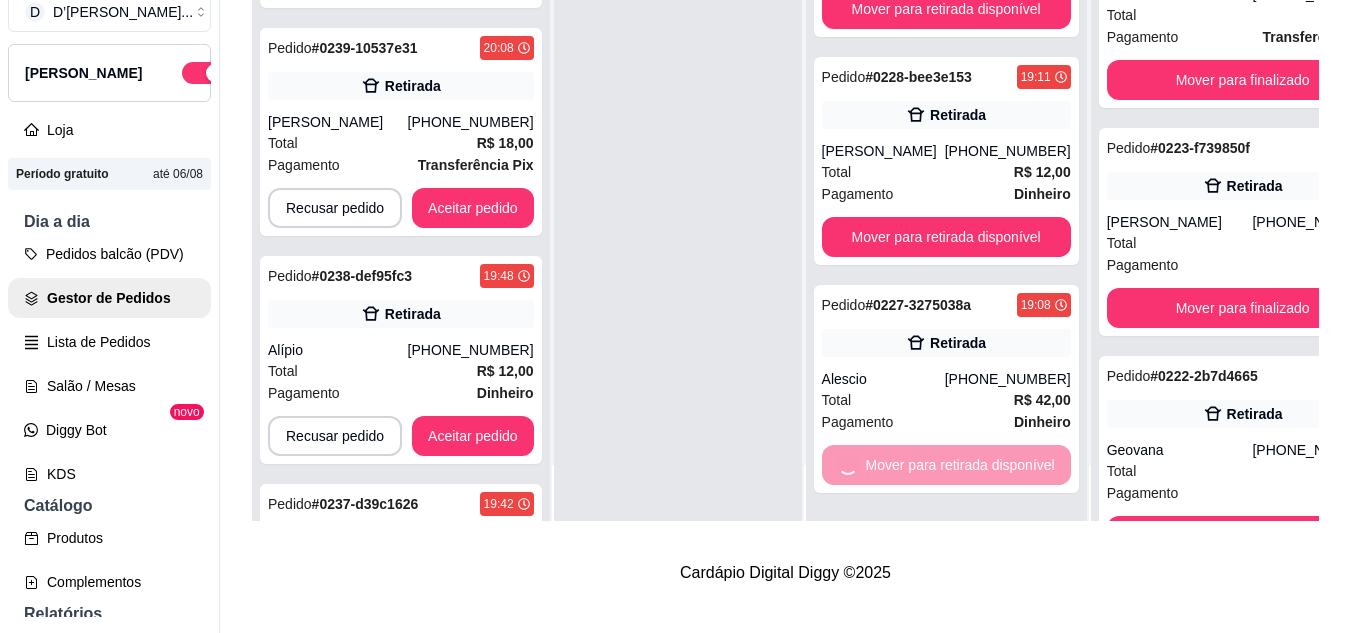 scroll, scrollTop: 71, scrollLeft: 0, axis: vertical 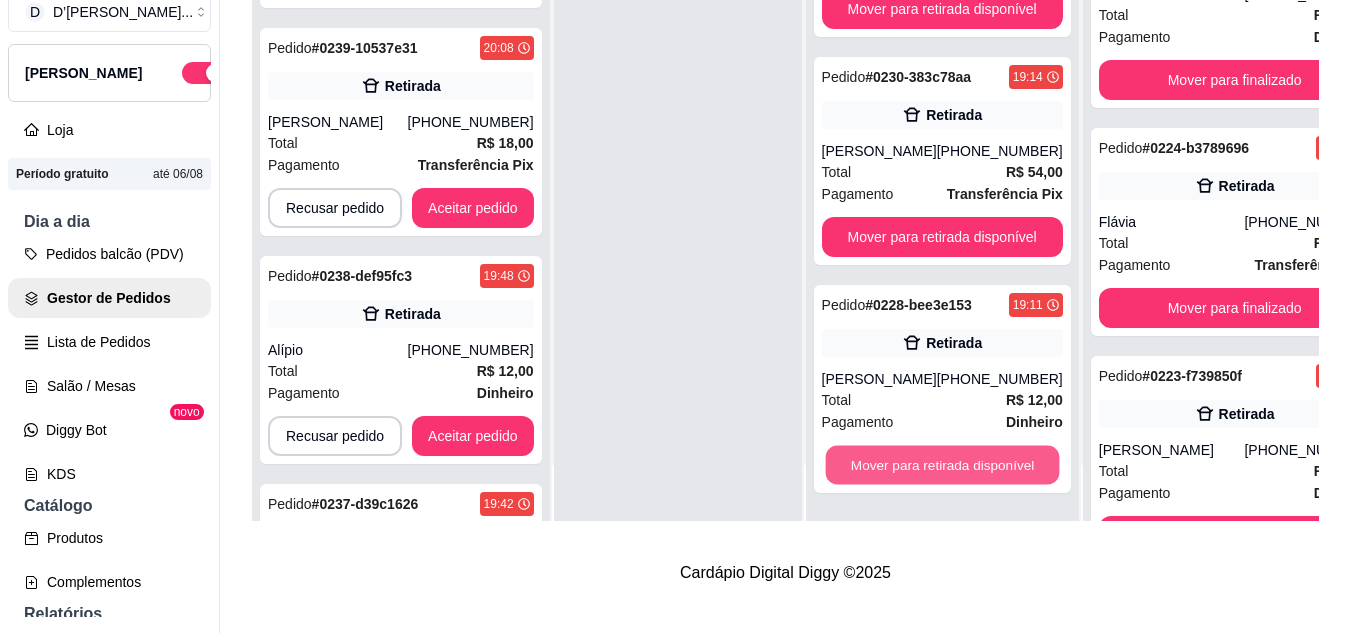 click on "Mover para retirada disponível" at bounding box center [942, 465] 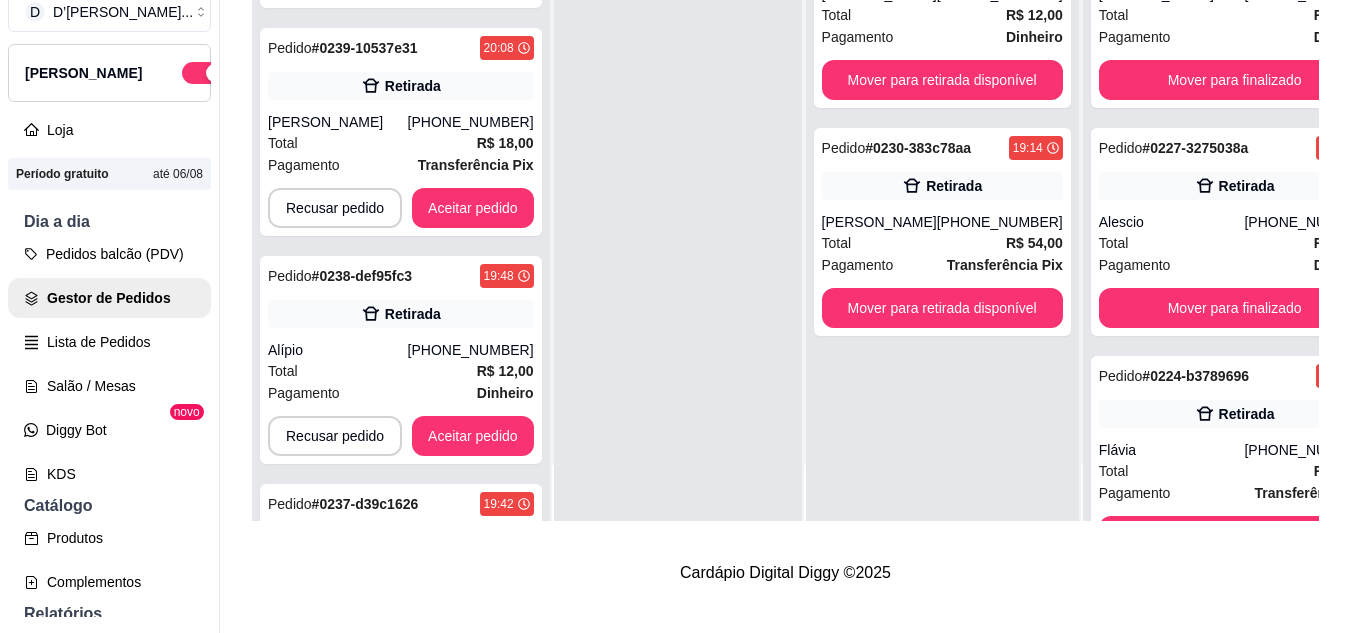 scroll, scrollTop: 0, scrollLeft: 0, axis: both 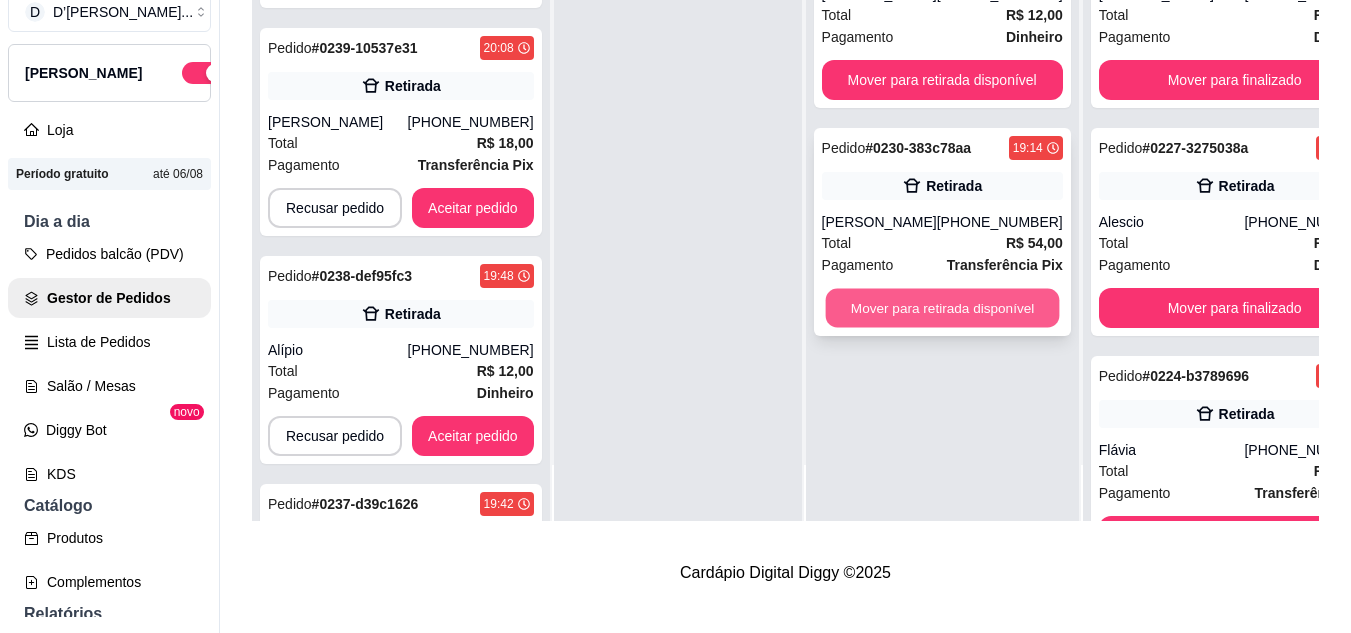 click on "Mover para retirada disponível" at bounding box center [942, 308] 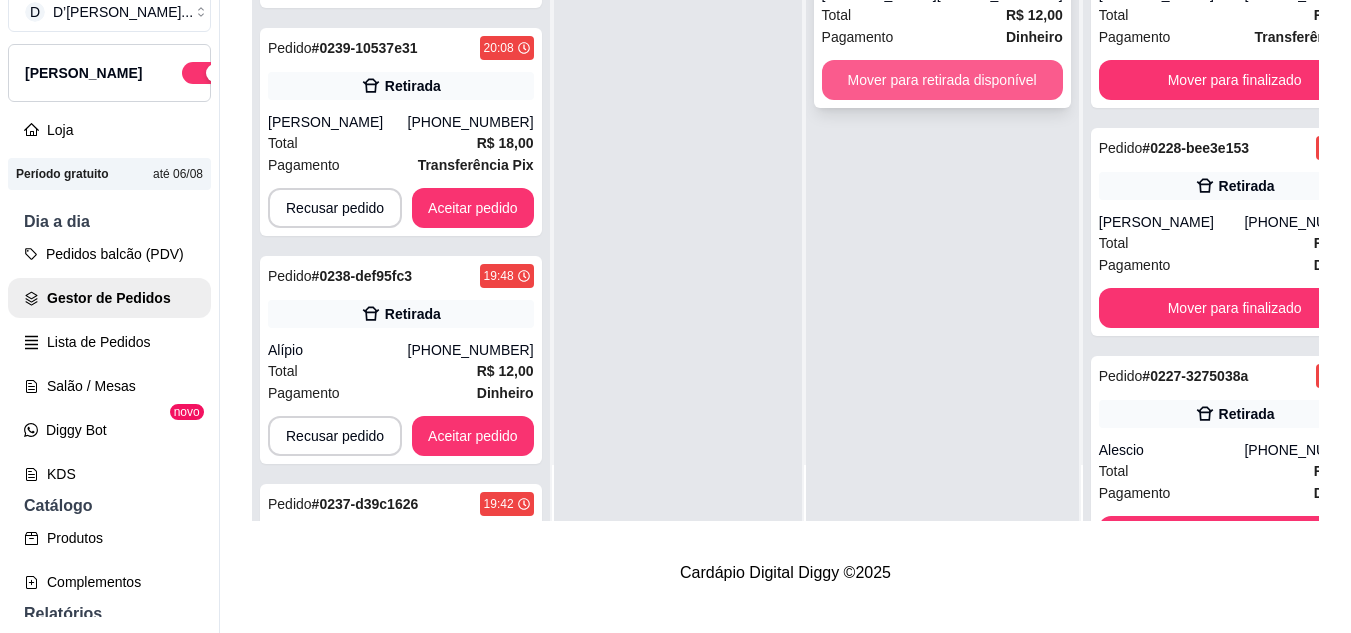 click on "Mover para retirada disponível" at bounding box center (942, 80) 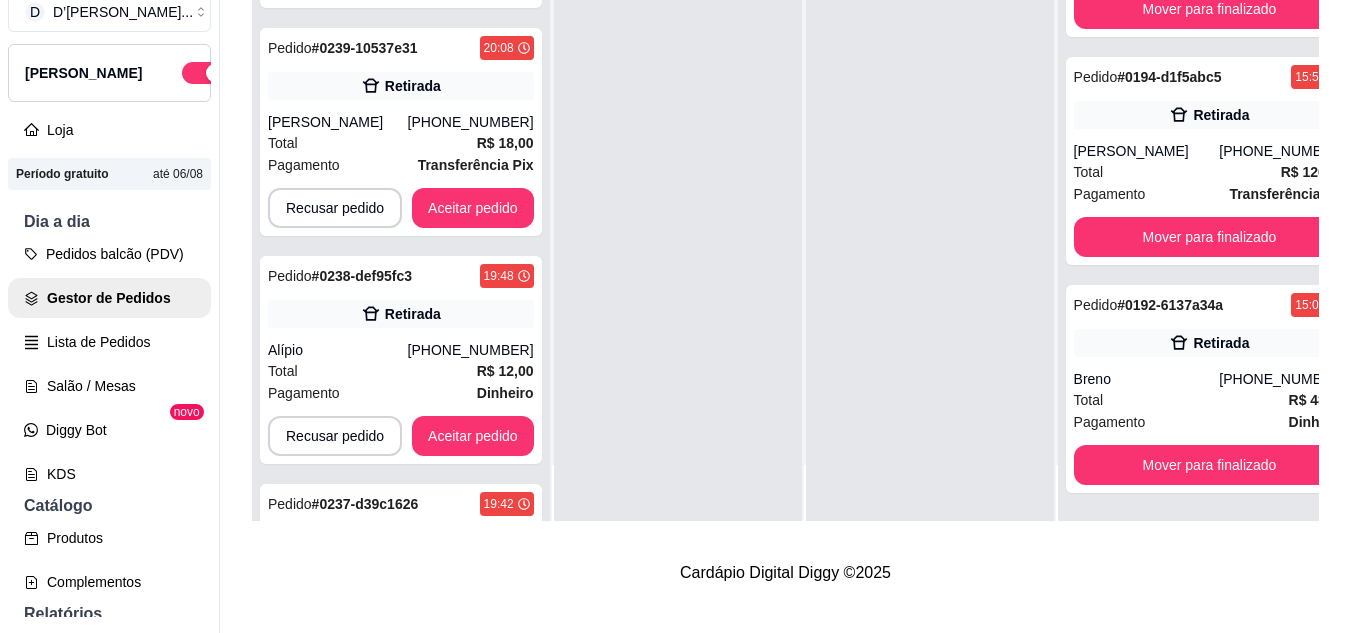 scroll, scrollTop: 4111, scrollLeft: 0, axis: vertical 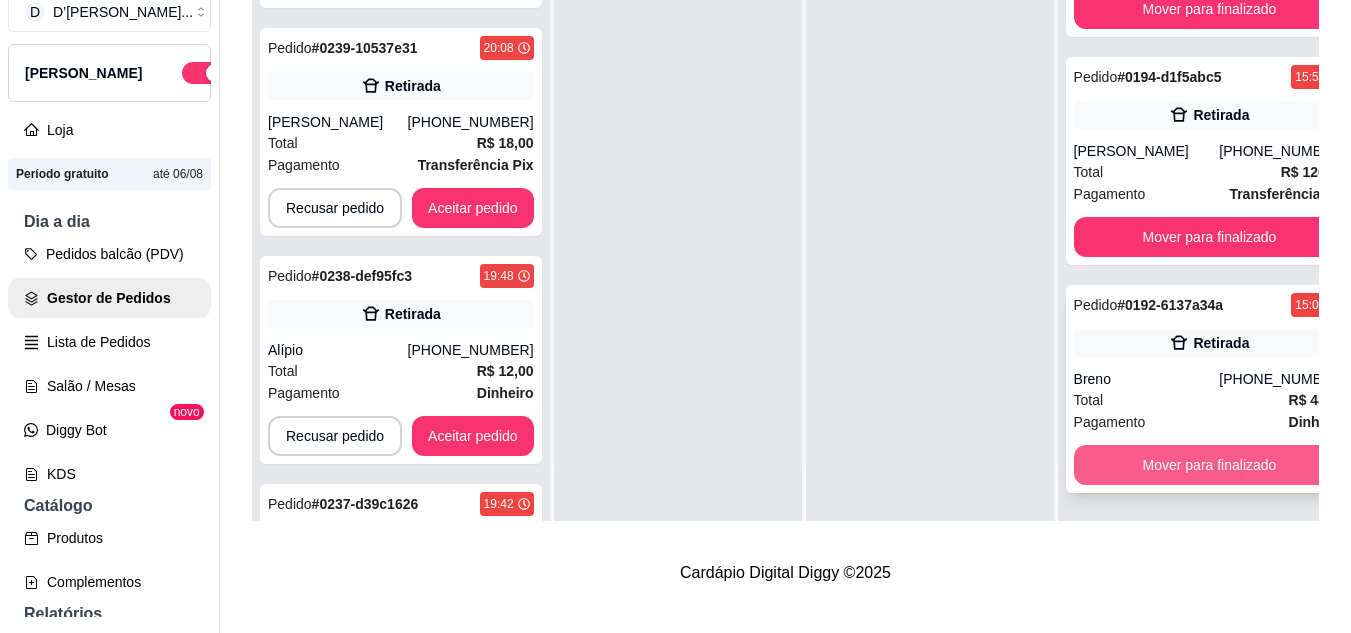 click on "Mover para finalizado" at bounding box center (1210, 465) 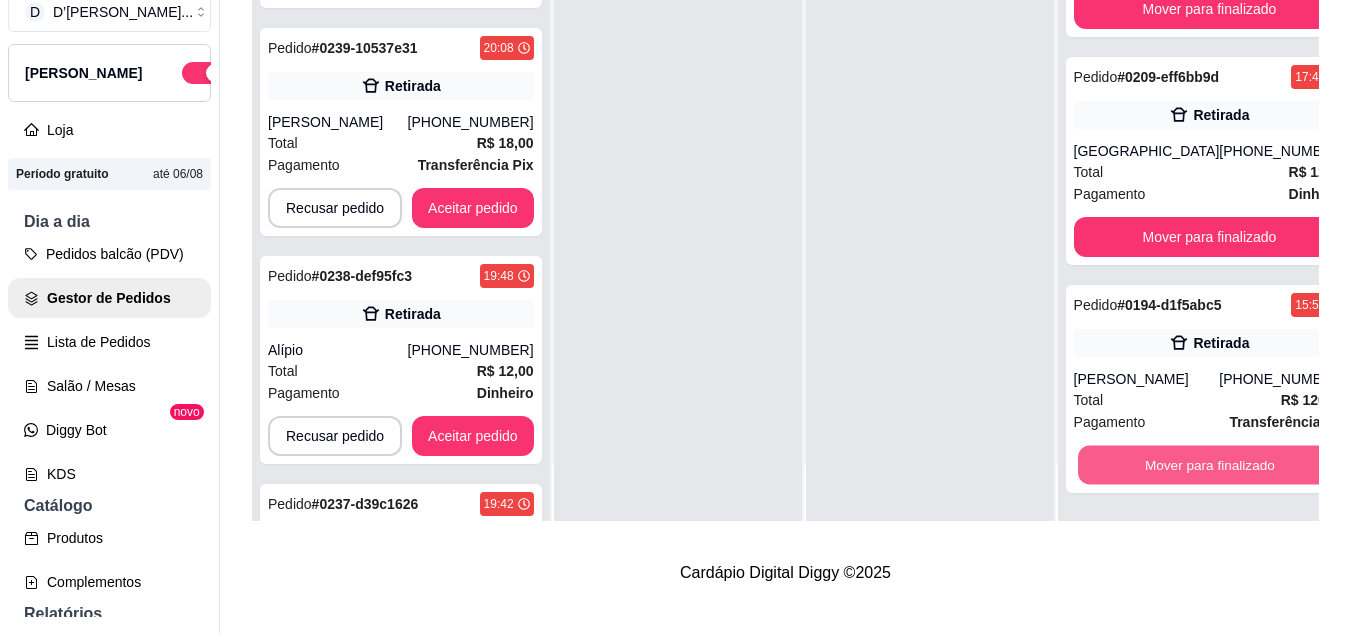 click on "Mover para finalizado" at bounding box center [1210, 465] 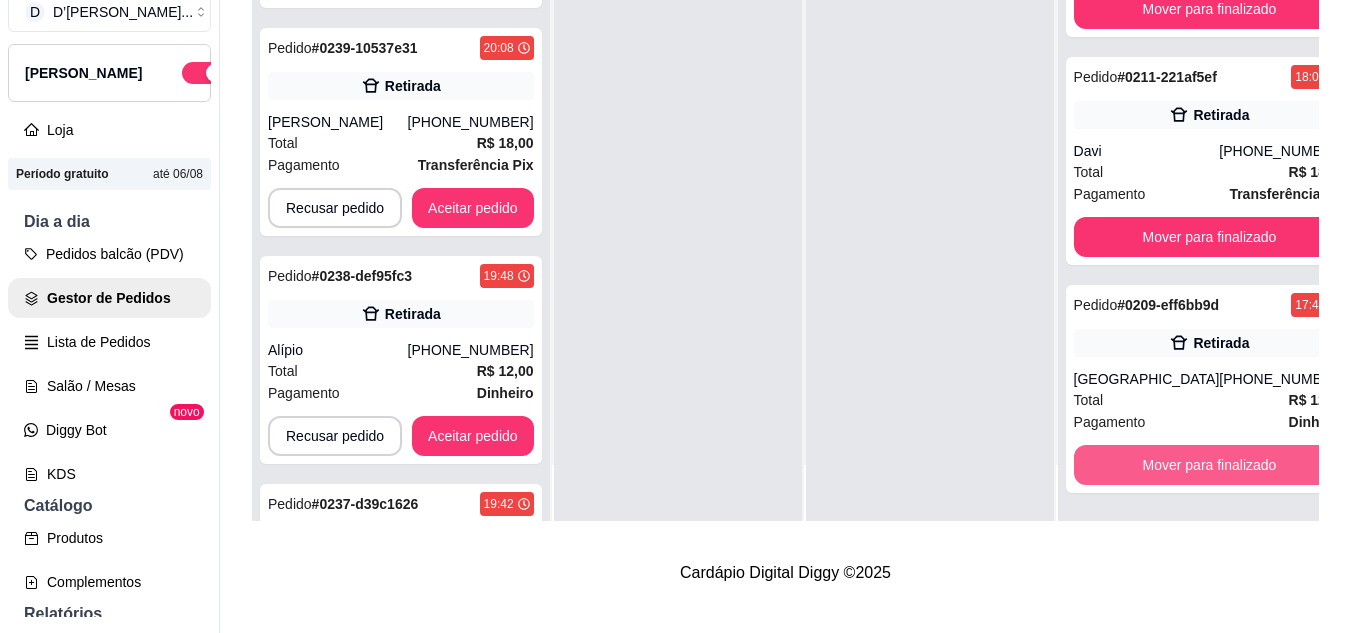 click on "Mover para finalizado" at bounding box center [1210, 465] 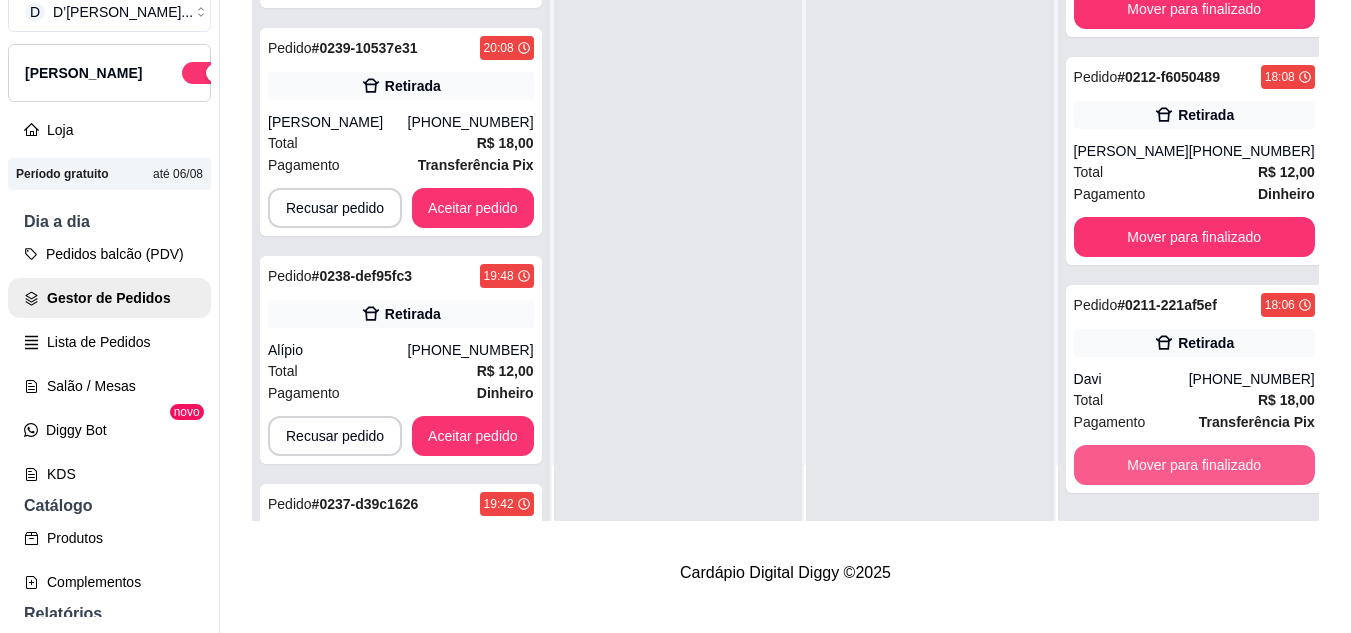 click on "Mover para finalizado" at bounding box center [1194, 465] 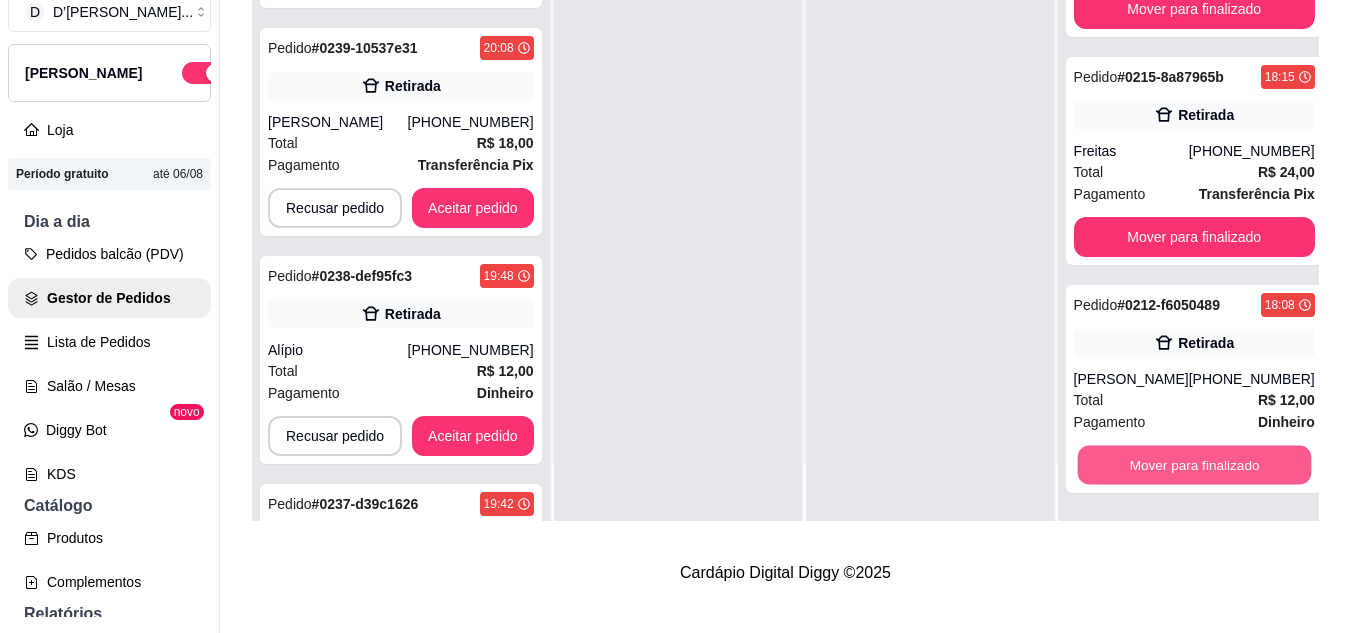 click on "Mover para finalizado" at bounding box center [1194, 465] 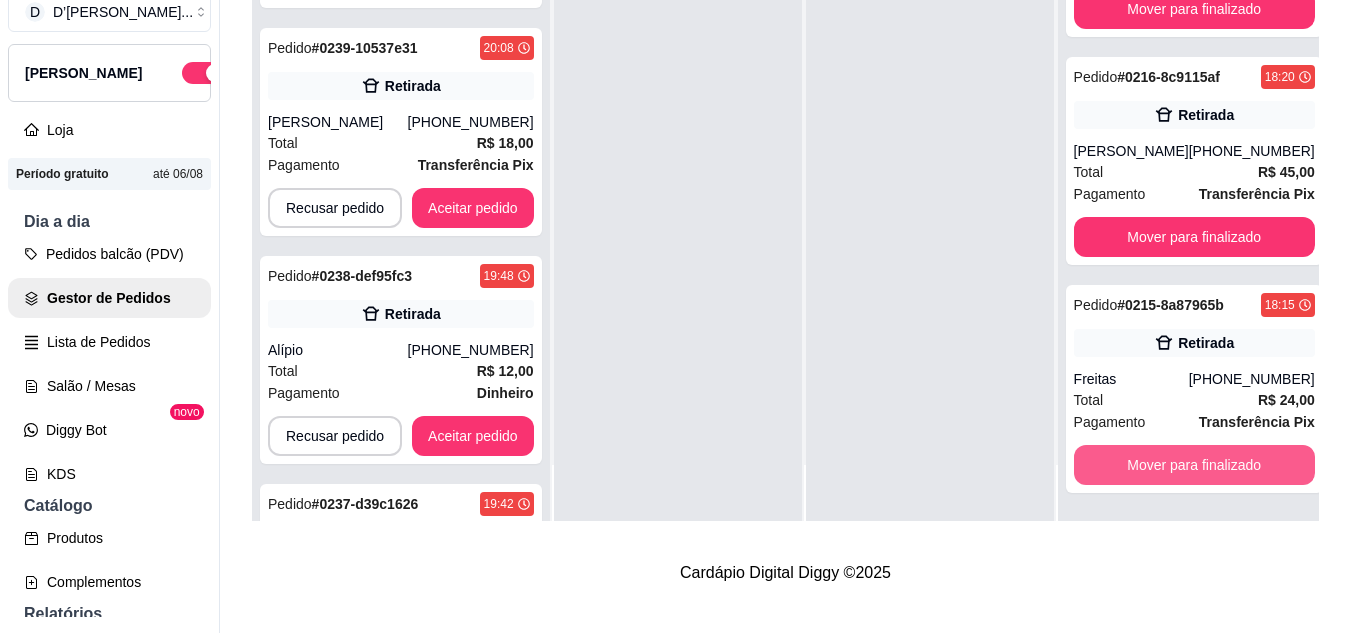 click on "Mover para finalizado" at bounding box center [1194, 465] 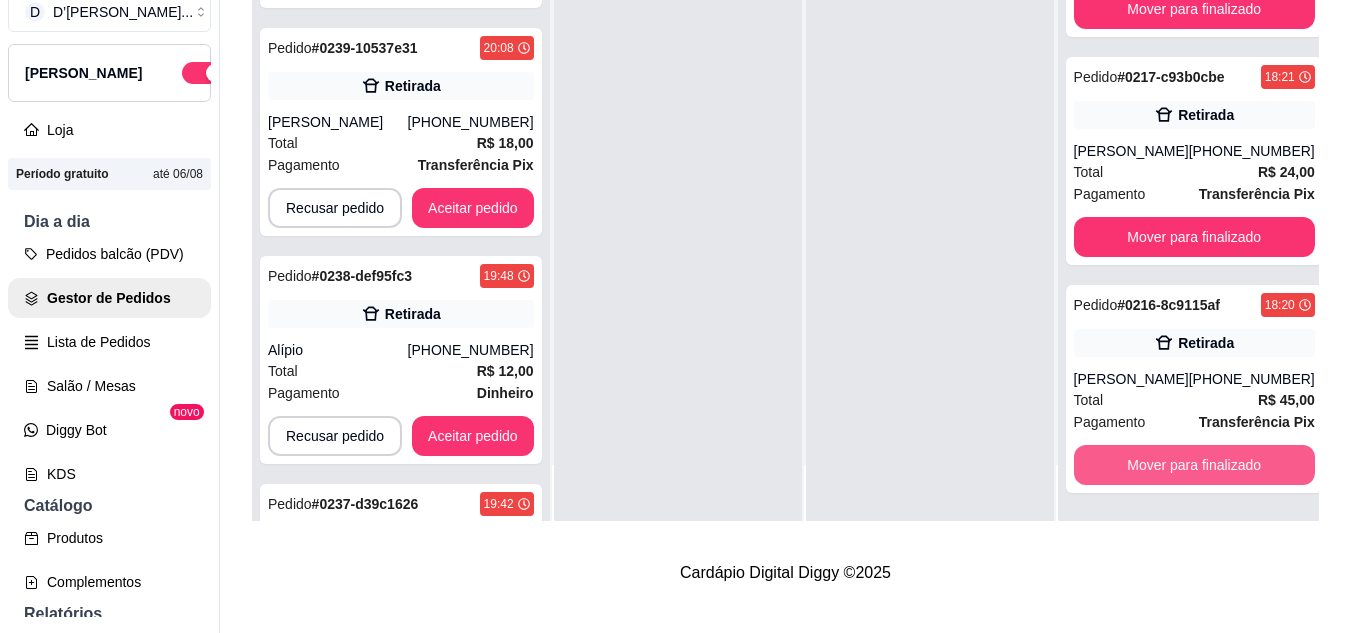 click on "Mover para finalizado" at bounding box center [1194, 465] 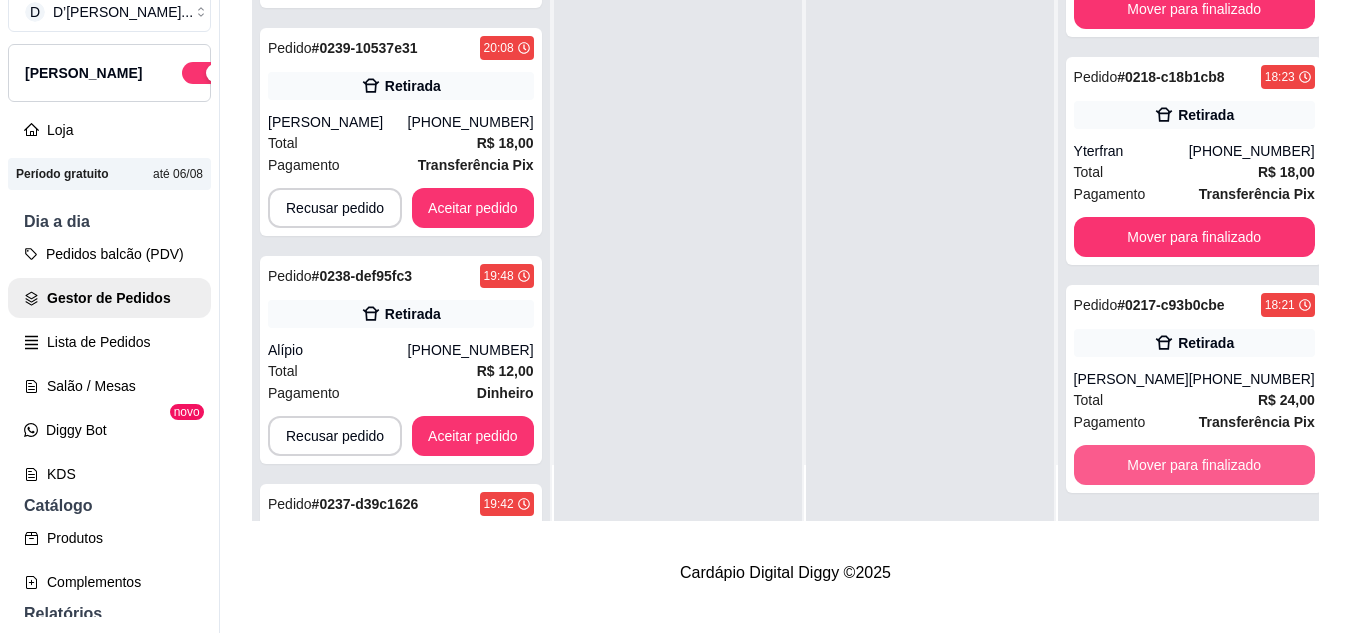click on "Mover para finalizado" at bounding box center [1194, 465] 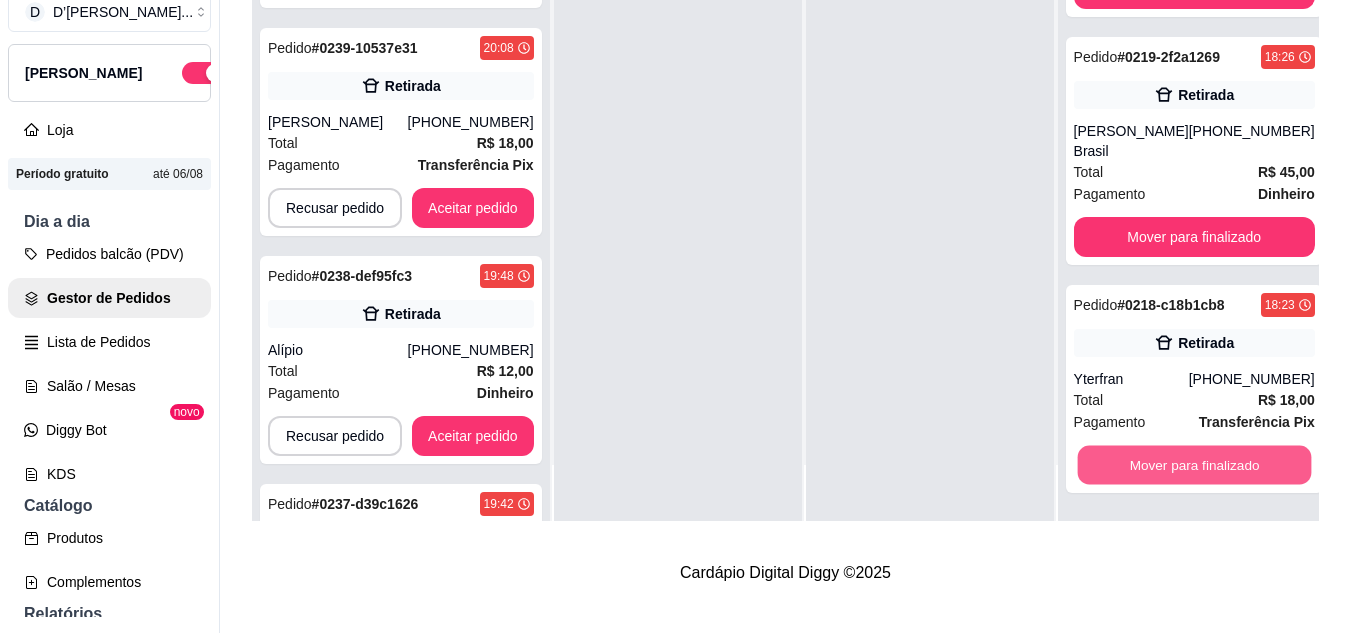 click on "Mover para finalizado" at bounding box center [1194, 465] 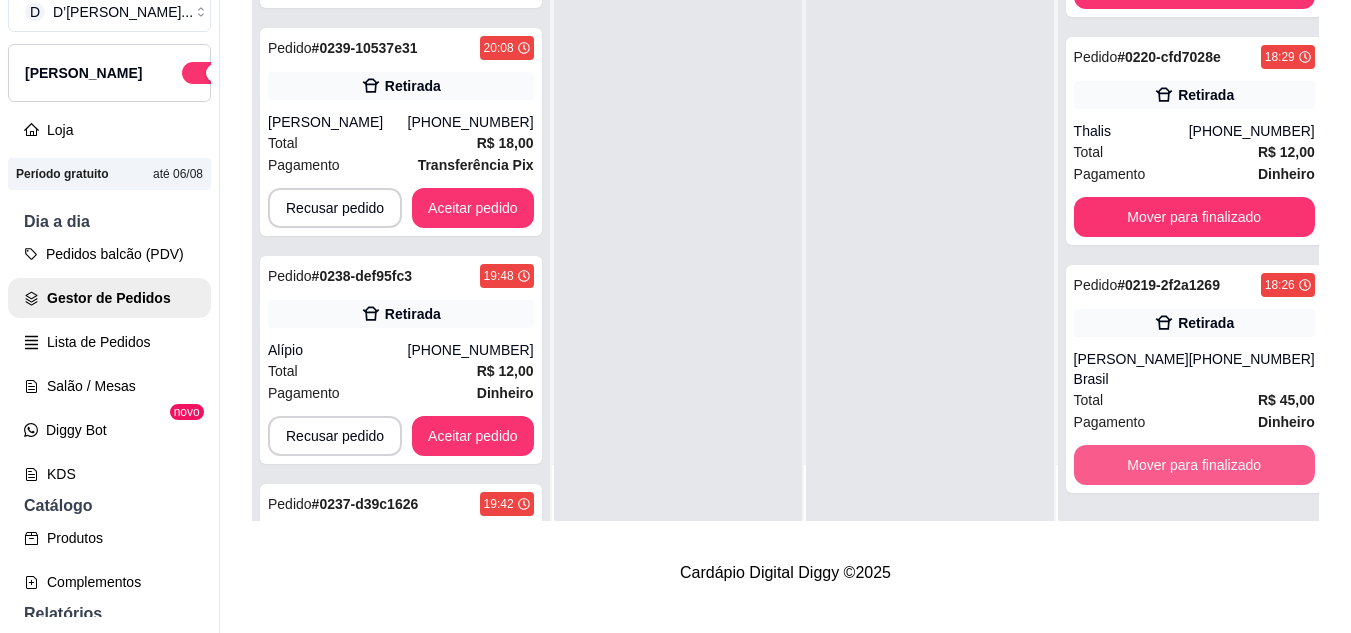 click on "Mover para finalizado" at bounding box center (1194, 465) 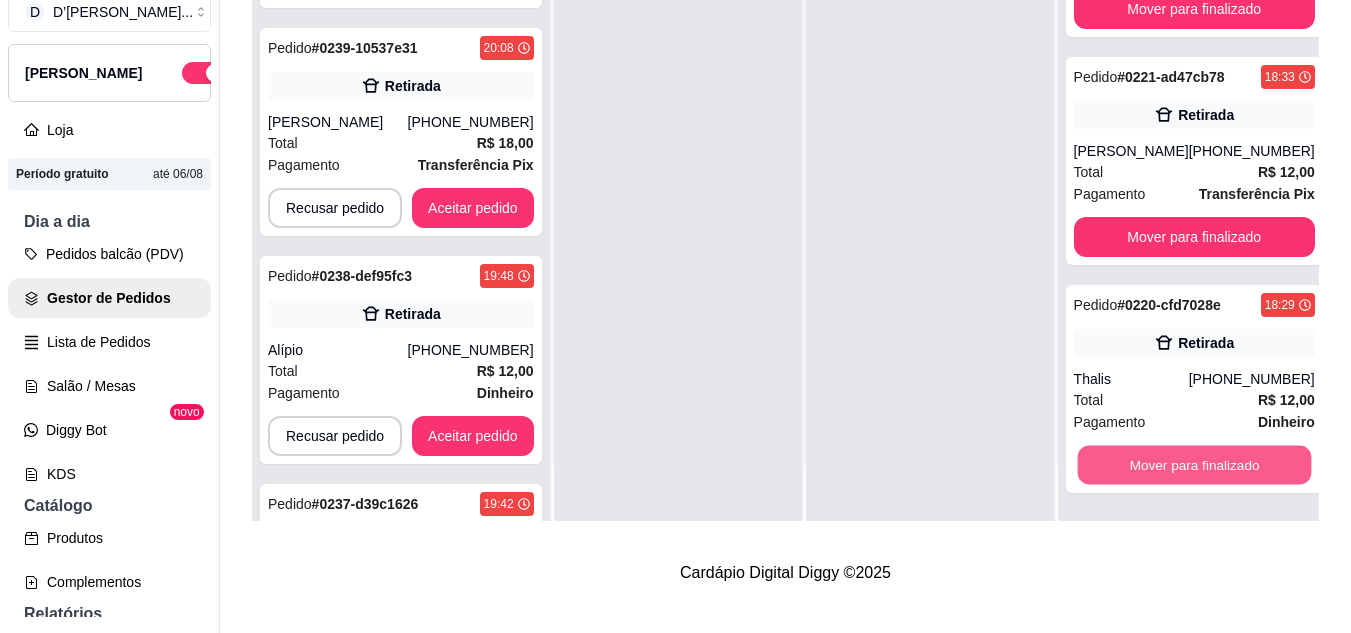 click on "Mover para finalizado" at bounding box center (1194, 465) 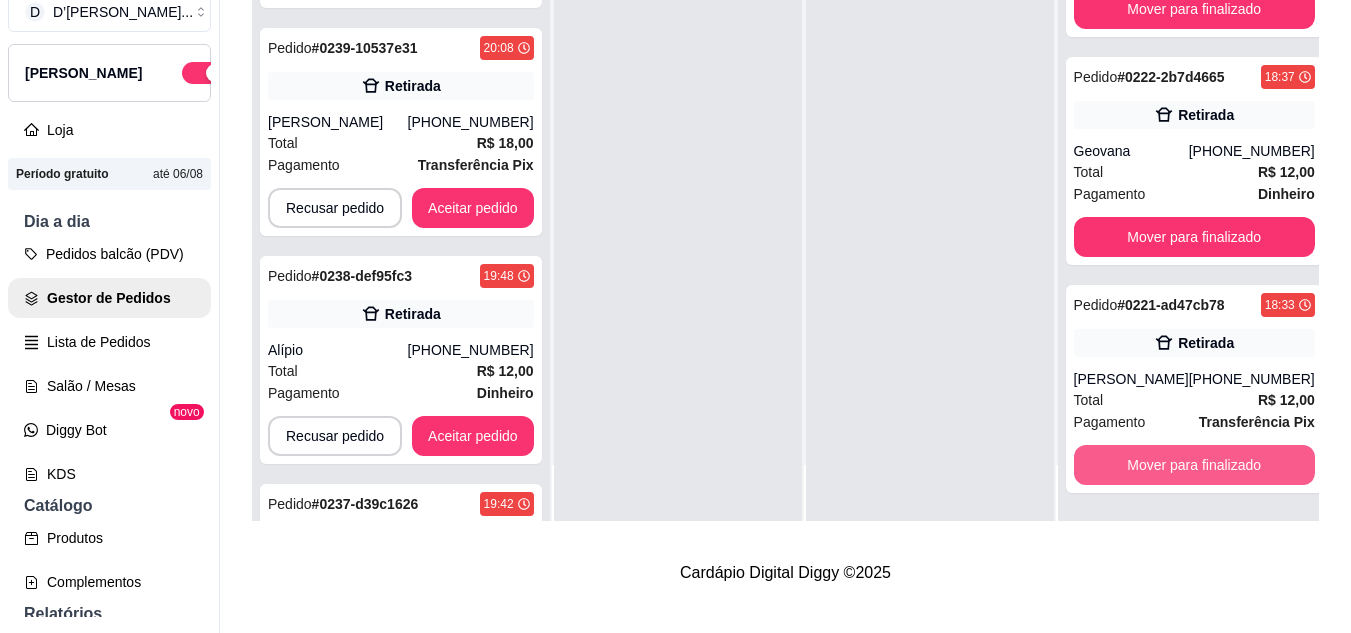 click on "Mover para finalizado" at bounding box center [1194, 465] 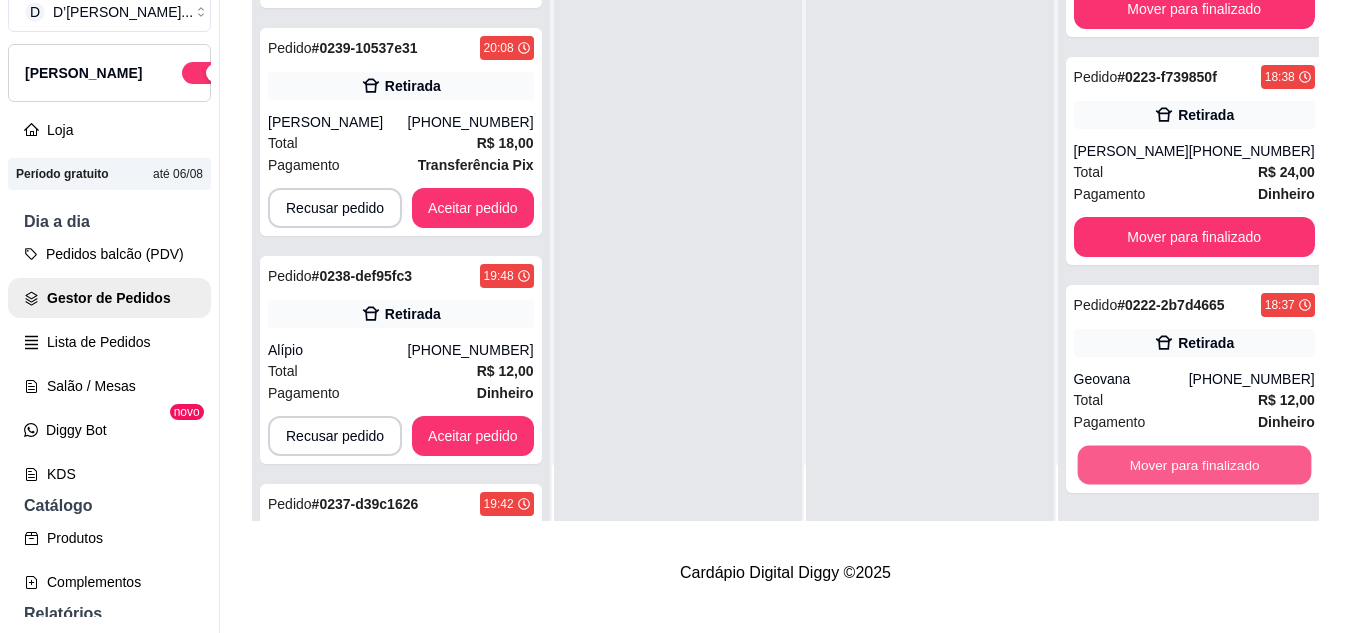 click on "Mover para finalizado" at bounding box center (1194, 465) 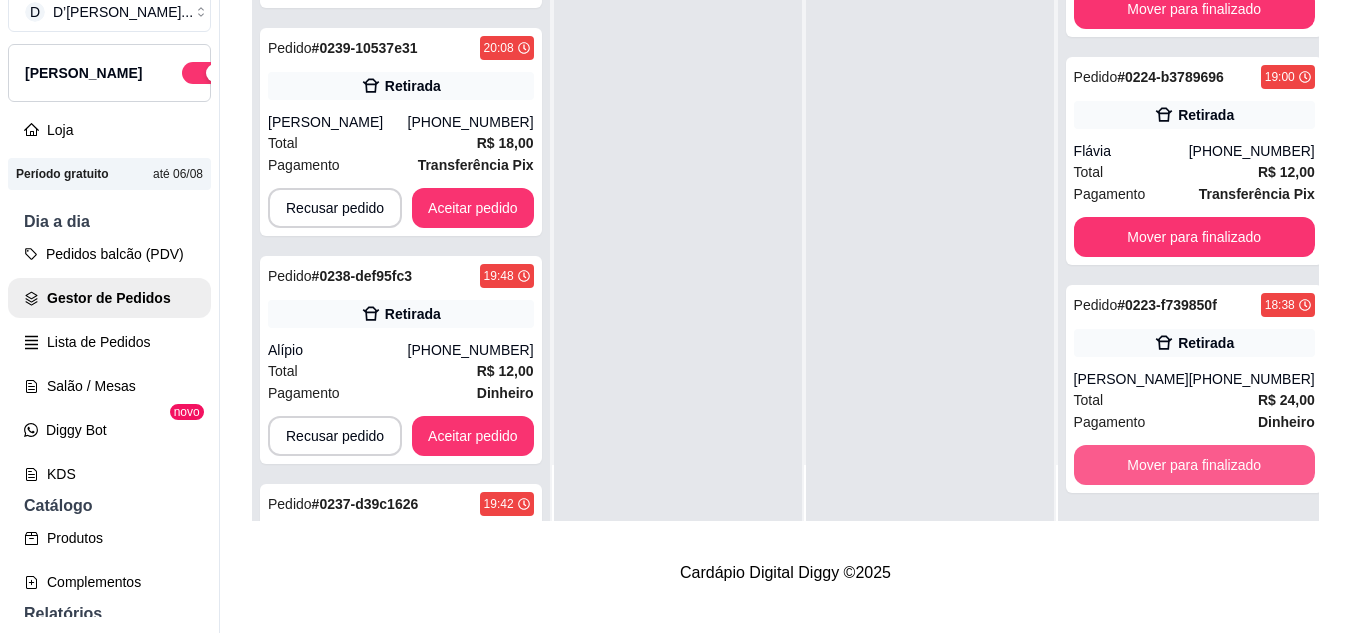 click on "Mover para finalizado" at bounding box center (1194, 465) 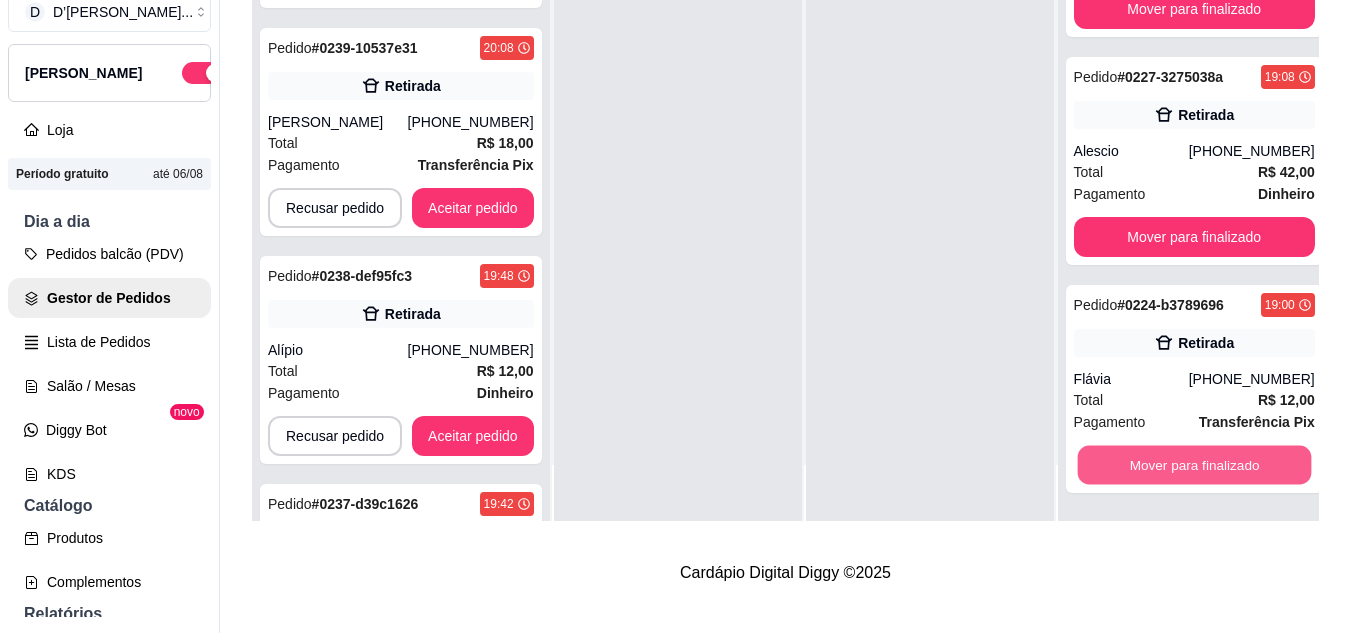 click on "Mover para finalizado" at bounding box center (1194, 465) 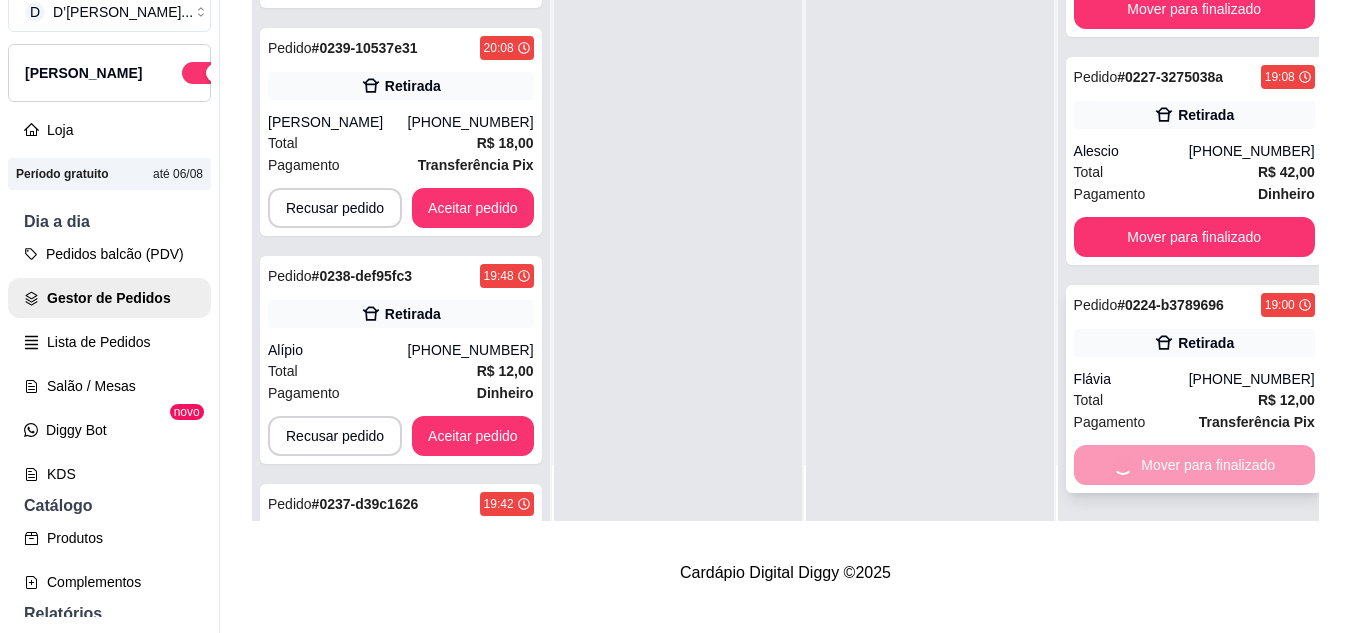 scroll, scrollTop: 395, scrollLeft: 0, axis: vertical 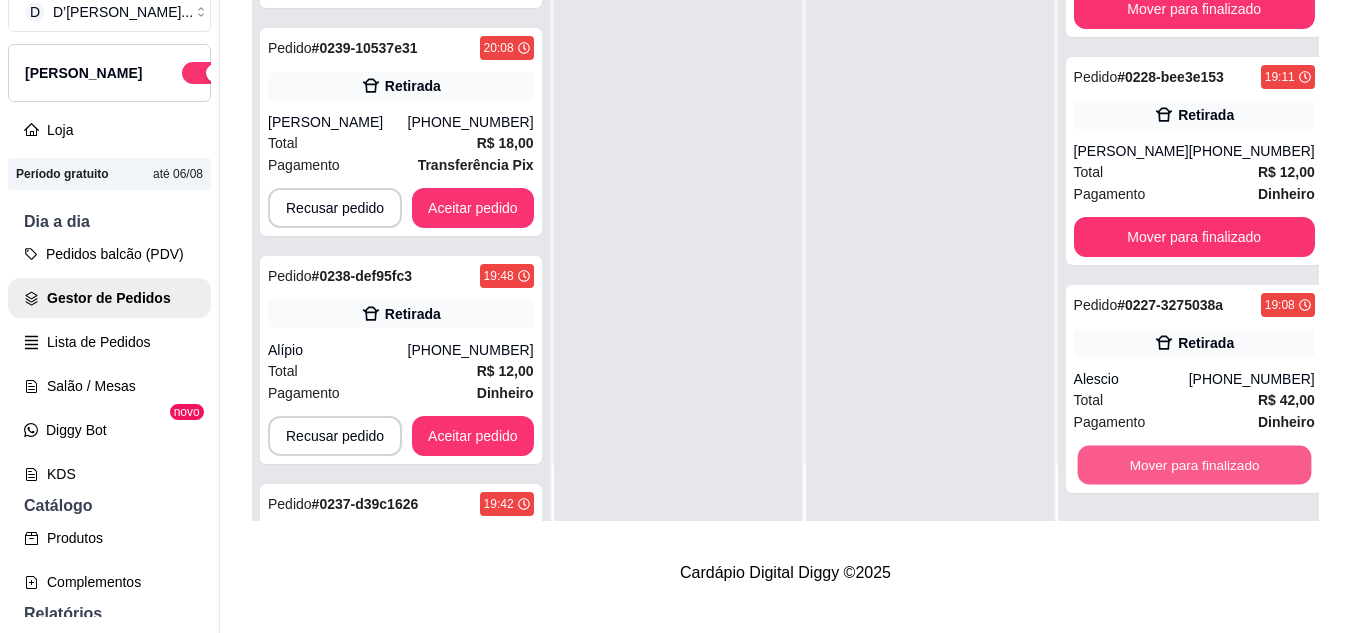 click on "Mover para finalizado" at bounding box center [1194, 465] 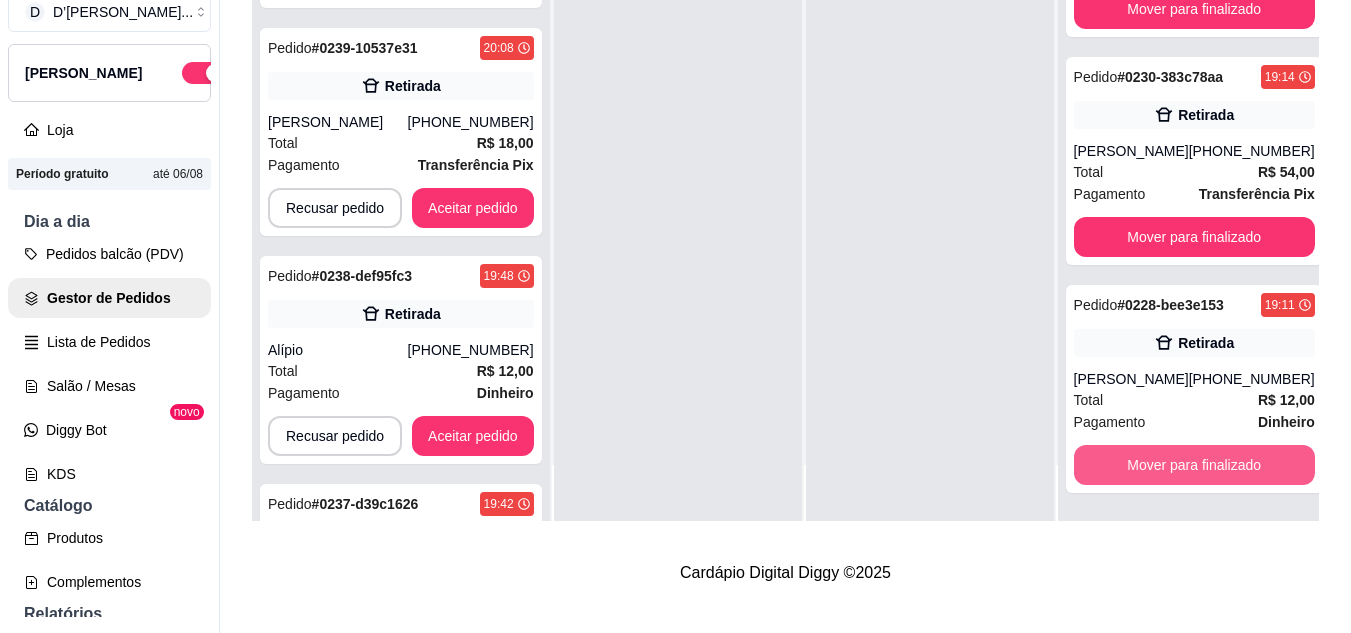 scroll, scrollTop: 143, scrollLeft: 0, axis: vertical 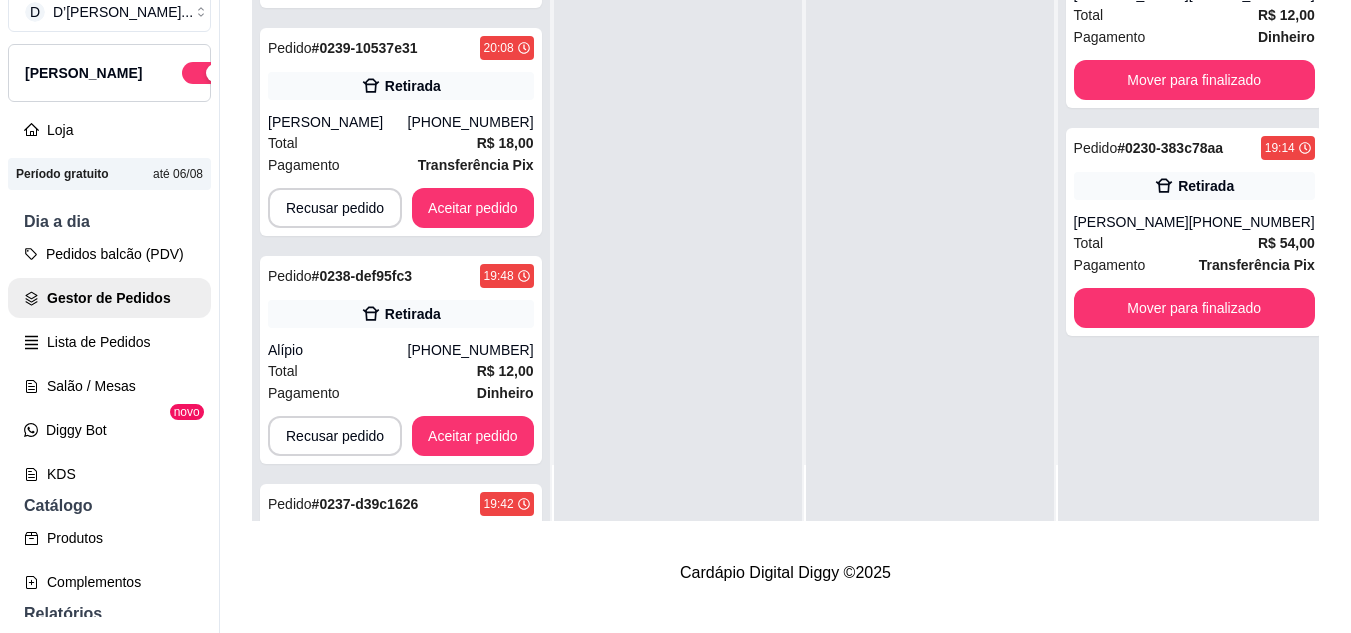 click on "Pedido  # 0232-7fc28db4 19:30 Retirada Douglas  [PHONE_NUMBER] Total R$ 12,00 Pagamento Dinheiro Mover para finalizado Pedido  # 0230-383c78aa 19:14 Retirada [PERSON_NAME] [PHONE_NUMBER] Total R$ 54,00 Pagamento Transferência Pix Mover para finalizado" at bounding box center [1194, 204] 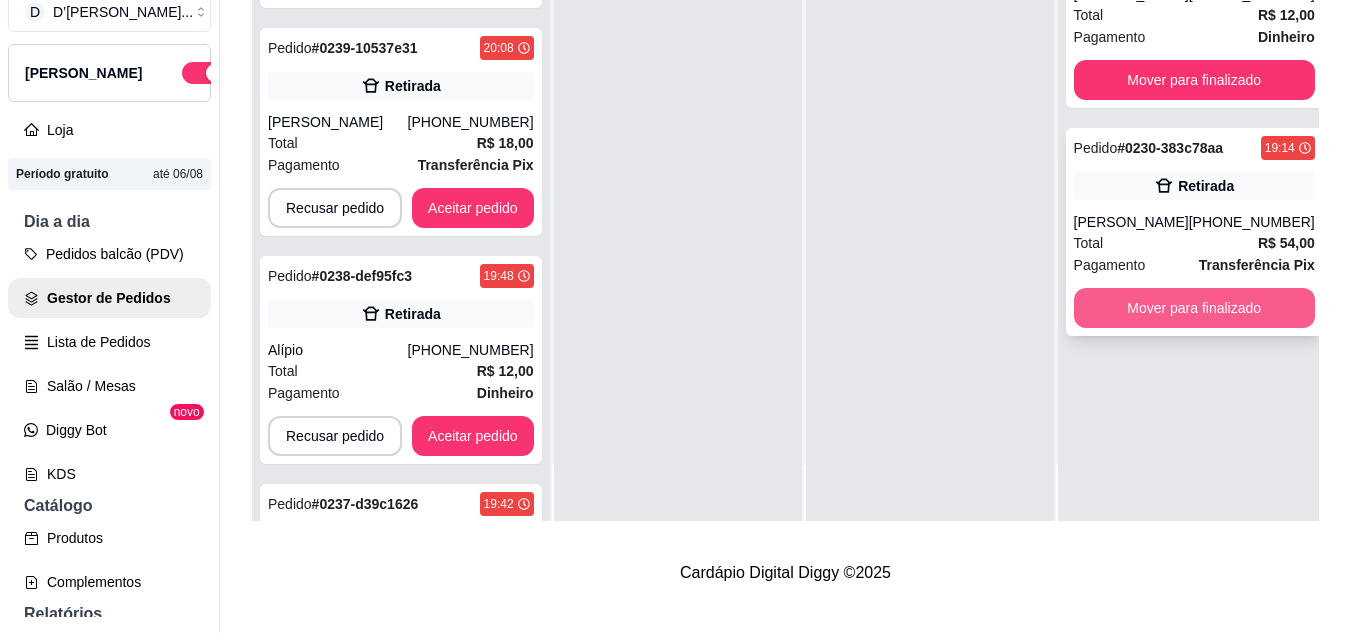 click on "Mover para finalizado" at bounding box center [1194, 308] 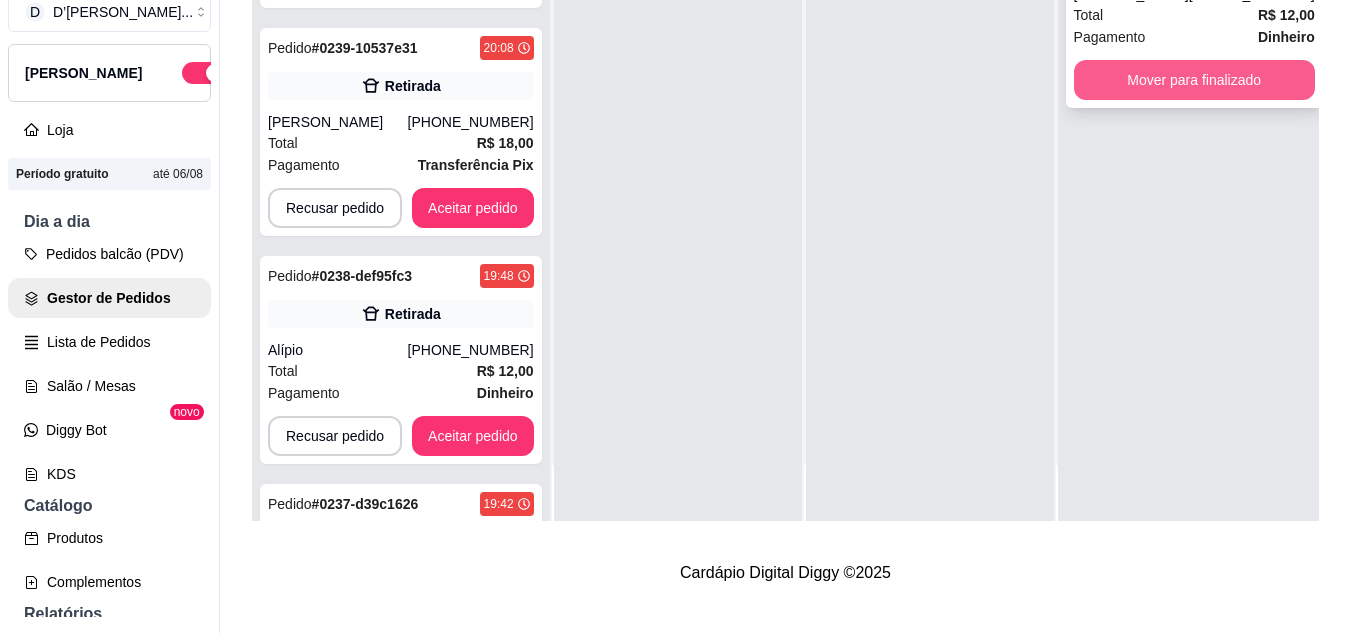 click on "Mover para finalizado" at bounding box center [1194, 80] 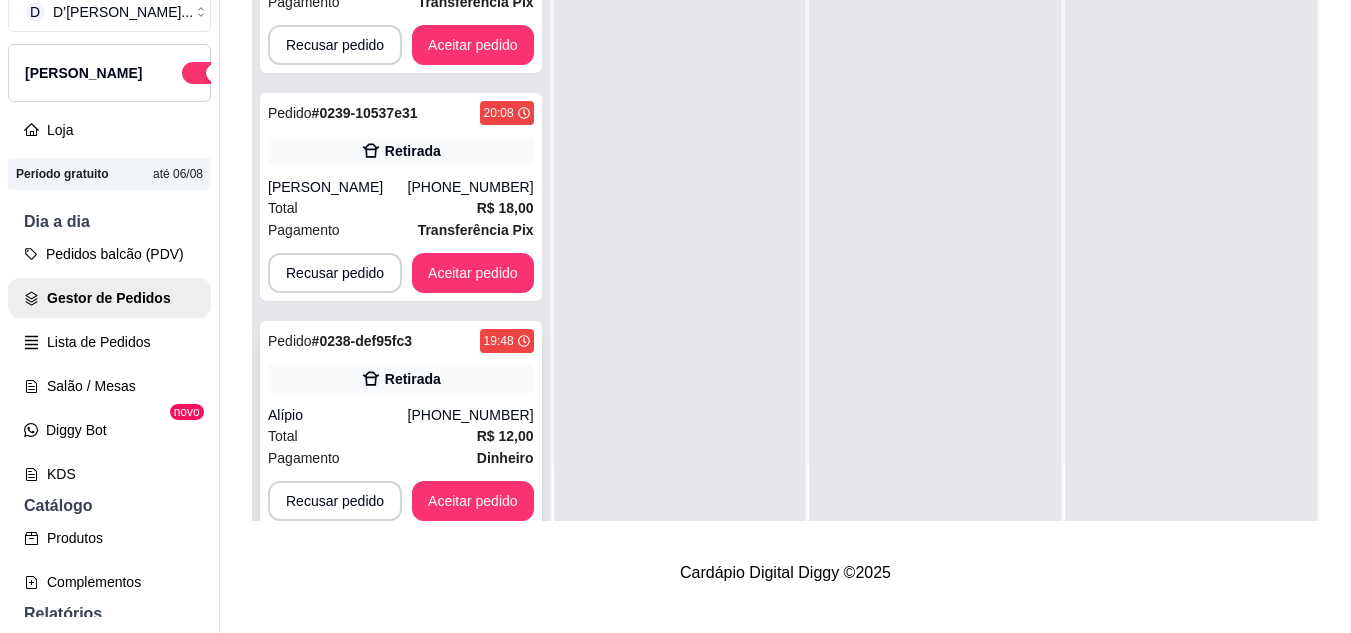 scroll, scrollTop: 228, scrollLeft: 0, axis: vertical 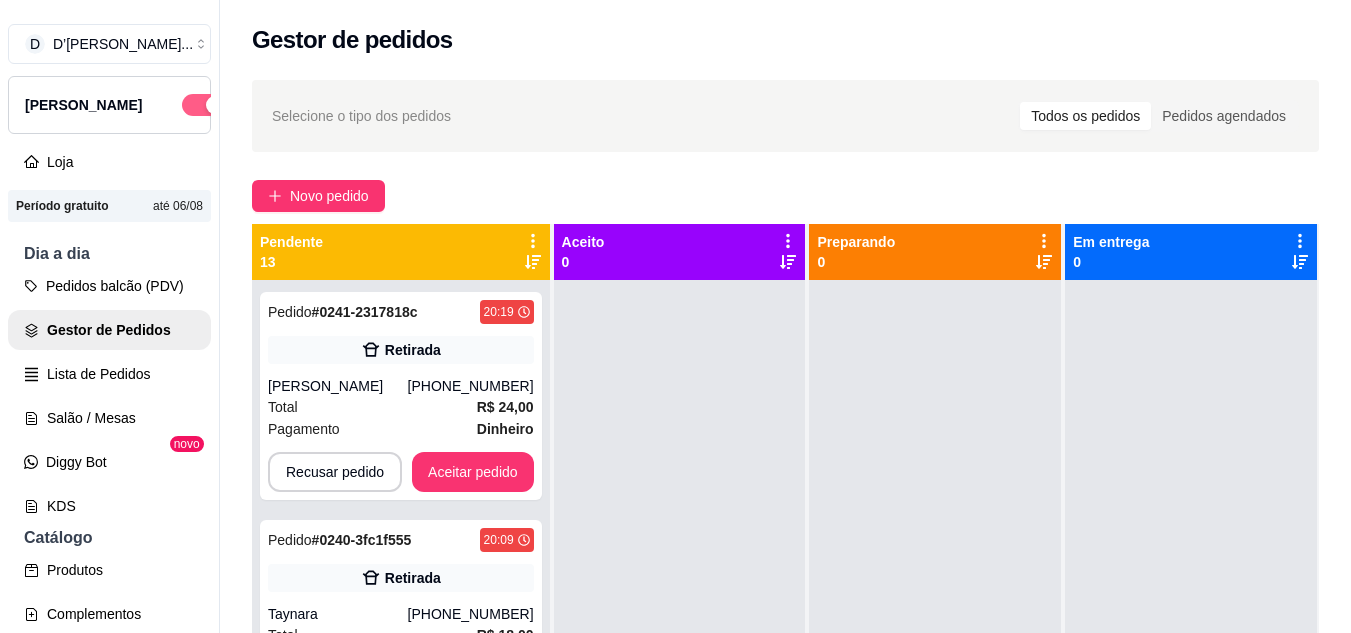 click at bounding box center [204, 105] 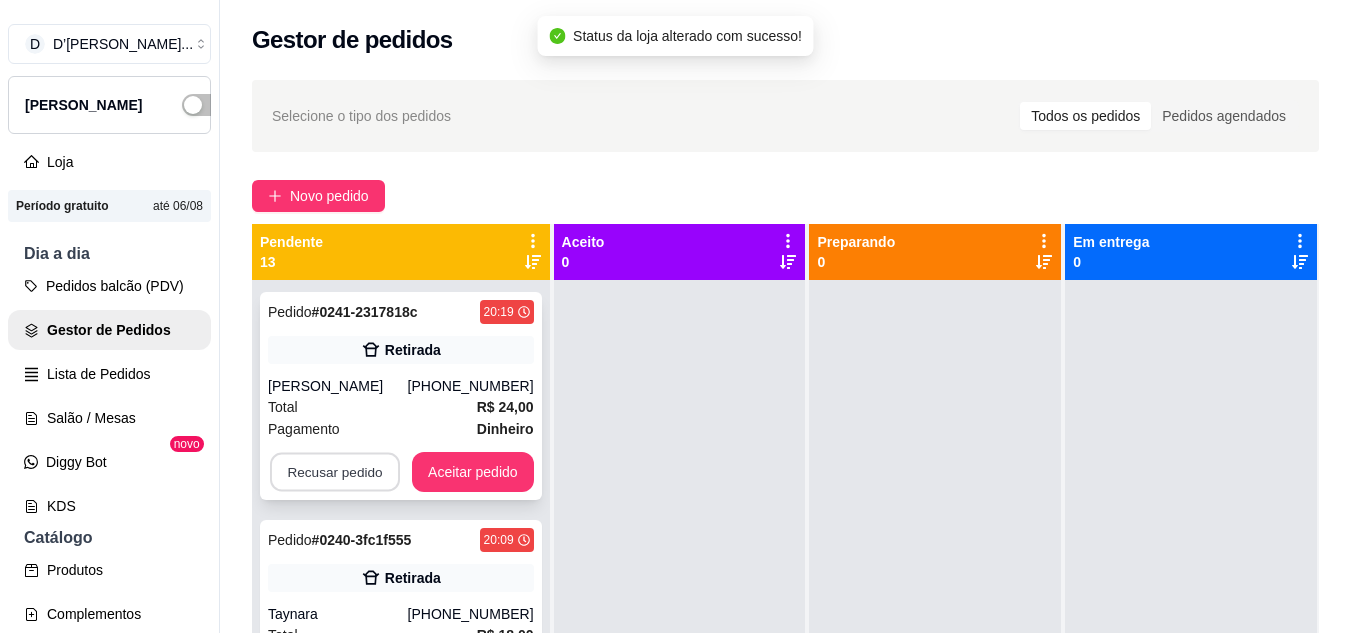 click on "Recusar pedido" at bounding box center (335, 472) 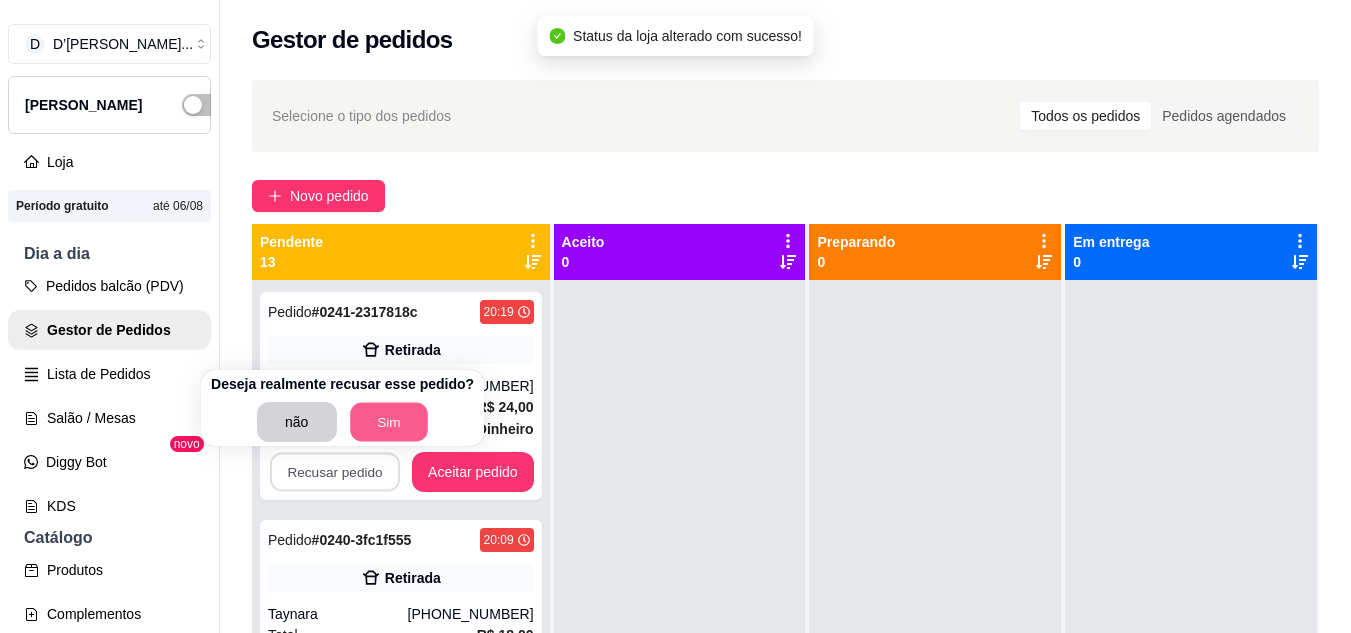 click on "Sim" at bounding box center [389, 422] 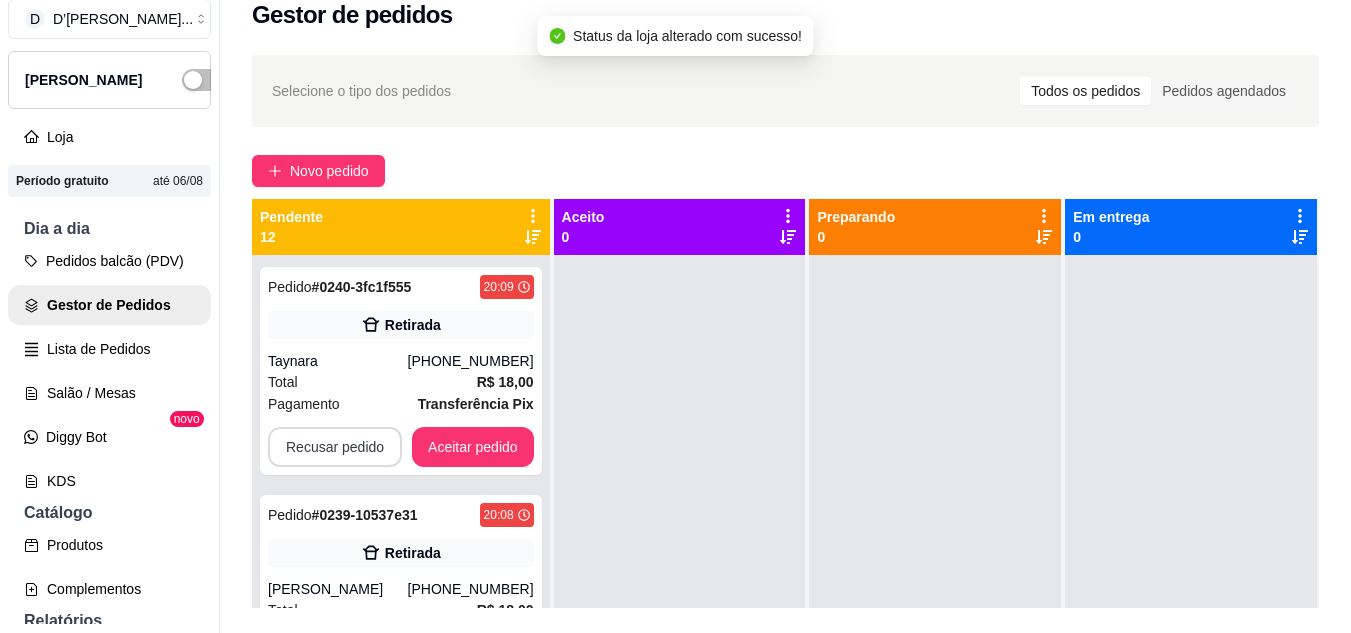 scroll, scrollTop: 32, scrollLeft: 0, axis: vertical 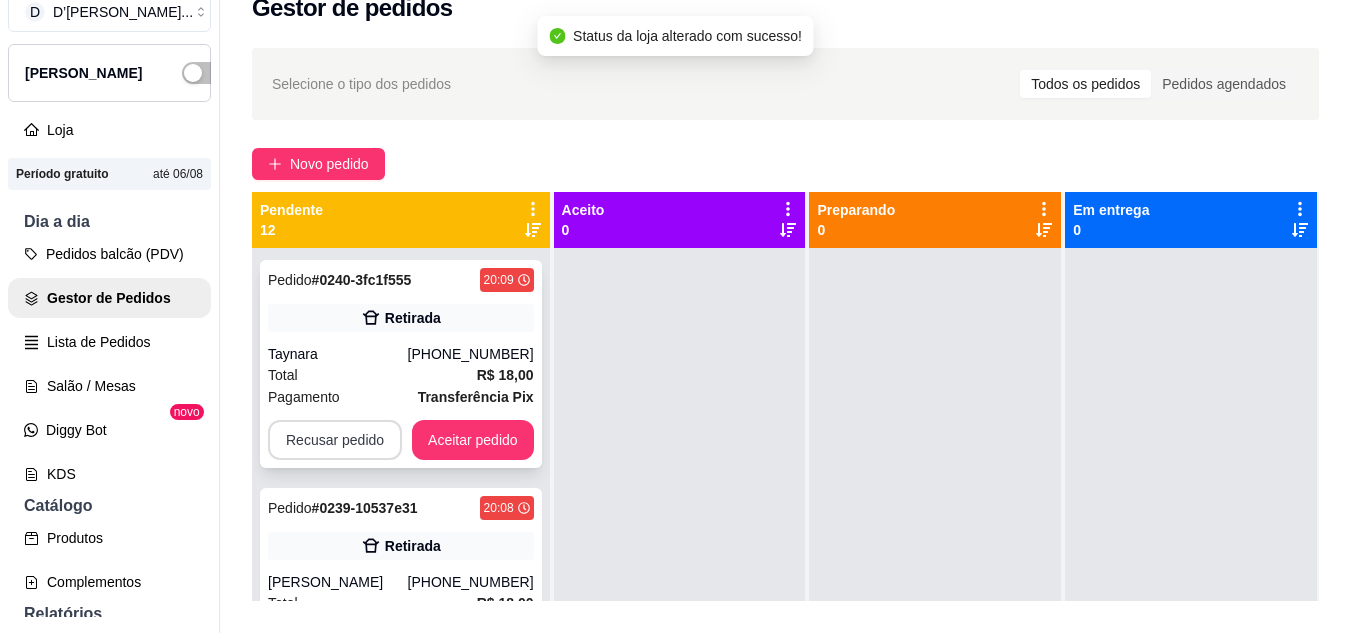 click on "Recusar pedido" at bounding box center [335, 440] 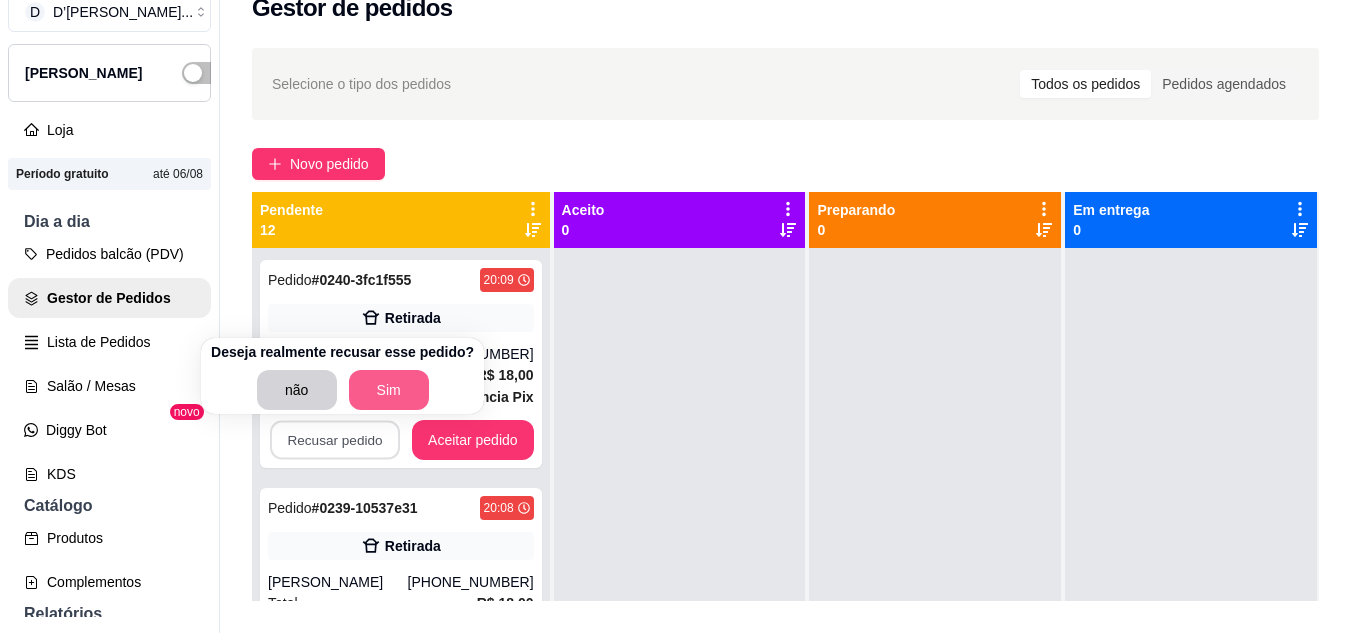 click on "Sim" at bounding box center [389, 390] 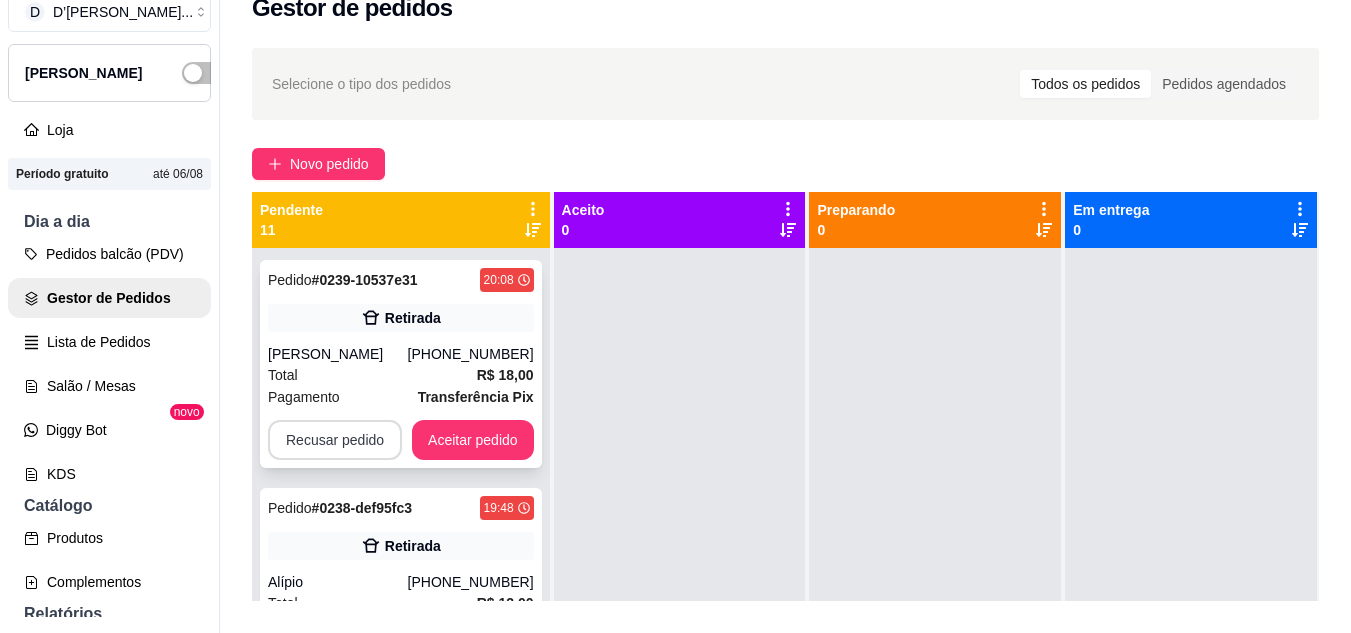 click on "Recusar pedido" at bounding box center (335, 440) 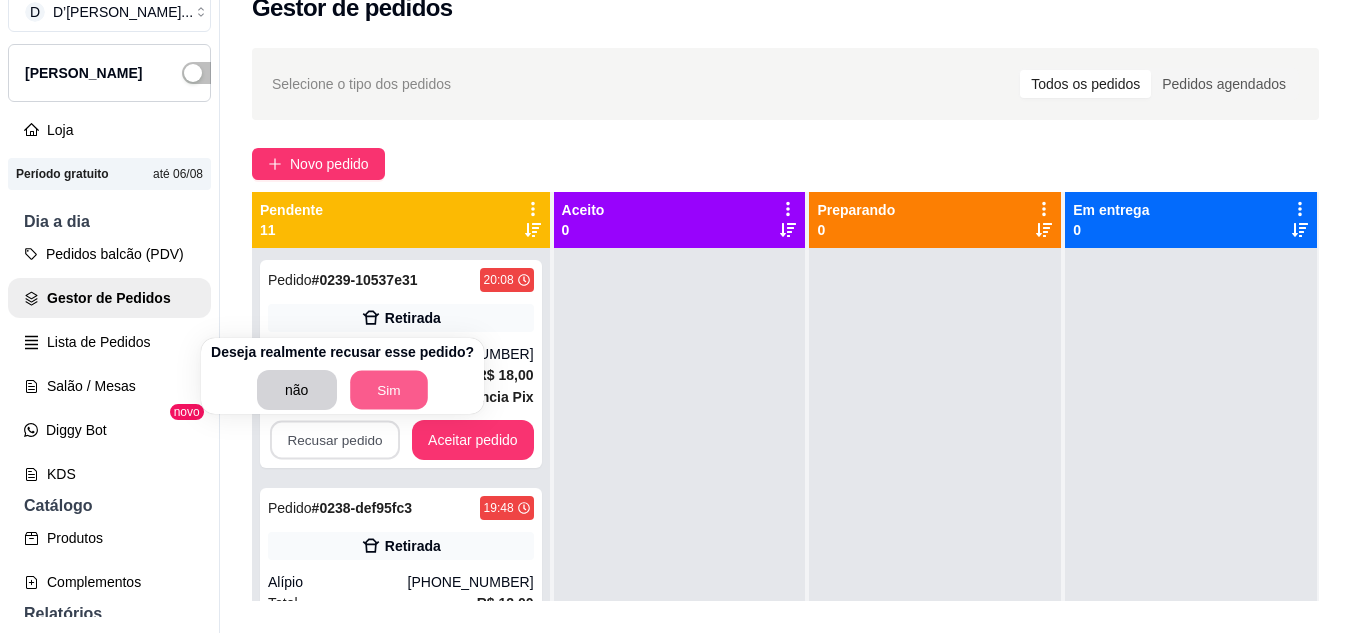 click on "Sim" at bounding box center [389, 390] 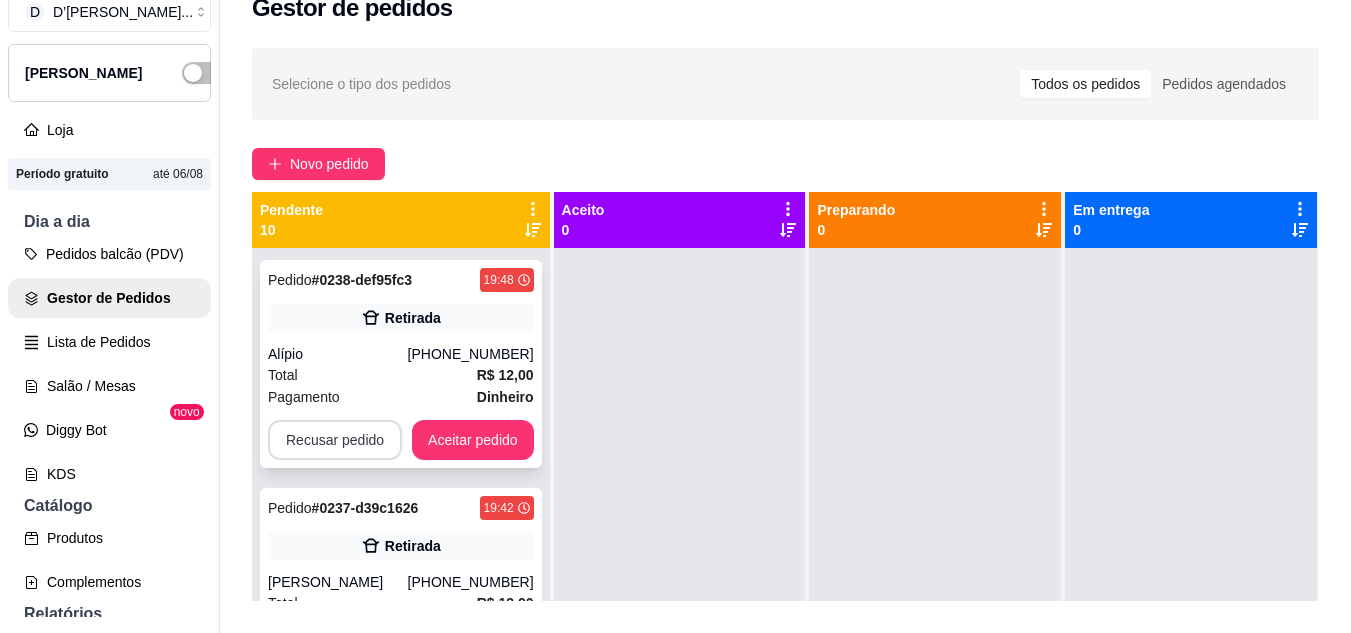 click on "Recusar pedido" at bounding box center [335, 440] 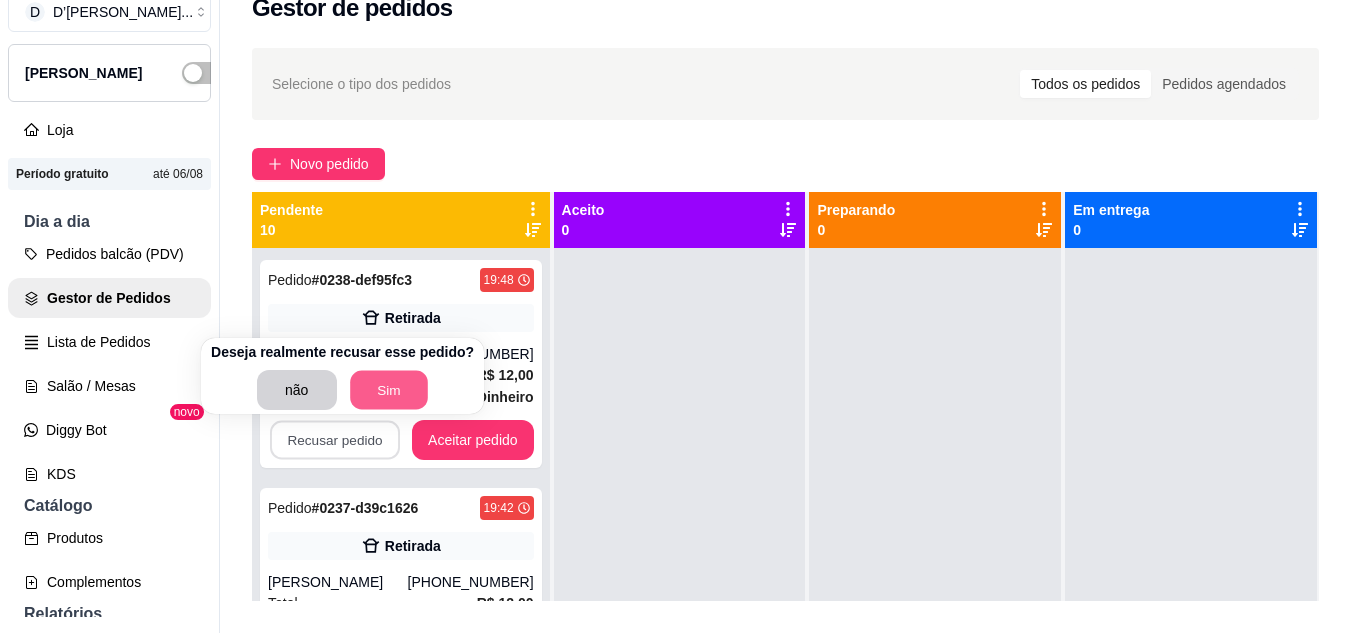 click on "Sim" at bounding box center [389, 390] 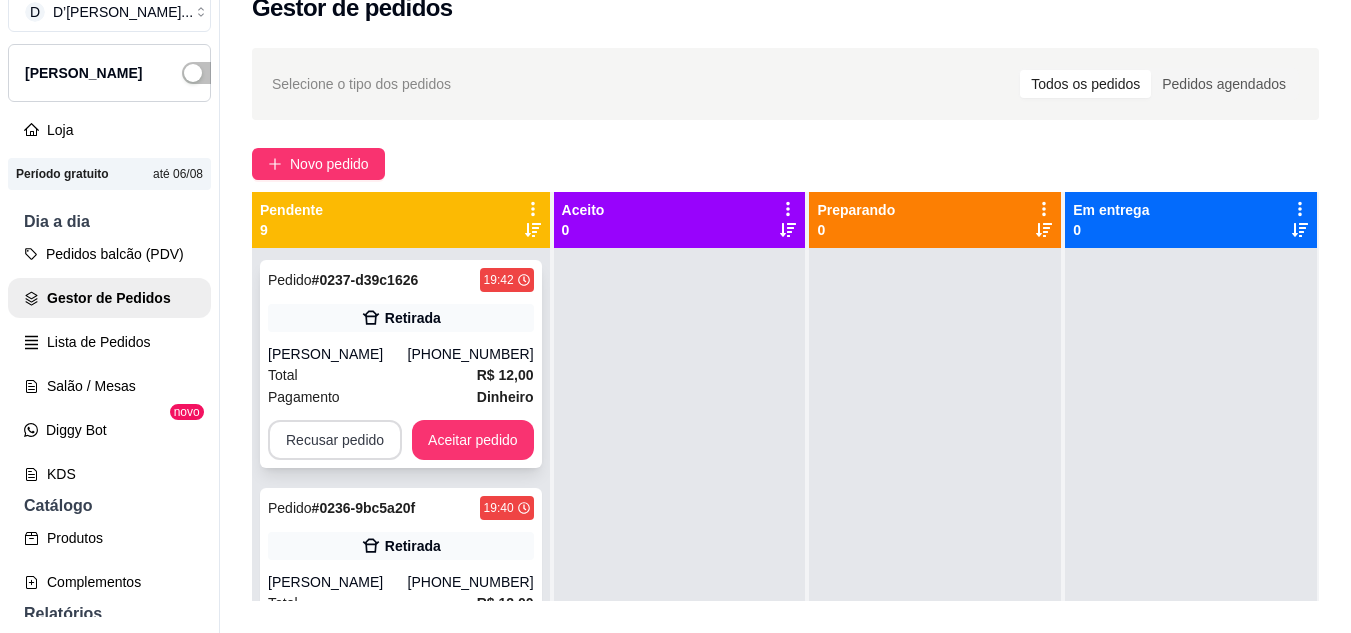 click on "Recusar pedido" at bounding box center (335, 440) 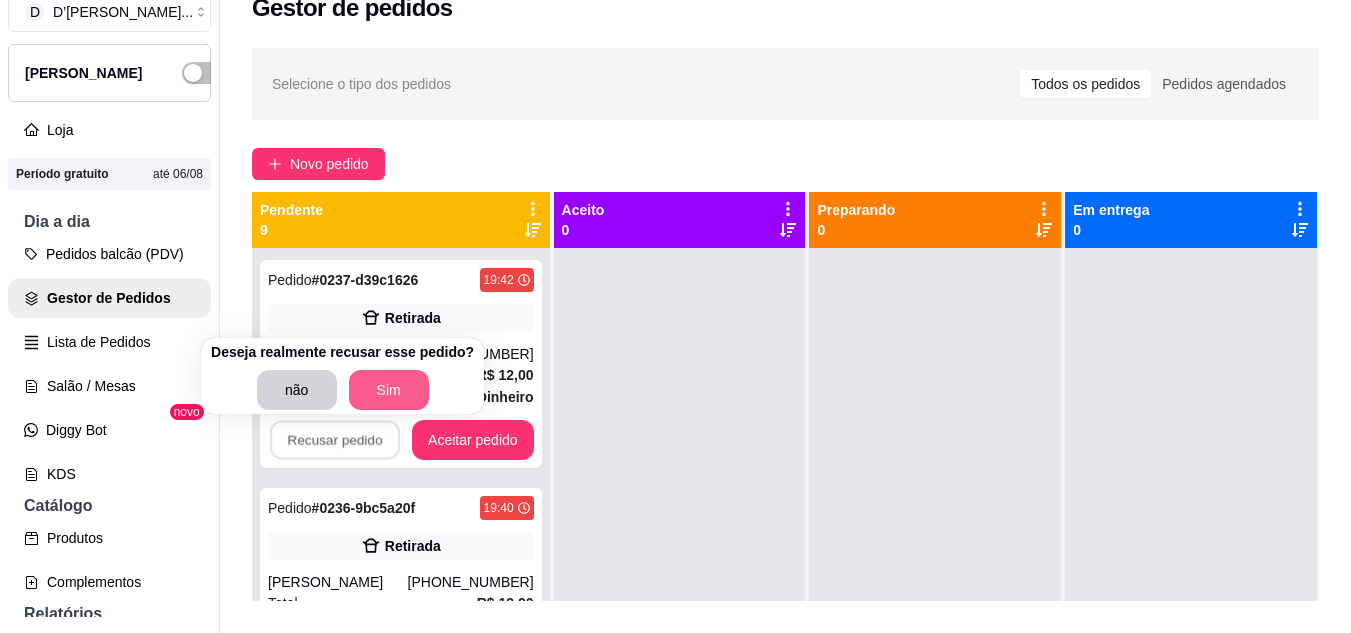 click on "Sim" at bounding box center [389, 390] 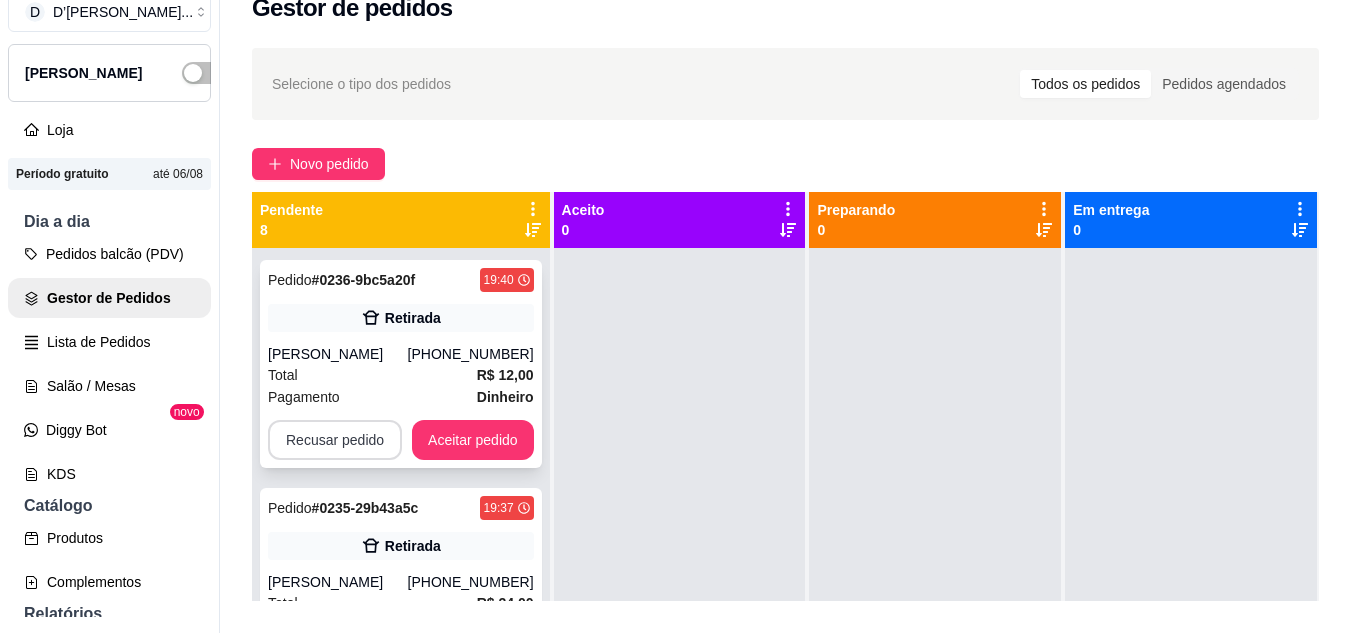 click on "Recusar pedido" at bounding box center [335, 440] 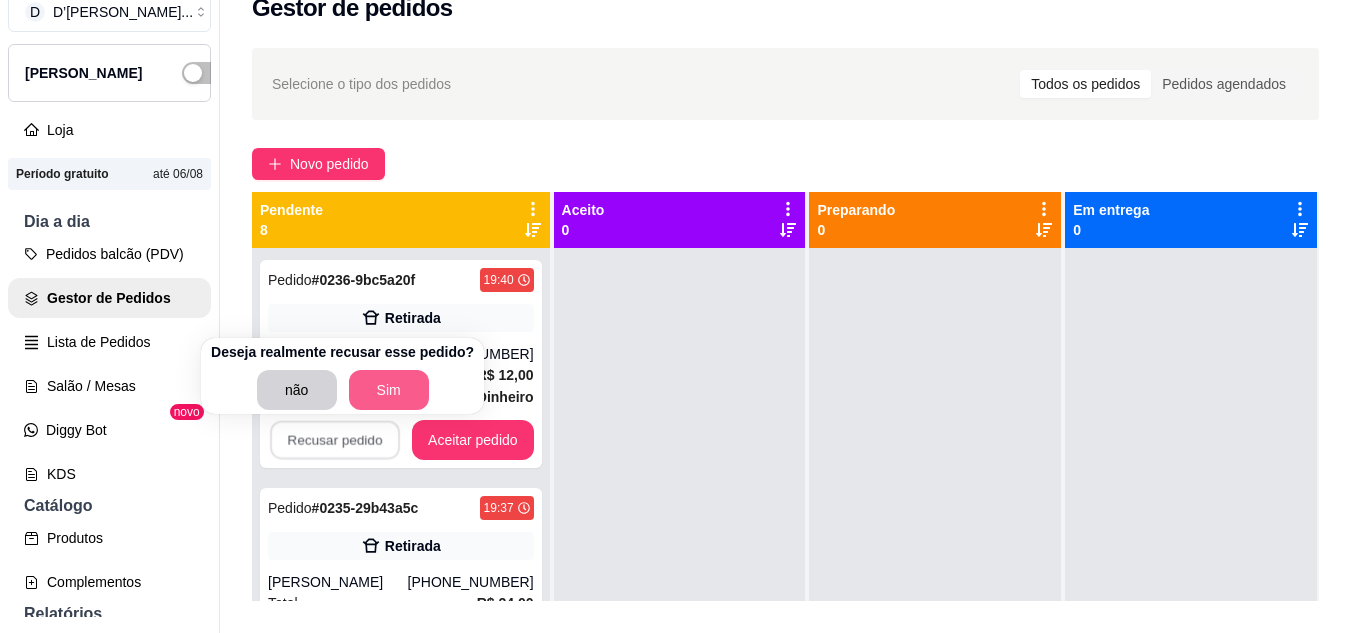 click on "Sim" at bounding box center (389, 390) 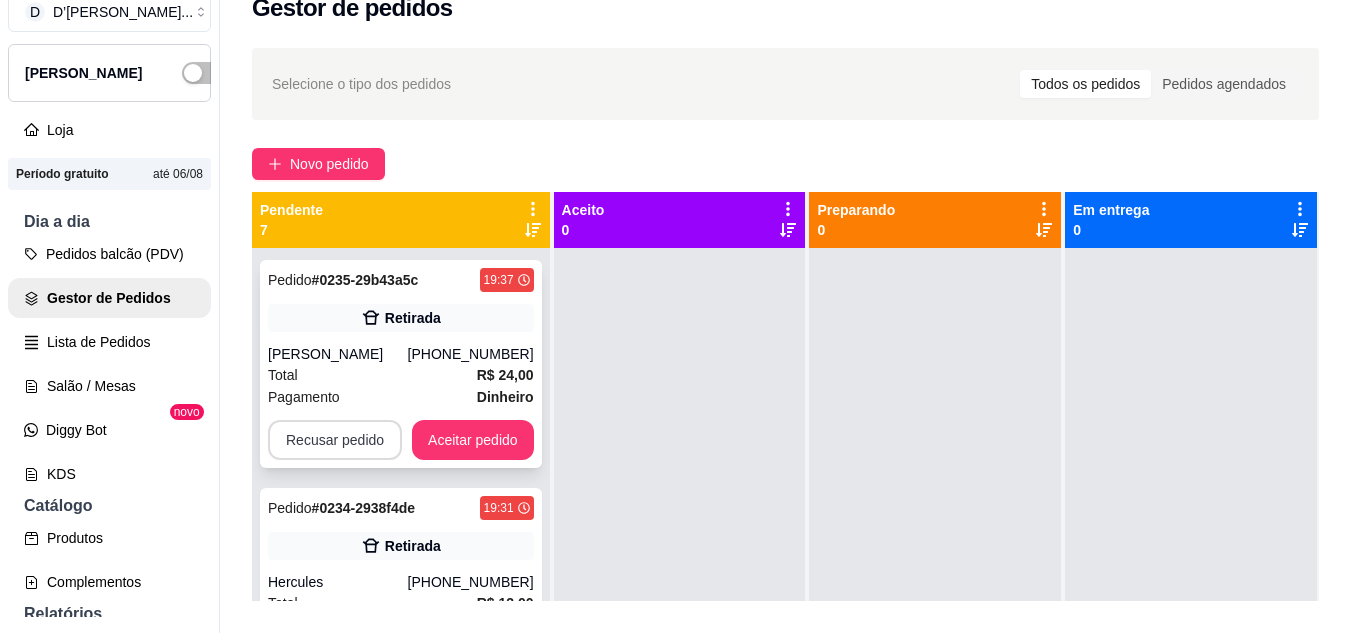 click on "Recusar pedido" at bounding box center (335, 440) 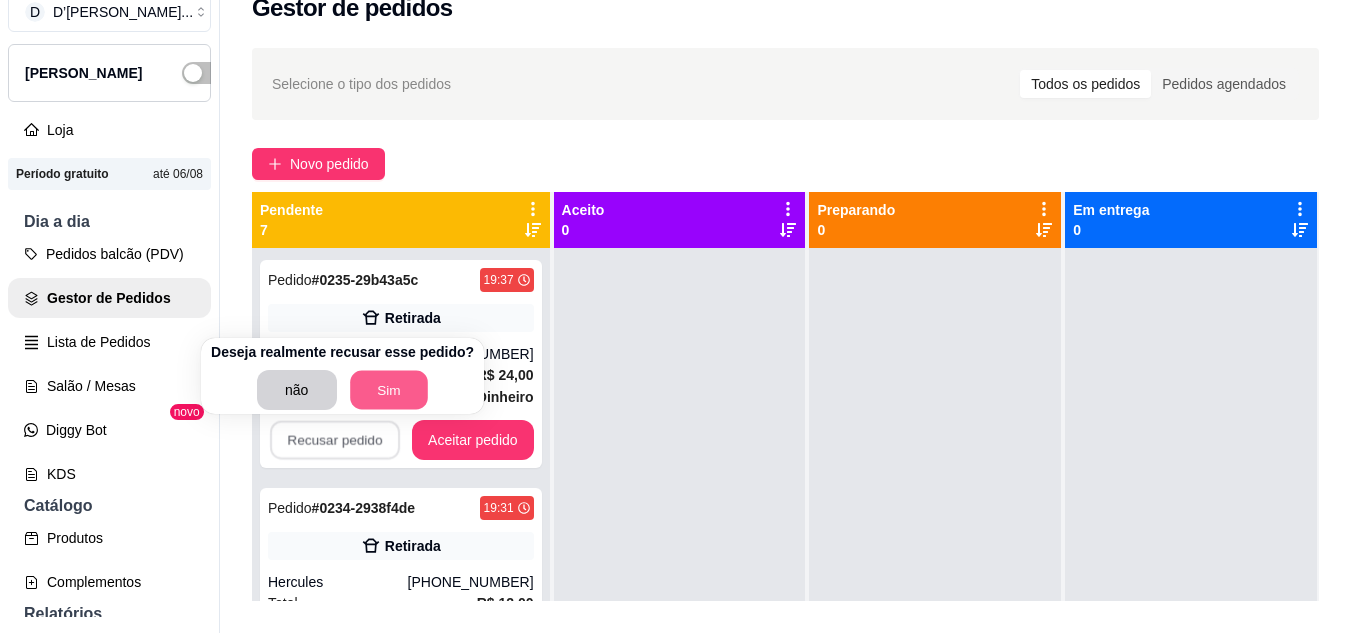 click on "Sim" at bounding box center [389, 390] 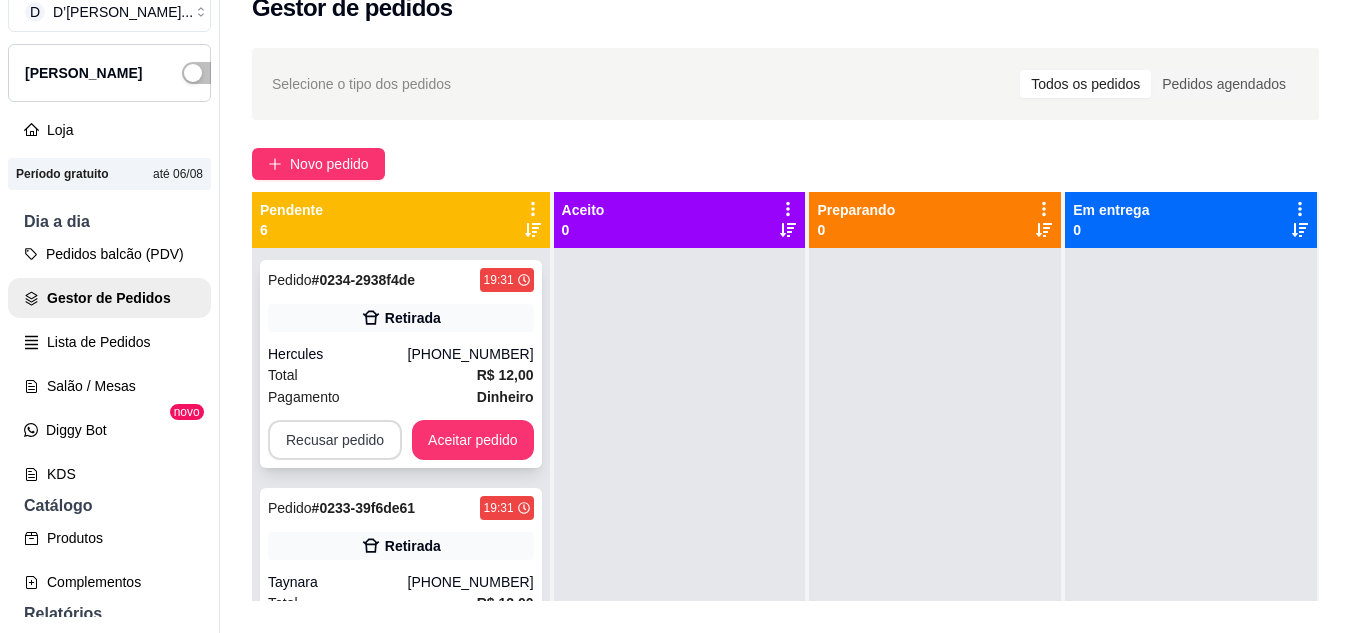 click on "Recusar pedido" at bounding box center [335, 440] 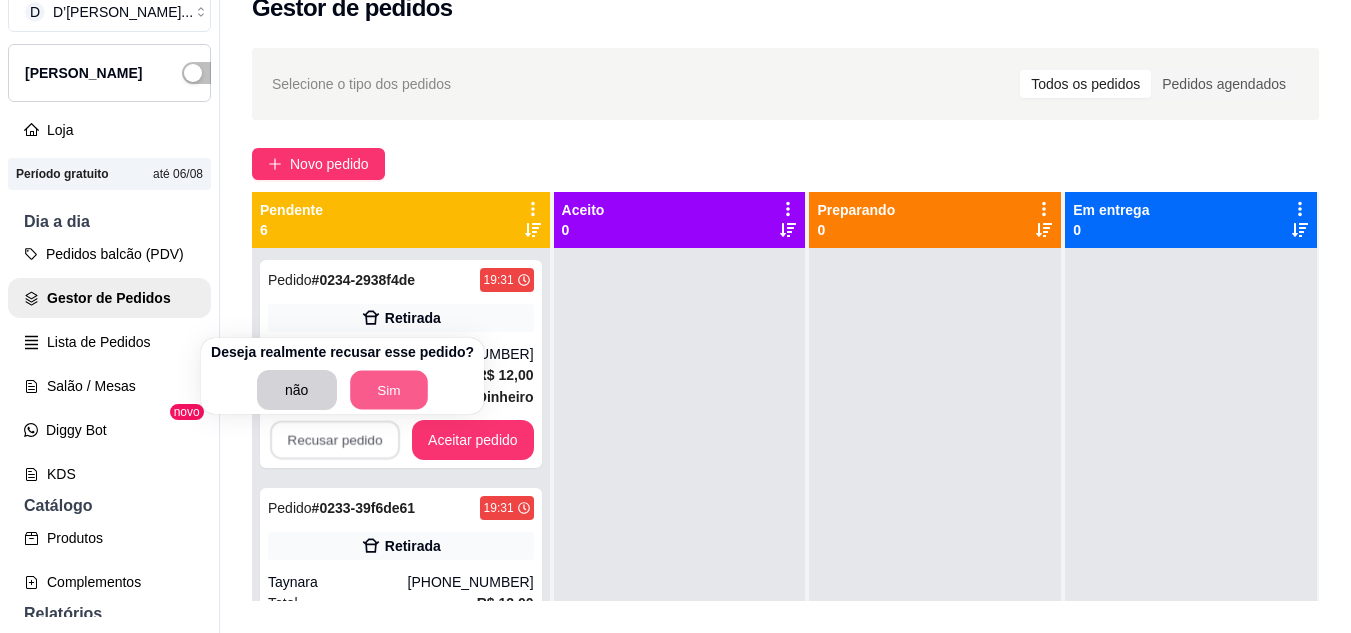 click on "Sim" at bounding box center [389, 390] 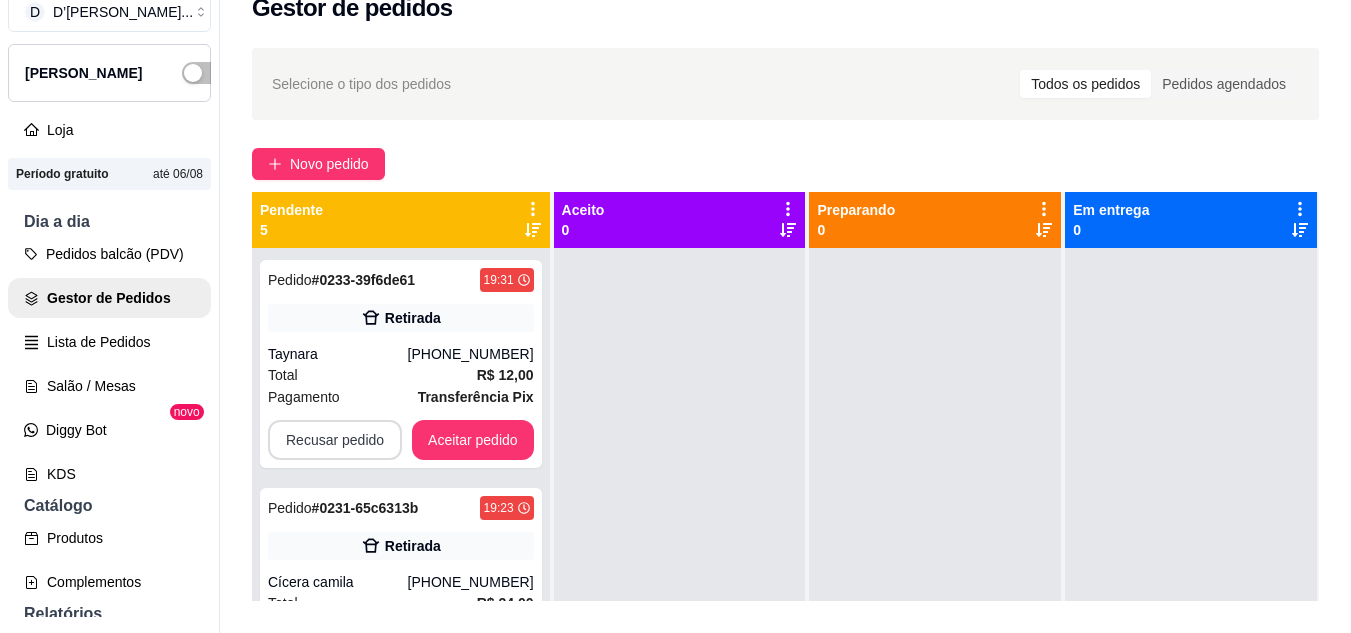 click on "Recusar pedido" at bounding box center (335, 440) 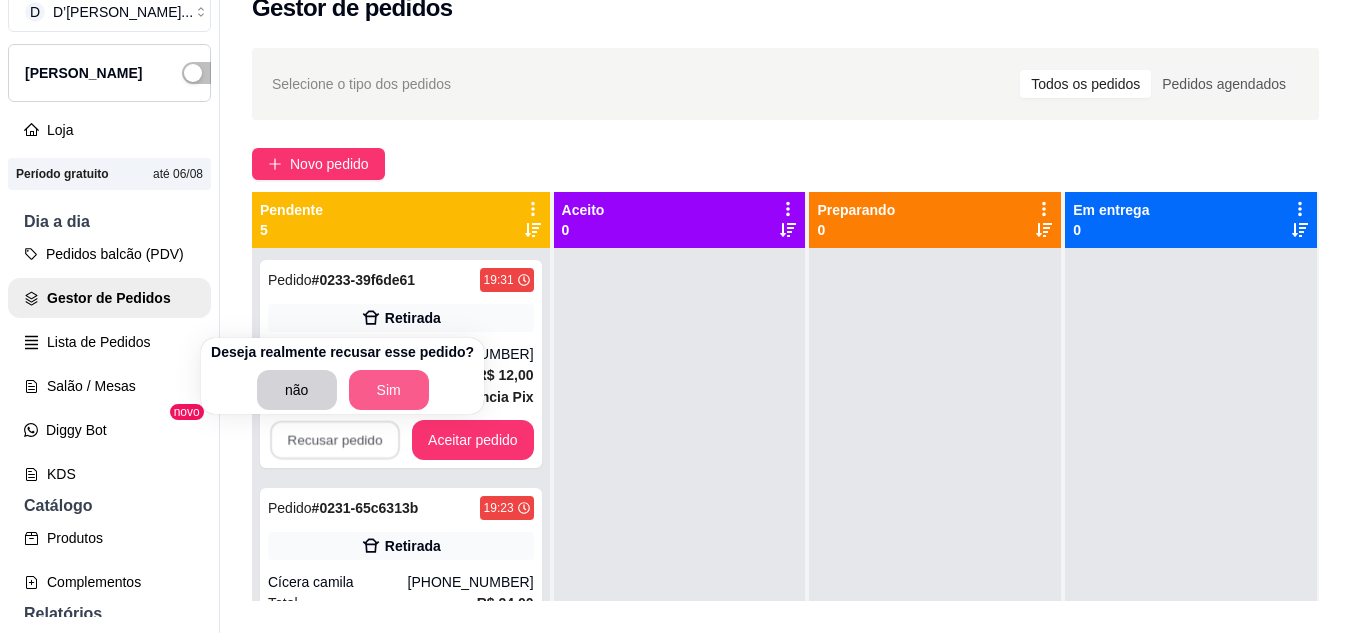 click on "Sim" at bounding box center (389, 390) 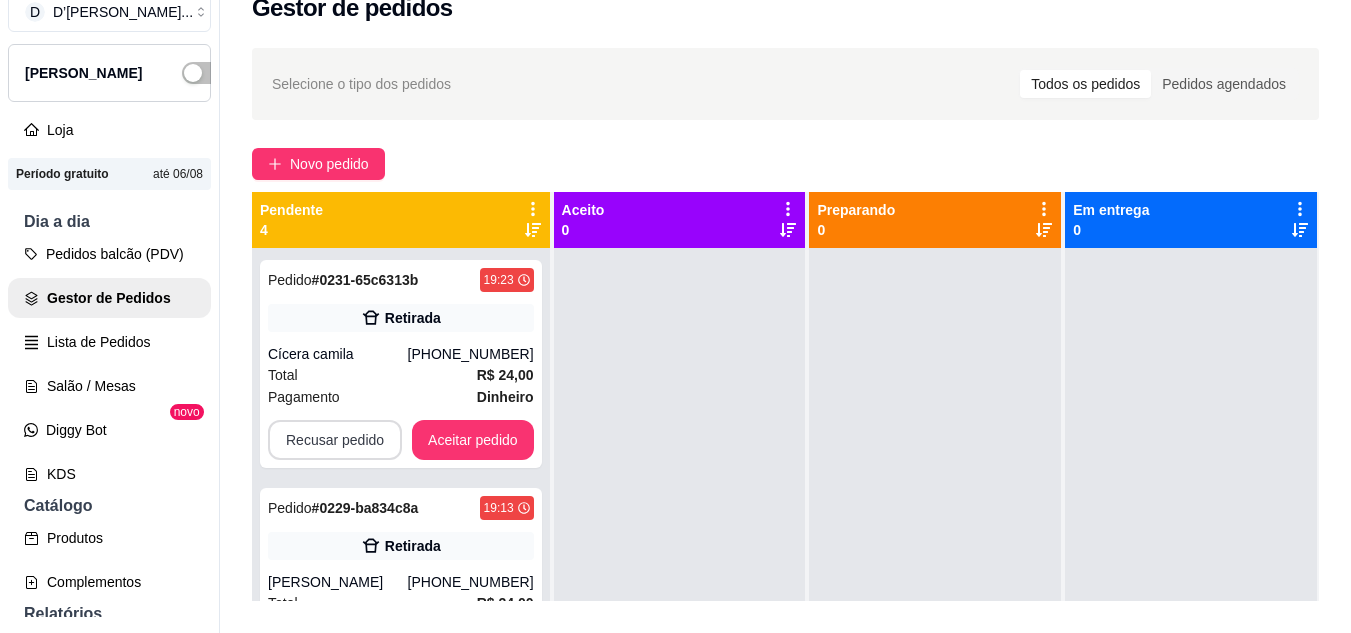 click on "Recusar pedido" at bounding box center (335, 440) 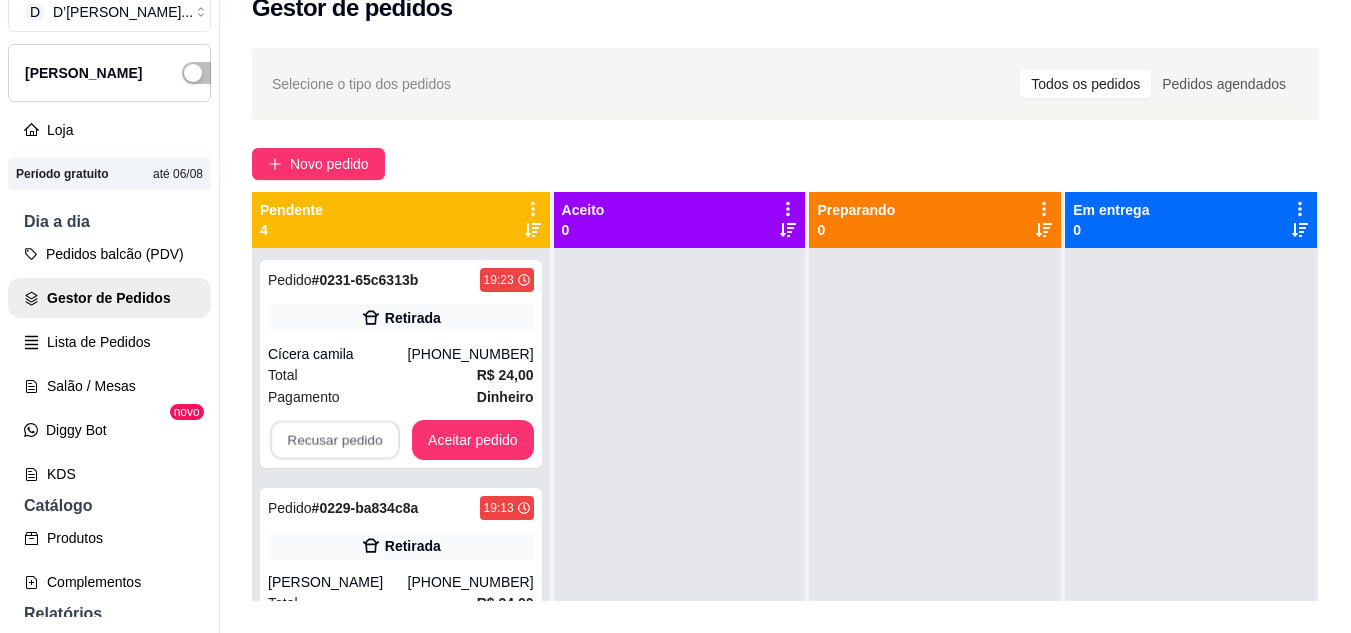 click on "Sim" at bounding box center (379, 395) 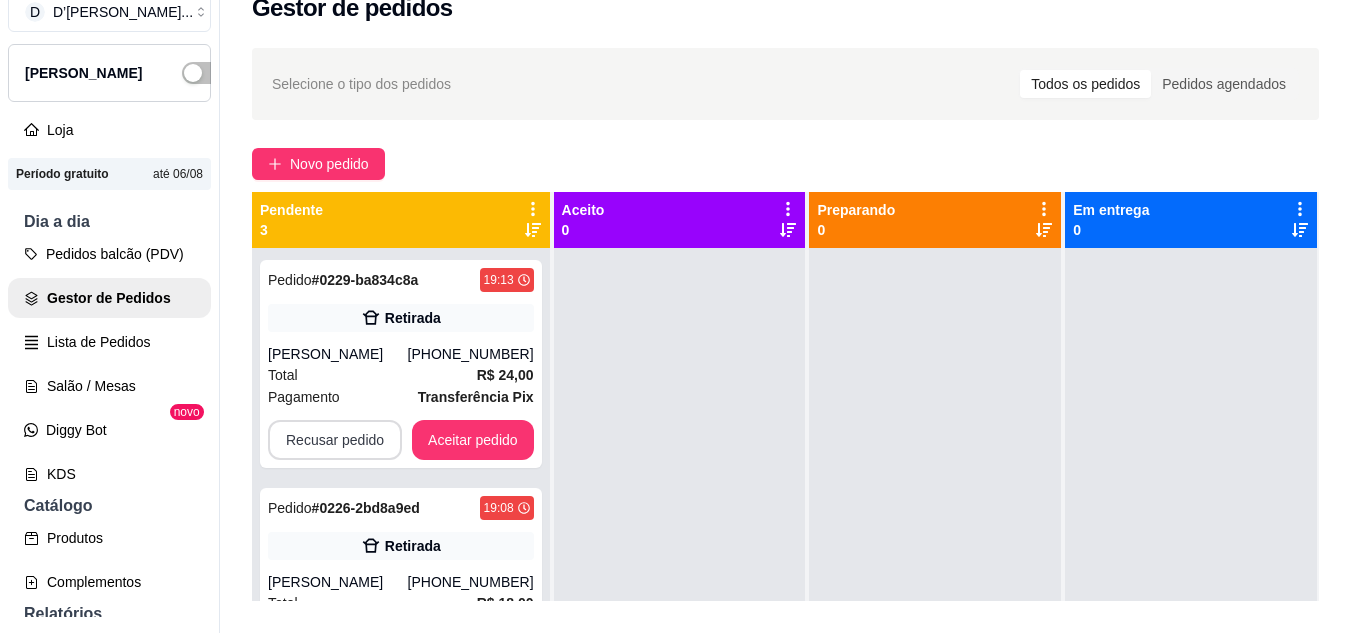 click on "Recusar pedido" at bounding box center (335, 440) 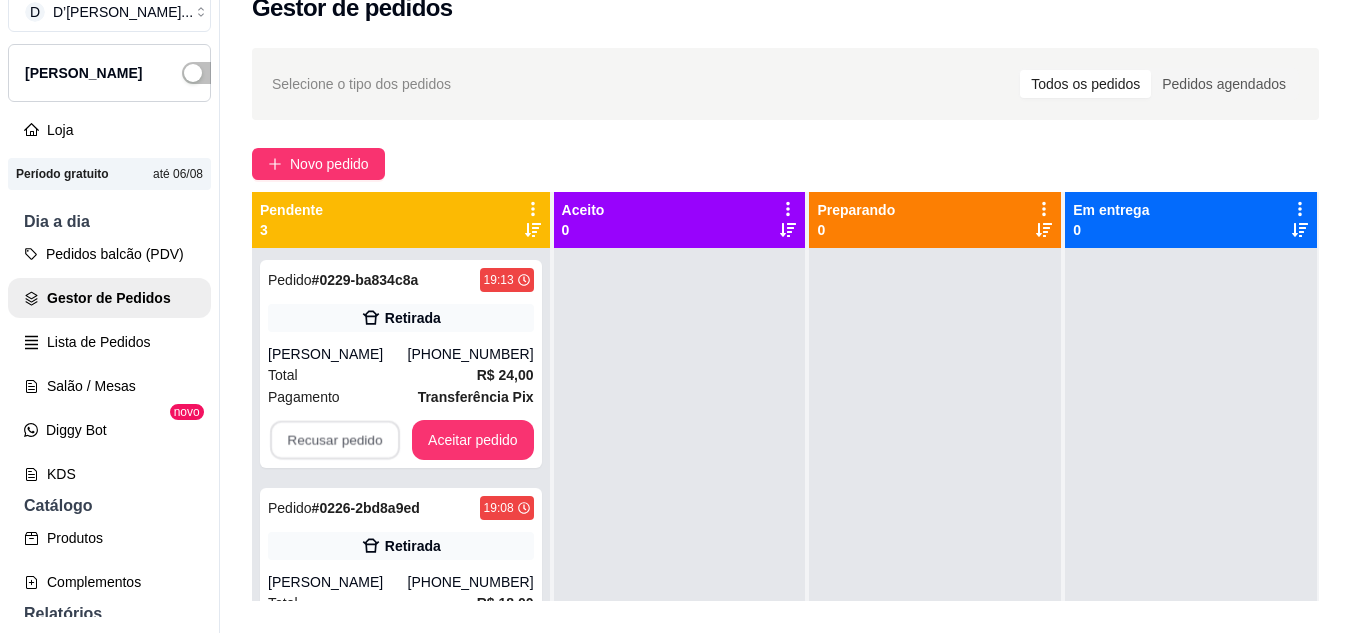 click on "Sim" at bounding box center (379, 395) 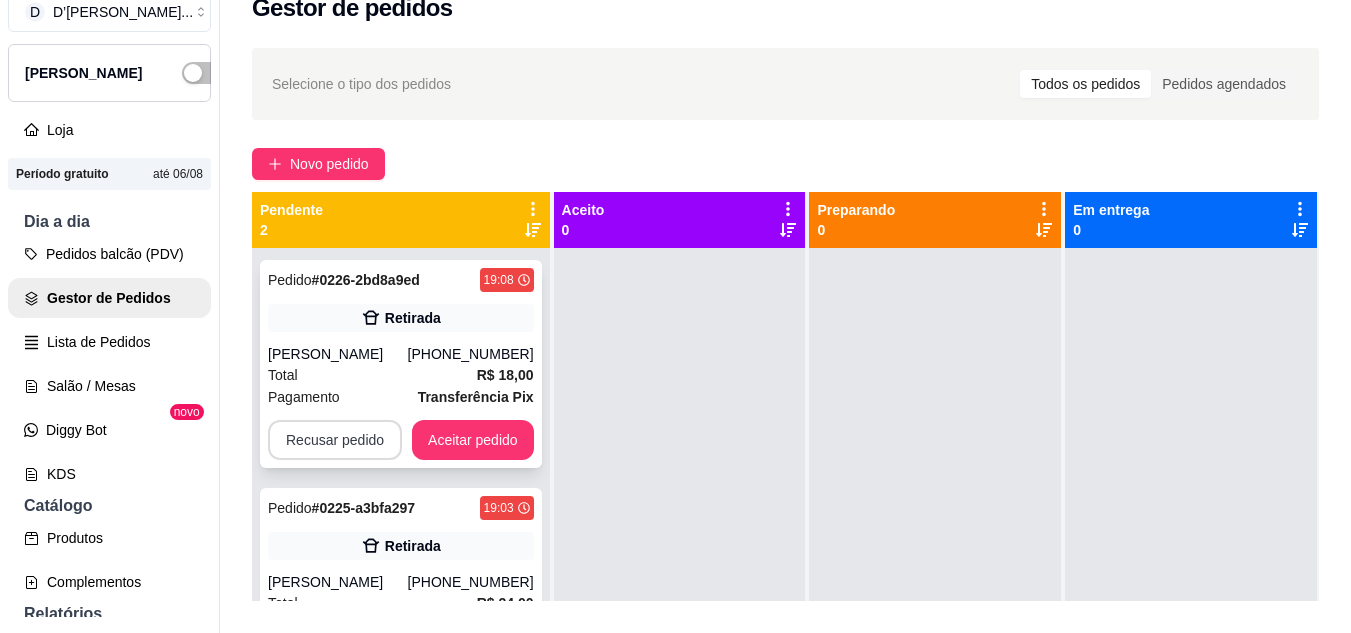 click on "Recusar pedido" at bounding box center [335, 440] 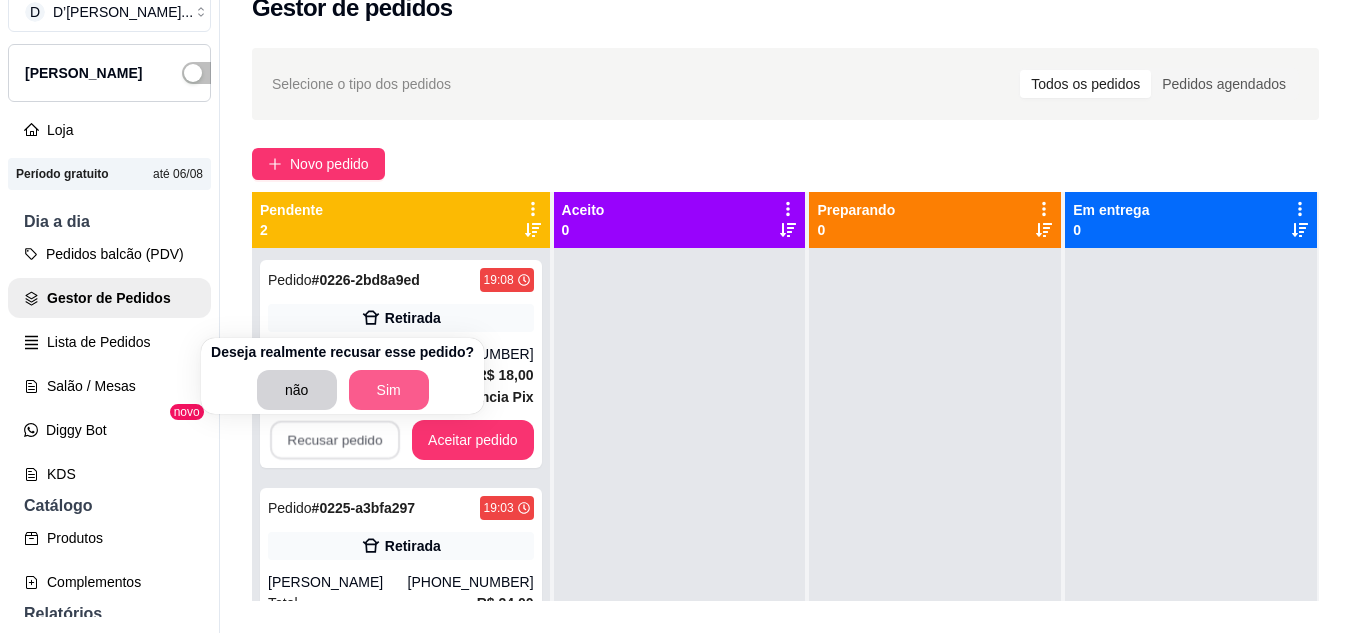 click on "Sim" at bounding box center [389, 390] 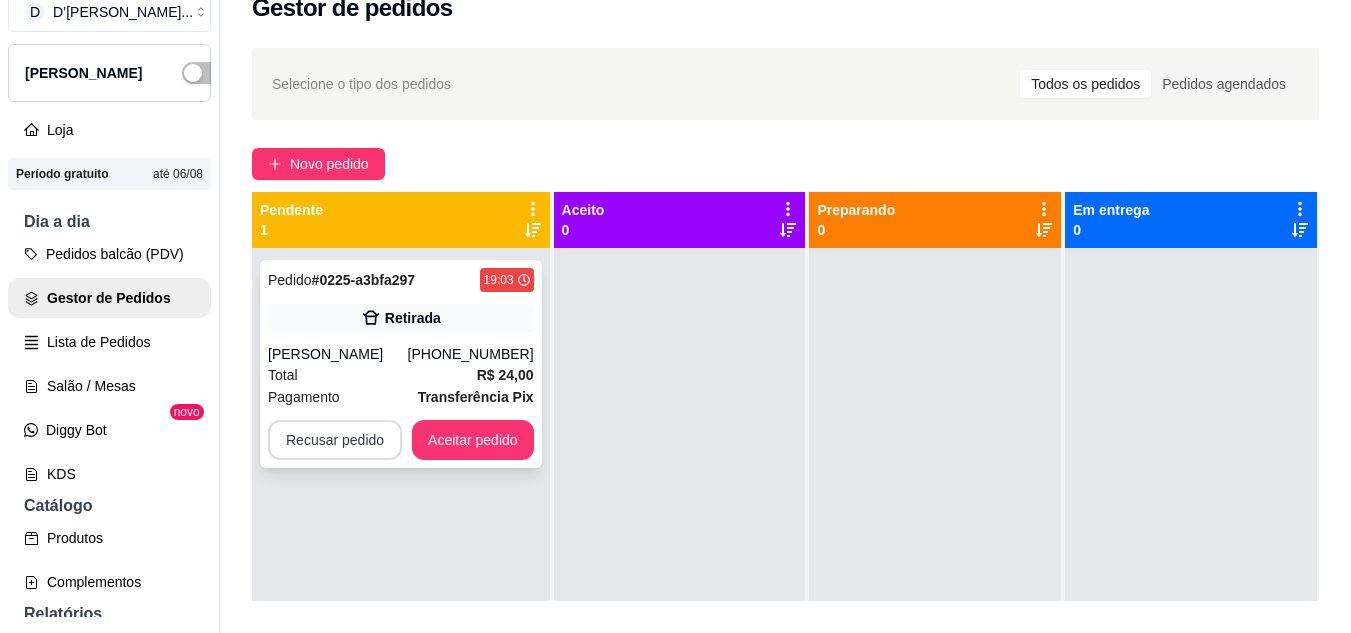 click on "Recusar pedido" at bounding box center (335, 440) 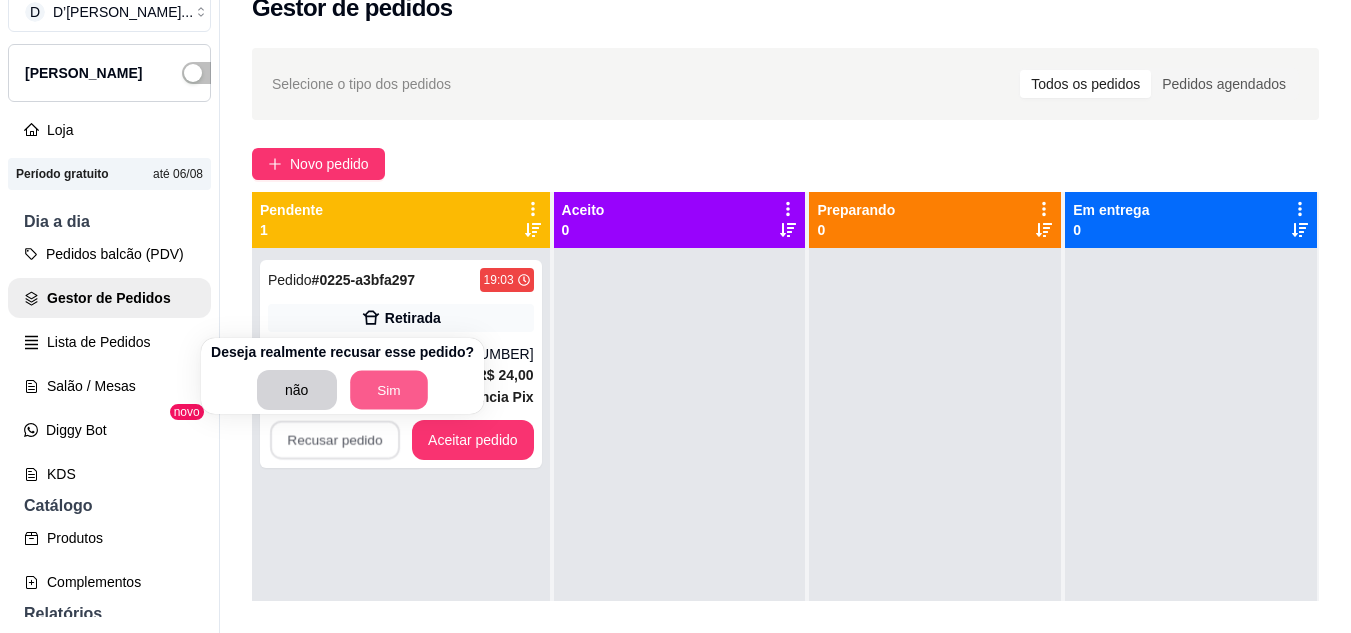 click on "Sim" at bounding box center [389, 390] 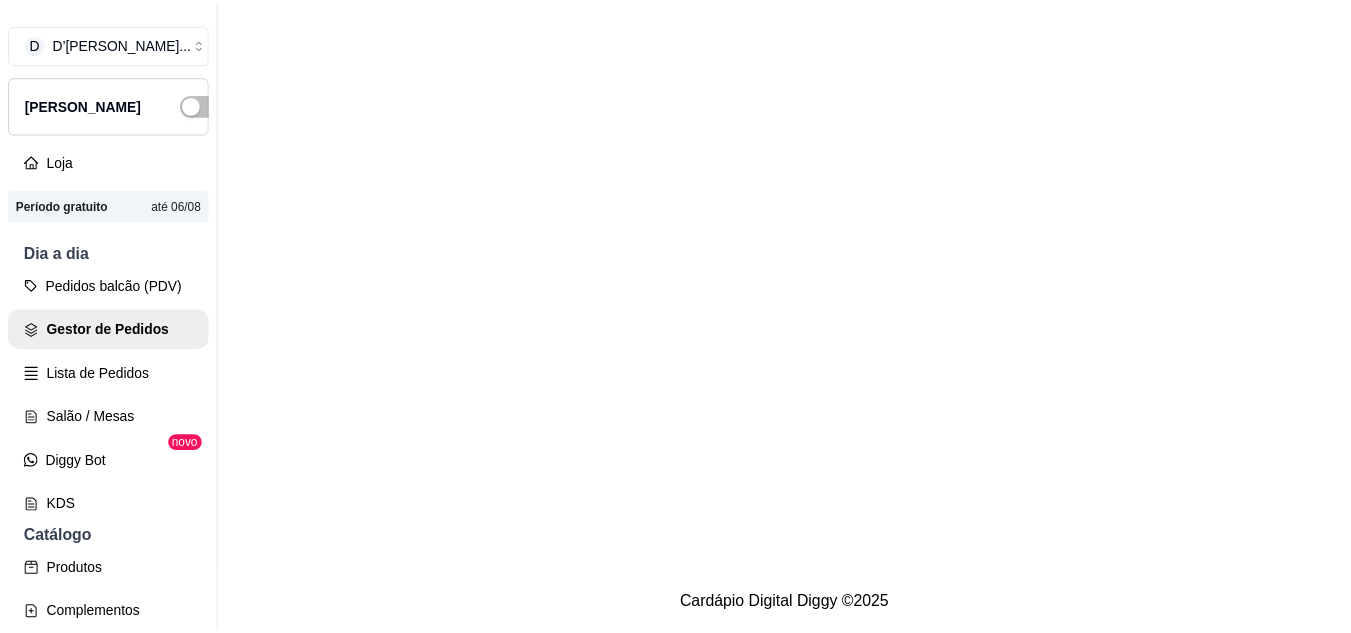 scroll, scrollTop: 0, scrollLeft: 0, axis: both 